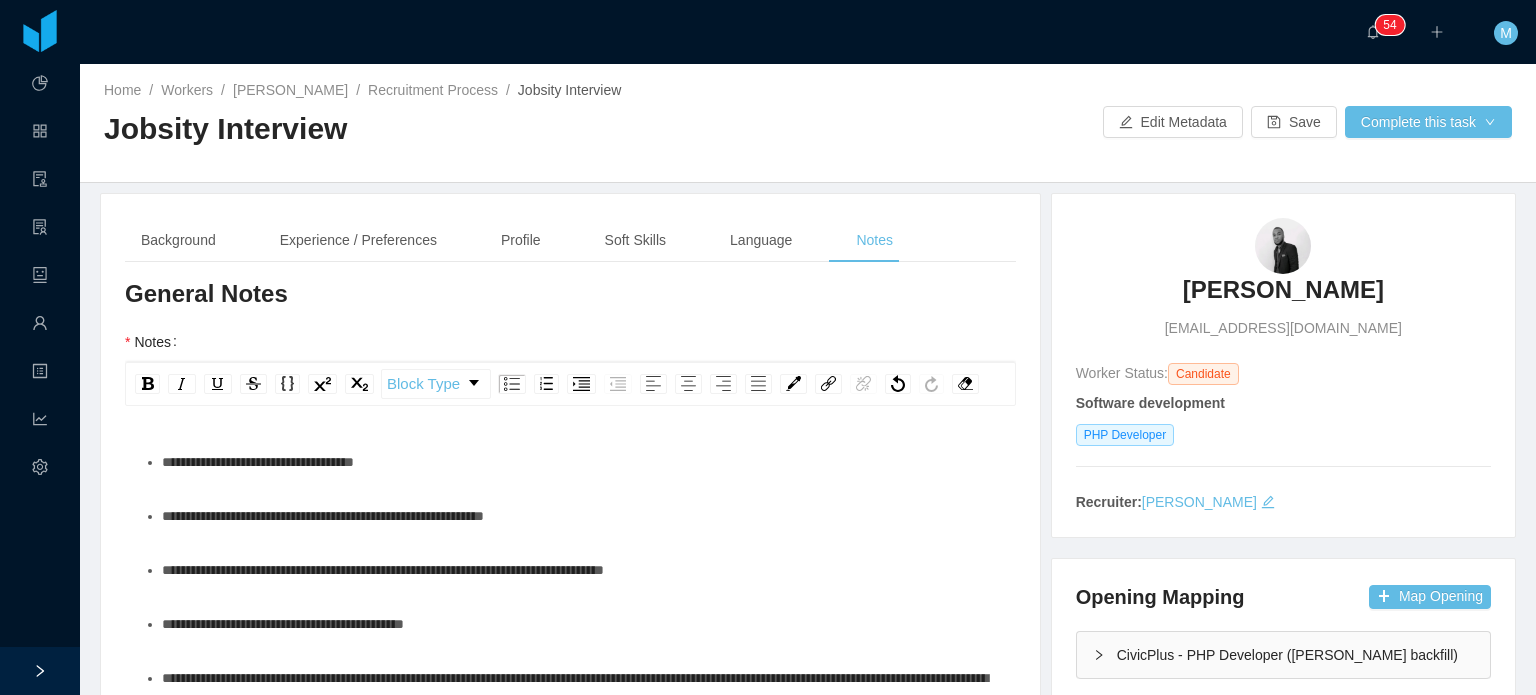 scroll, scrollTop: 0, scrollLeft: 0, axis: both 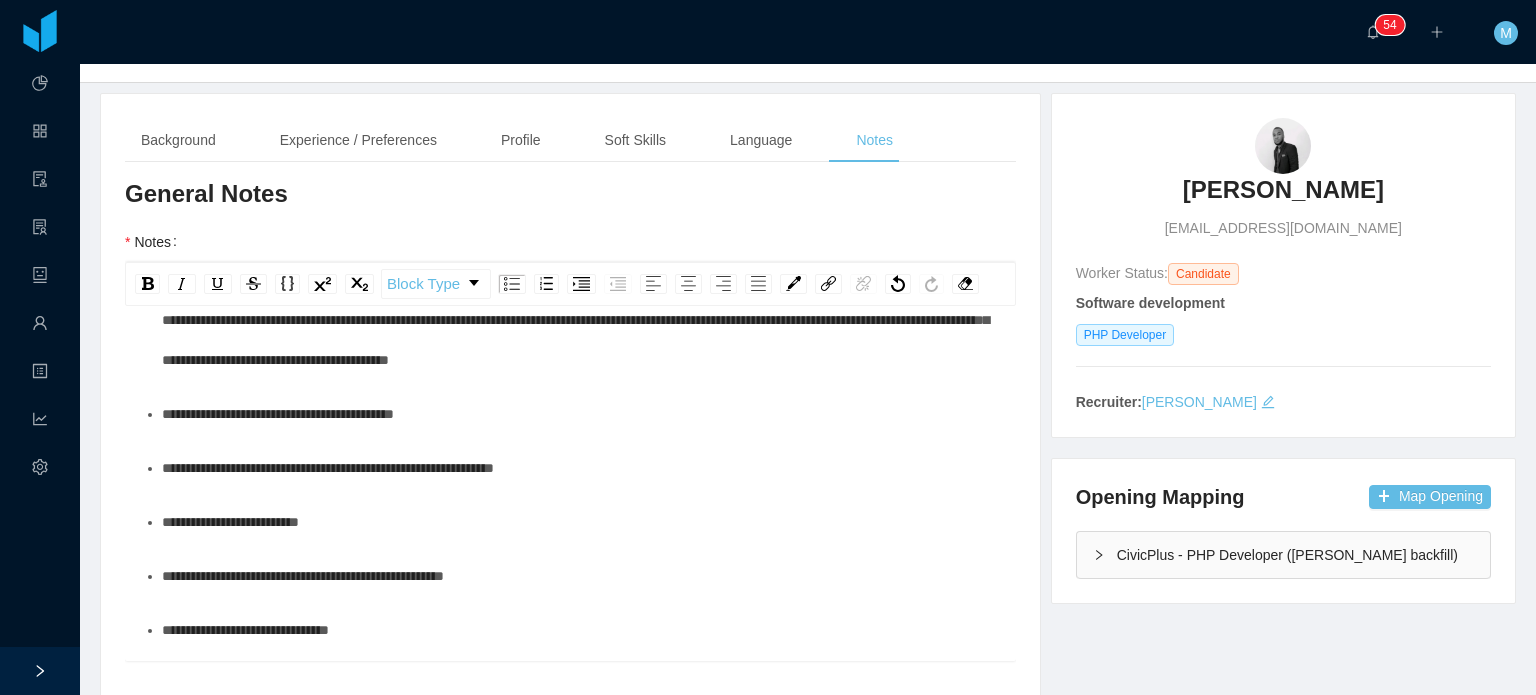 click on "**********" at bounding box center [581, 468] 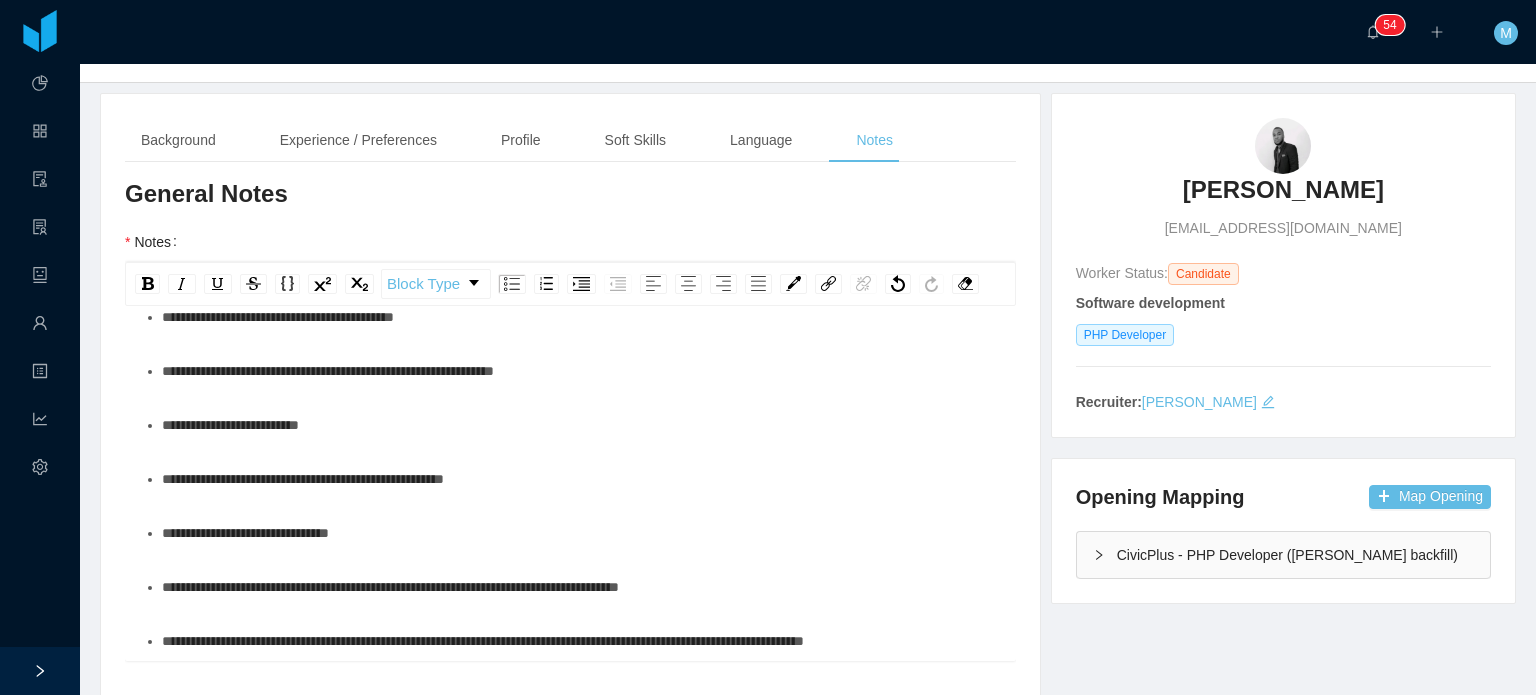 scroll, scrollTop: 676, scrollLeft: 0, axis: vertical 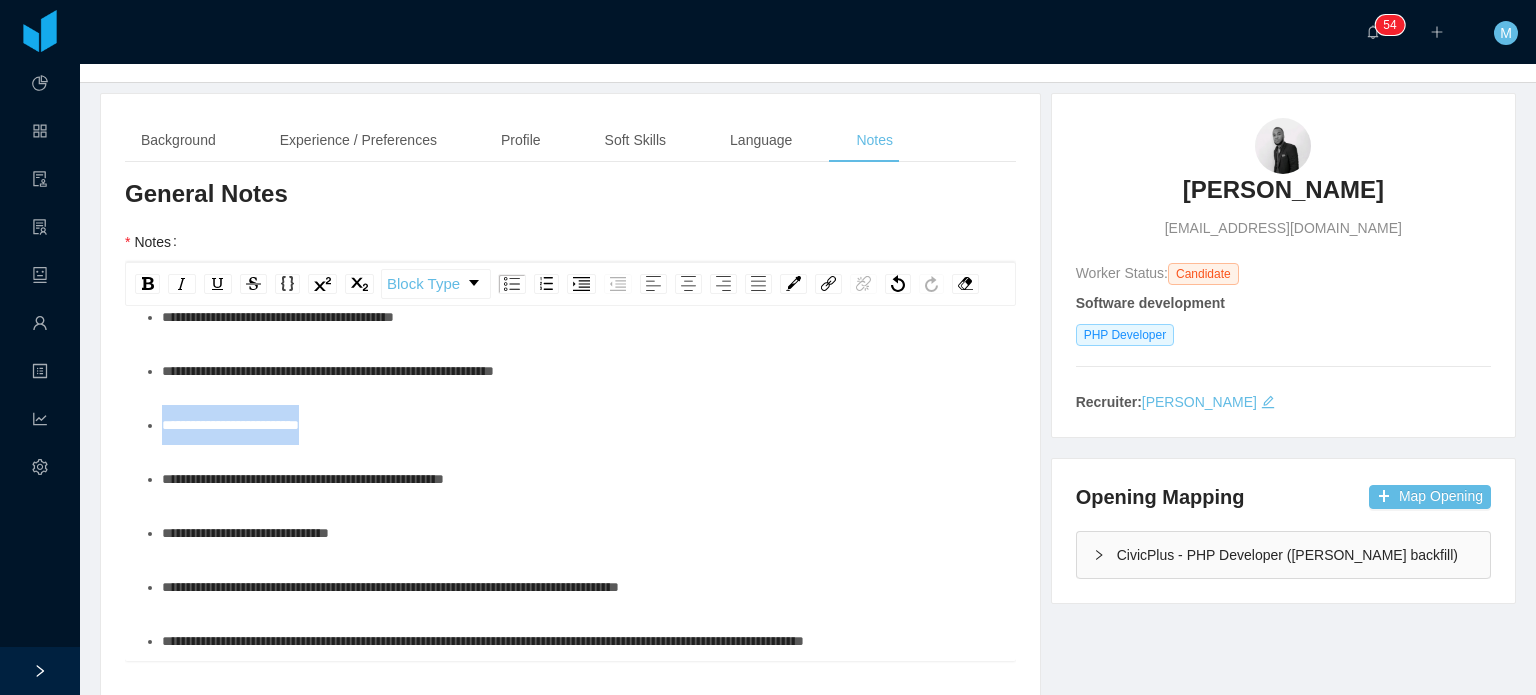 drag, startPoint x: 395, startPoint y: 425, endPoint x: 139, endPoint y: 419, distance: 256.0703 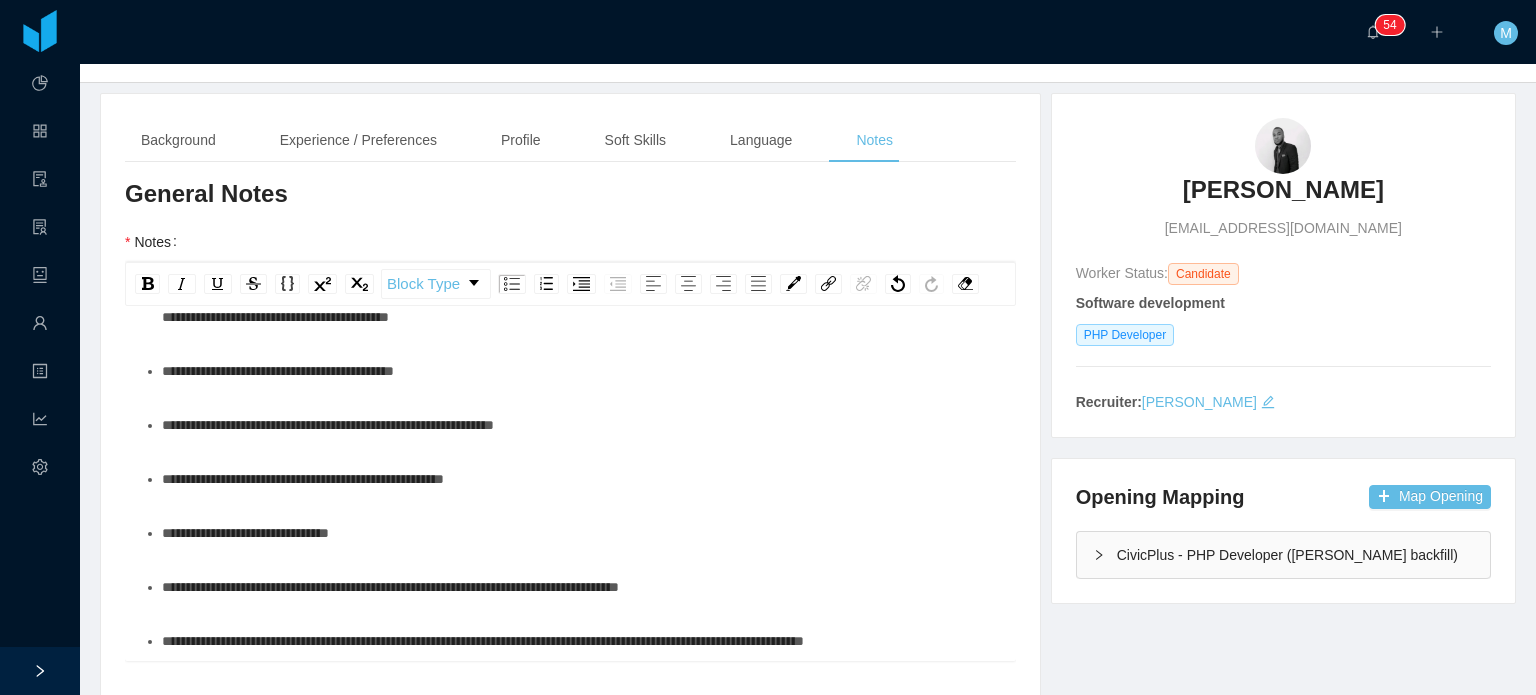 scroll, scrollTop: 622, scrollLeft: 0, axis: vertical 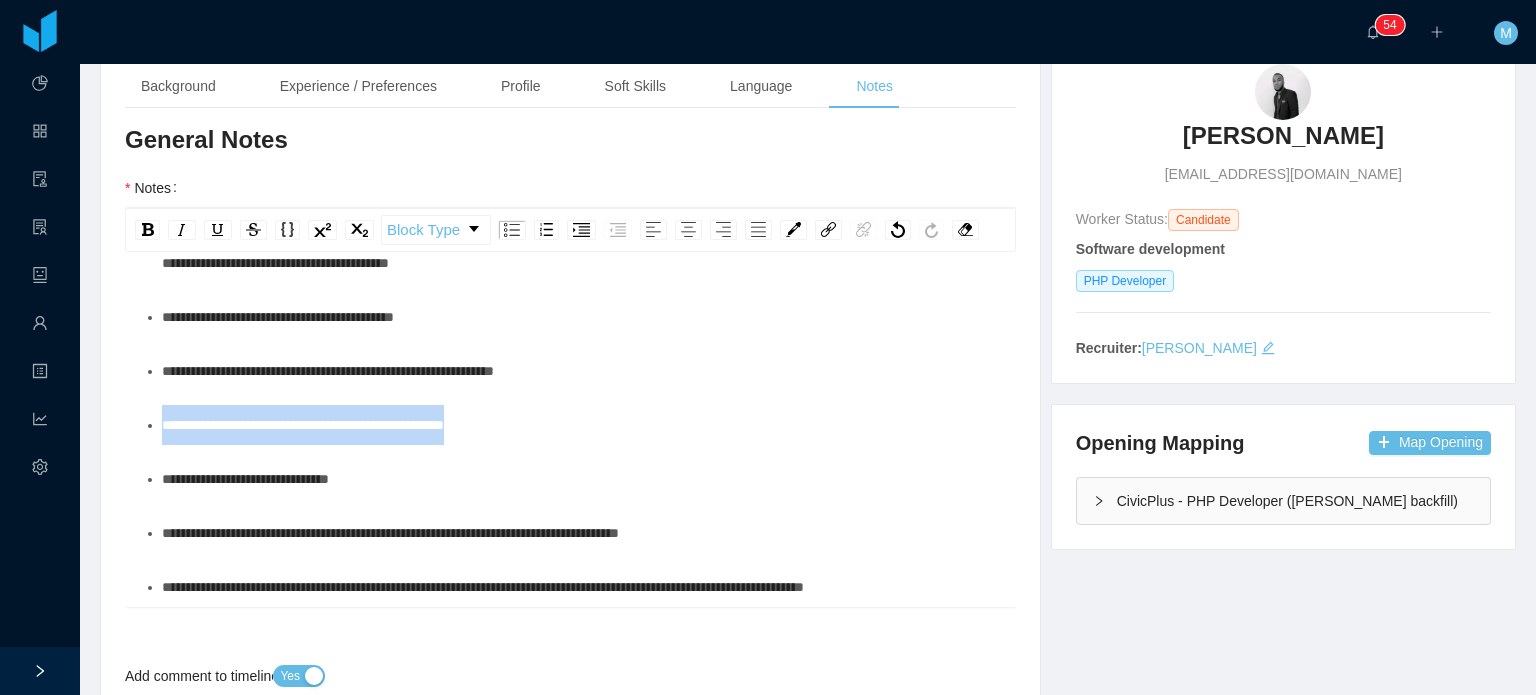 drag, startPoint x: 563, startPoint y: 438, endPoint x: 133, endPoint y: 415, distance: 430.6147 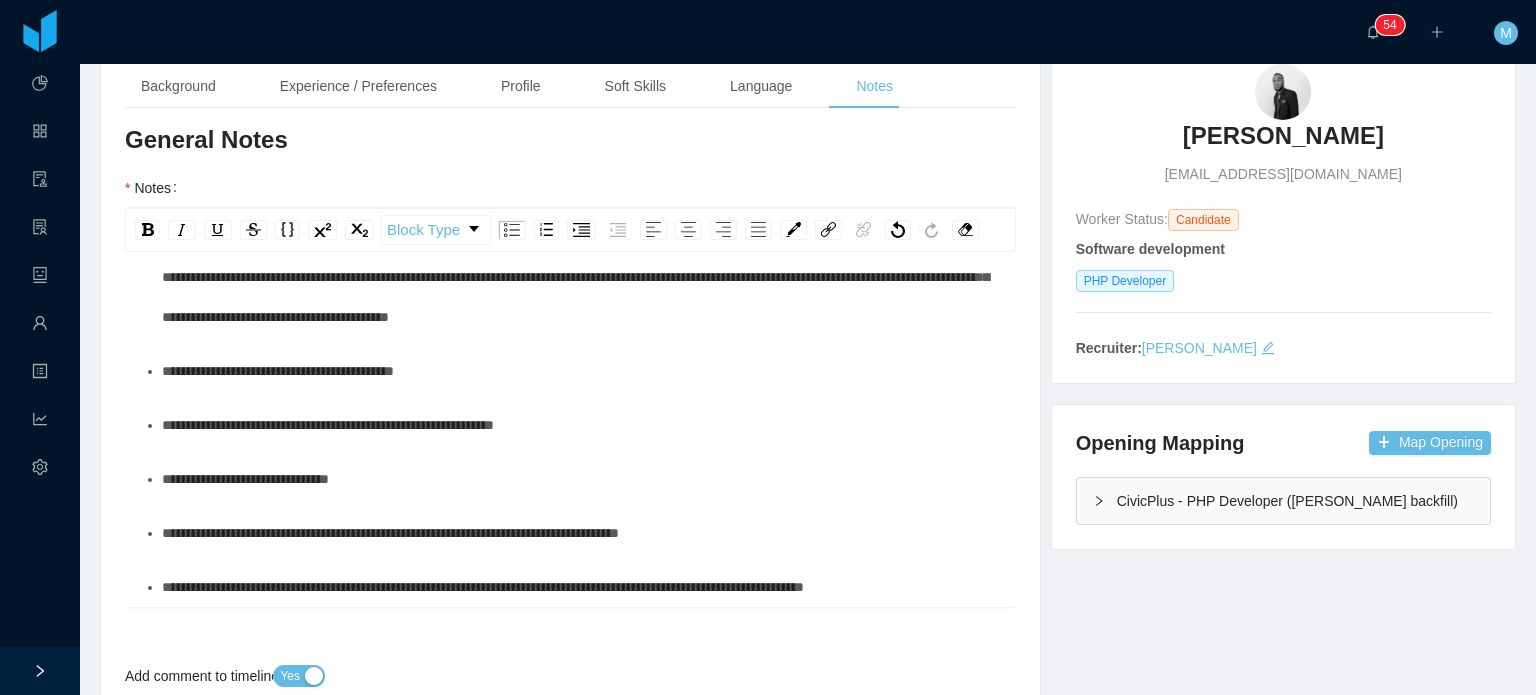 scroll, scrollTop: 568, scrollLeft: 0, axis: vertical 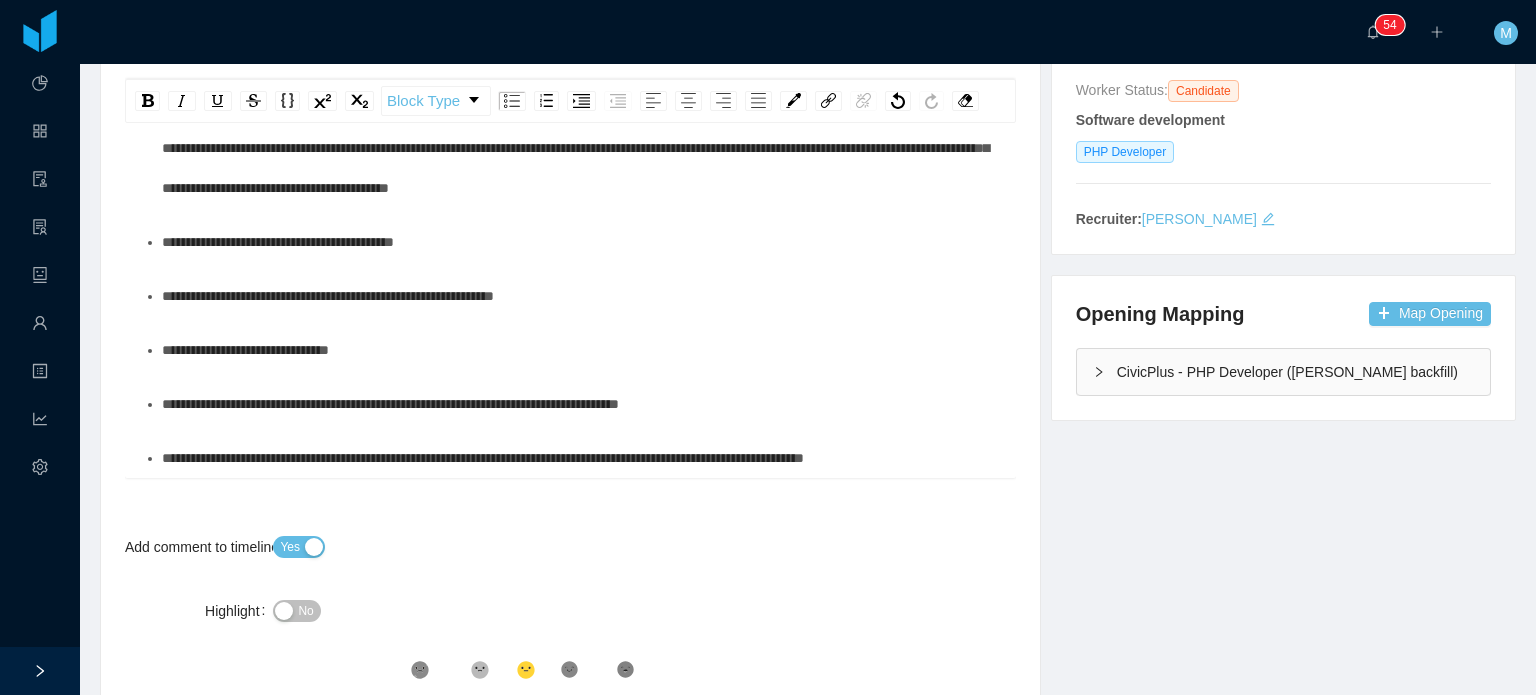 click on "**********" at bounding box center (245, 350) 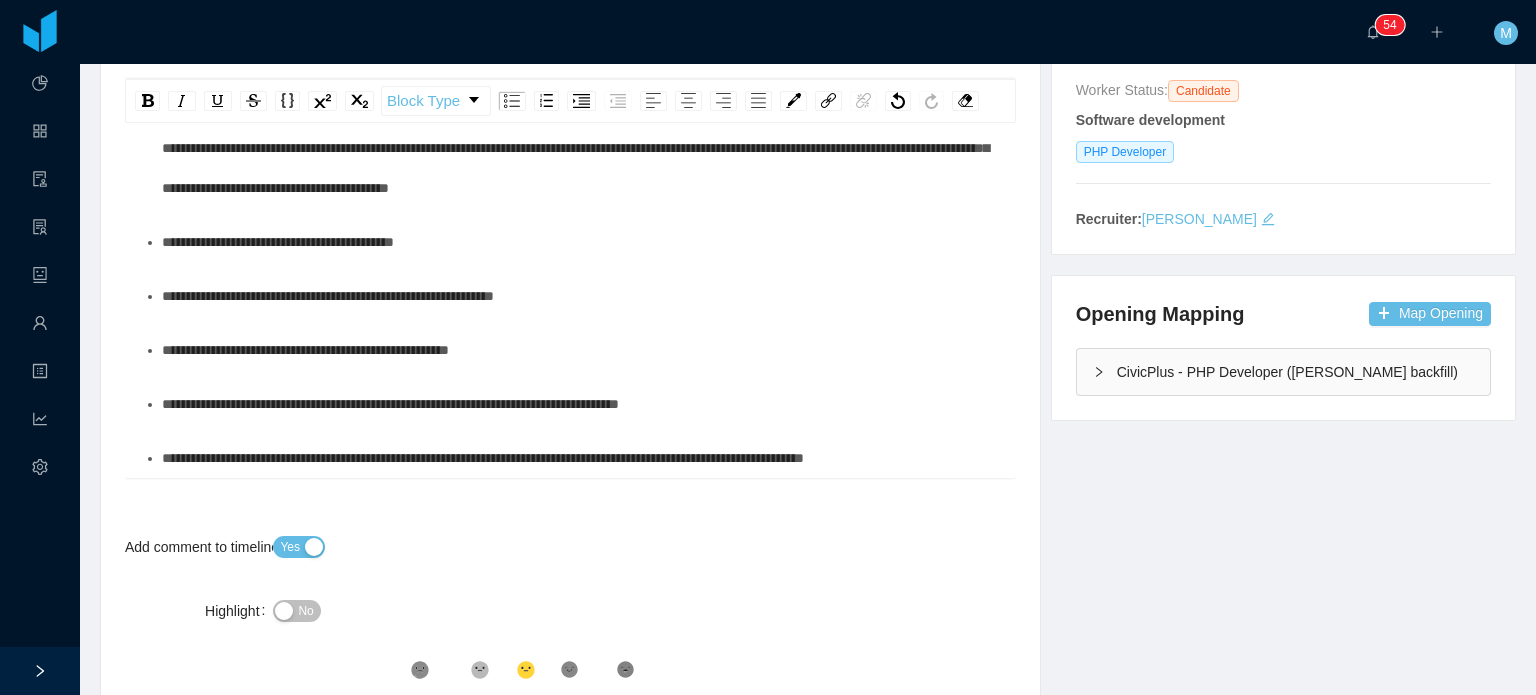 scroll, scrollTop: 323, scrollLeft: 0, axis: vertical 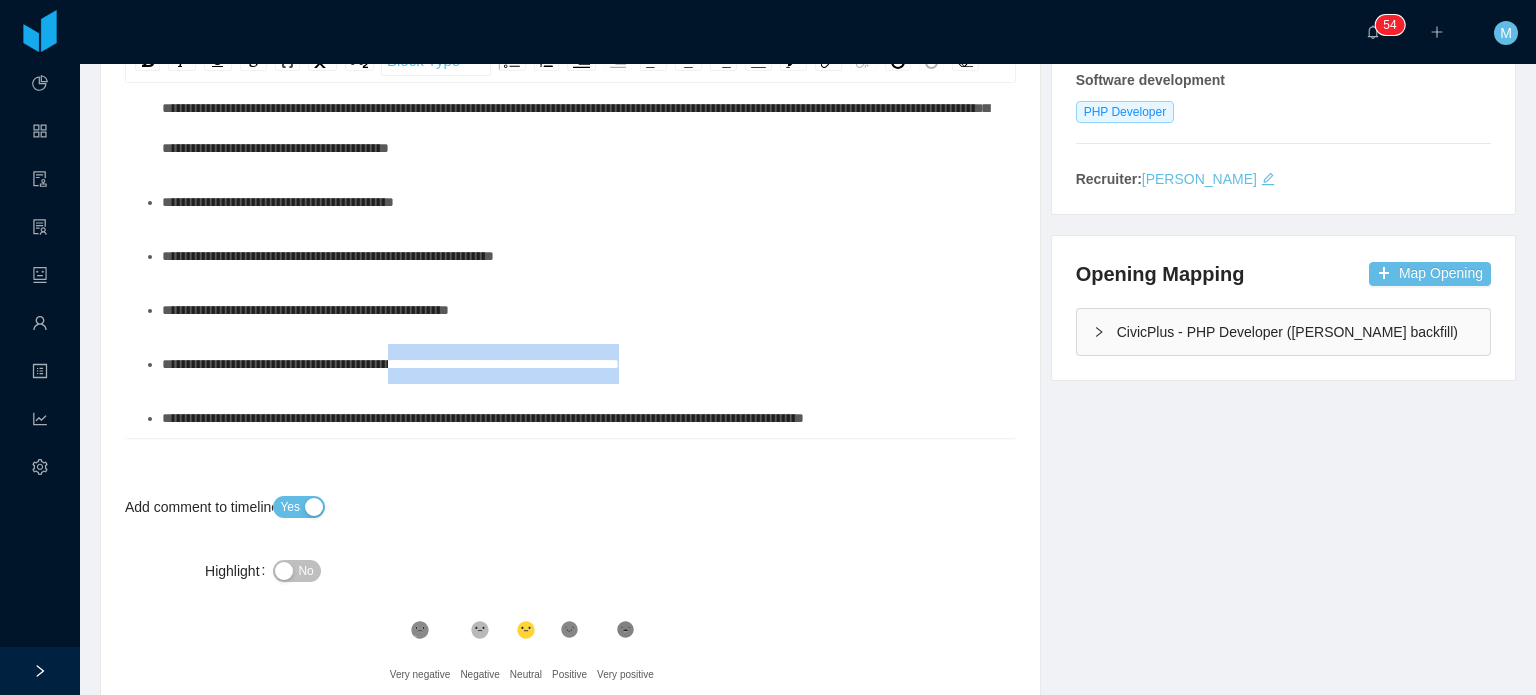 drag, startPoint x: 773, startPoint y: 369, endPoint x: 458, endPoint y: 370, distance: 315.0016 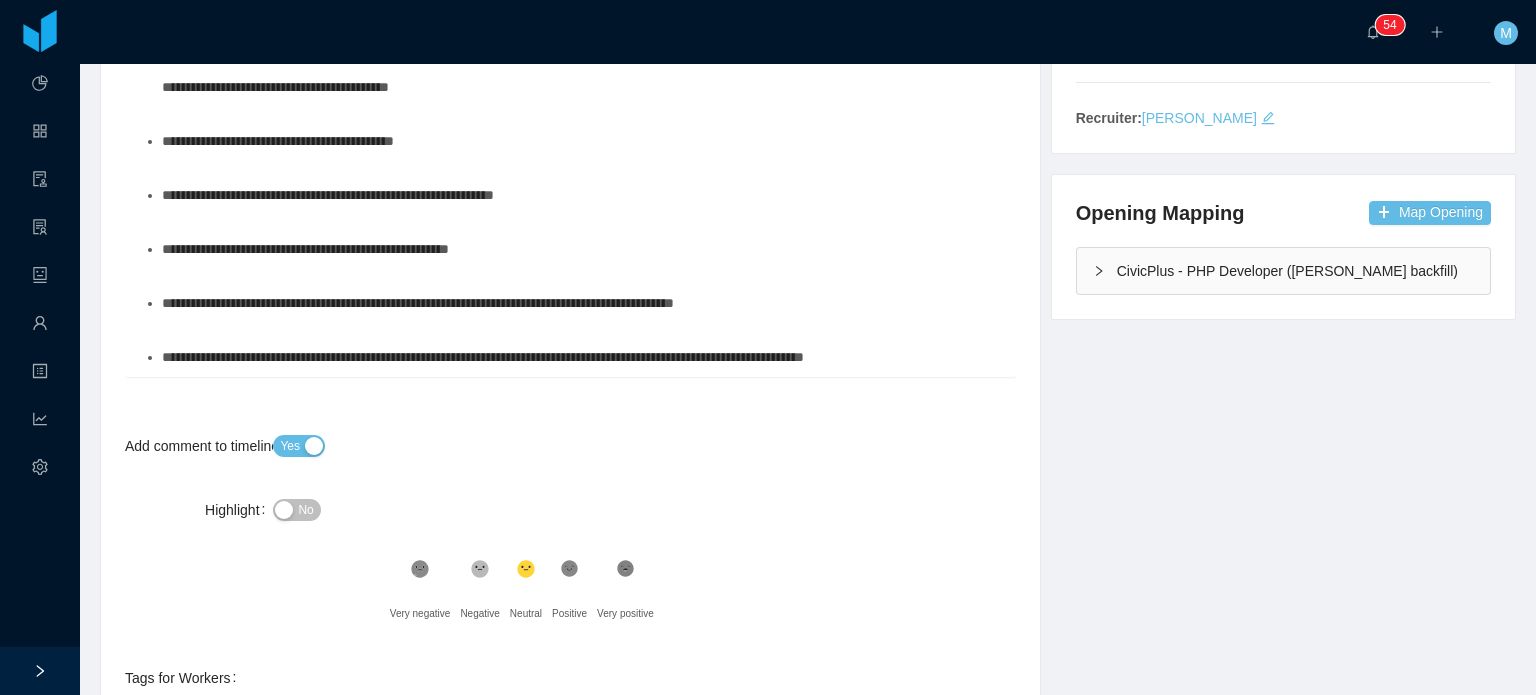 scroll, scrollTop: 388, scrollLeft: 0, axis: vertical 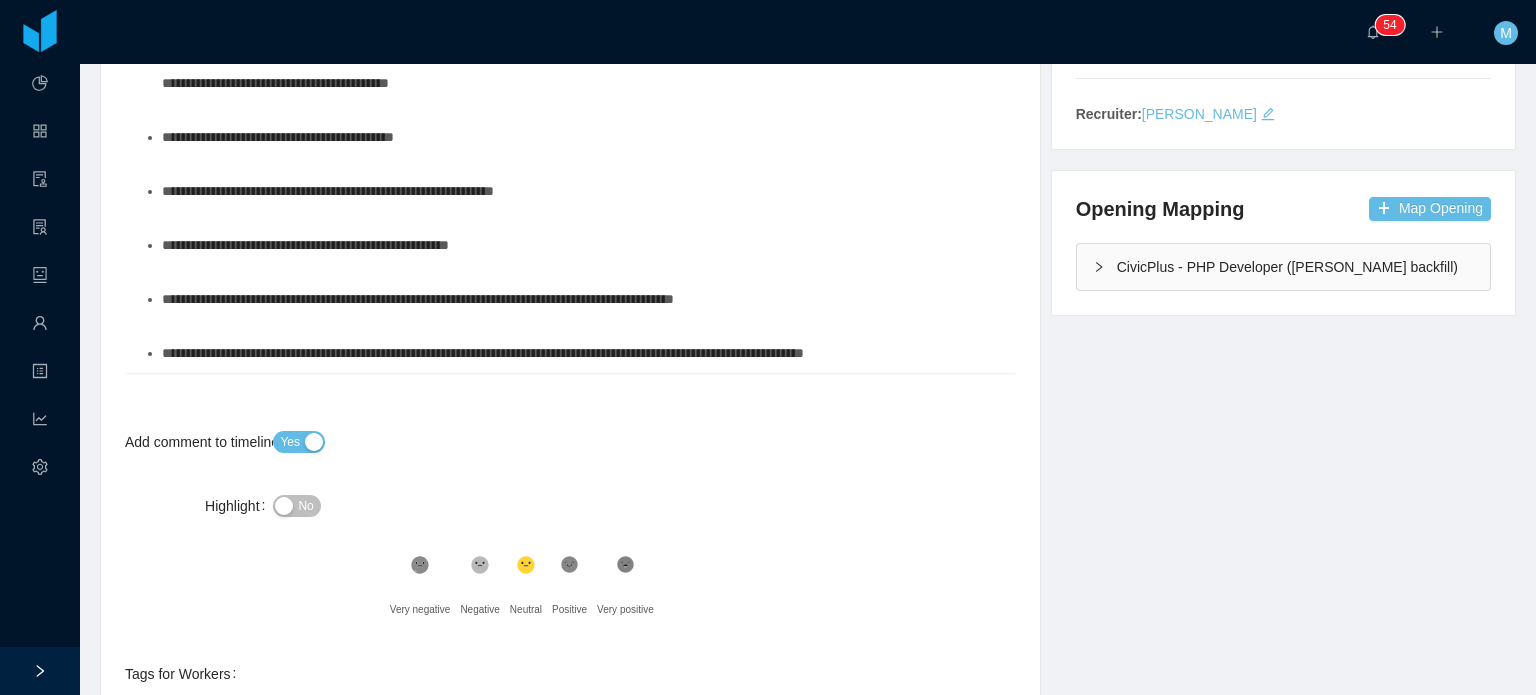 click on "**********" at bounding box center (483, 353) 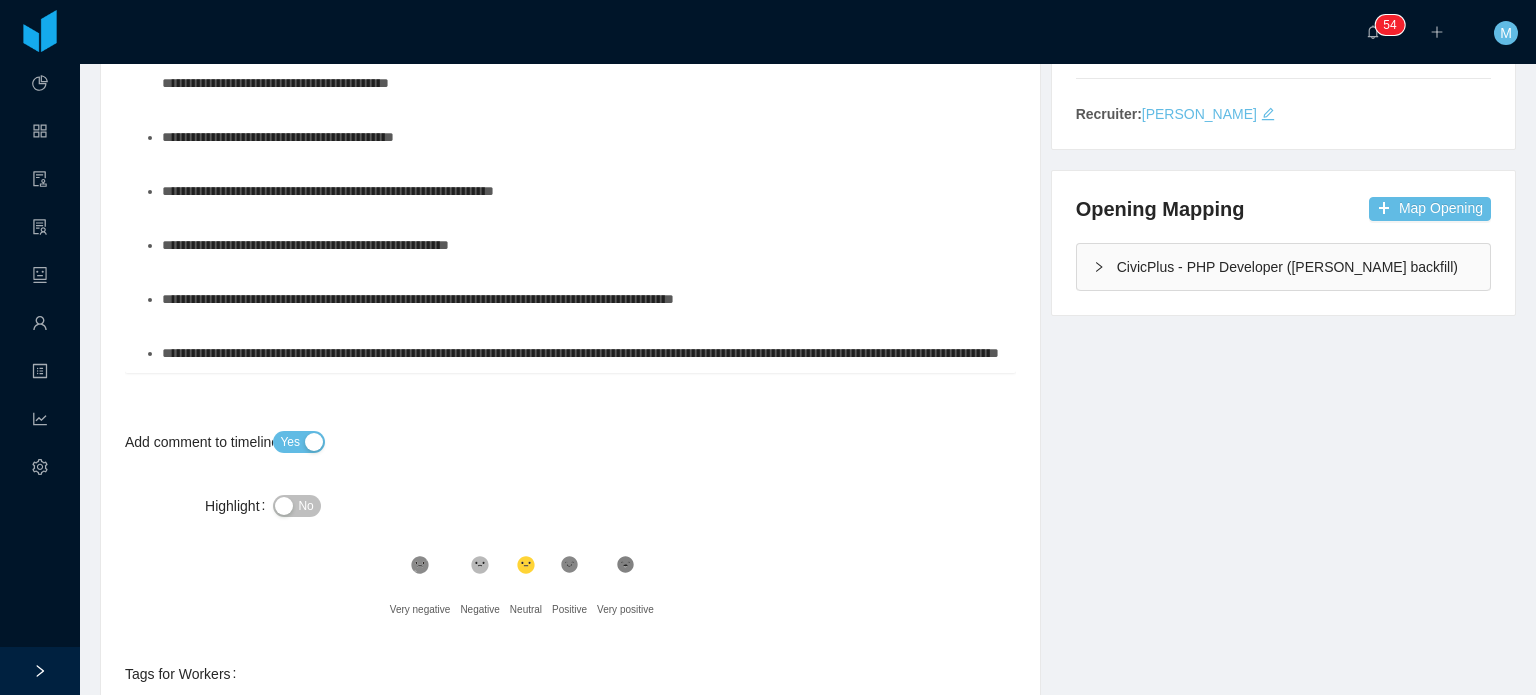 scroll, scrollTop: 608, scrollLeft: 0, axis: vertical 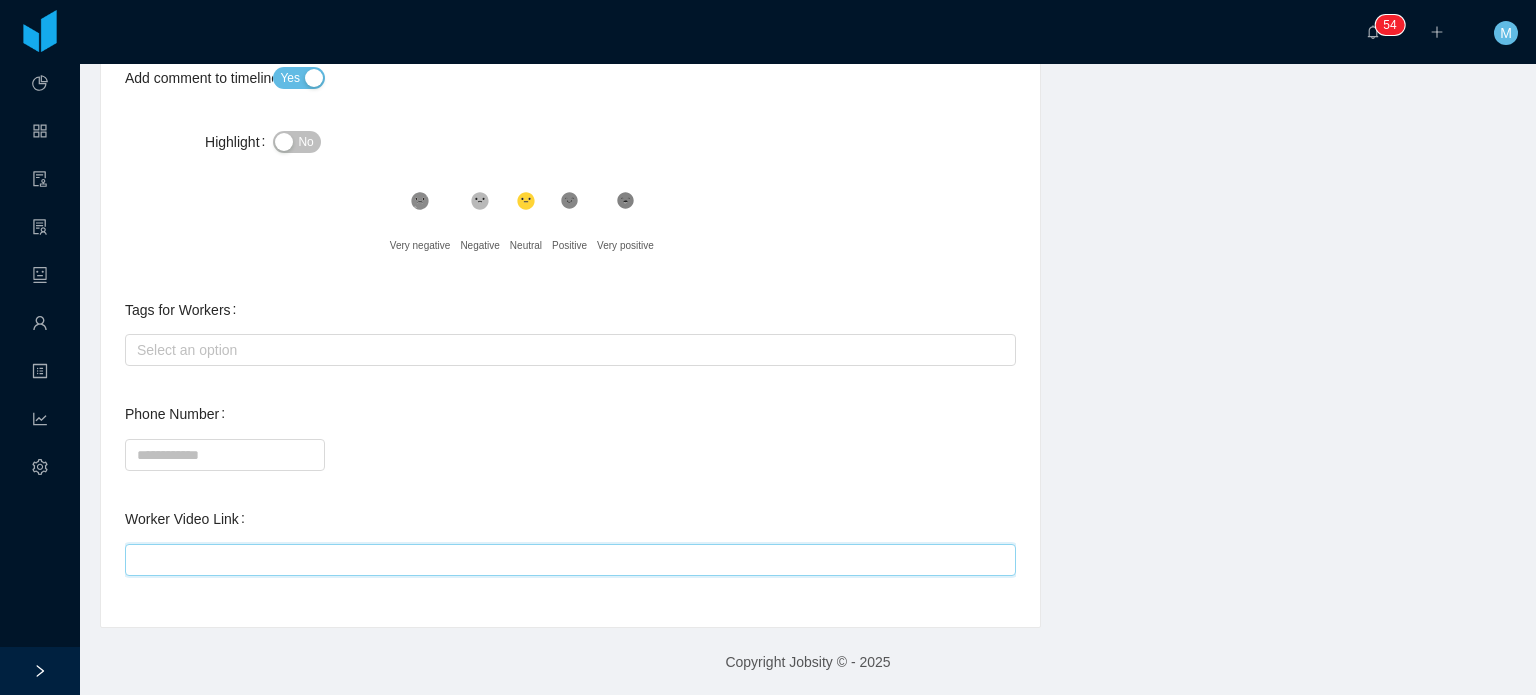 click on "Worker Video Link" at bounding box center [570, 560] 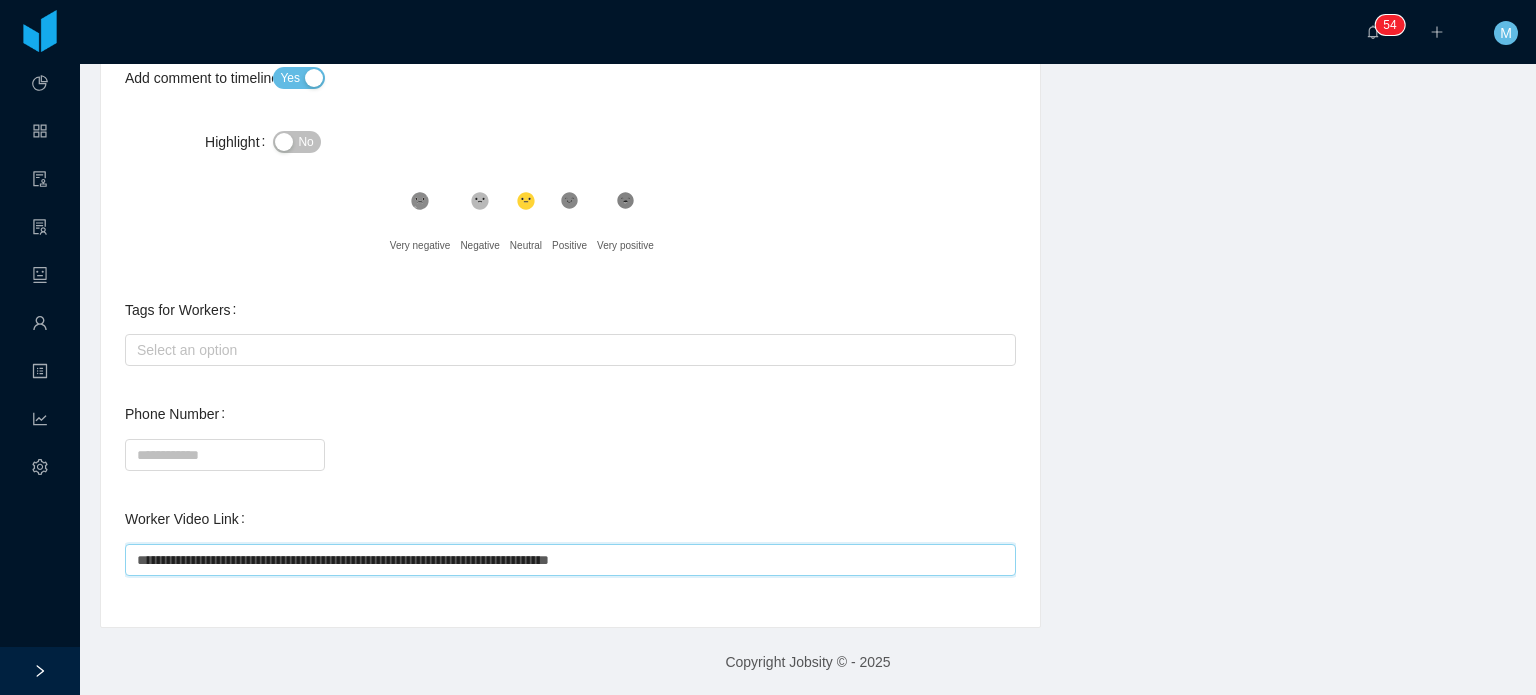 type on "**********" 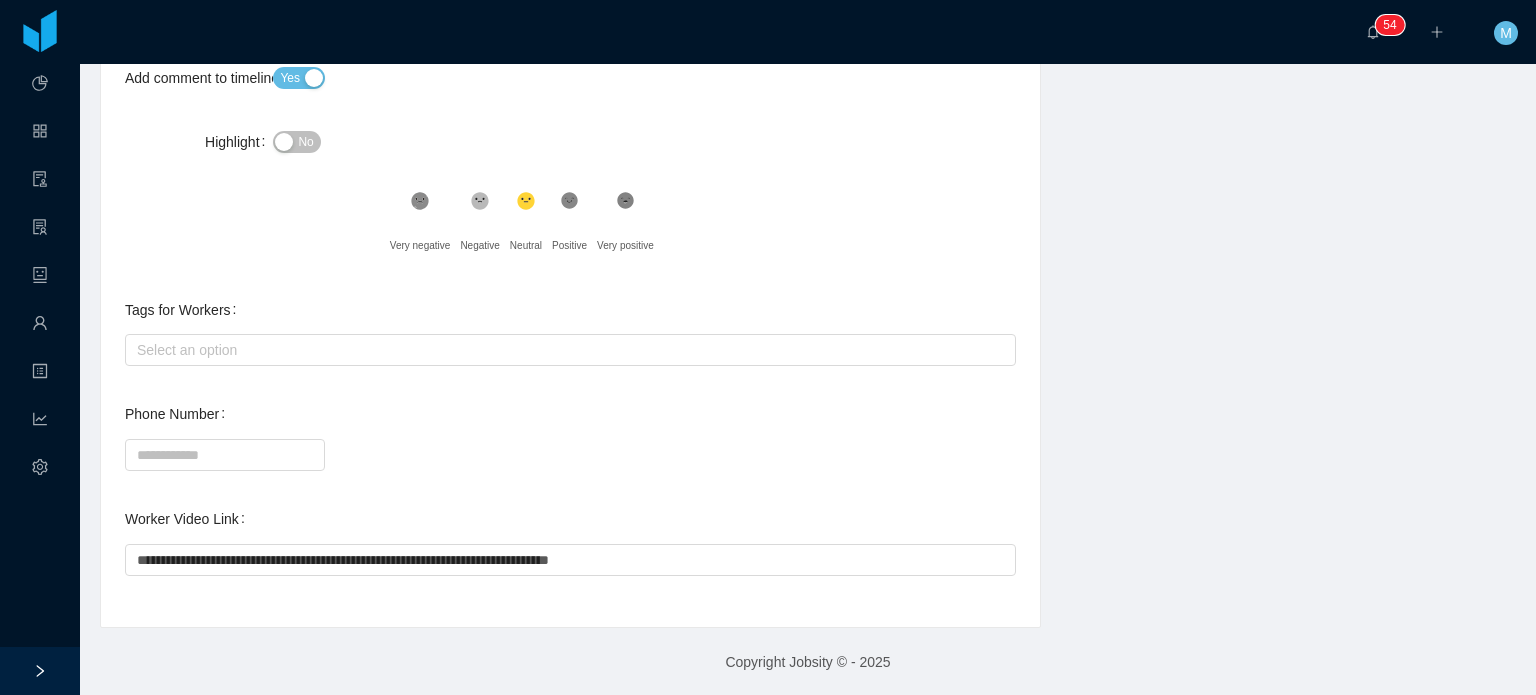click at bounding box center (570, 454) 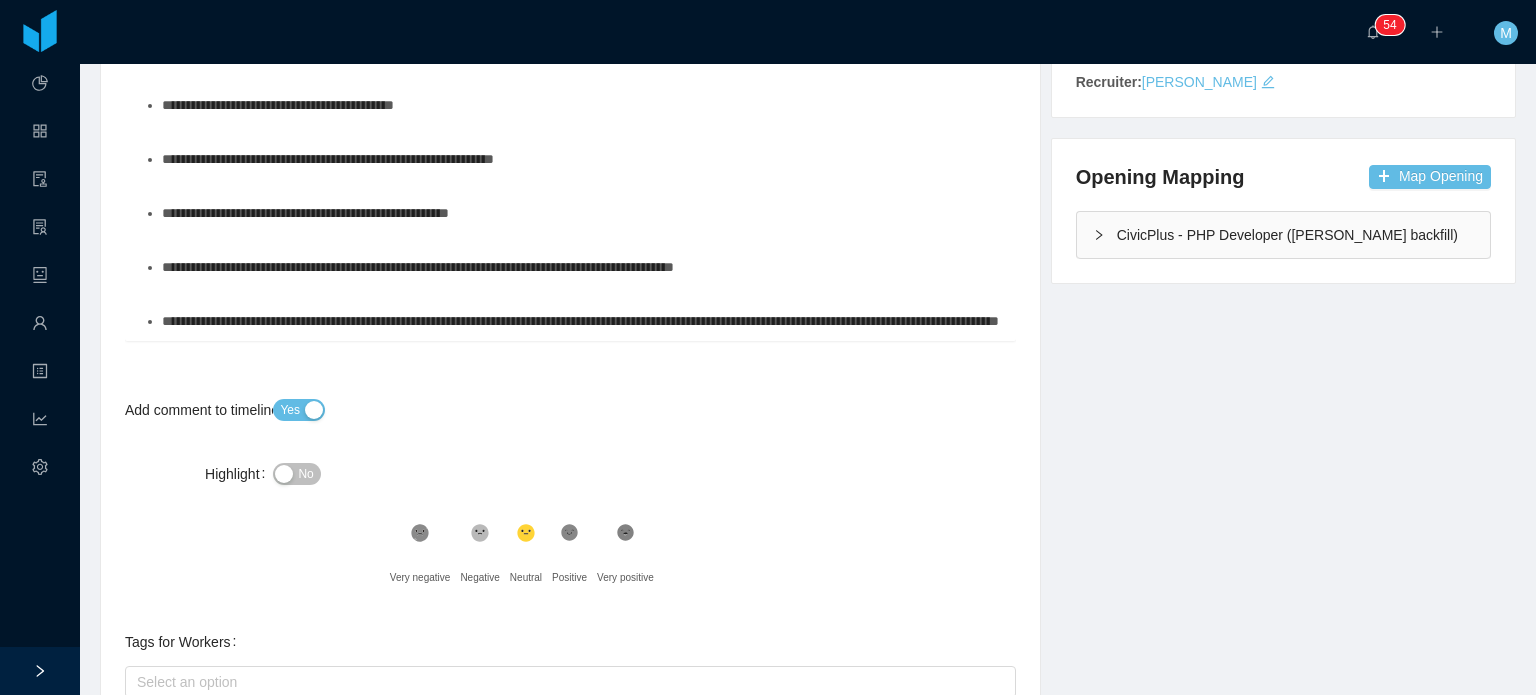scroll, scrollTop: 252, scrollLeft: 0, axis: vertical 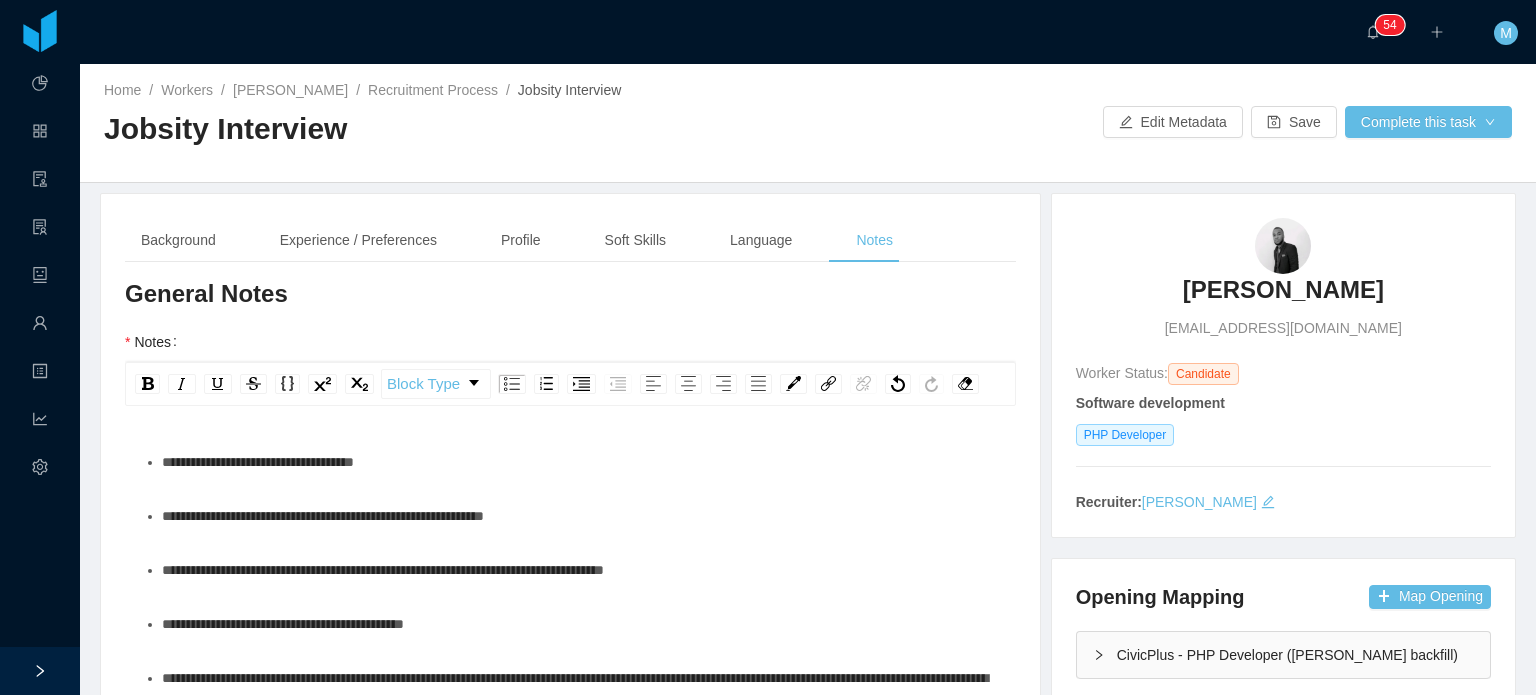 click on "**********" at bounding box center [581, 516] 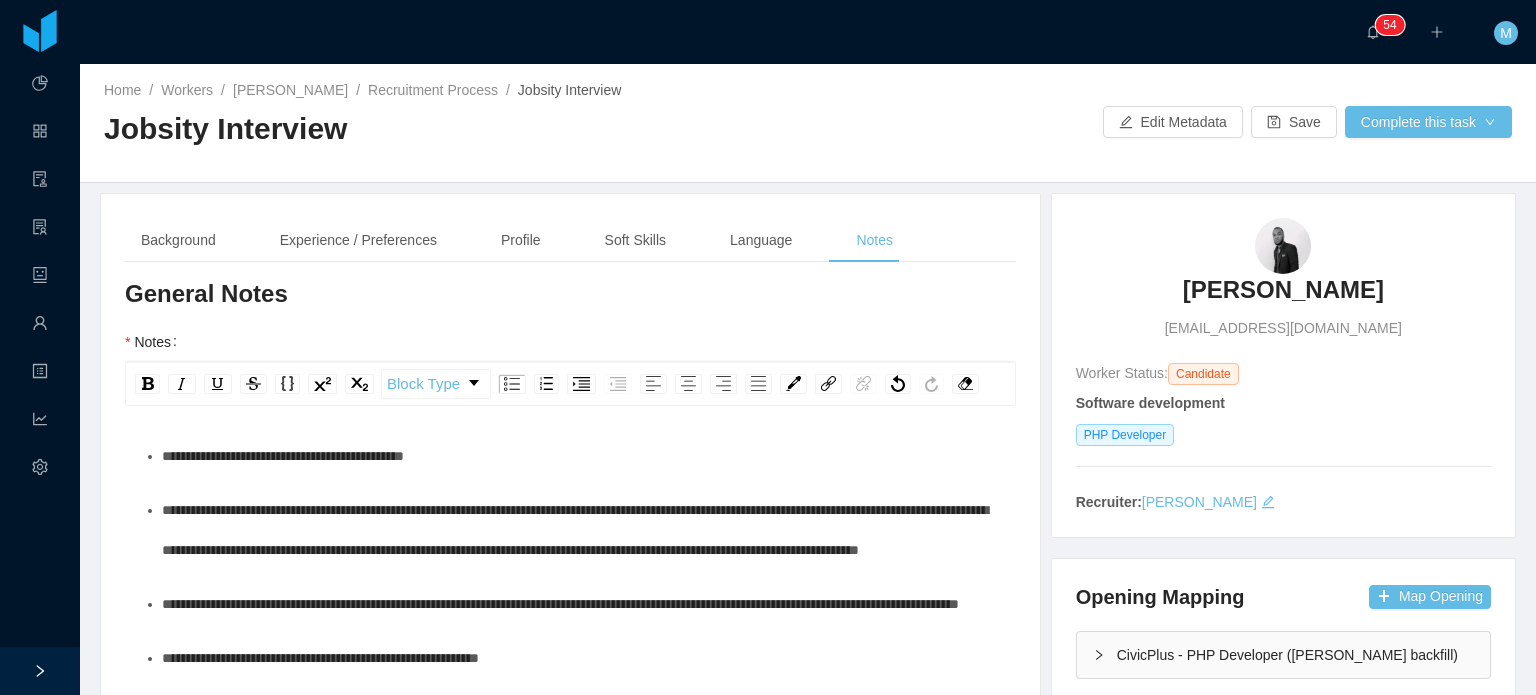 scroll, scrollTop: 167, scrollLeft: 0, axis: vertical 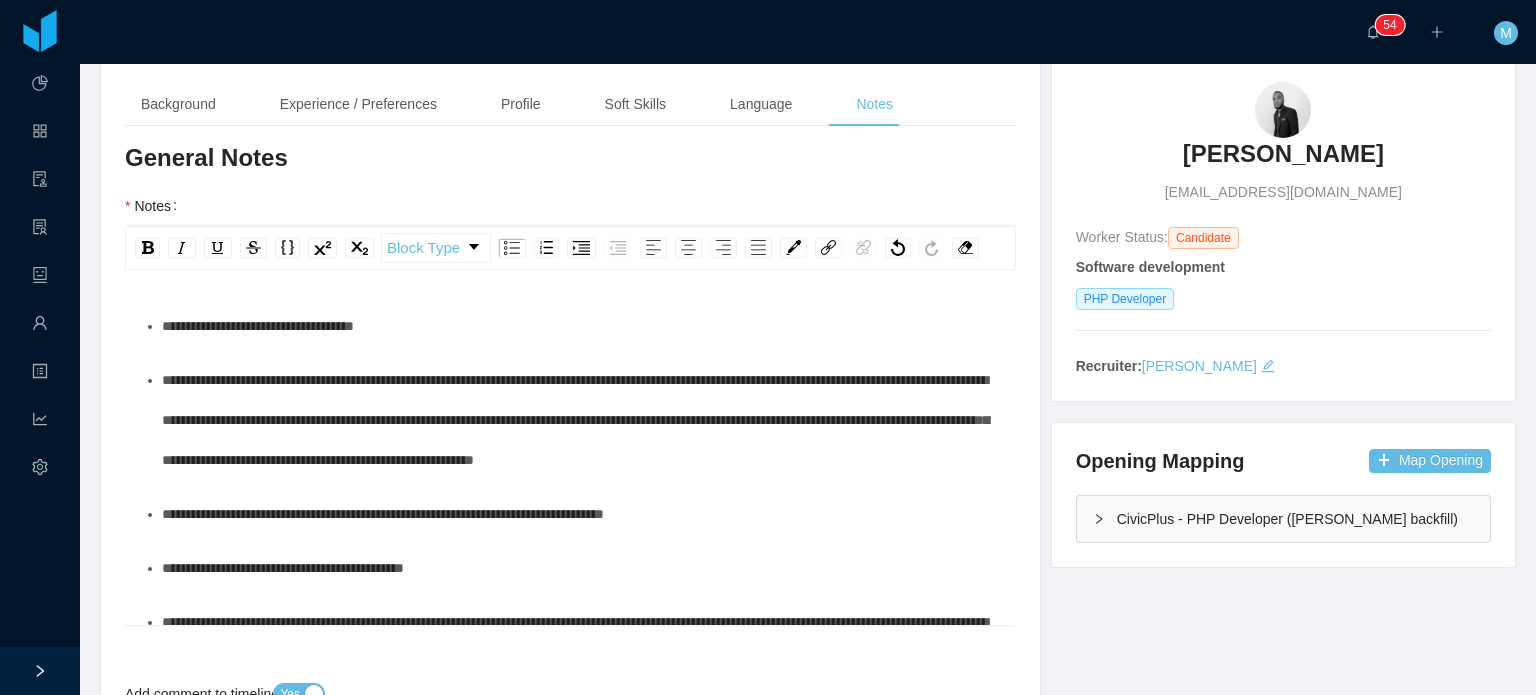 click on "**********" at bounding box center (581, 420) 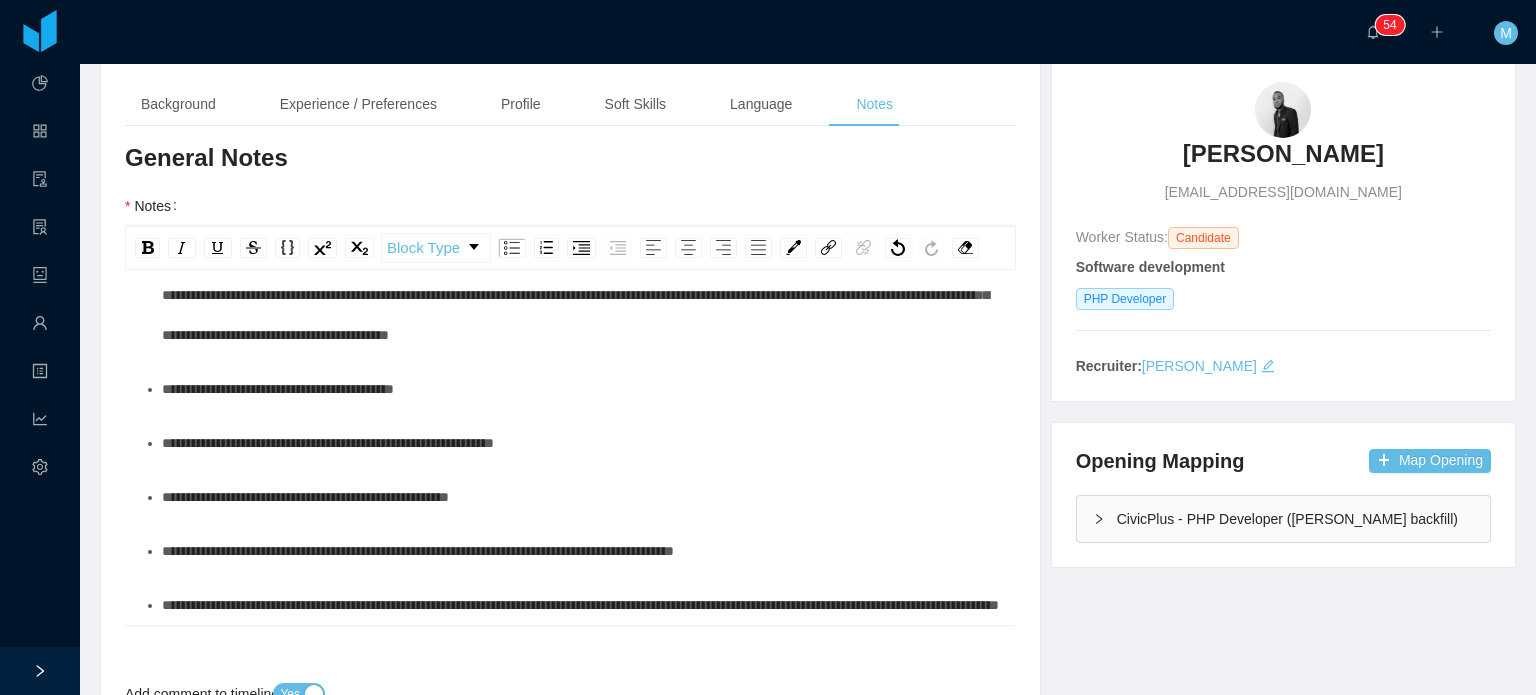 scroll, scrollTop: 728, scrollLeft: 0, axis: vertical 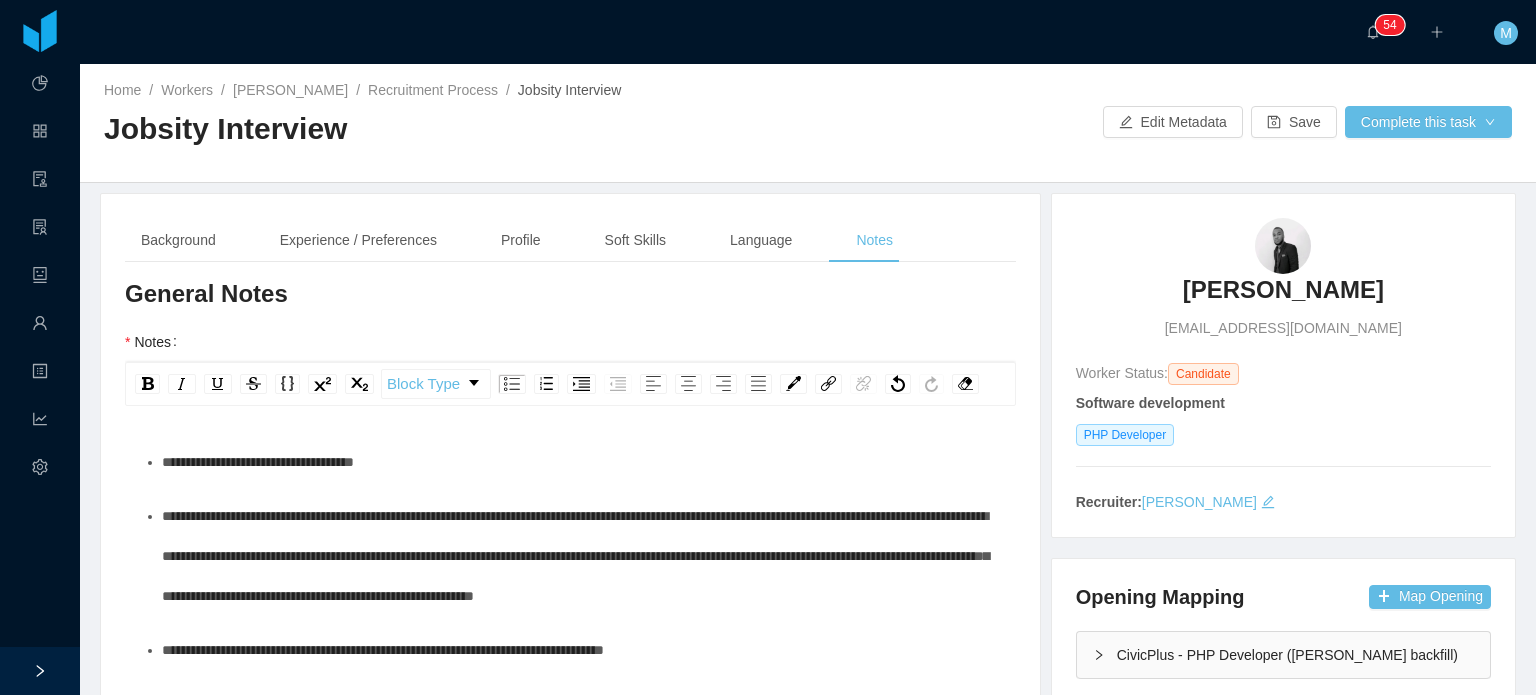 click on "Background Experience / Preferences Profile Soft Skills Language Notes General Background What have you heard about Jobsity? Billable Billable Gender Female Male Non binary Location Country ******* Jamaica   City   Marital Status Marital Status Number of Children * Nationality Country ******* Jamaica   Education + Add Overall Years of Experience Date of Birth Technical Profile and Role Preference Which technologies have you been most involved and committed to? Software development Remove Edit PHP Developer Add Type In which technologies do you have experience with? PHP Developer Skills by Job Title Other Skills Skill Level Years experiences Skill Chronology Actions Javascript no-experience Edit Remove Yii no-experience Edit Remove React.js no-experience Edit Remove GraphQL no-experience Edit Remove Lambdas no-experience Edit Remove + Add Do you feel more comfortable in the BE, FE or in both, as a full stack? Select an option   Which technologies are you interested in working with? Select Job Titles" at bounding box center (570, 786) 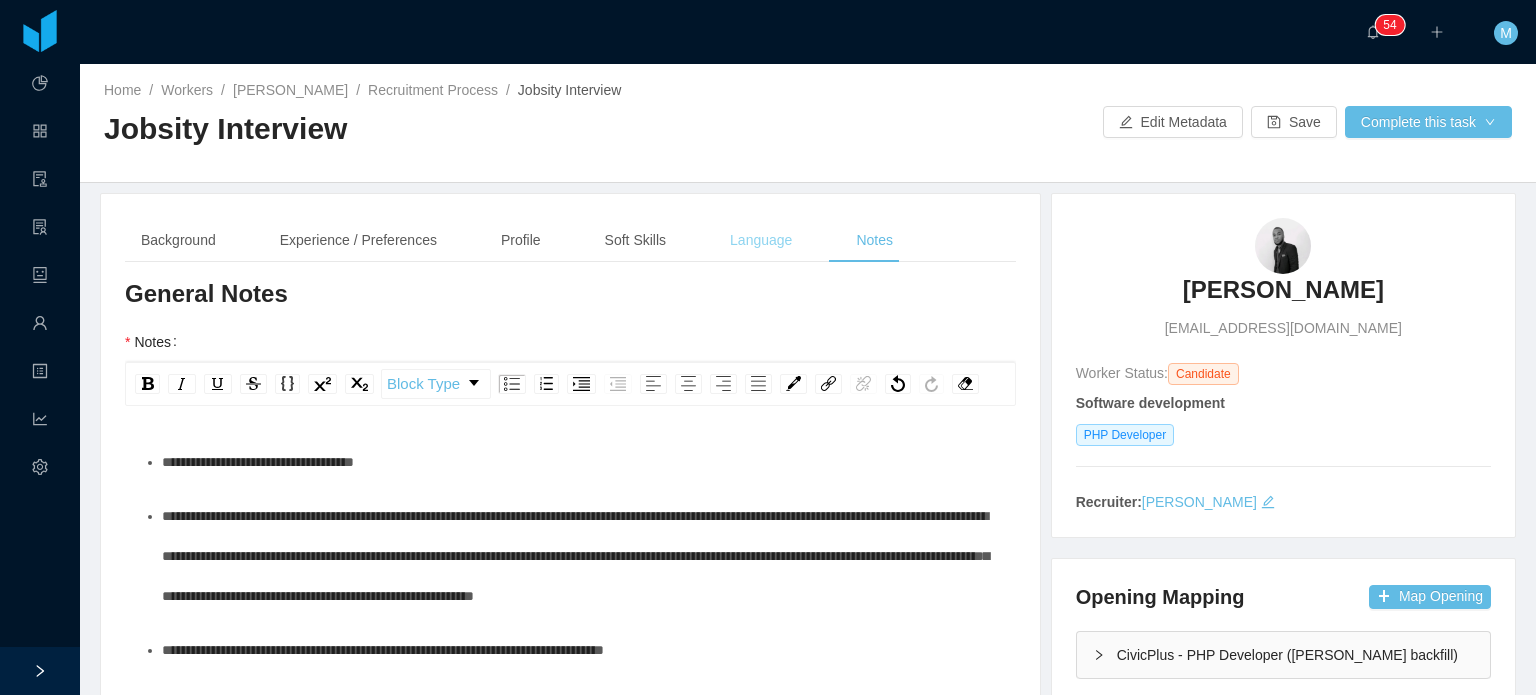 click on "Language" at bounding box center [761, 240] 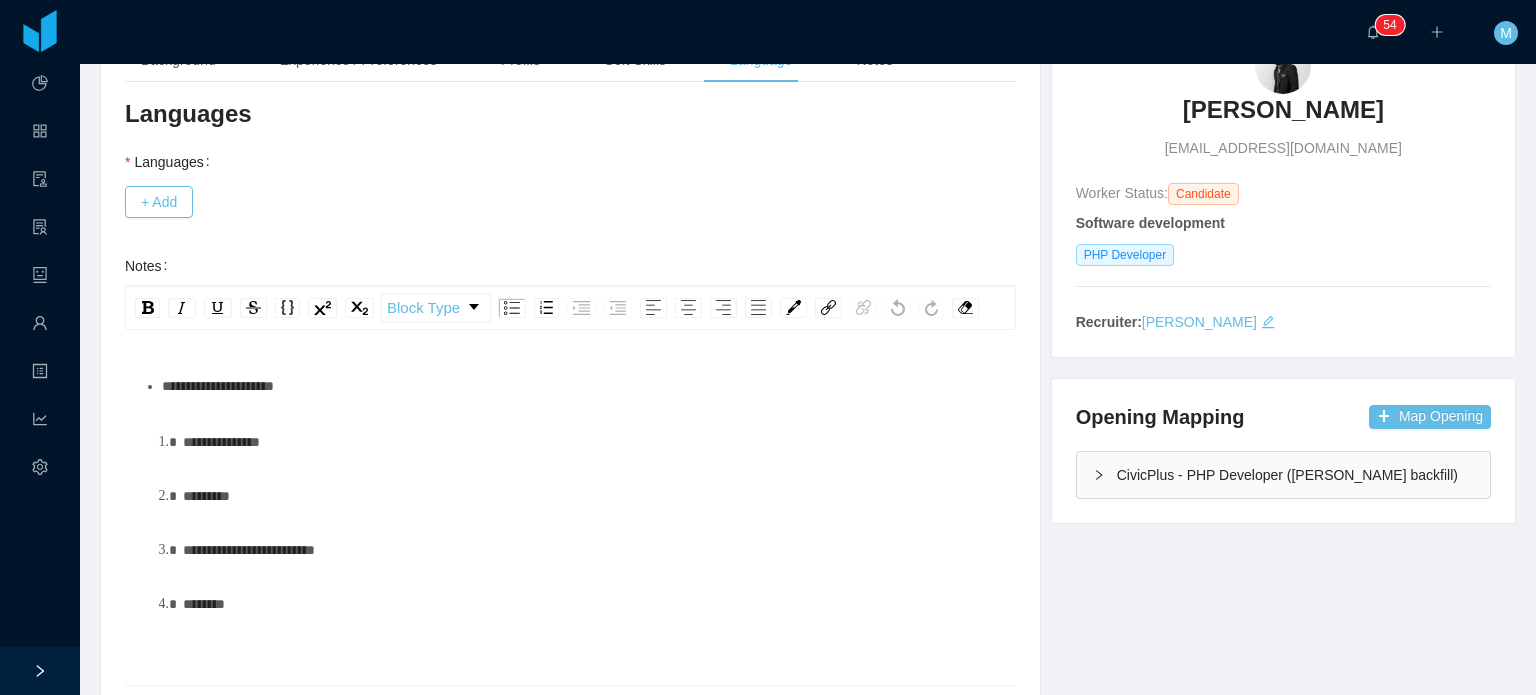 scroll, scrollTop: 0, scrollLeft: 0, axis: both 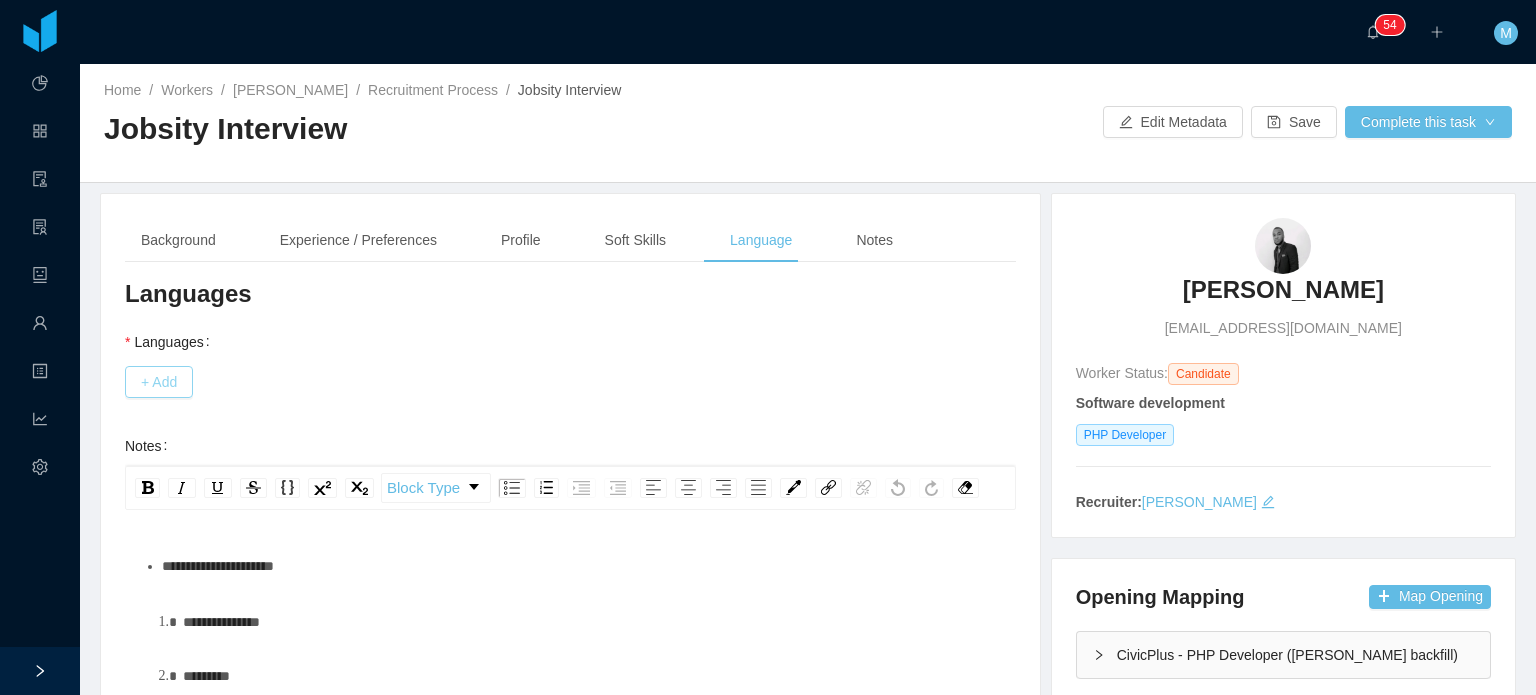 click on "+ Add" at bounding box center (159, 382) 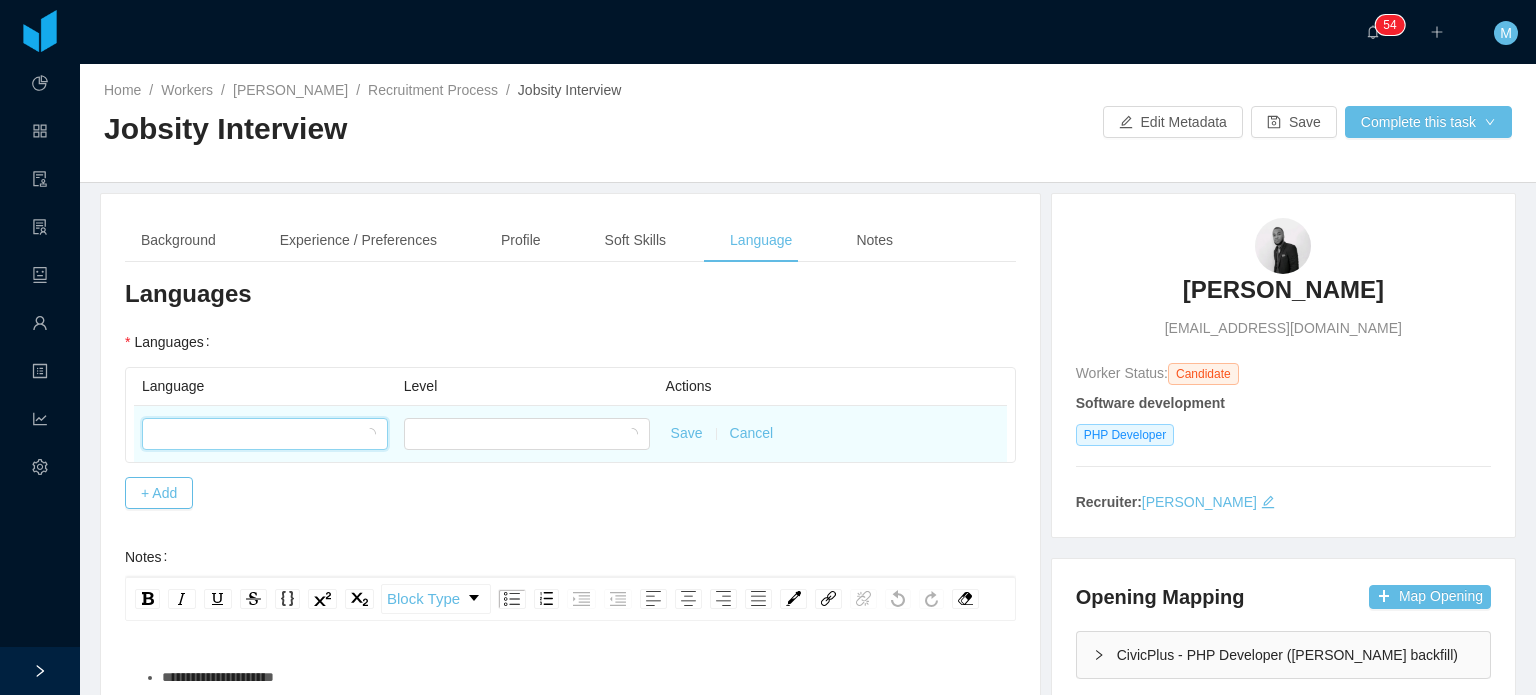 click at bounding box center (258, 434) 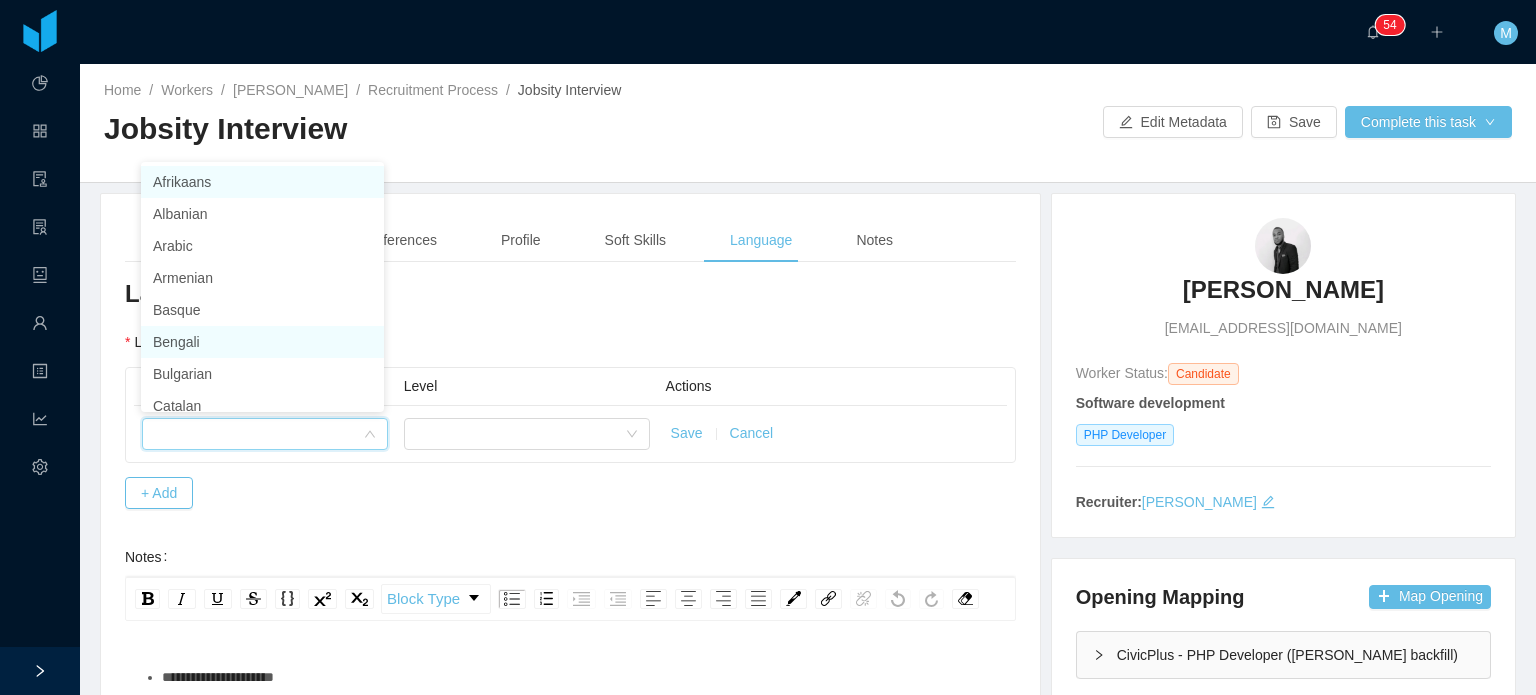 scroll, scrollTop: 10, scrollLeft: 0, axis: vertical 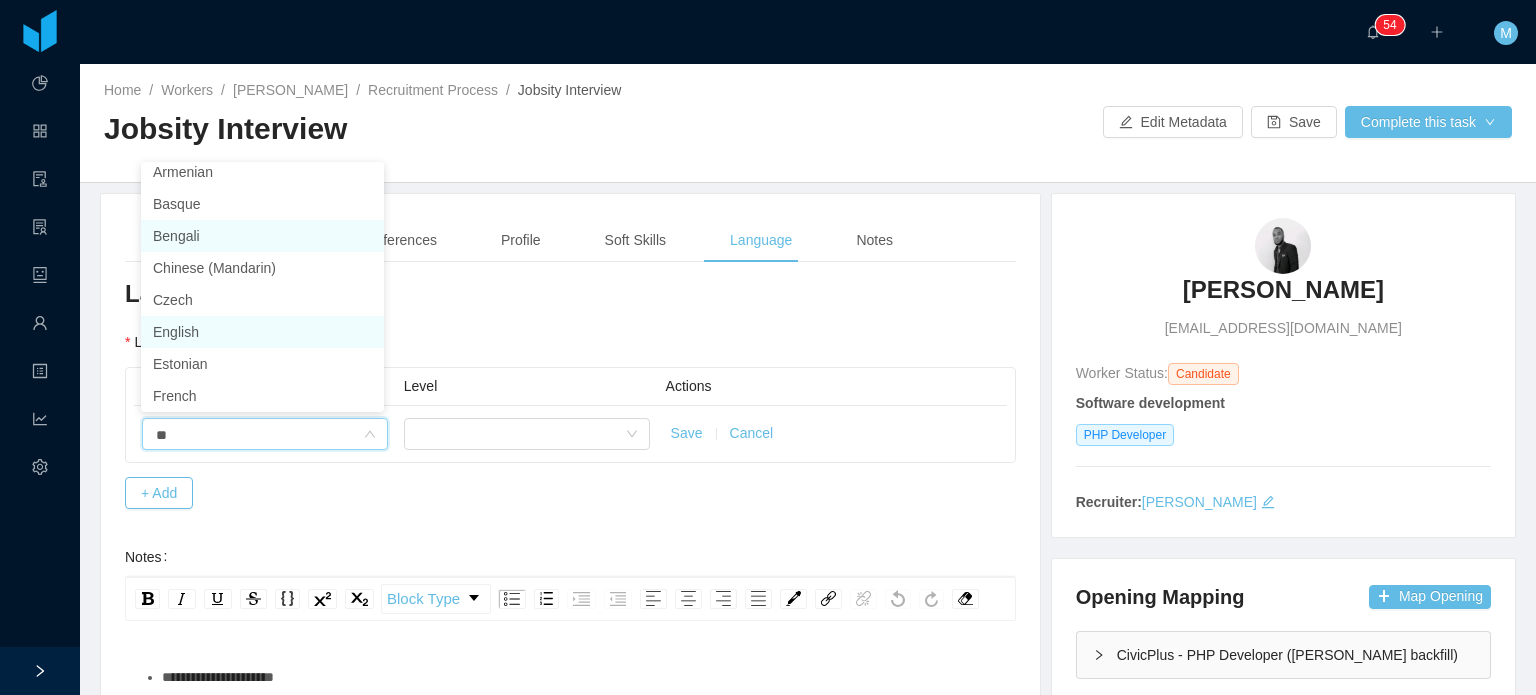 type on "***" 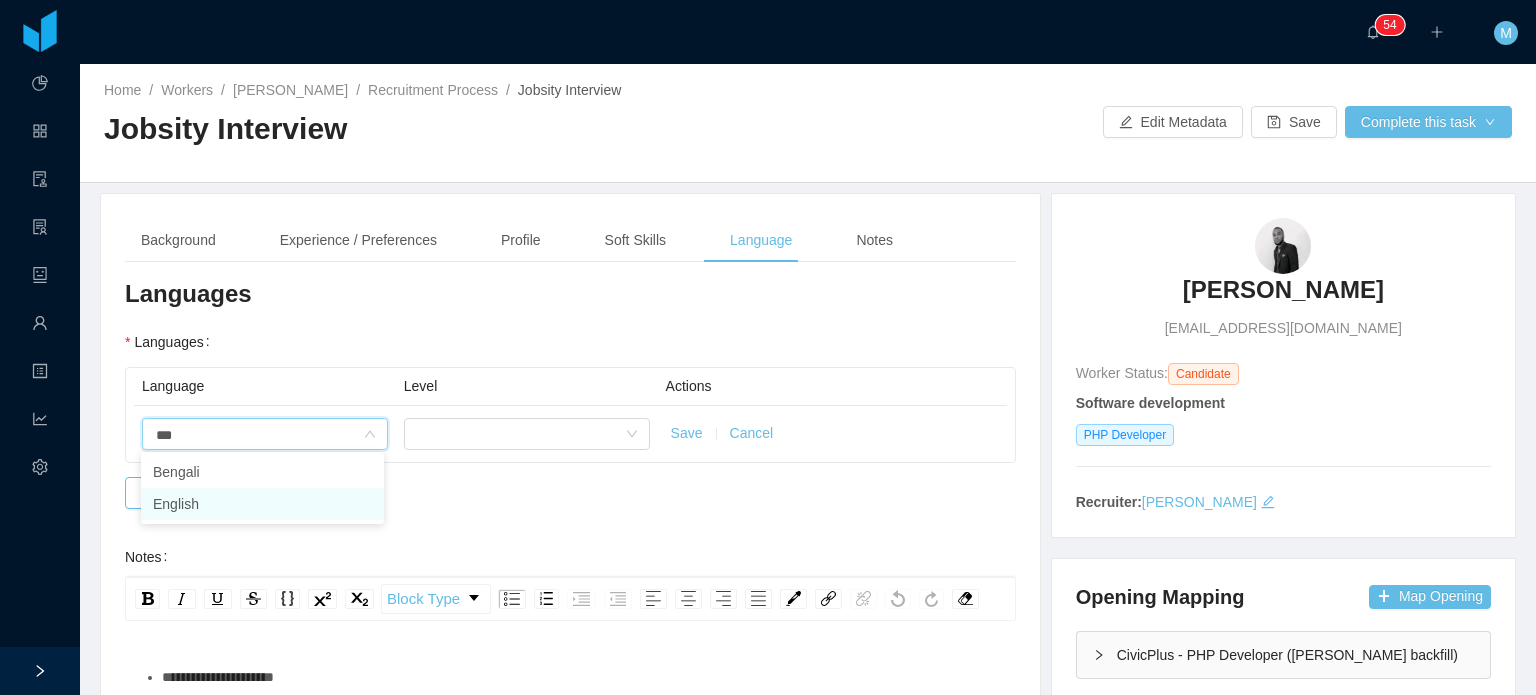 click on "English" at bounding box center [262, 504] 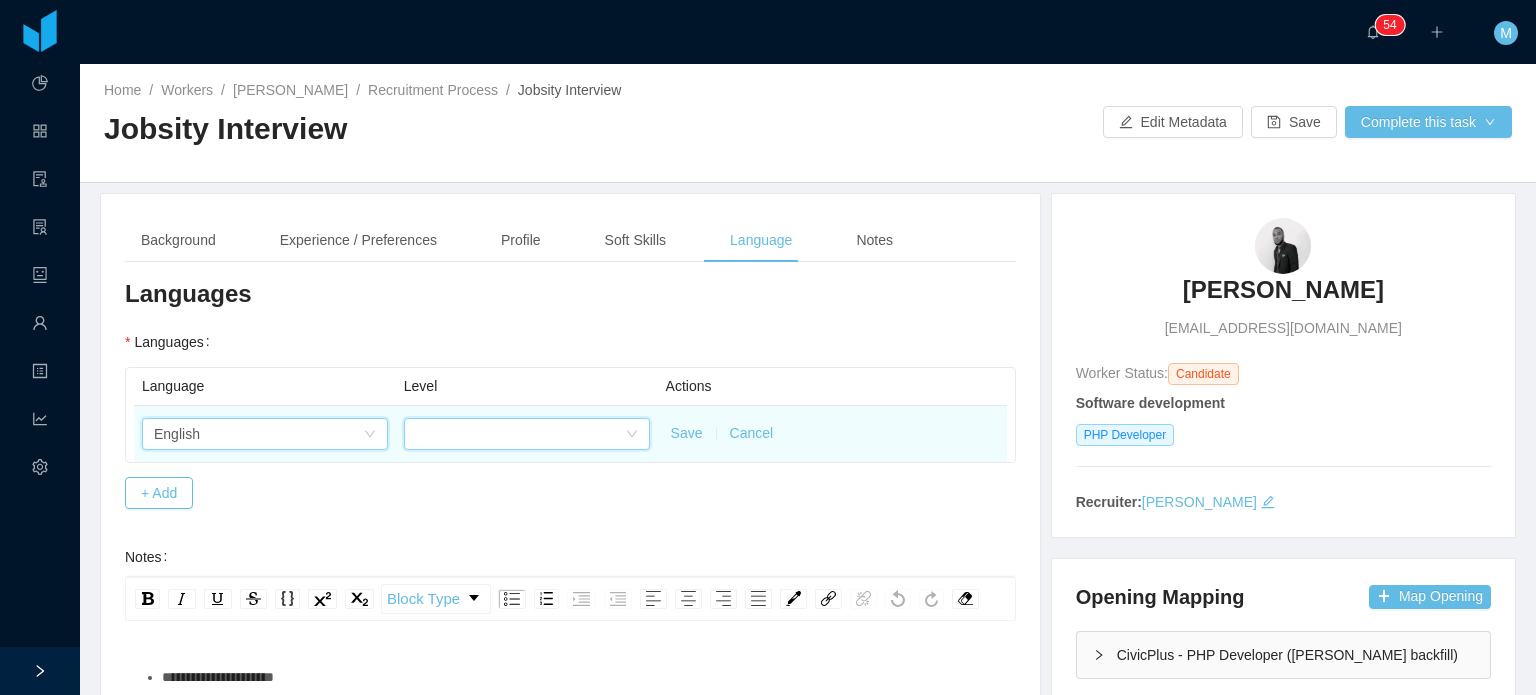 click at bounding box center [527, 434] 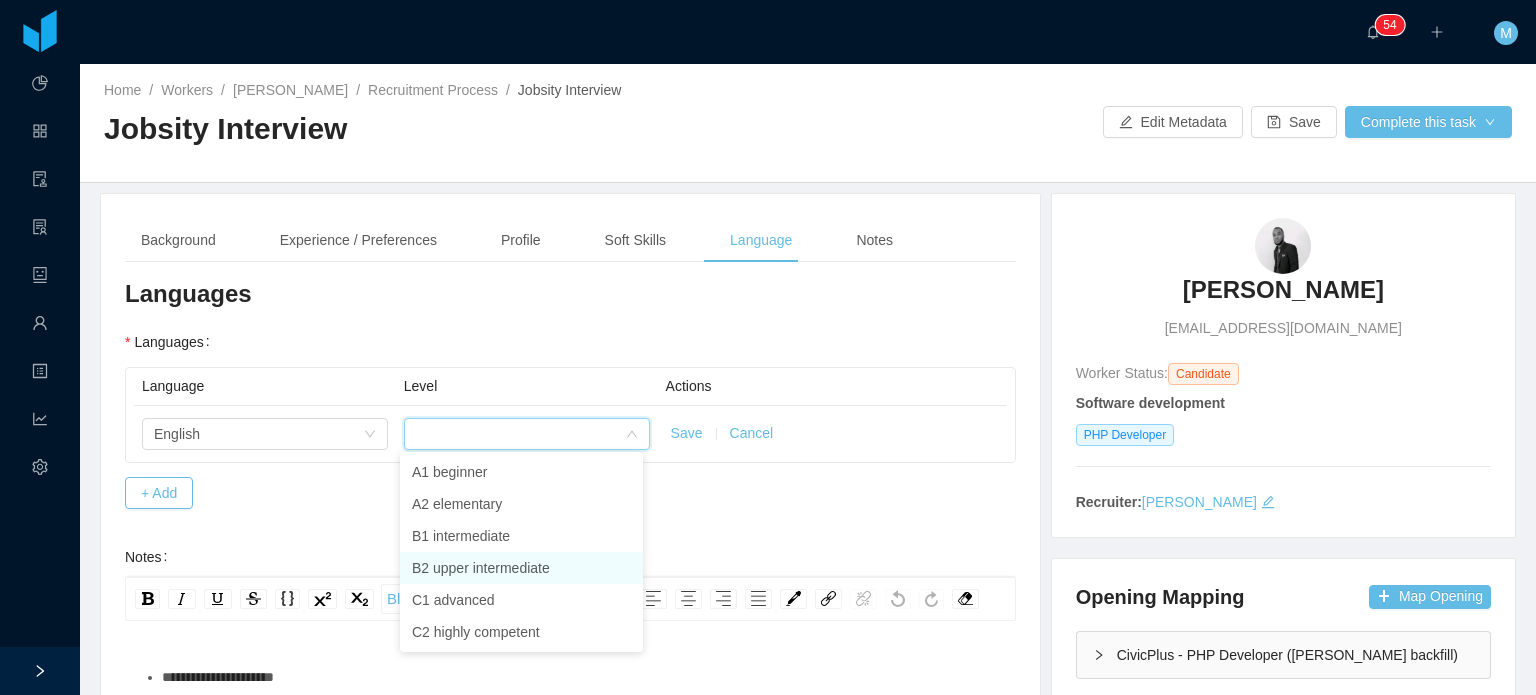 click on "B2 upper intermediate" at bounding box center [521, 568] 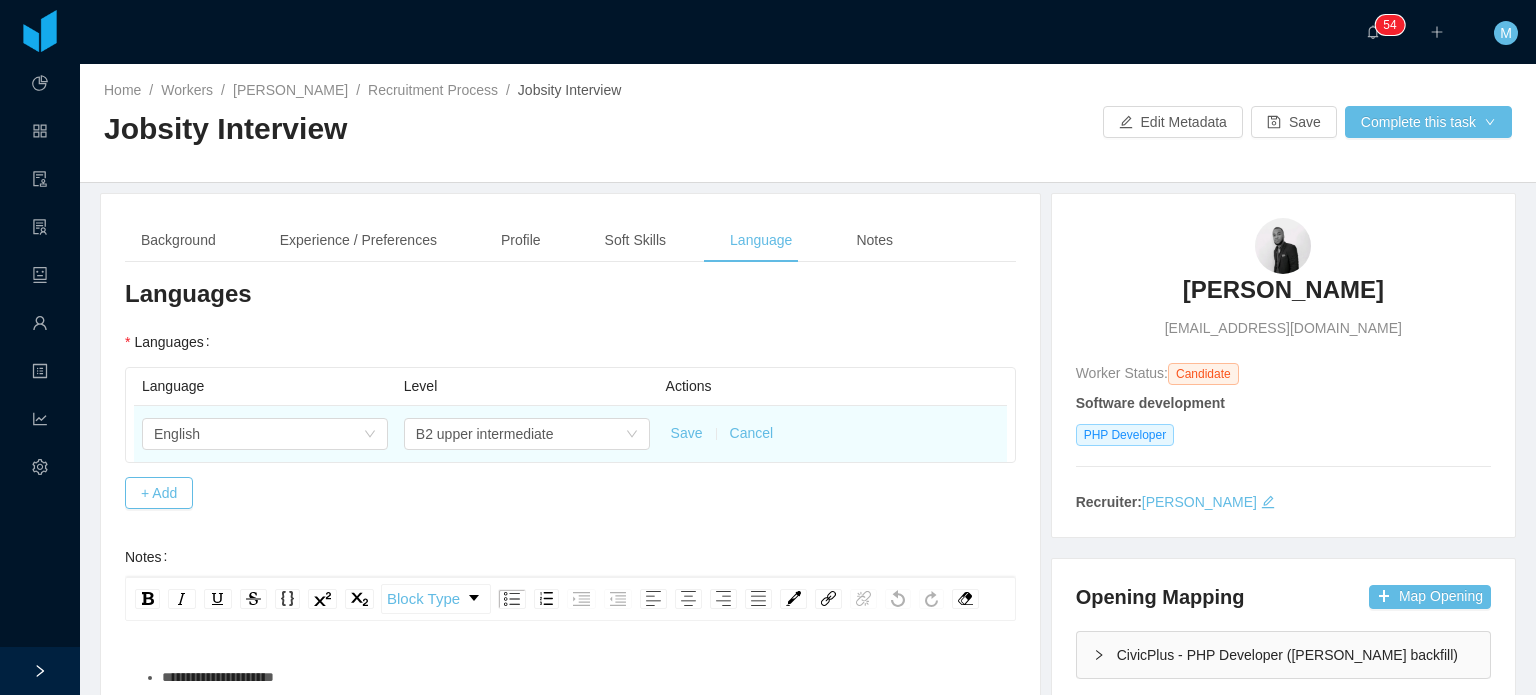 click on "Save" at bounding box center (687, 433) 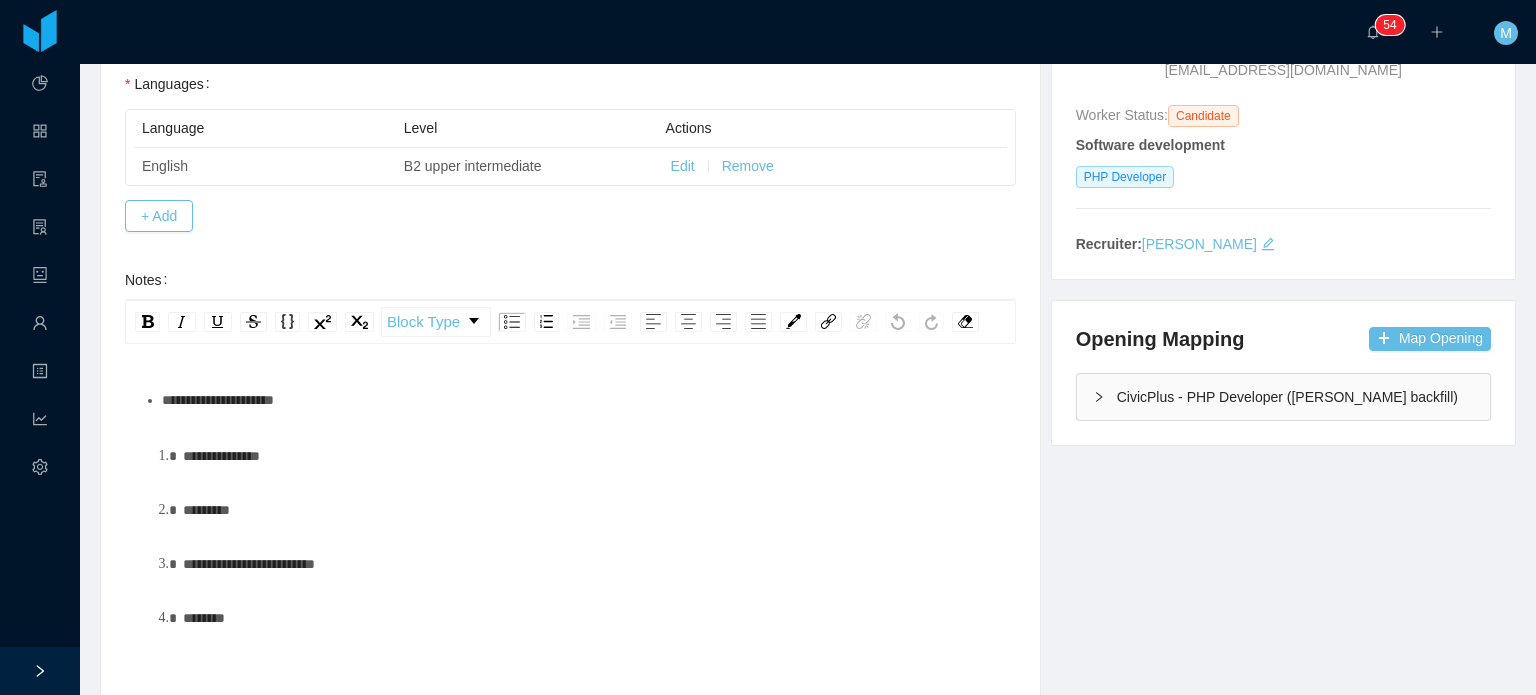 scroll, scrollTop: 262, scrollLeft: 0, axis: vertical 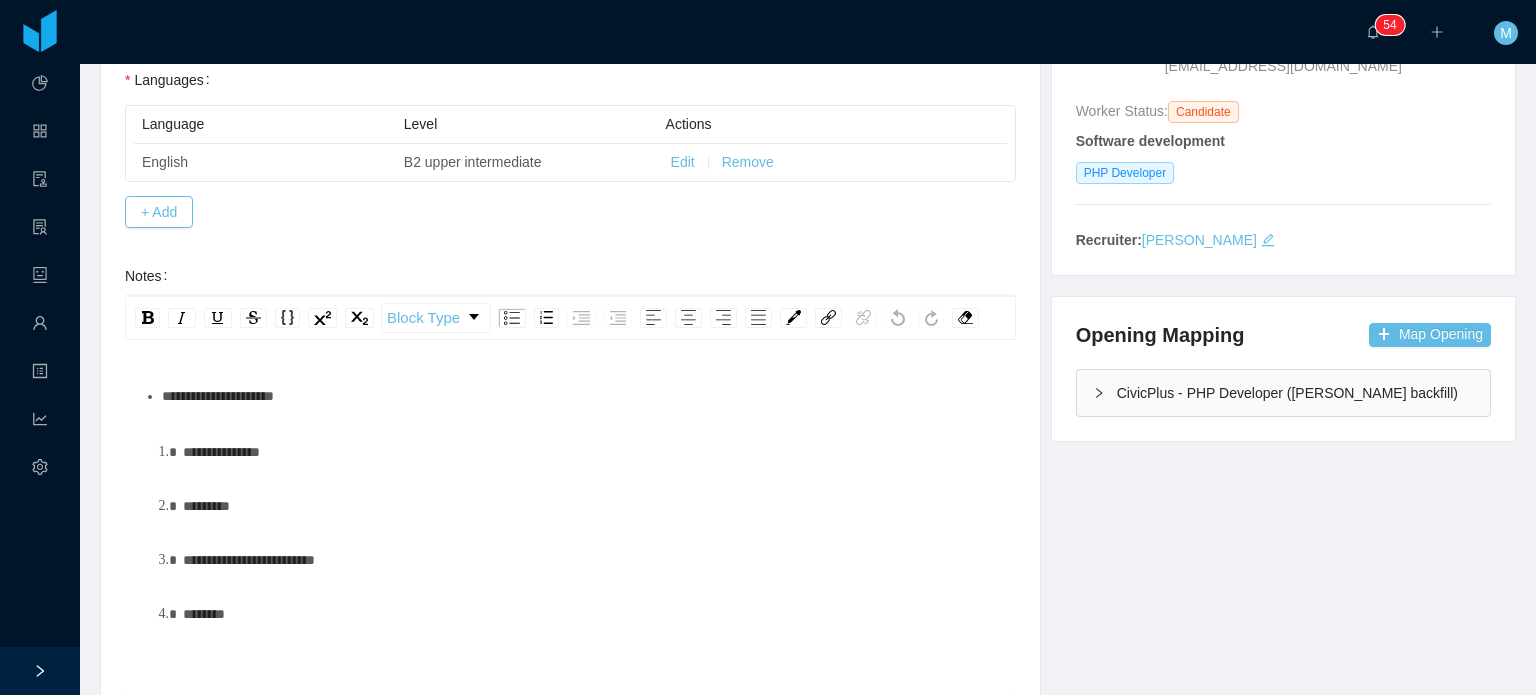 click on "**********" at bounding box center [581, 396] 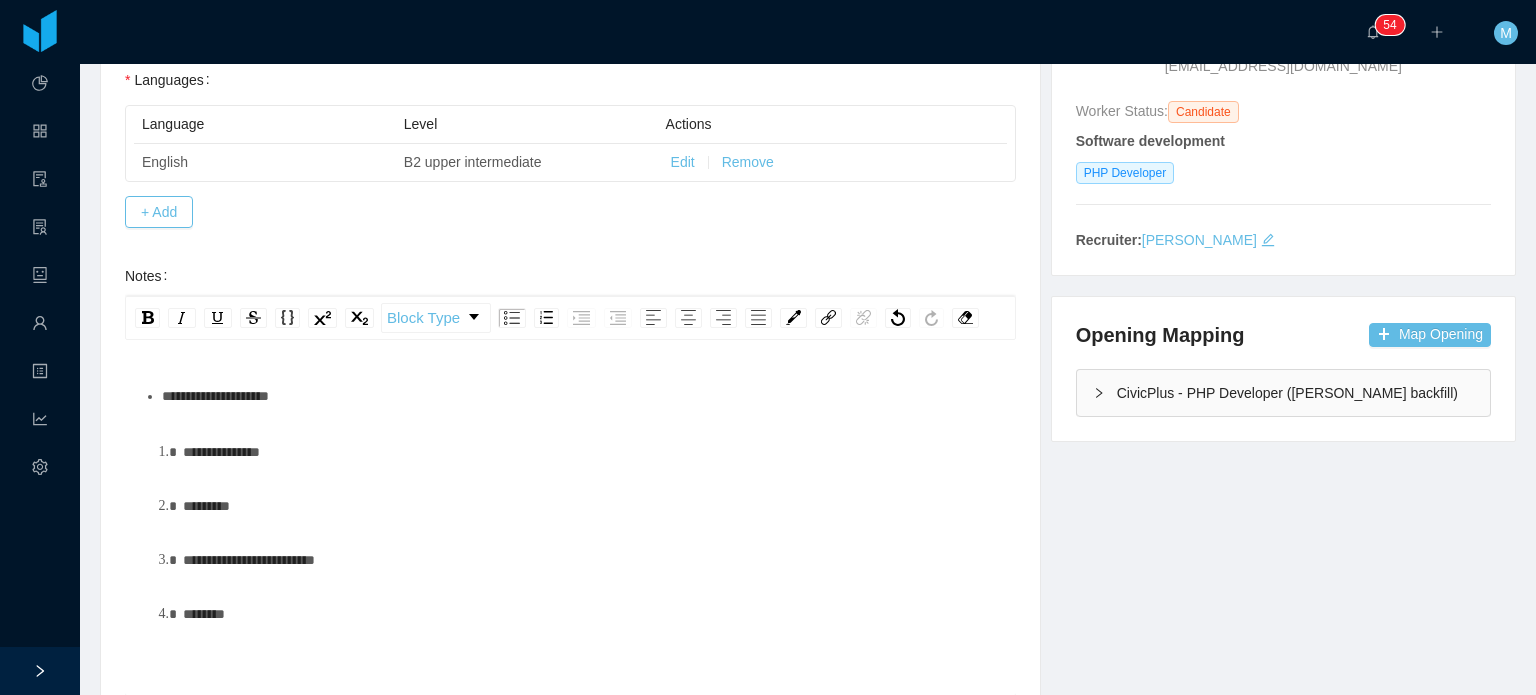 type 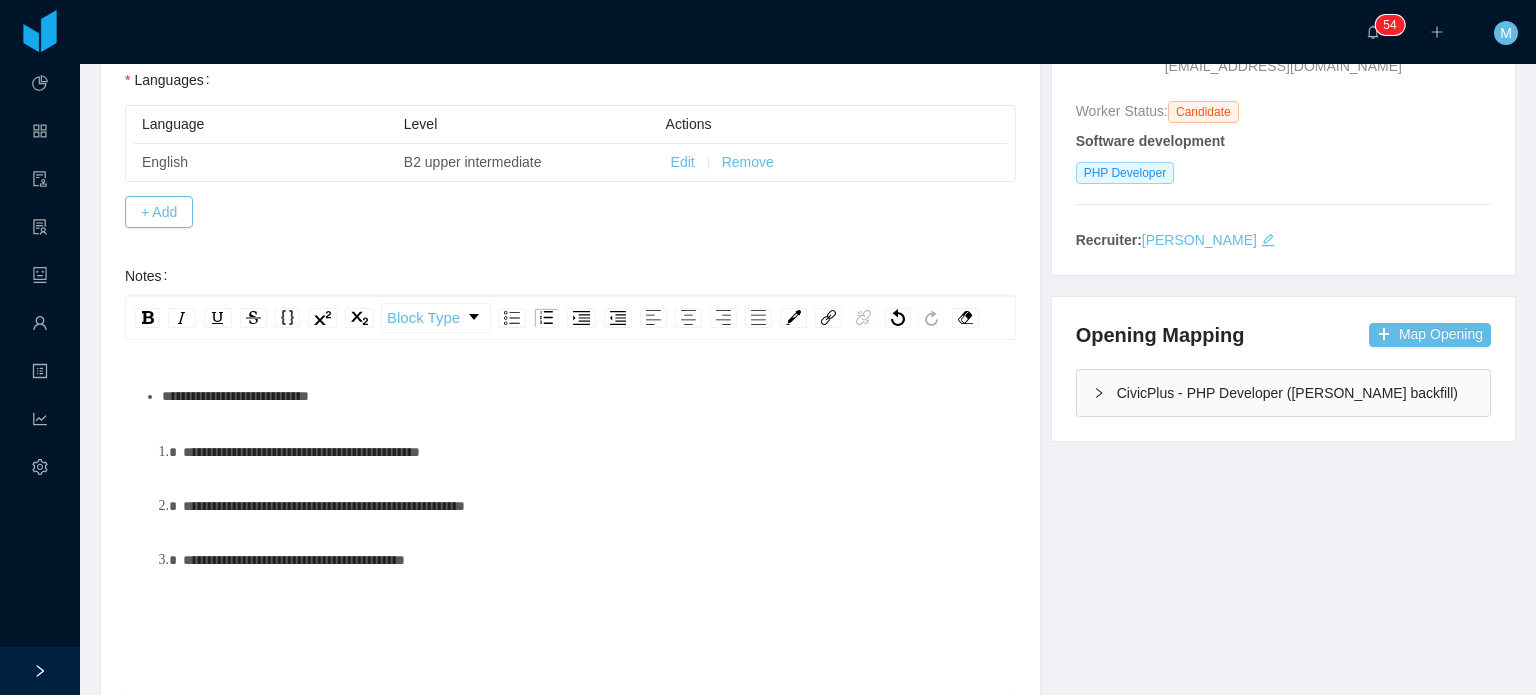 scroll, scrollTop: 0, scrollLeft: 0, axis: both 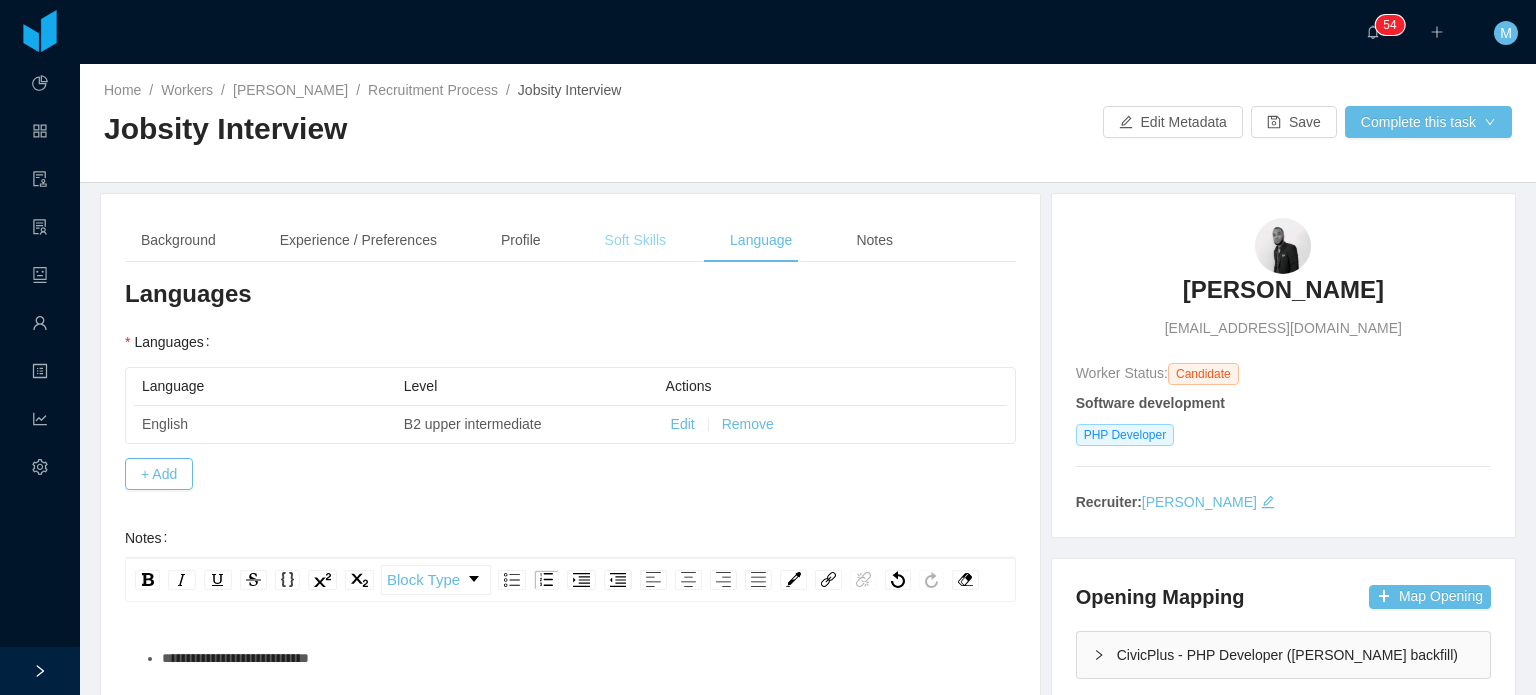 click on "Soft Skills" at bounding box center [635, 240] 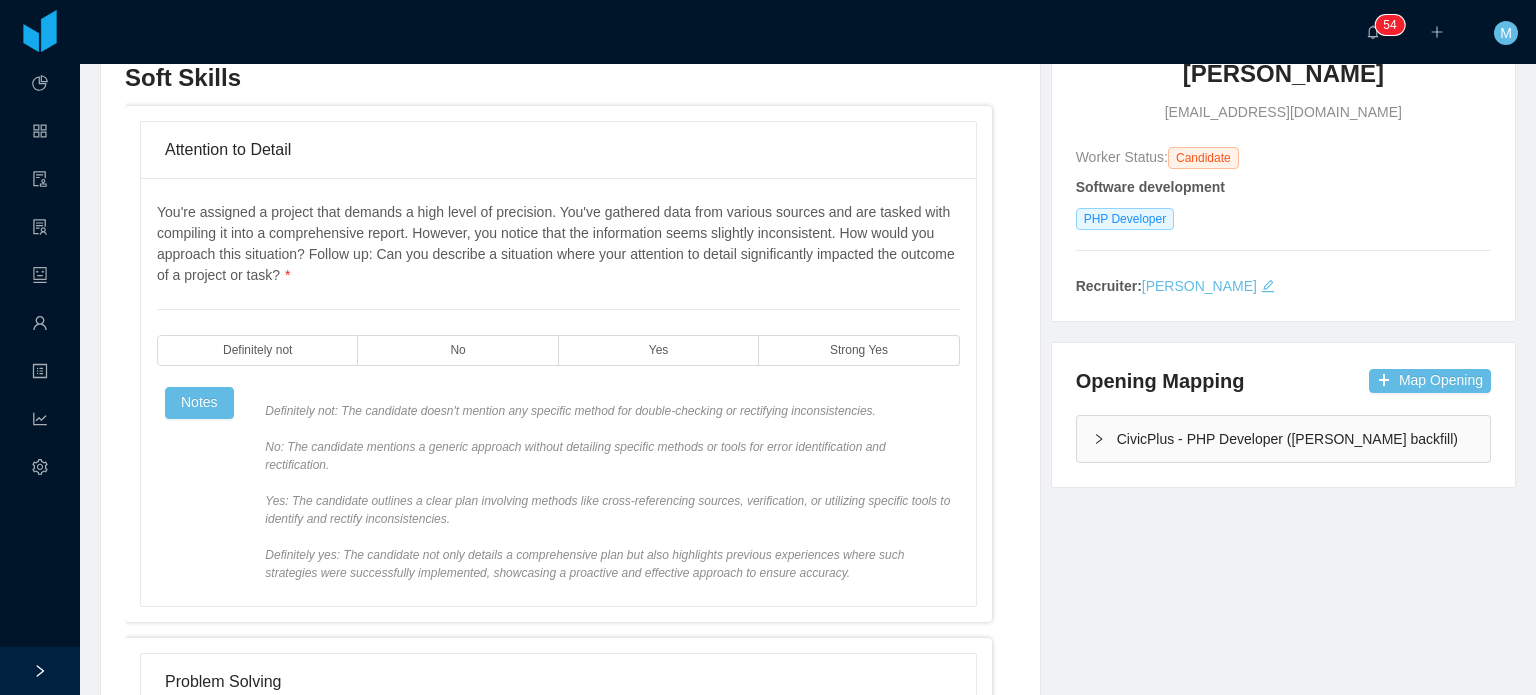 scroll, scrollTop: 218, scrollLeft: 0, axis: vertical 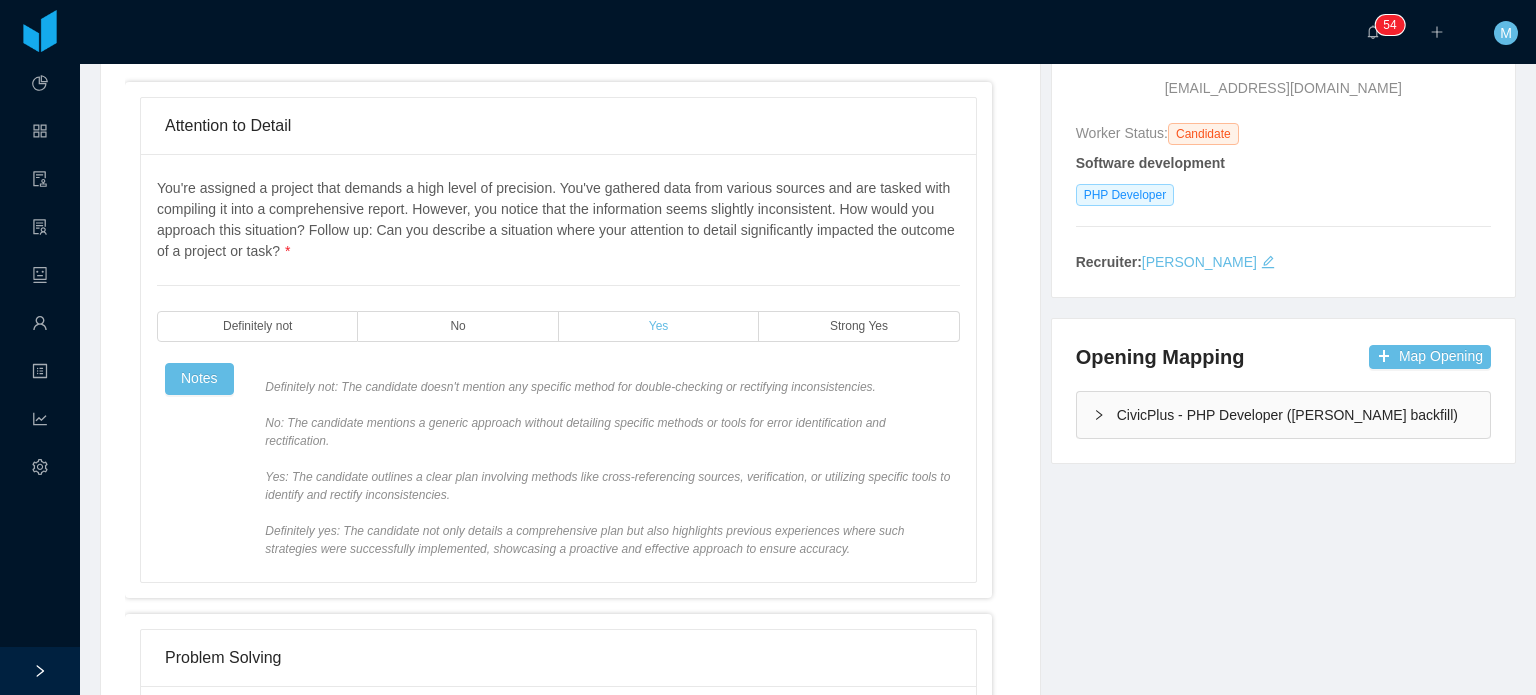 click on "Yes" at bounding box center (659, 326) 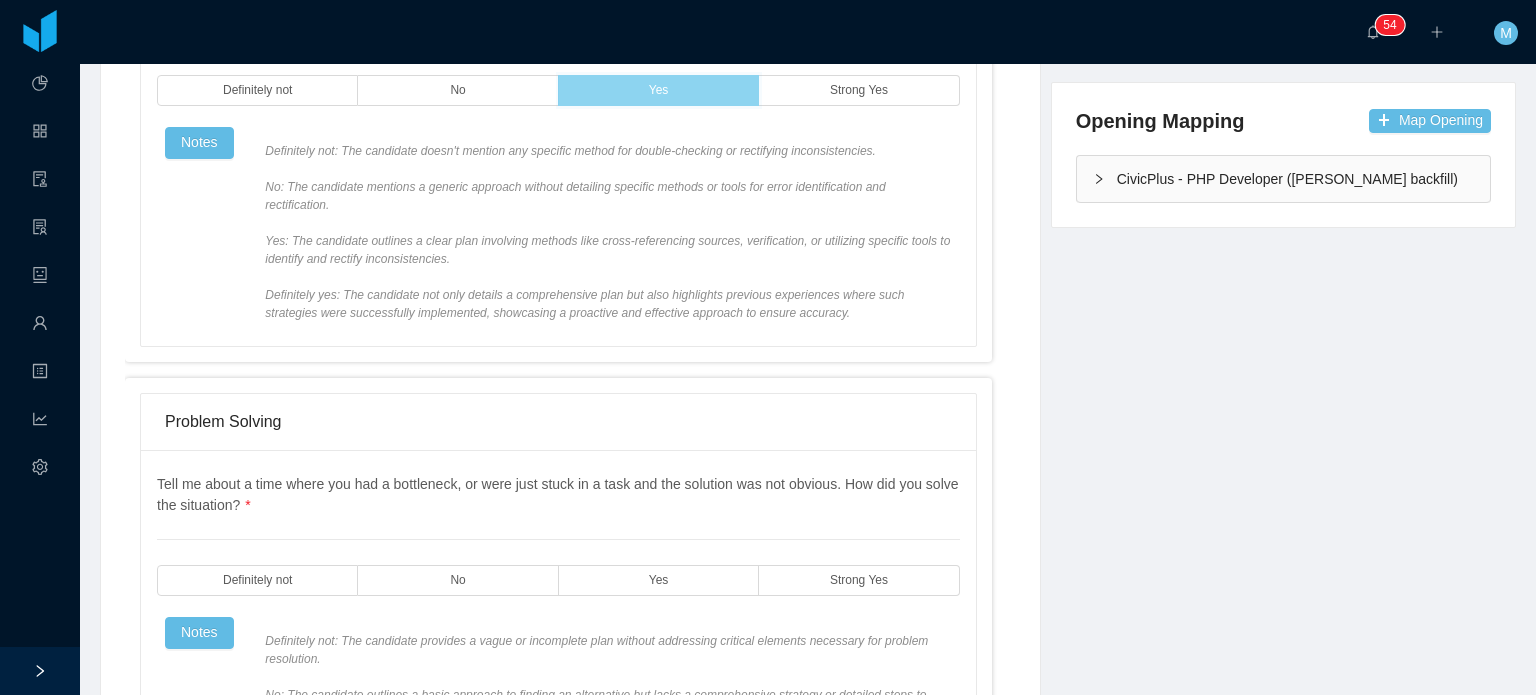 scroll, scrollTop: 491, scrollLeft: 0, axis: vertical 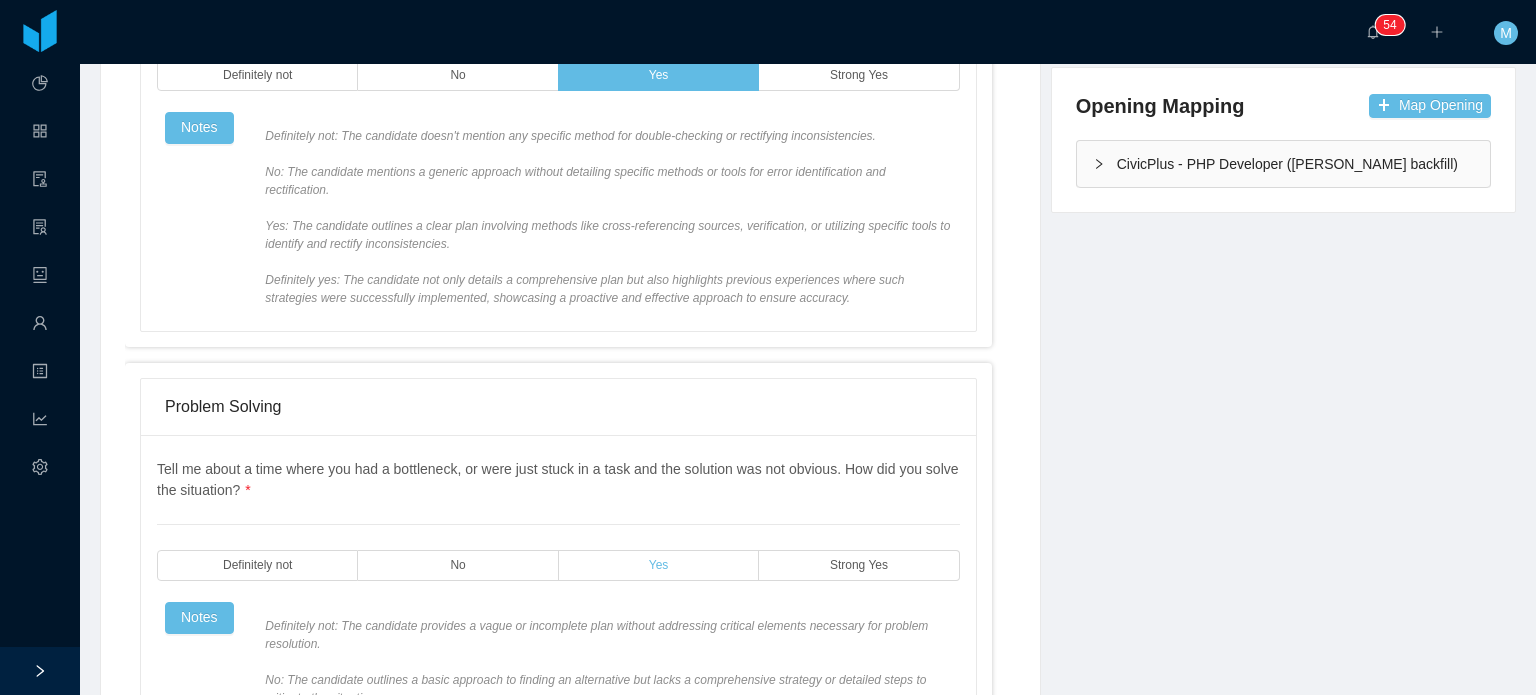 click on "Yes" at bounding box center (659, 565) 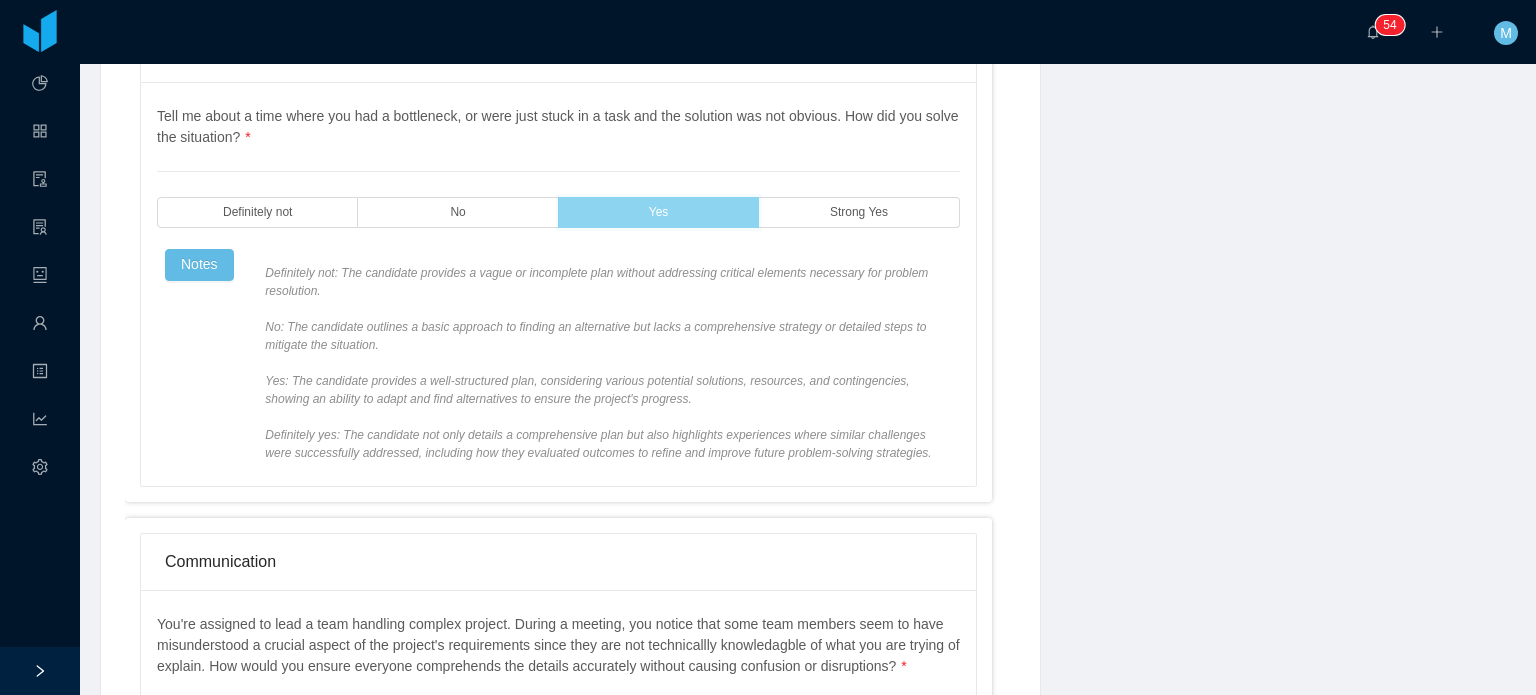 scroll, scrollTop: 923, scrollLeft: 0, axis: vertical 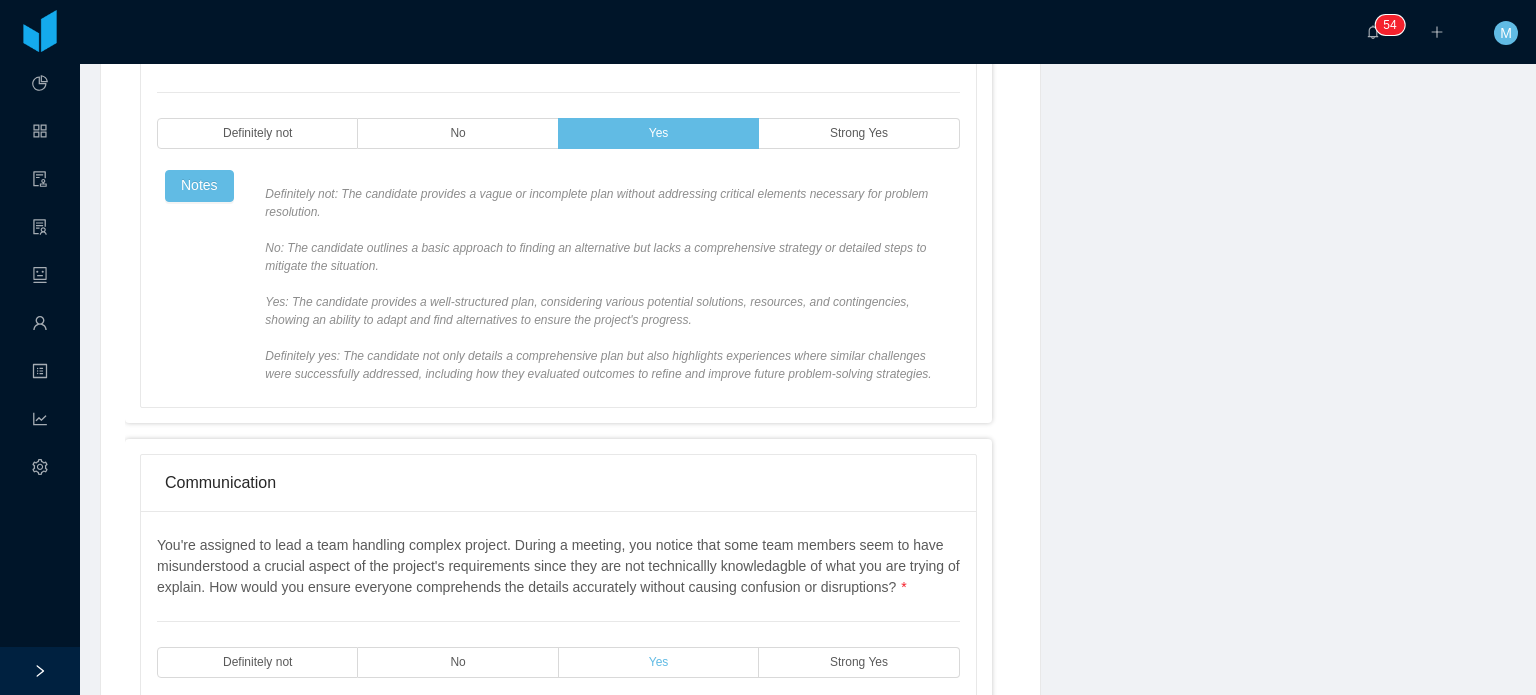 click on "Yes" at bounding box center (659, 662) 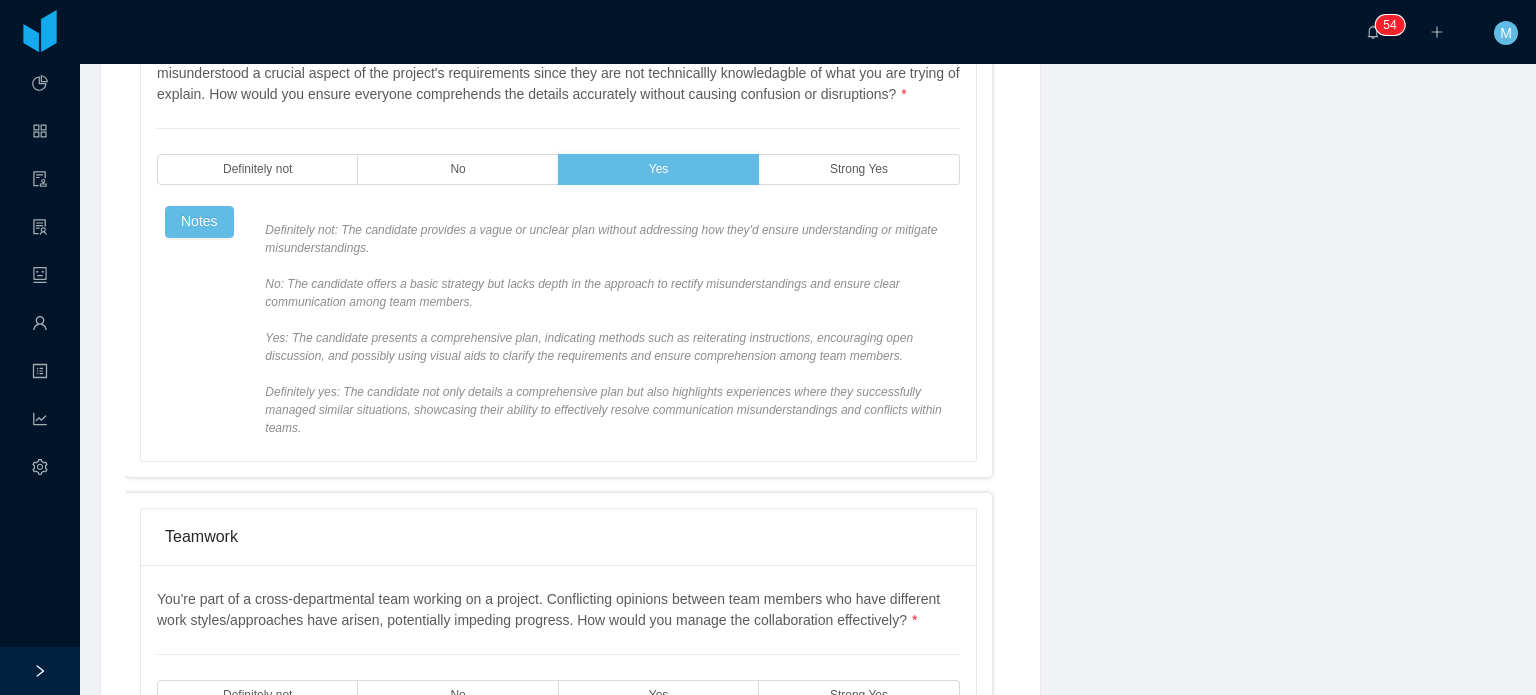 scroll, scrollTop: 1418, scrollLeft: 0, axis: vertical 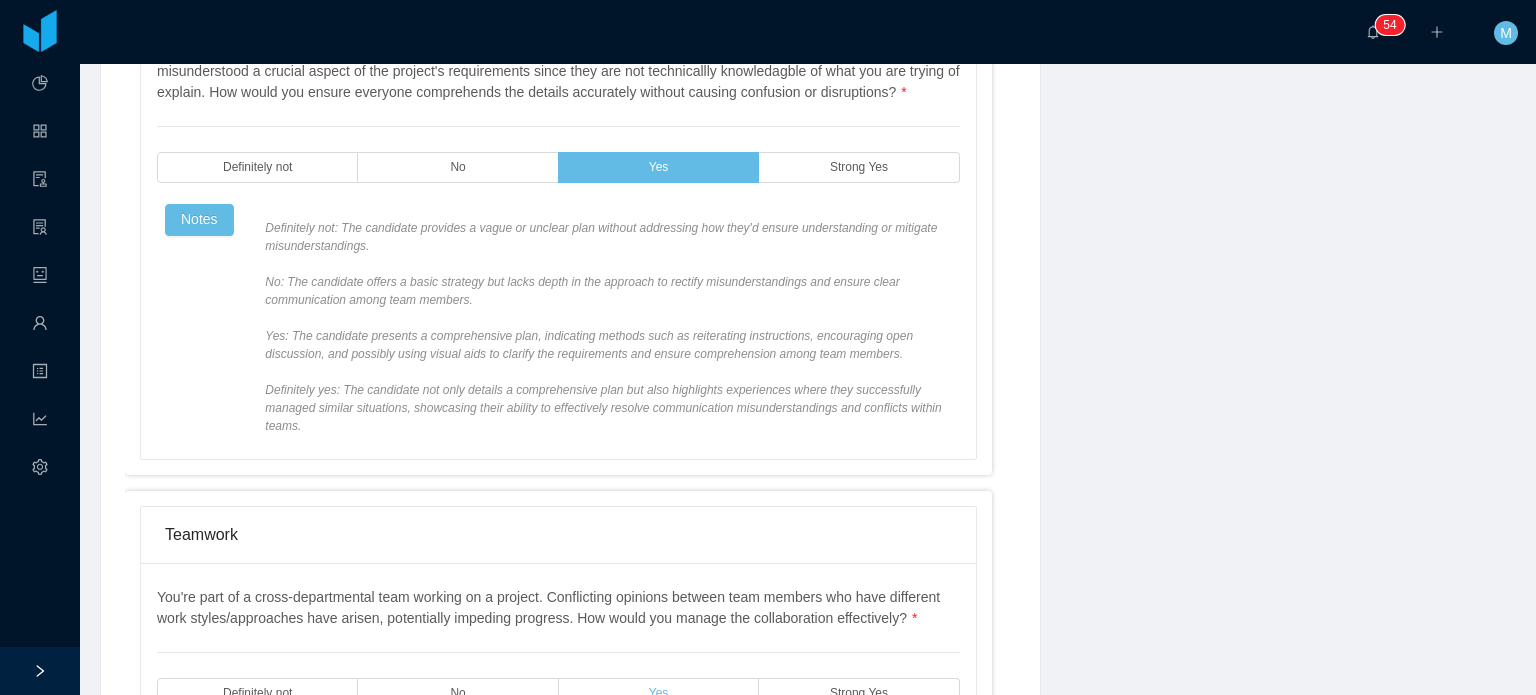 click on "Yes" at bounding box center [659, 693] 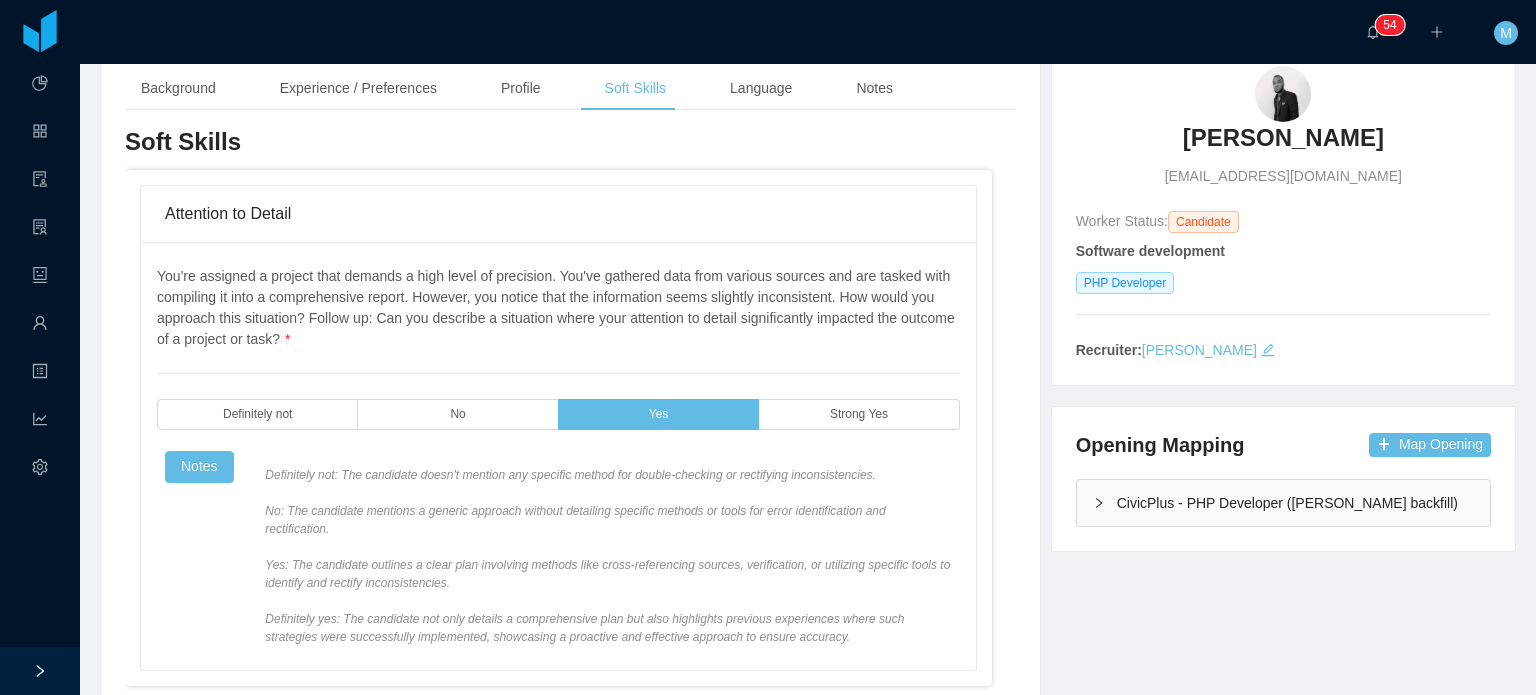 scroll, scrollTop: 0, scrollLeft: 0, axis: both 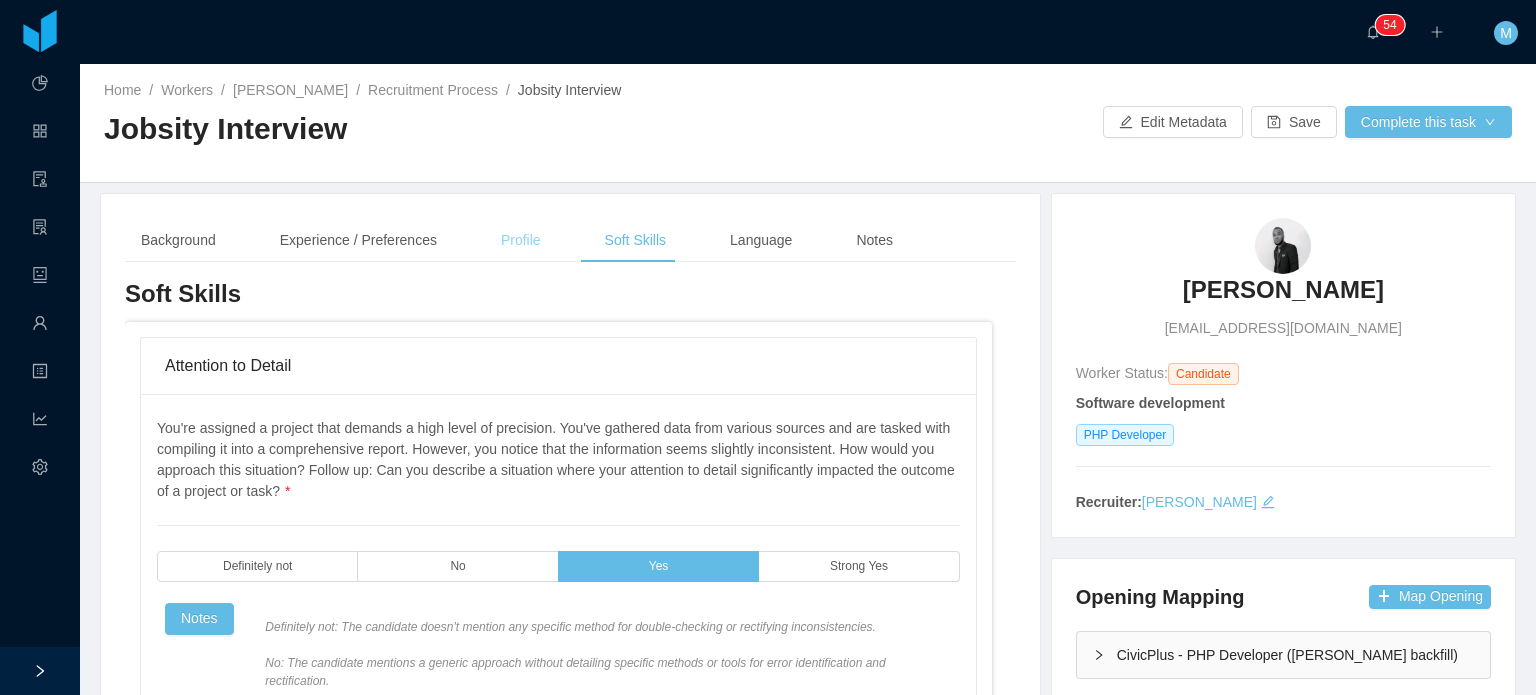 click on "Profile" at bounding box center (521, 240) 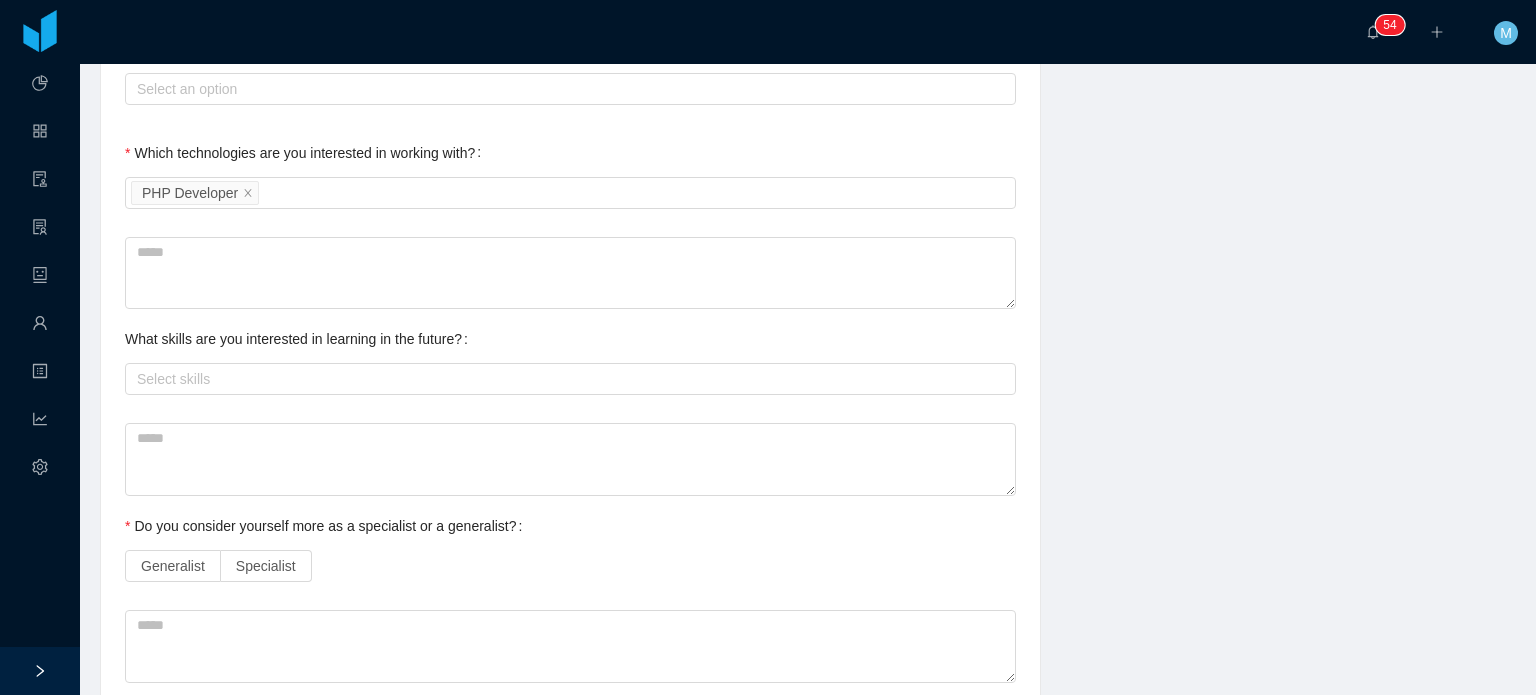 scroll, scrollTop: 724, scrollLeft: 0, axis: vertical 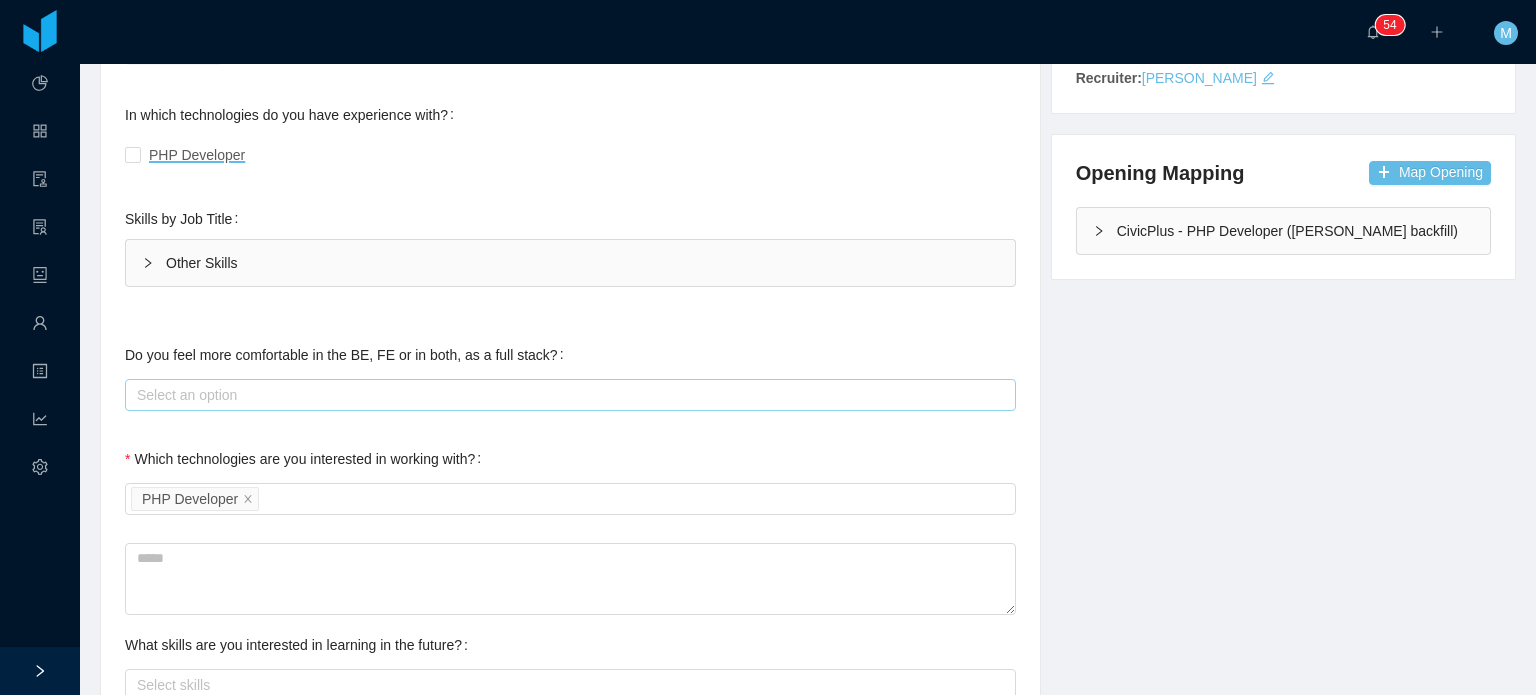 click on "Select an option" at bounding box center (567, 395) 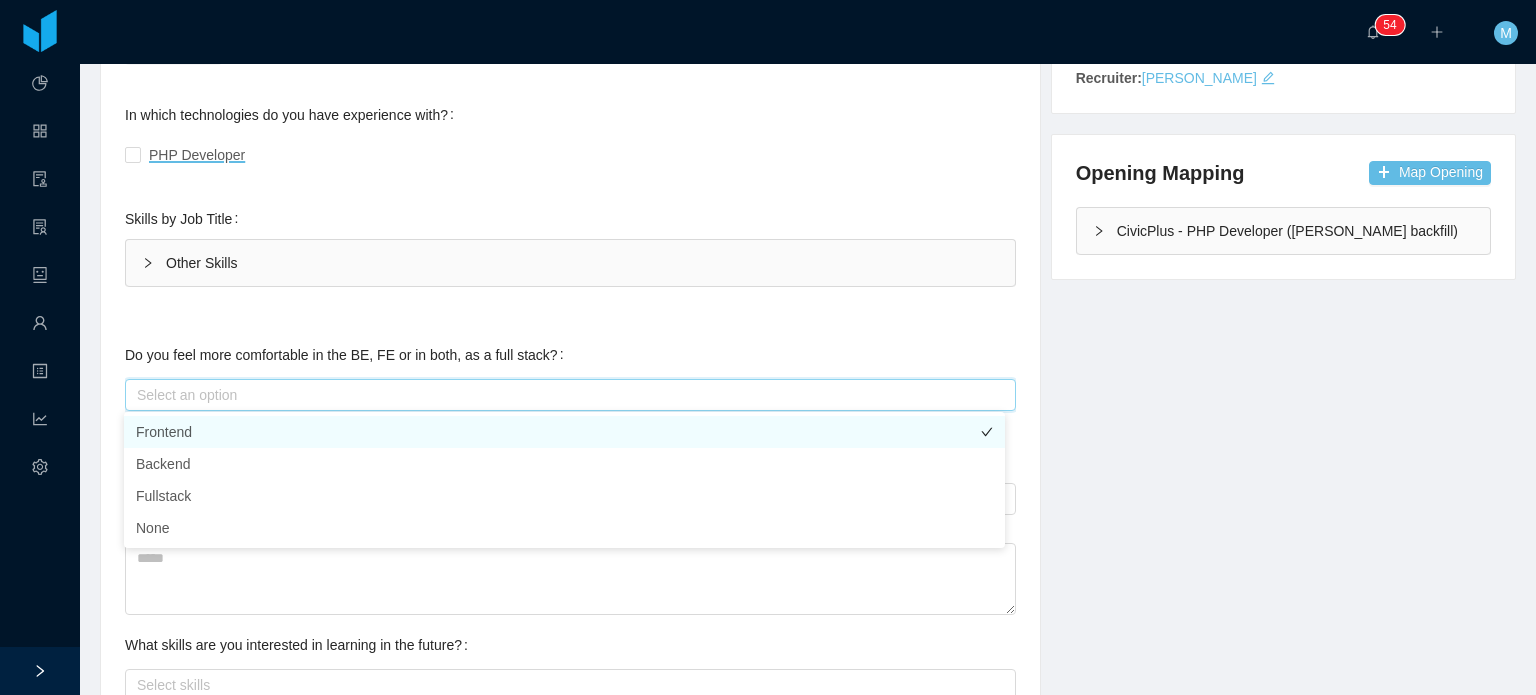 drag, startPoint x: 306, startPoint y: 402, endPoint x: 286, endPoint y: 423, distance: 29 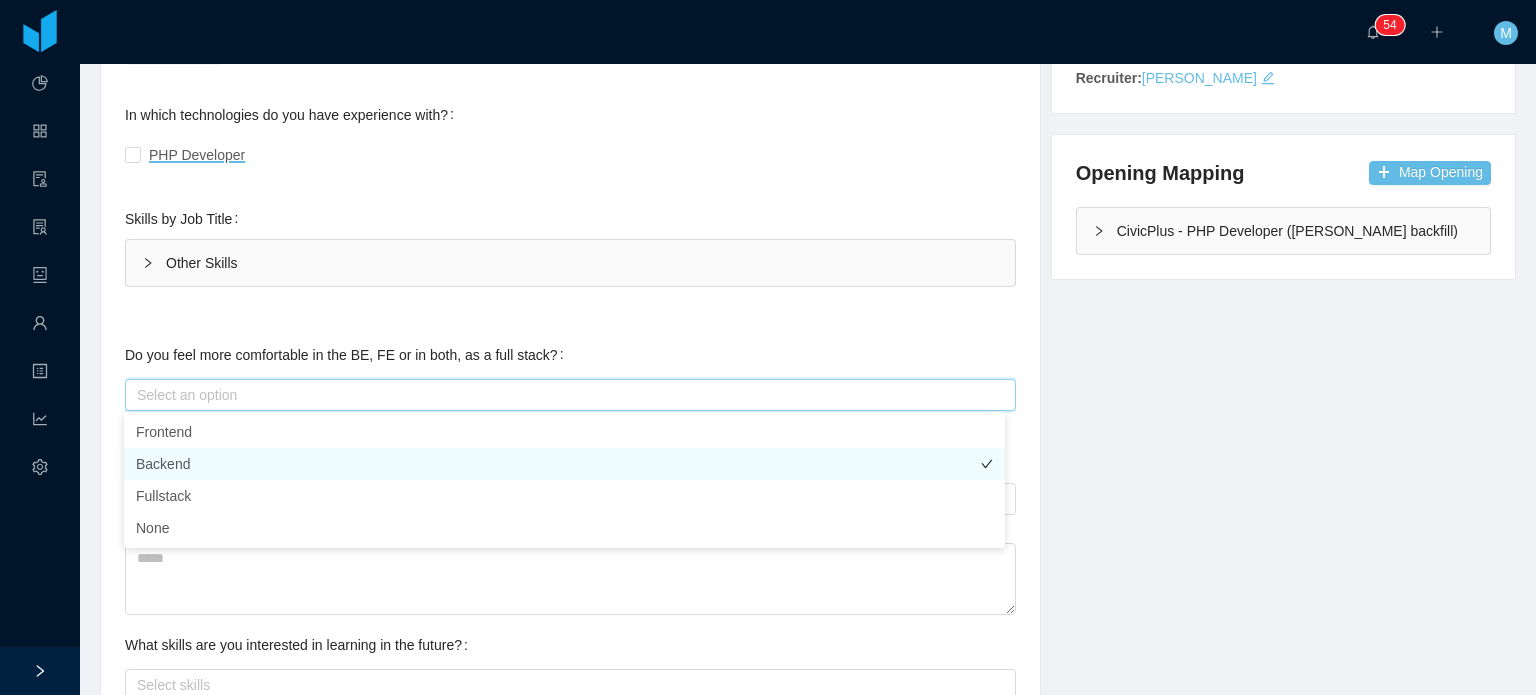 click on "Backend" at bounding box center [564, 464] 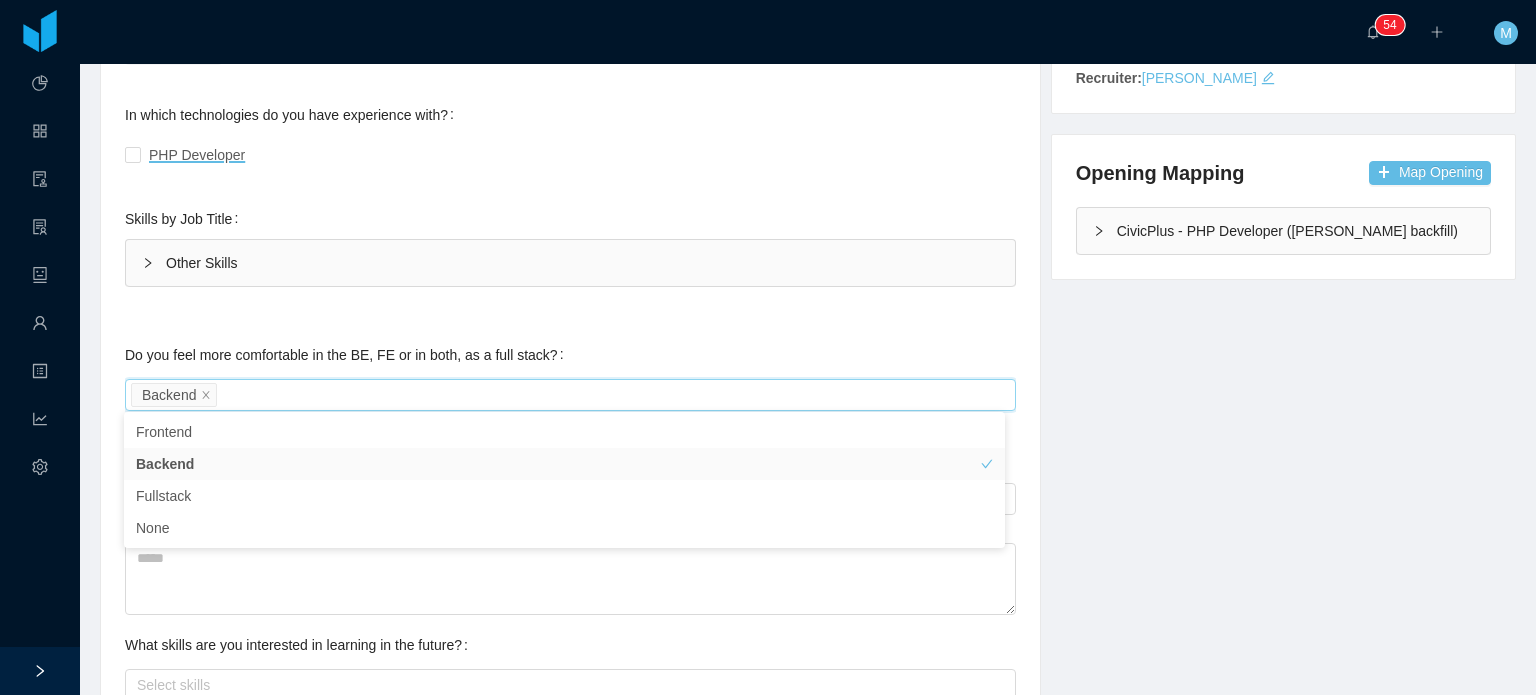 click on "Technical Profile and Role Preference Which technologies have you been most involved and committed to? Software development Remove Edit PHP Developer Add Type In which technologies do you have experience with? PHP Developer Skills by Job Title Other Skills Skill Level Years experiences Skill Chronology Actions Javascript no-experience Edit Remove Yii no-experience Edit Remove React.js no-experience Edit Remove GraphQL no-experience Edit Remove Lambdas no-experience Edit Remove + Add Do you feel more comfortable in the BE, FE or in both, as a full stack? Select an option Backend   Which technologies are you interested in working with? Select Job Titles PHP Developer   What skills are you interested in learning in the future? Select skills   Do you consider yourself more as a specialist or a generalist? Generalist Specialist Which type of work do you prefer to do? Operational or Management? Select an option" at bounding box center [570, 520] 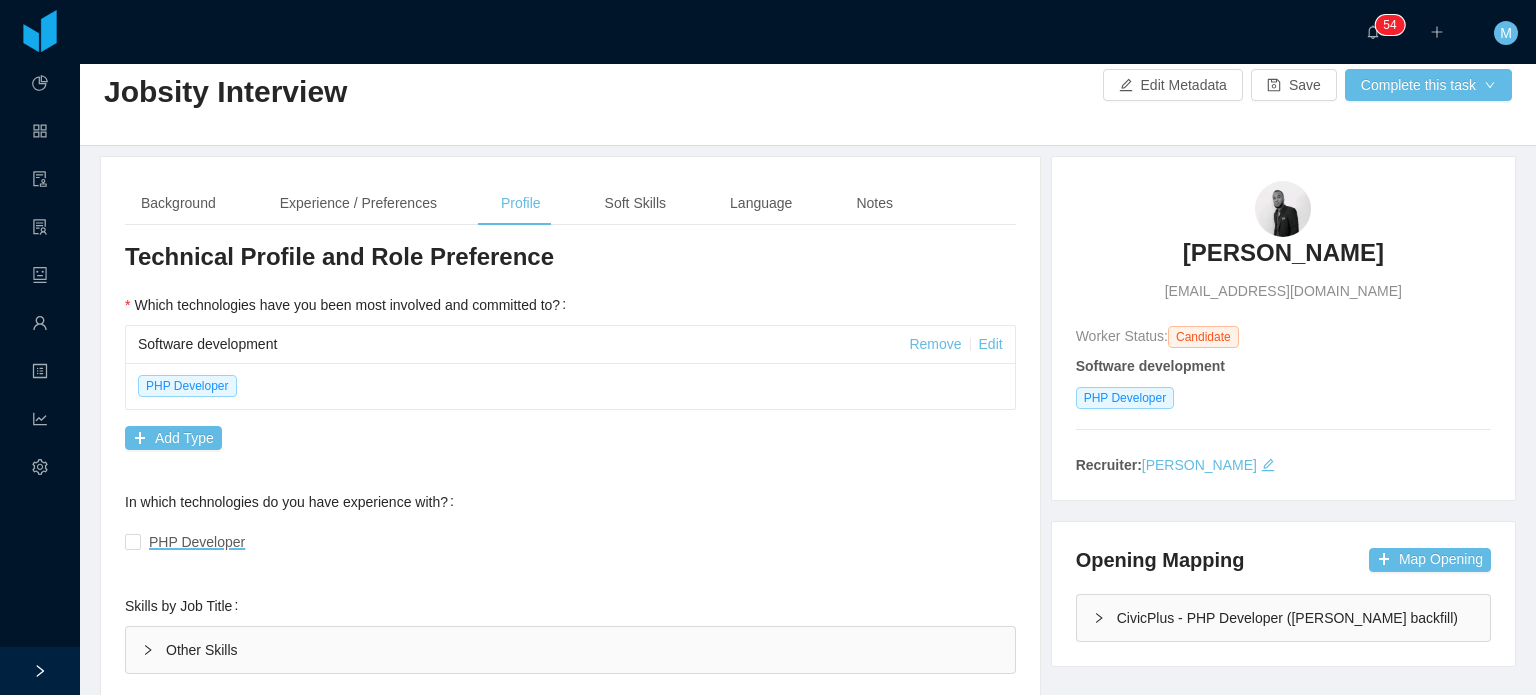 scroll, scrollTop: 0, scrollLeft: 0, axis: both 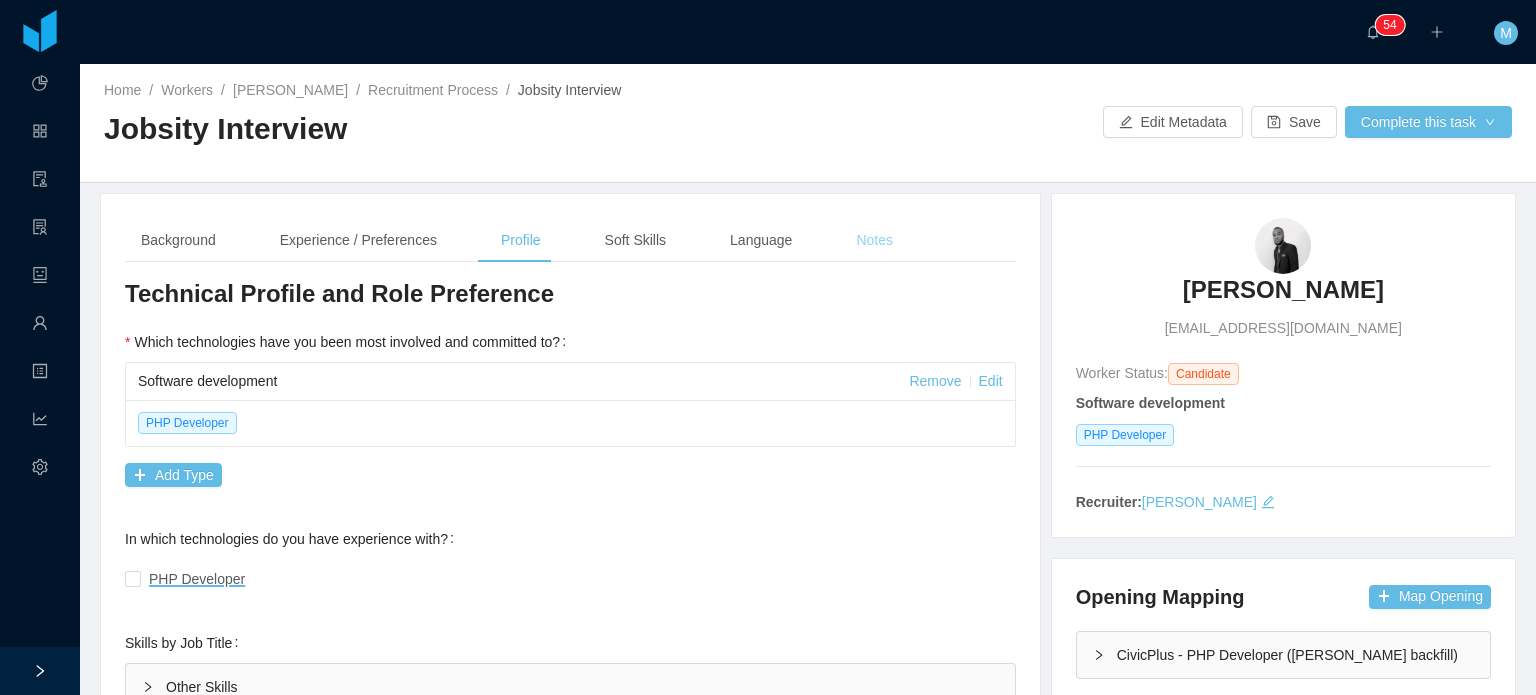 click on "Notes" at bounding box center [874, 240] 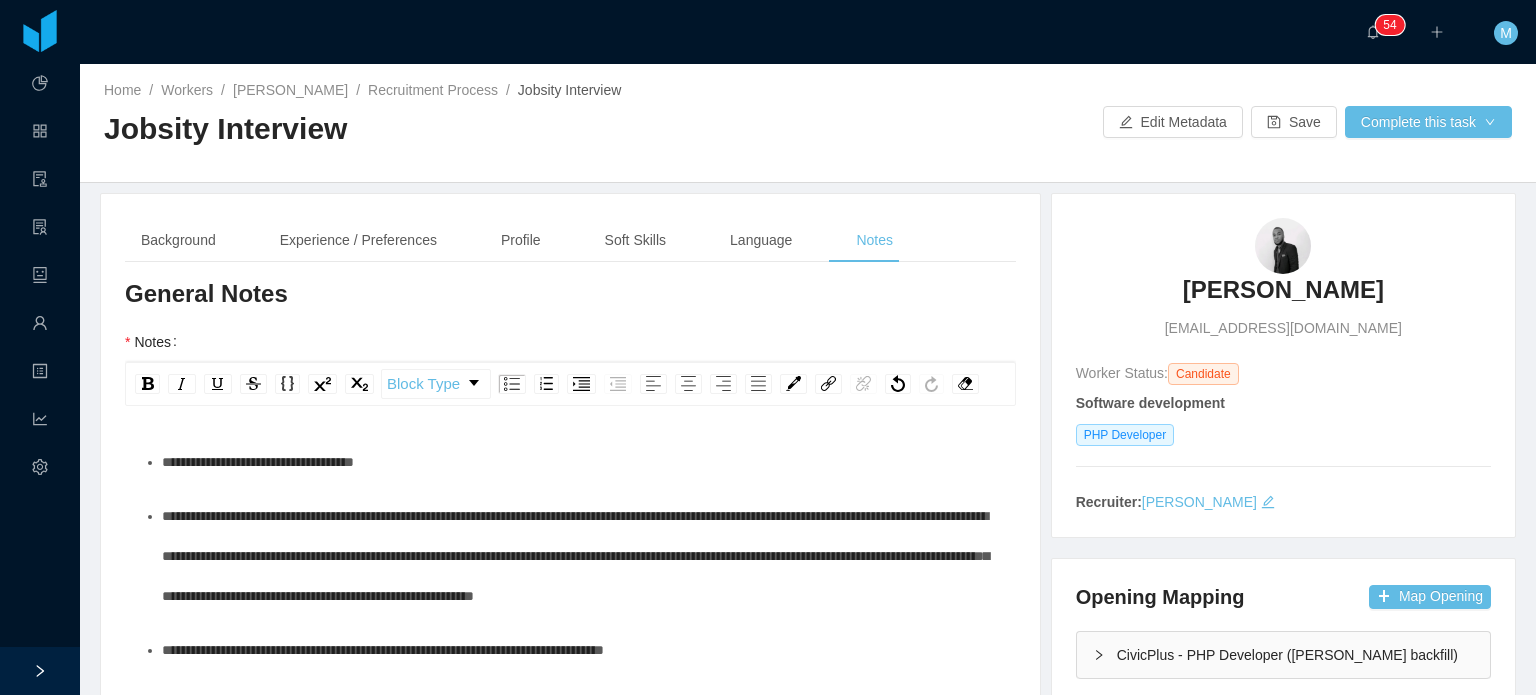 click on "**********" at bounding box center [571, 886] 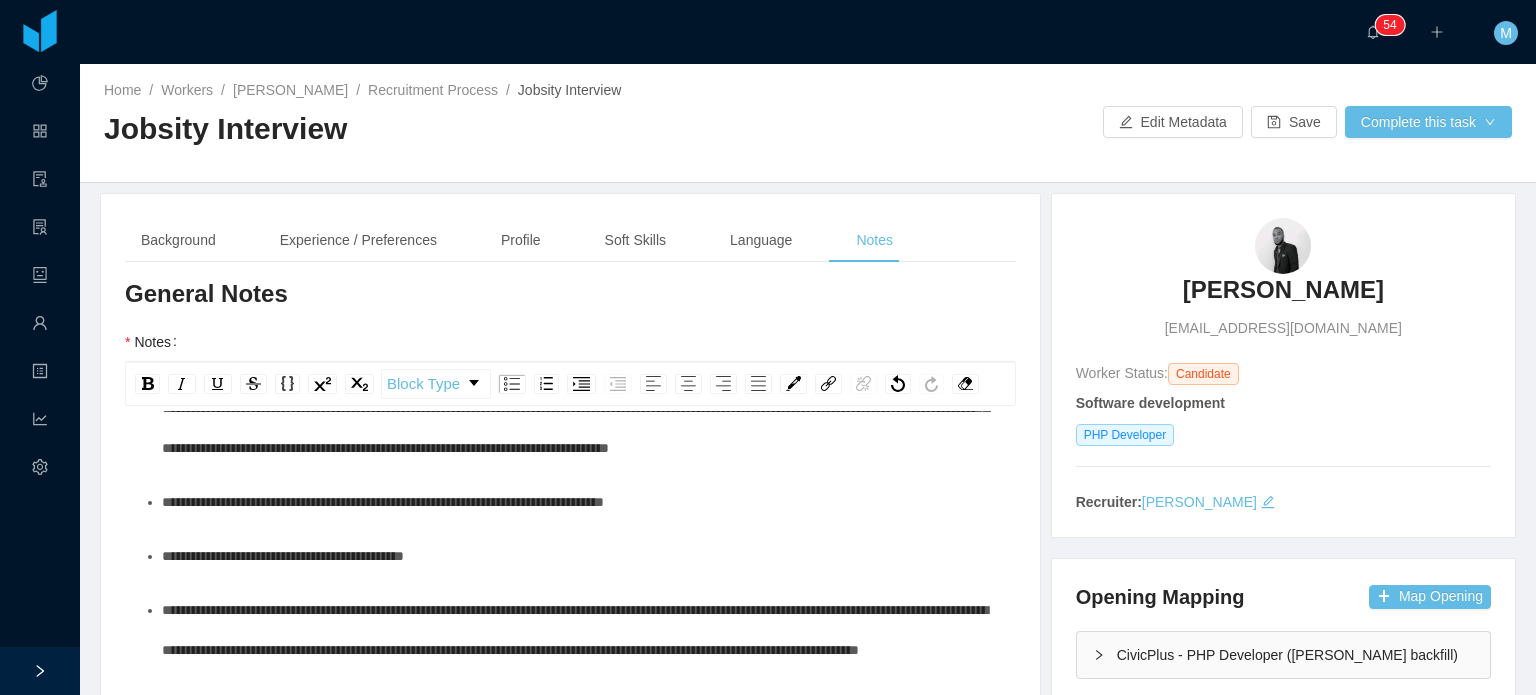 scroll, scrollTop: 3, scrollLeft: 0, axis: vertical 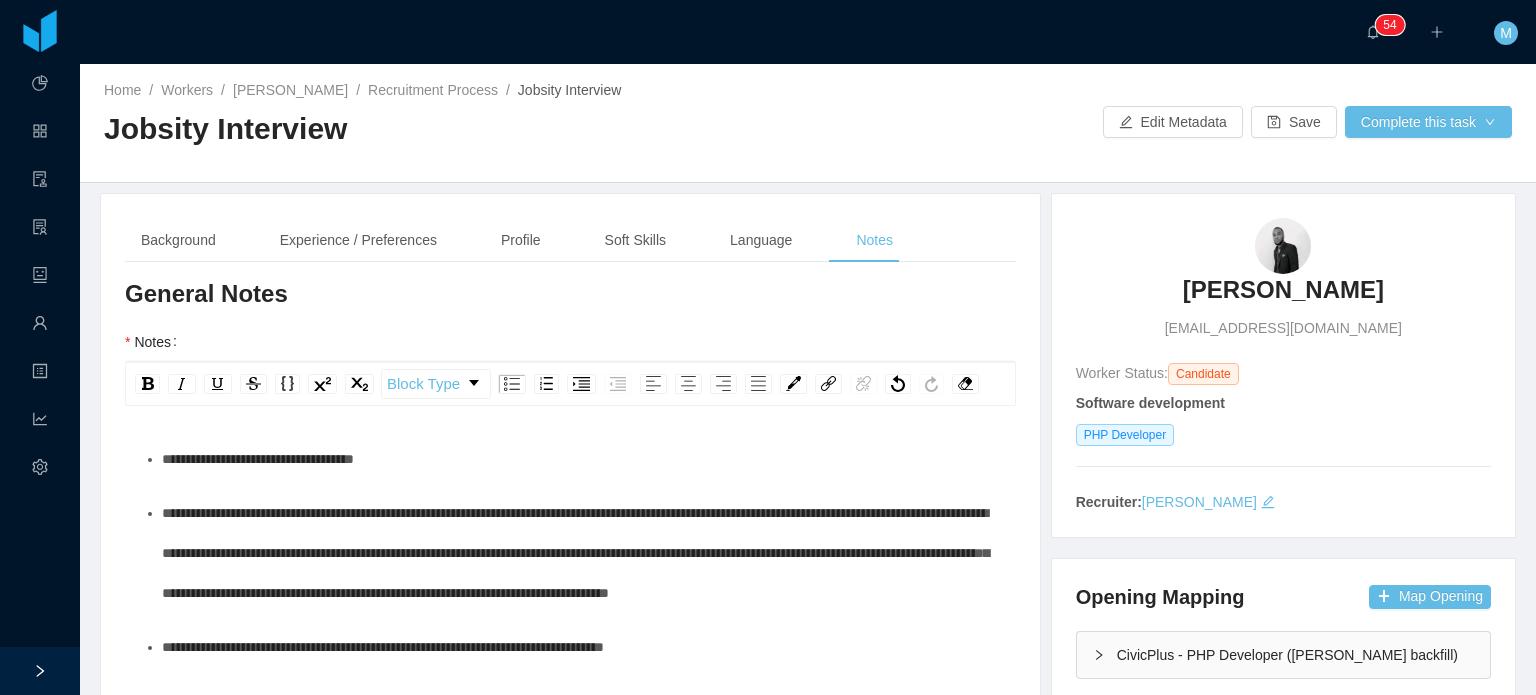 click on "Background Experience / Preferences Profile Soft Skills Language Notes General Background What have you heard about Jobsity? Billable Billable Gender Female Male Non binary Location Country ******* Jamaica   City   Marital Status Marital Status Number of Children * Nationality Country ******* Jamaica   Education + Add Overall Years of Experience Date of Birth Technical Profile and Role Preference Which technologies have you been most involved and committed to? Software development Remove Edit PHP Developer Add Type In which technologies do you have experience with? PHP Developer Skills by Job Title Other Skills Skill Level Years experiences Skill Chronology Actions Javascript no-experience Edit Remove Yii no-experience Edit Remove React.js no-experience Edit Remove GraphQL no-experience Edit Remove Lambdas no-experience Edit Remove + Add Do you feel more comfortable in the BE, FE or in both, as a full stack? Select an option Backend   Which technologies are you interested in working with? PHP Developer" at bounding box center (570, 786) 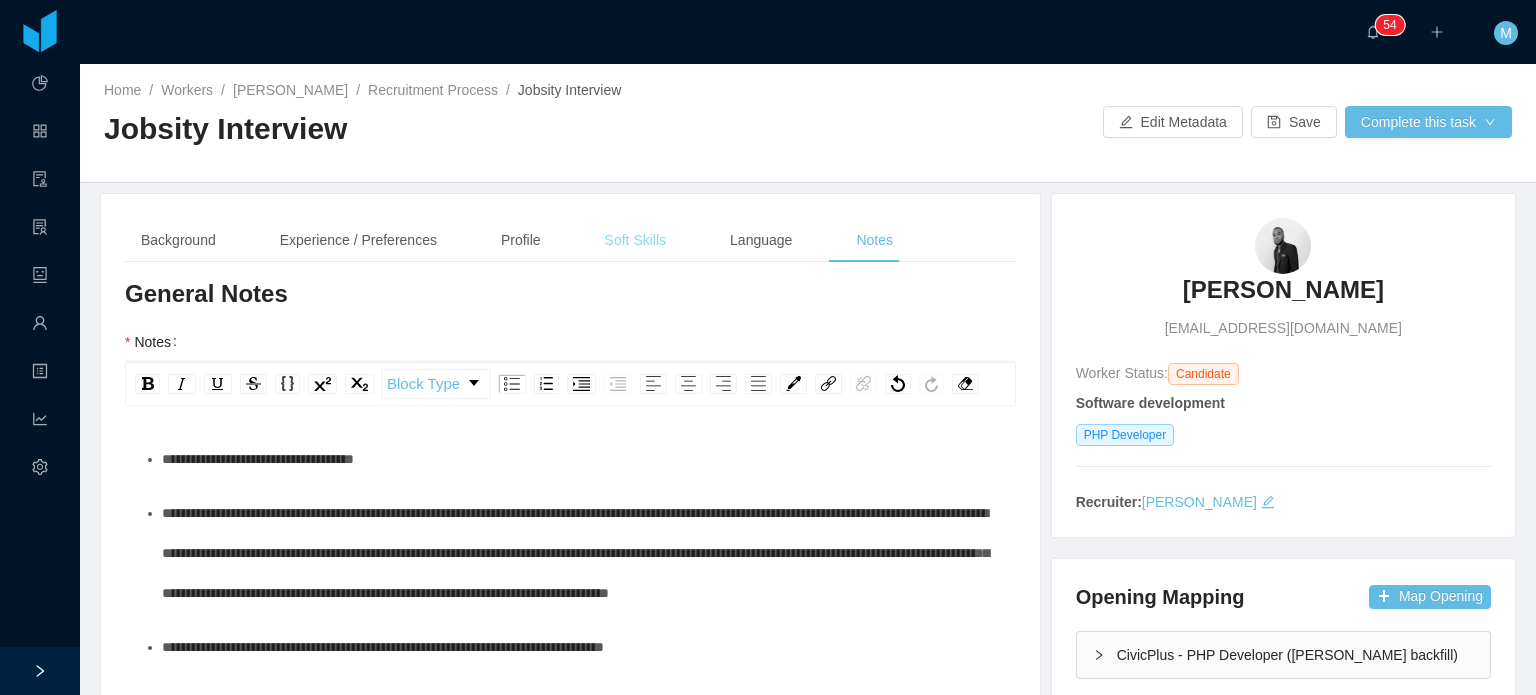 click on "Soft Skills" at bounding box center [635, 240] 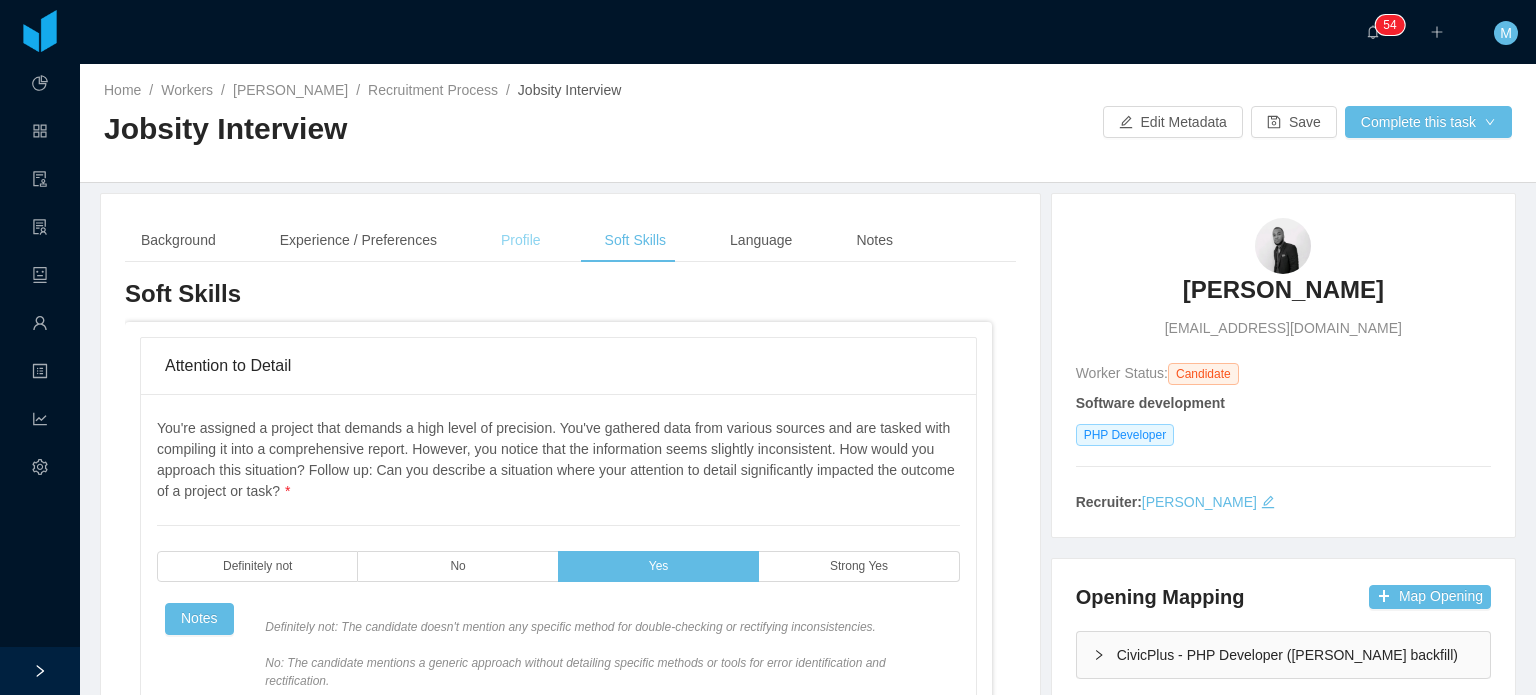 click on "Profile" at bounding box center [521, 240] 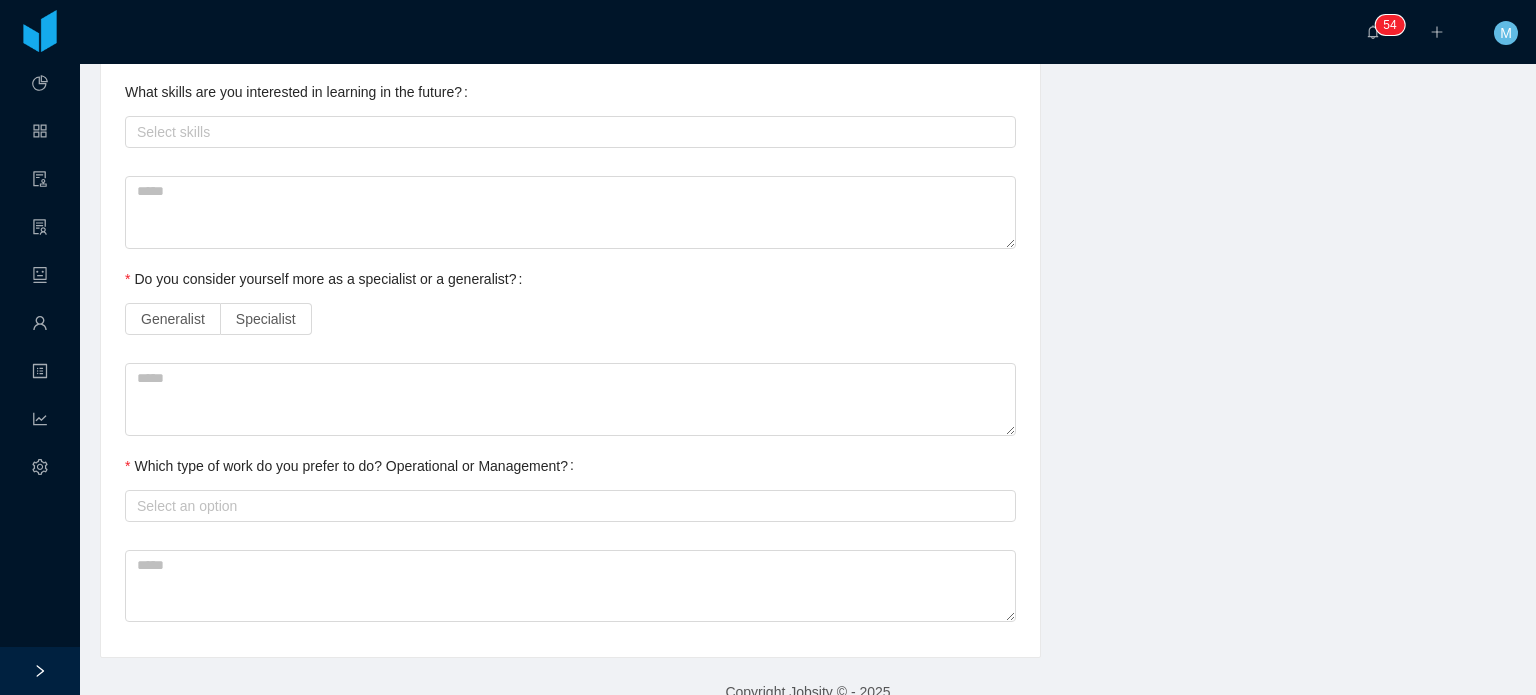 scroll, scrollTop: 1000, scrollLeft: 0, axis: vertical 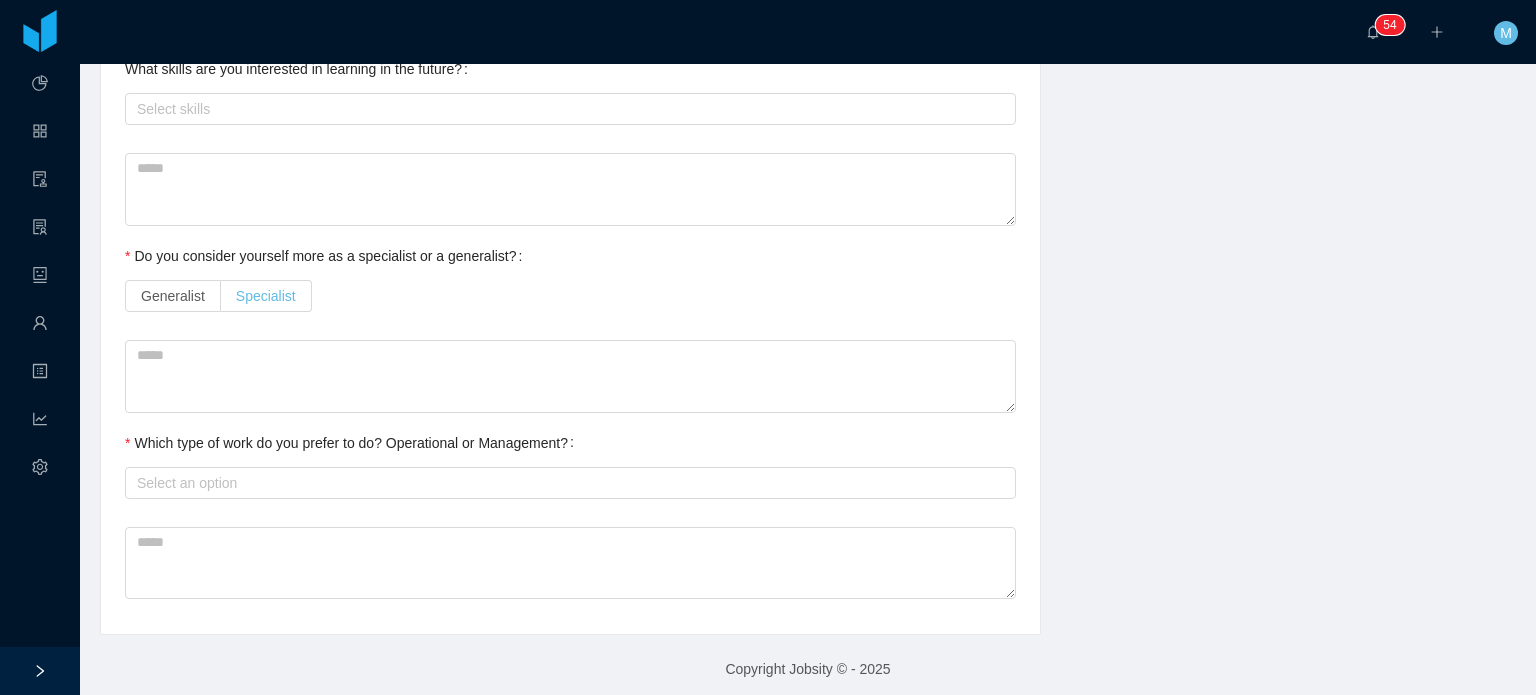 click on "Specialist" at bounding box center (266, 296) 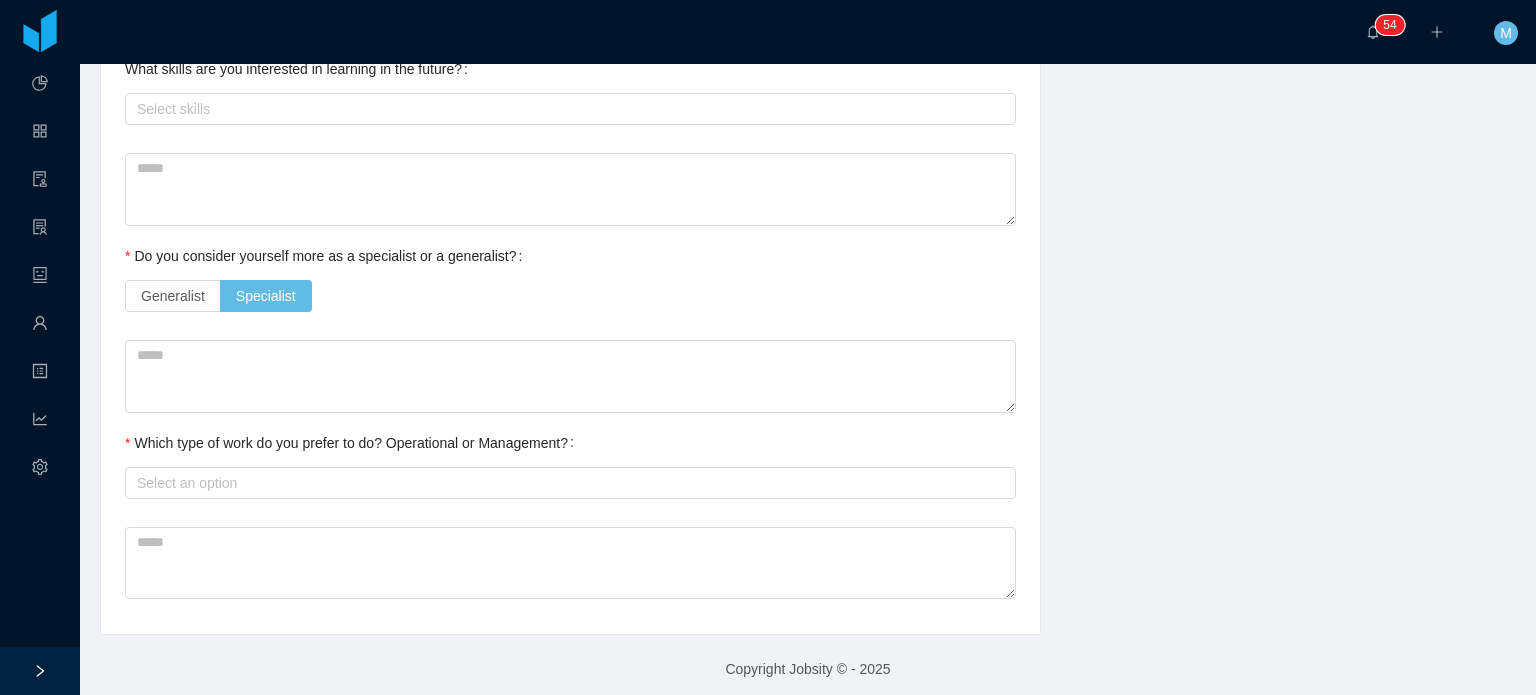 click on "Select an option" at bounding box center (570, 483) 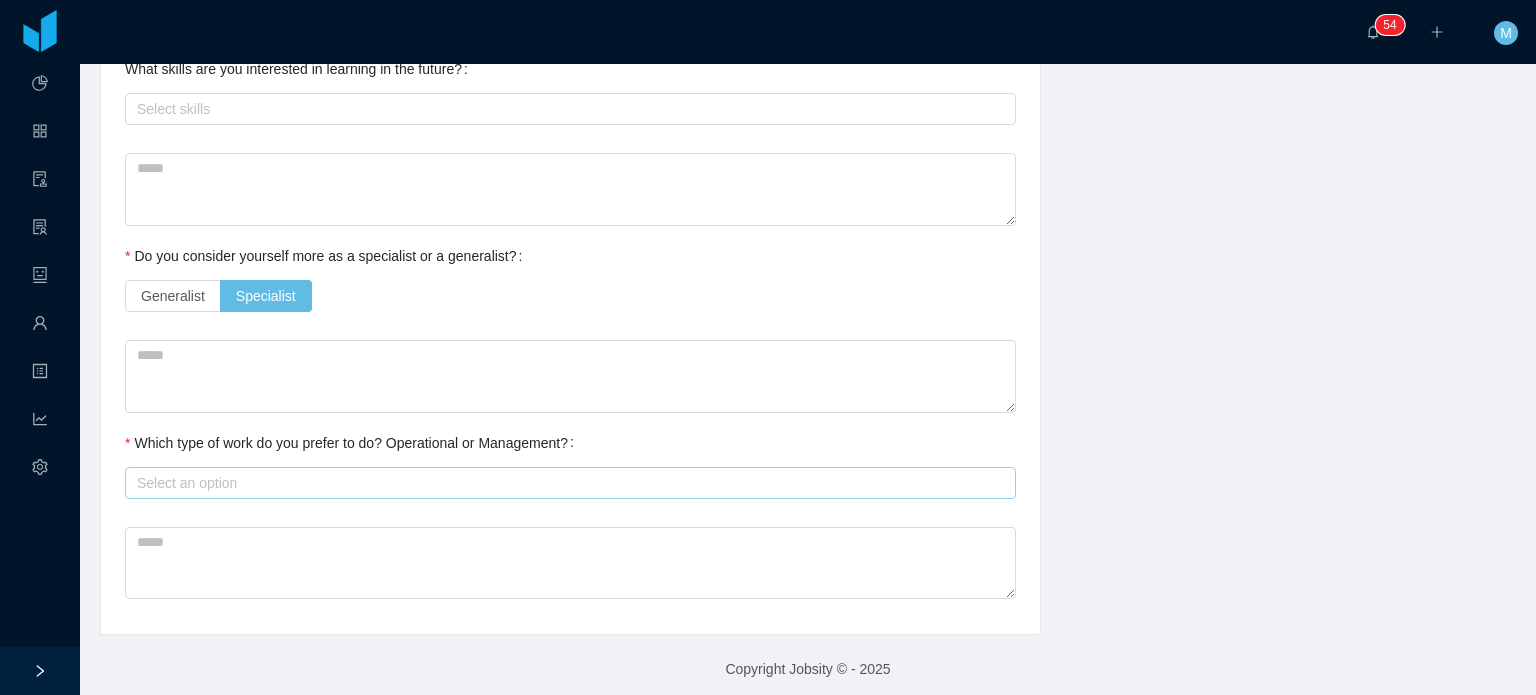 click on "Select an option" at bounding box center (566, 483) 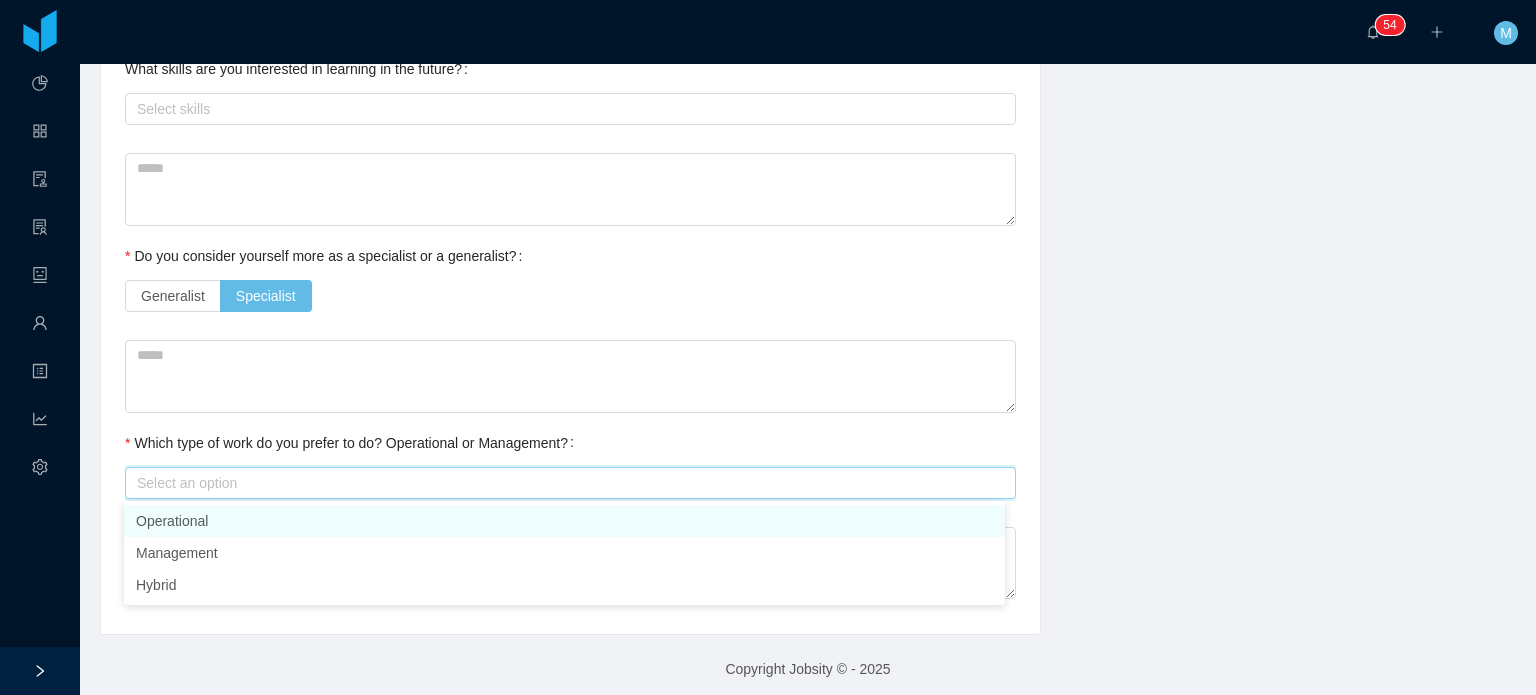 click on "Operational" at bounding box center [564, 521] 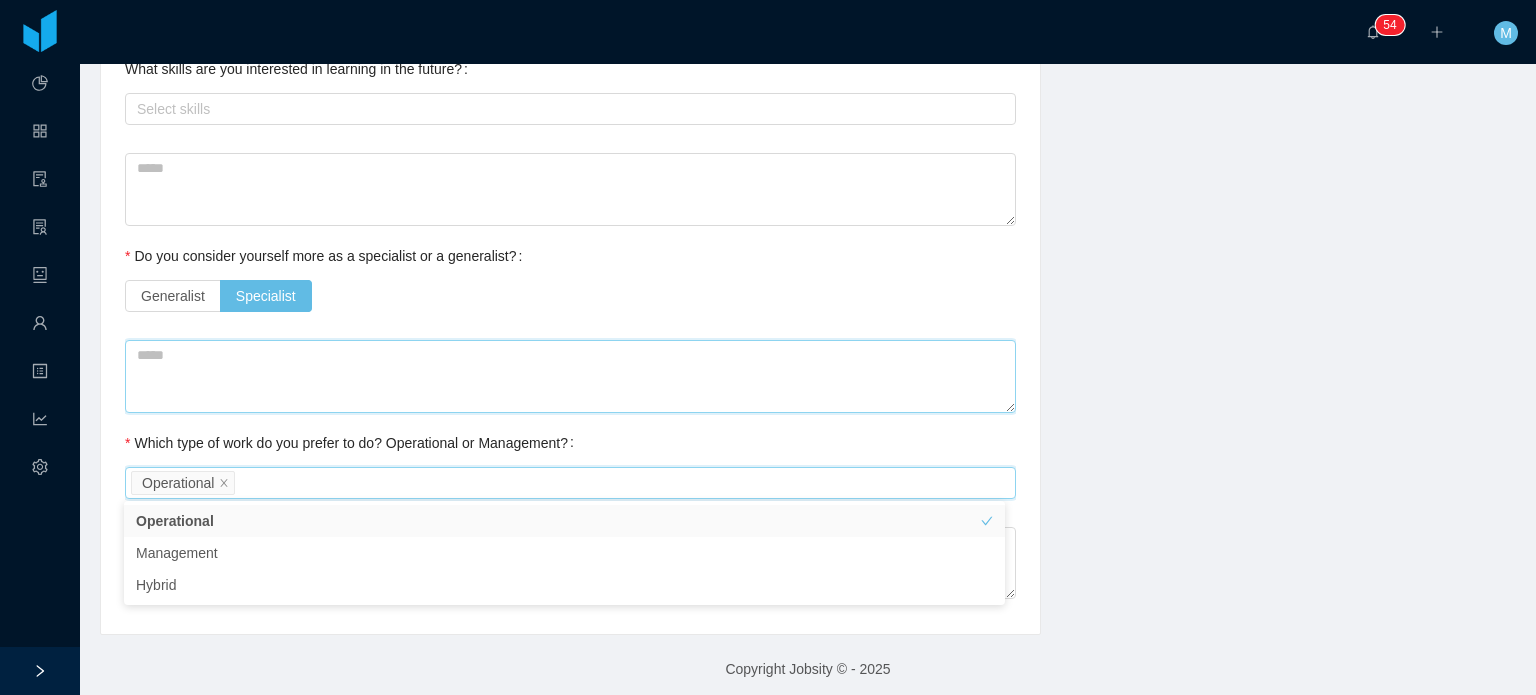 click at bounding box center (570, 376) 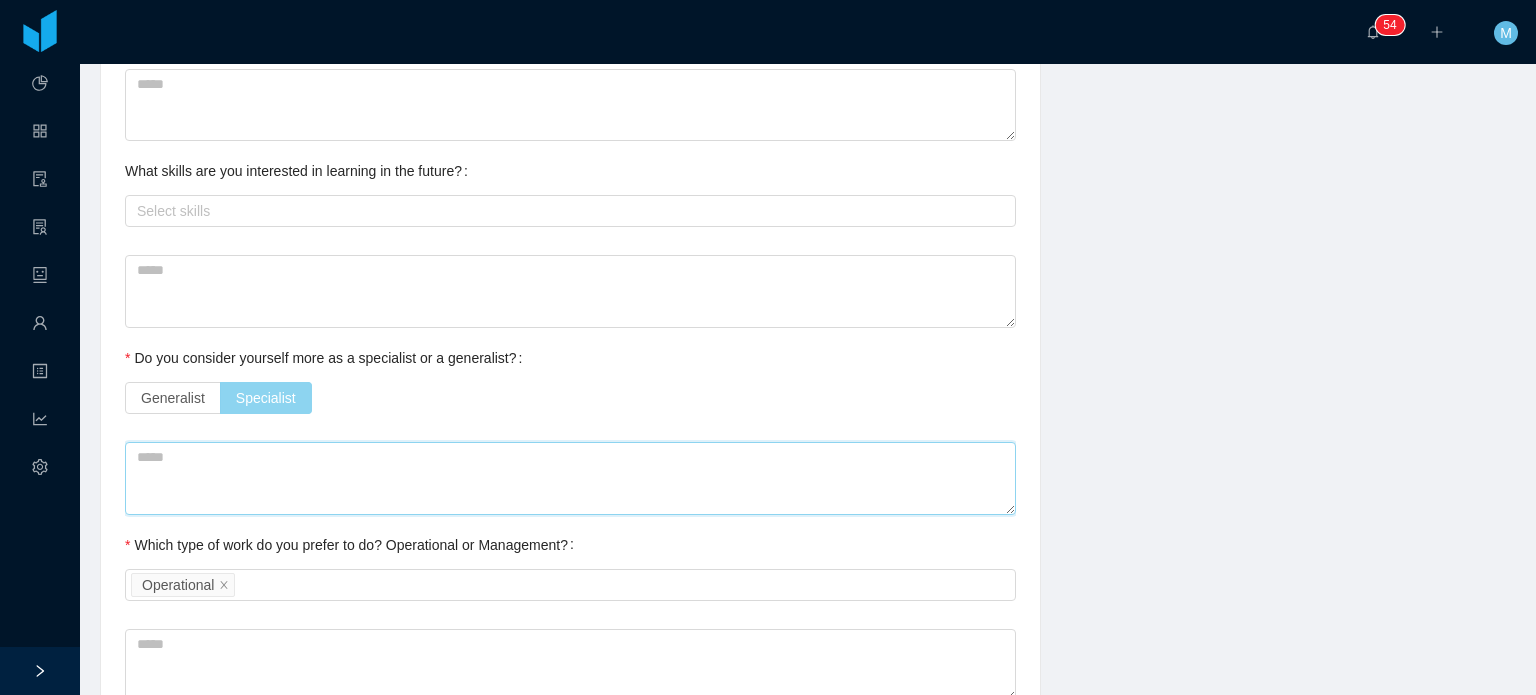 scroll, scrollTop: 0, scrollLeft: 0, axis: both 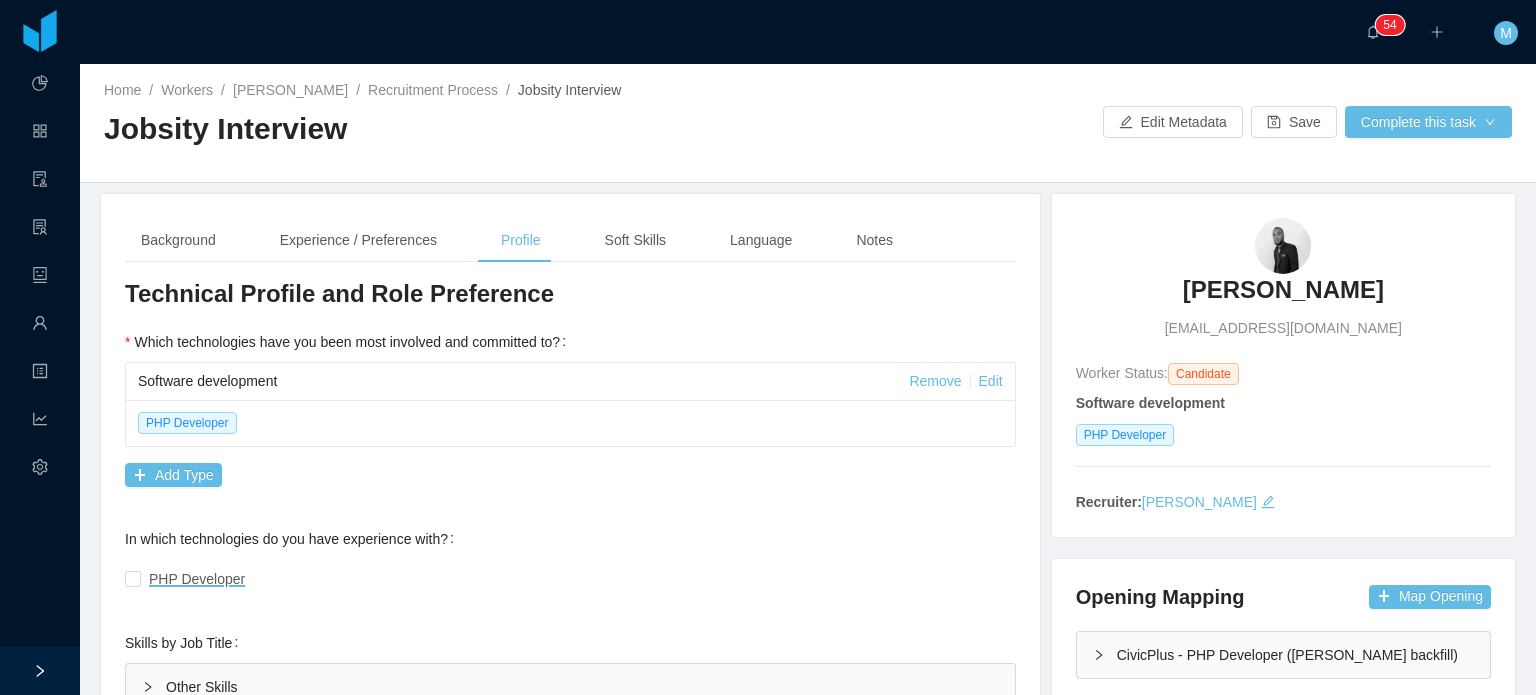 click on "Background Experience / Preferences Profile Soft Skills Language Notes" at bounding box center [570, 240] 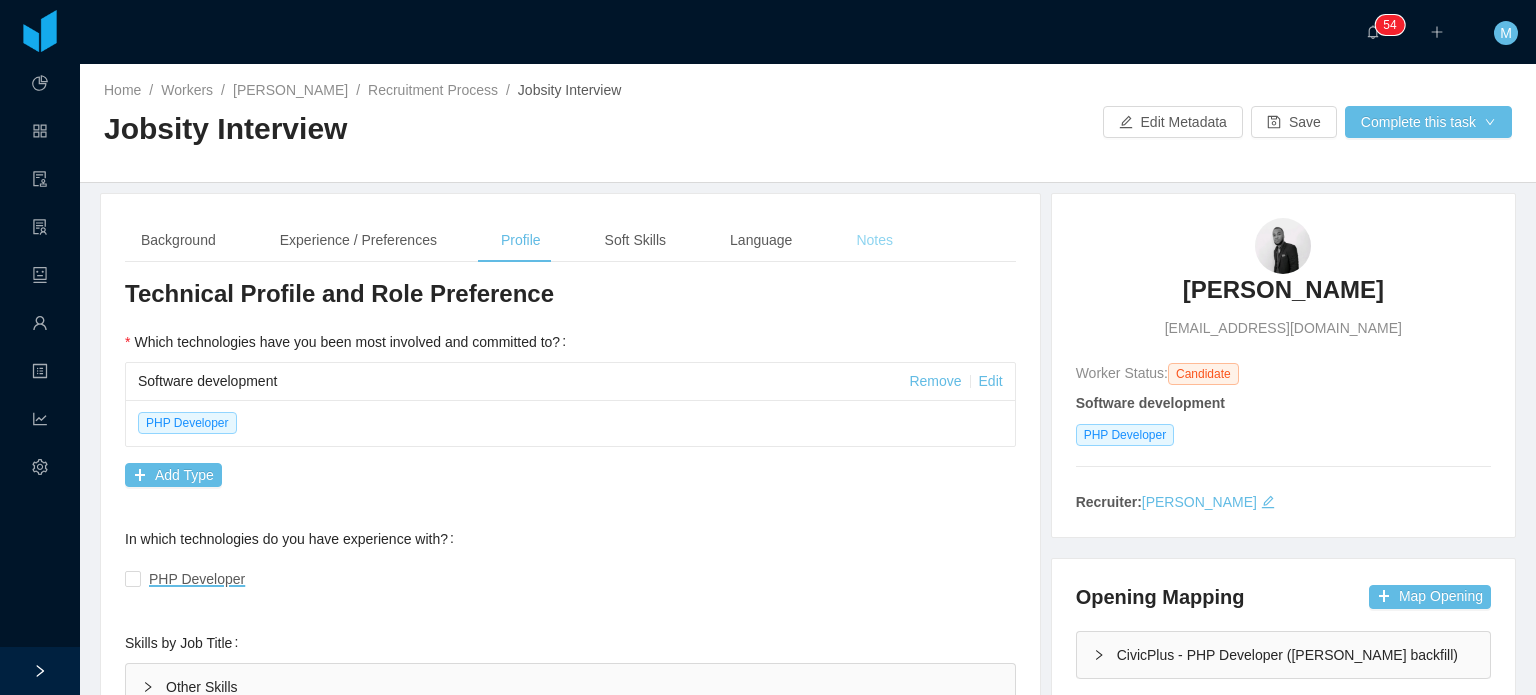 click on "Notes" at bounding box center [874, 240] 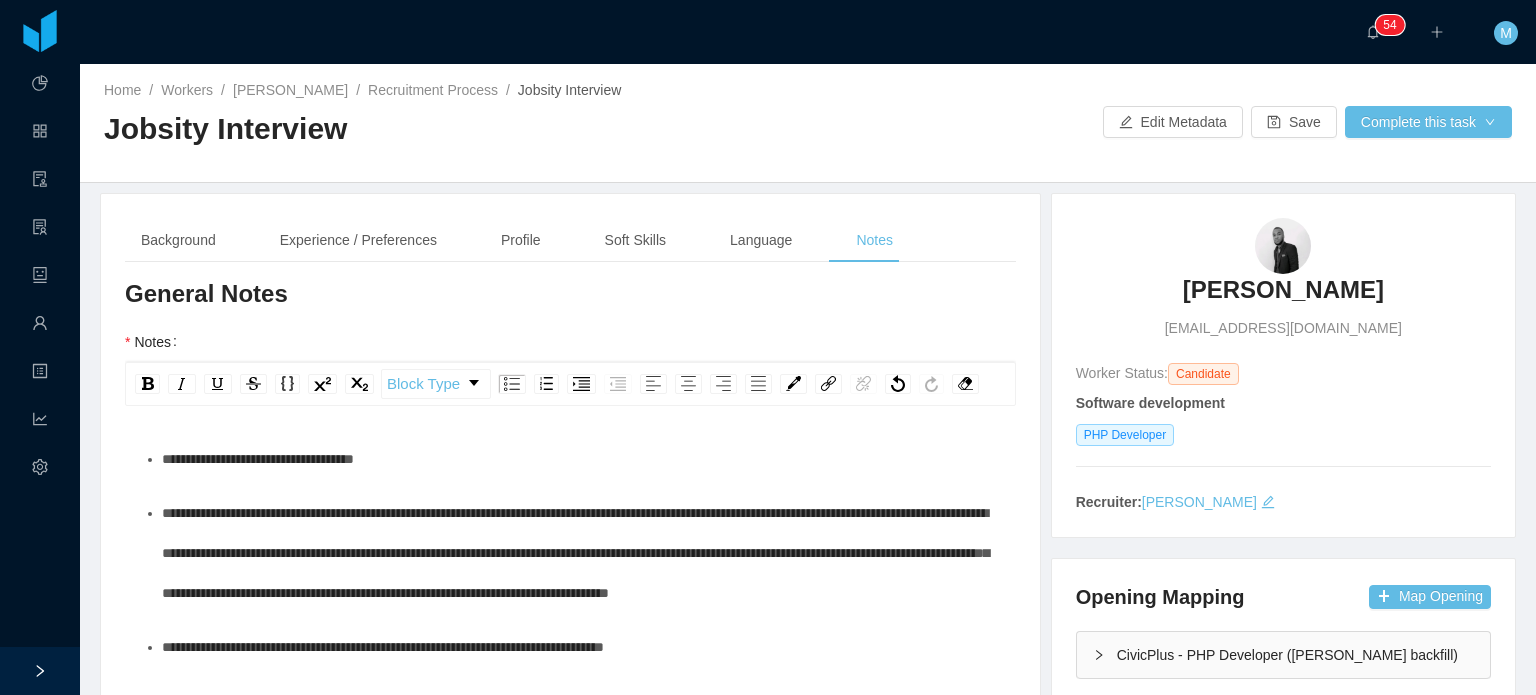 scroll, scrollTop: 728, scrollLeft: 0, axis: vertical 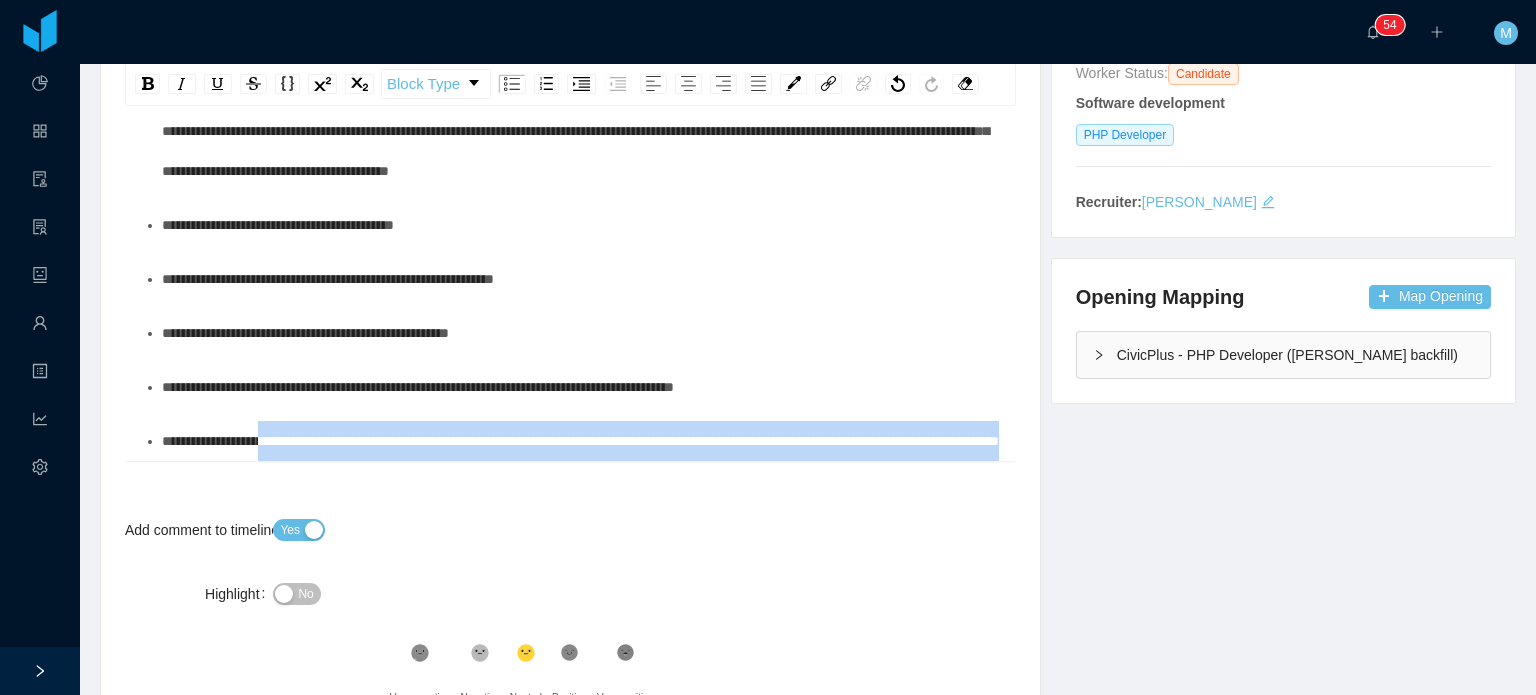 drag, startPoint x: 633, startPoint y: 425, endPoint x: 277, endPoint y: 399, distance: 356.94818 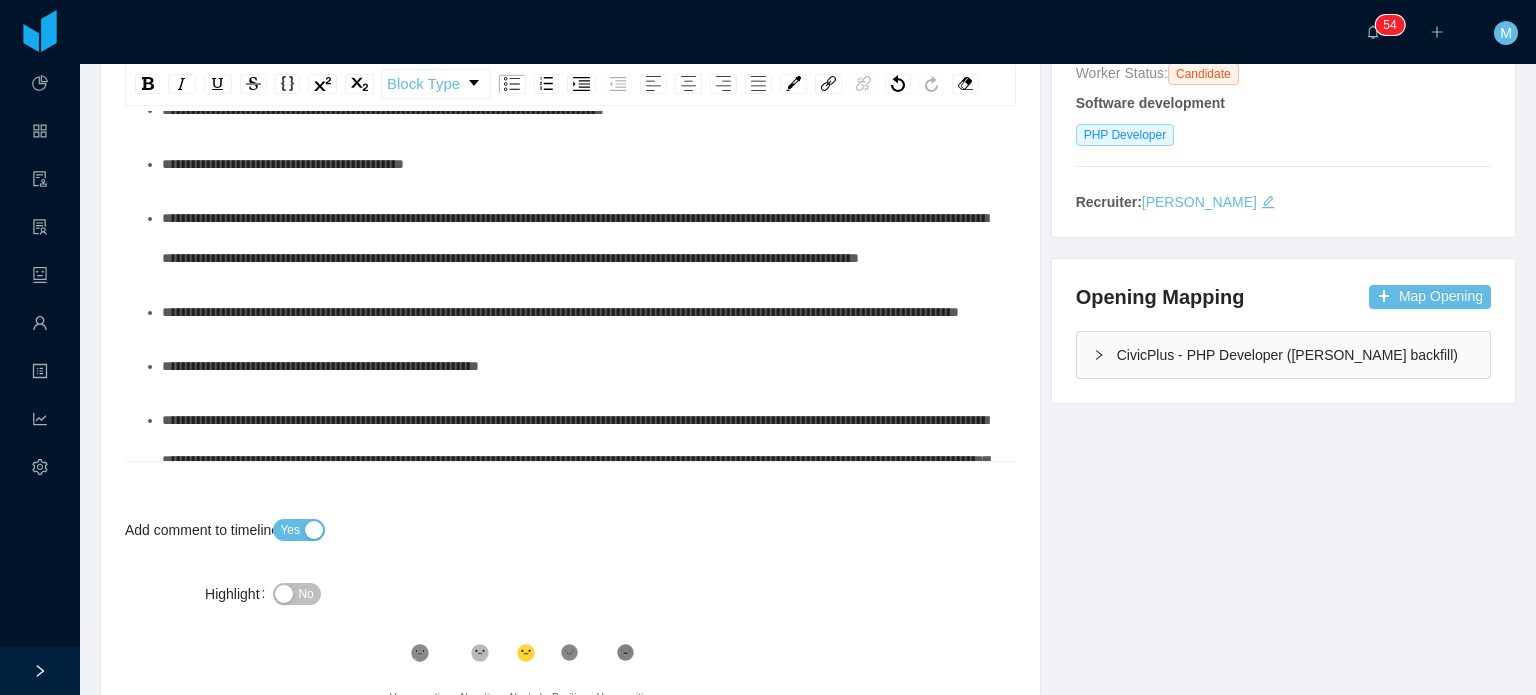 scroll, scrollTop: 0, scrollLeft: 0, axis: both 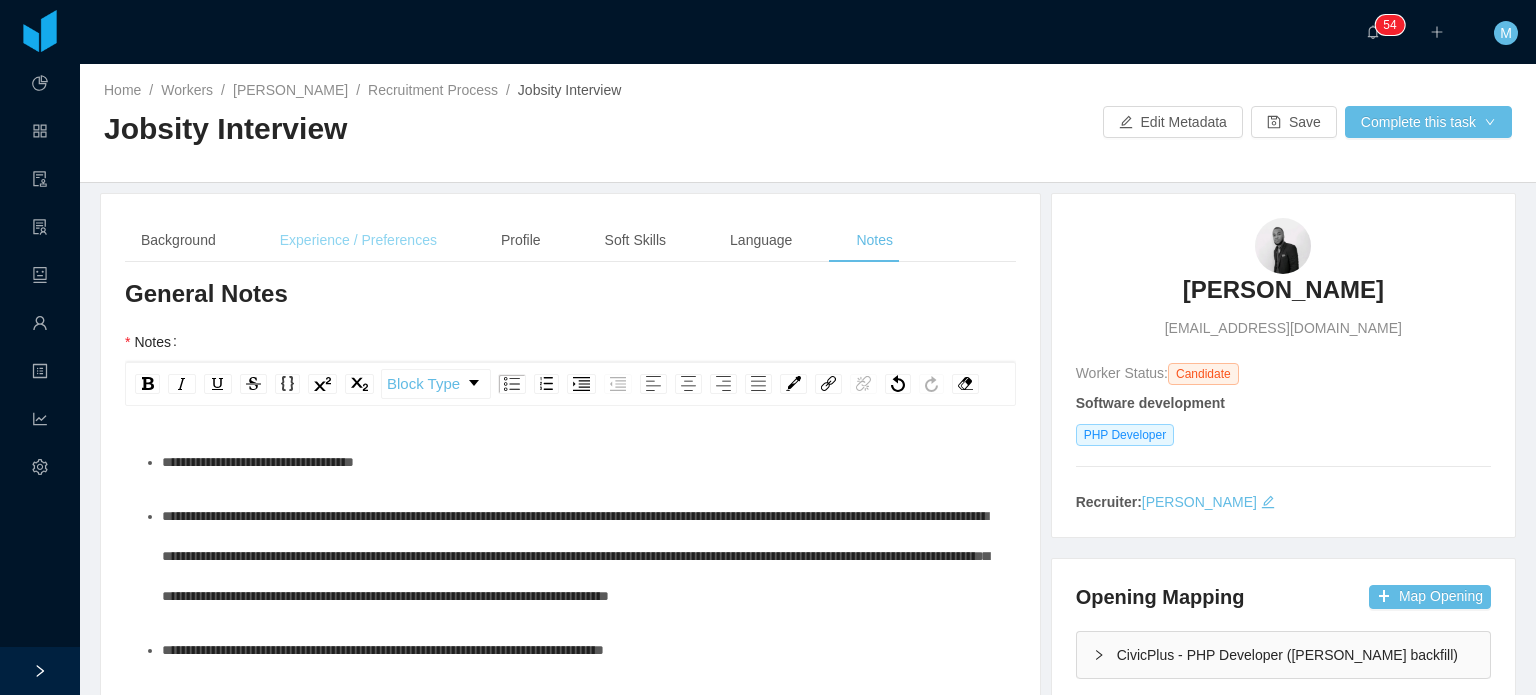click on "Experience / Preferences" at bounding box center (358, 240) 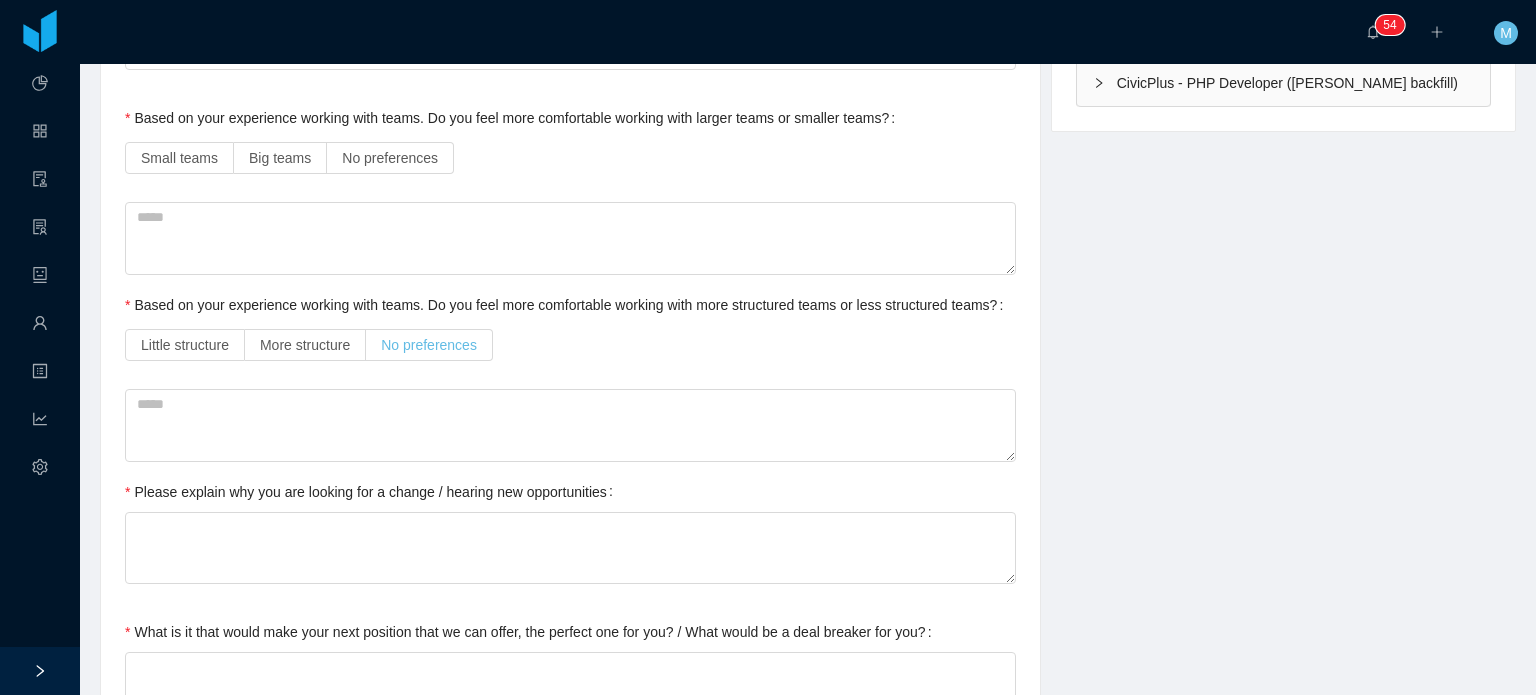 scroll, scrollTop: 600, scrollLeft: 0, axis: vertical 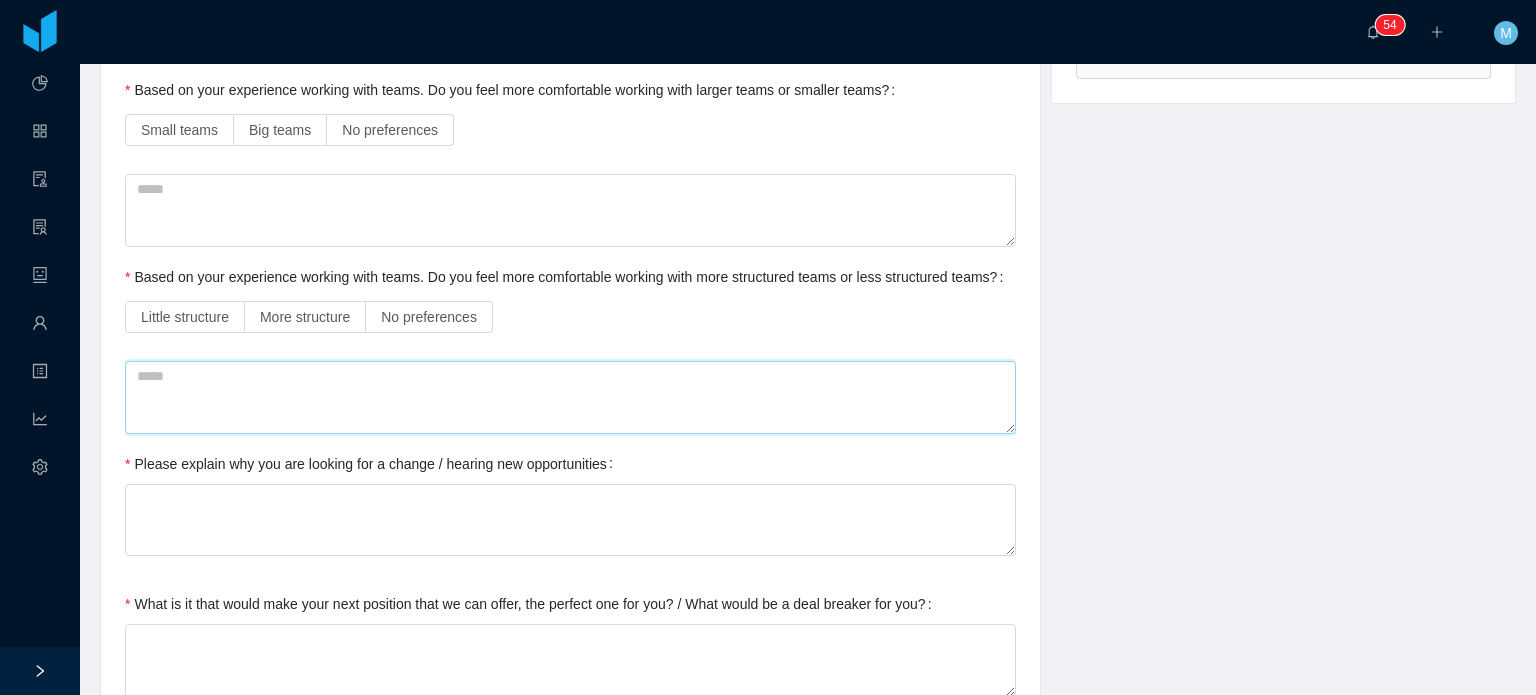 click at bounding box center [570, 397] 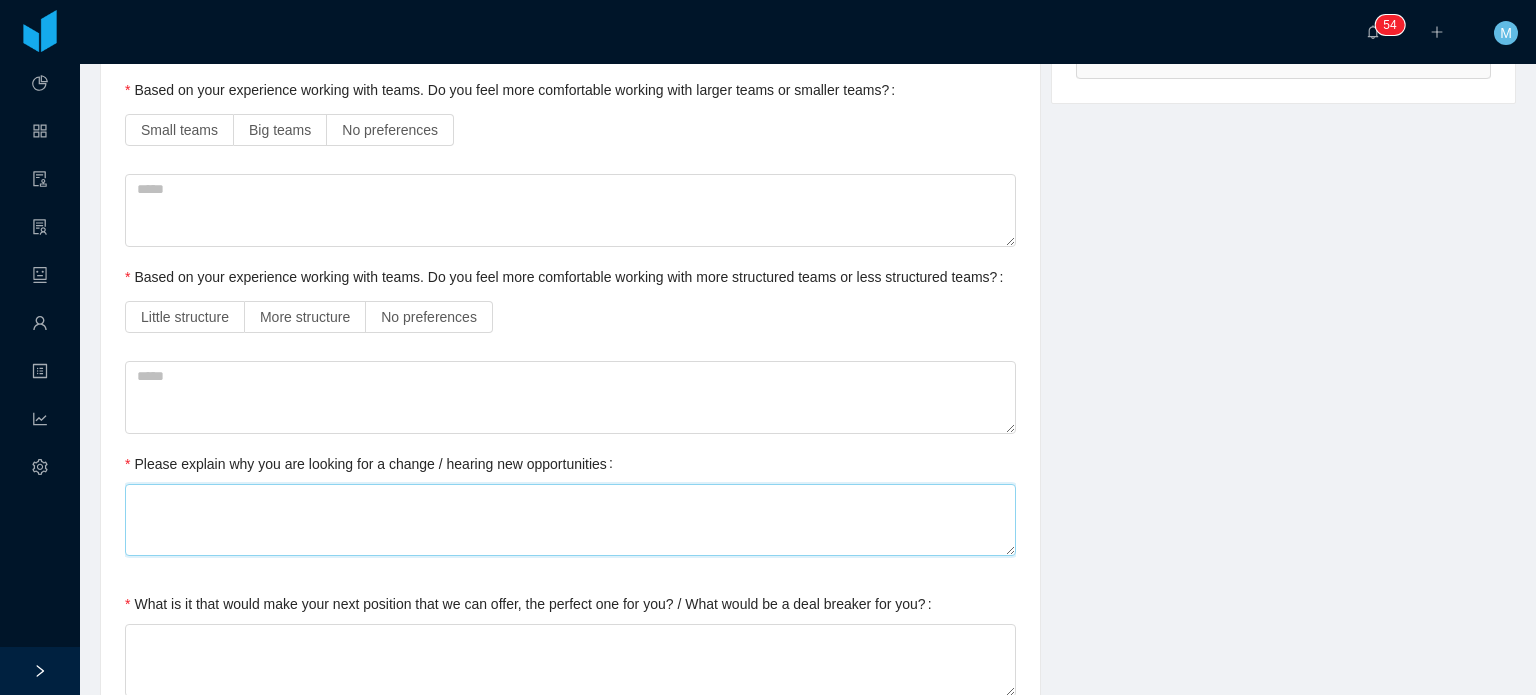 click on "Please explain why you are looking for a change / hearing new opportunities" at bounding box center [570, 520] 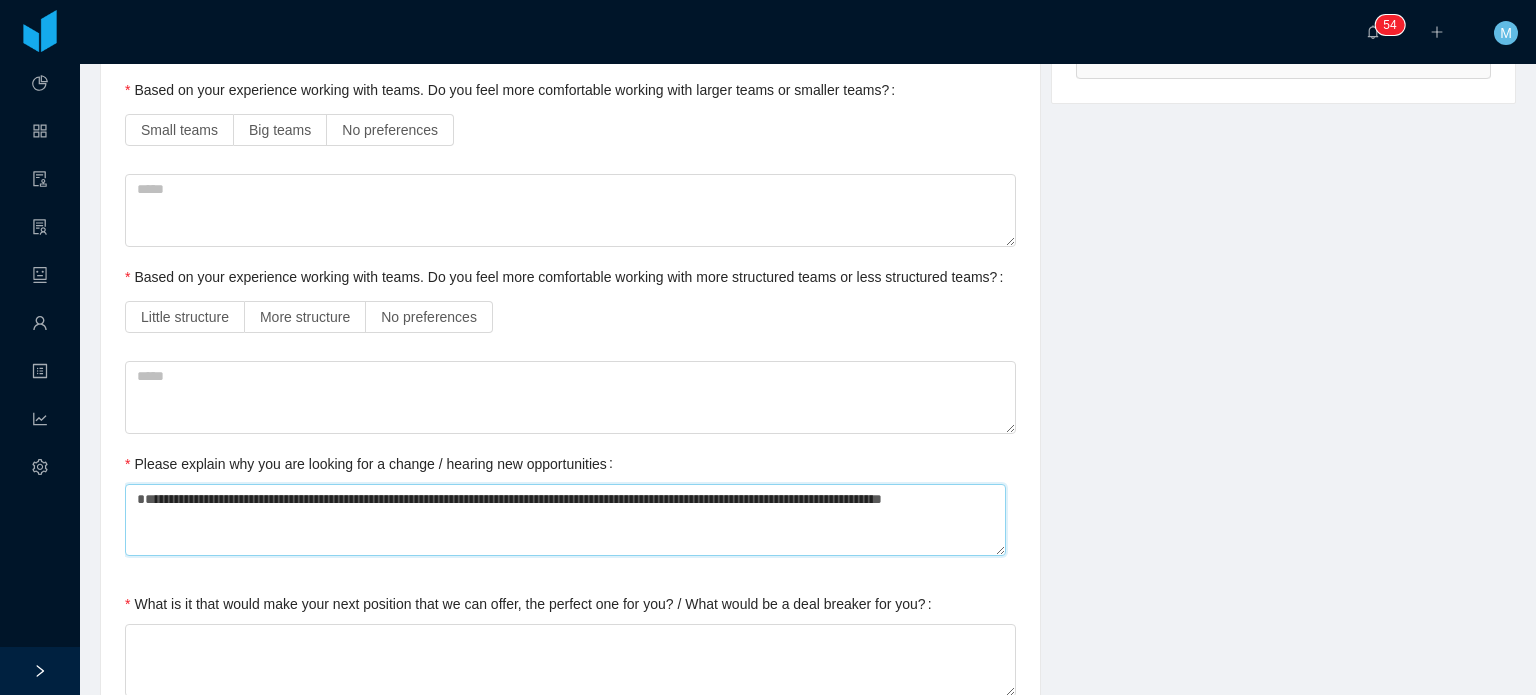 type on "**********" 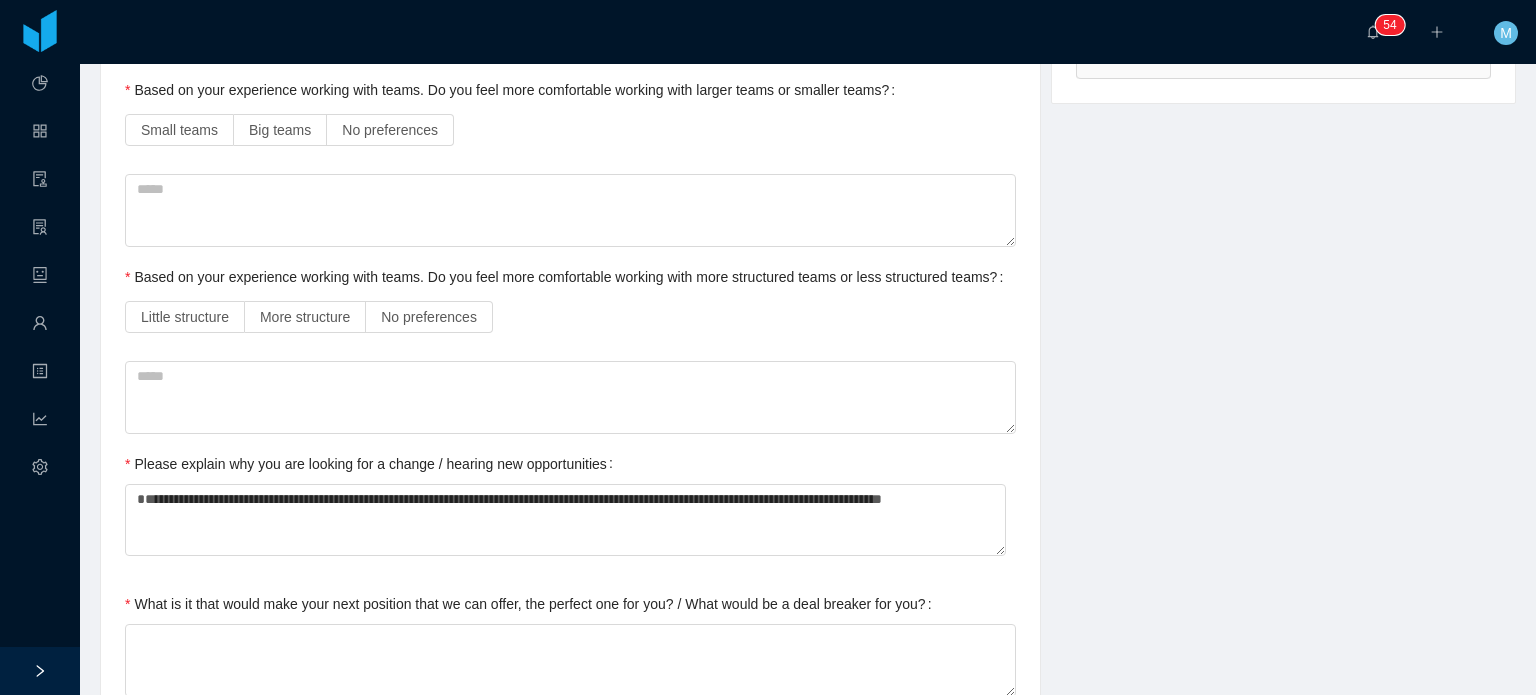 click on "**********" at bounding box center [570, 939] 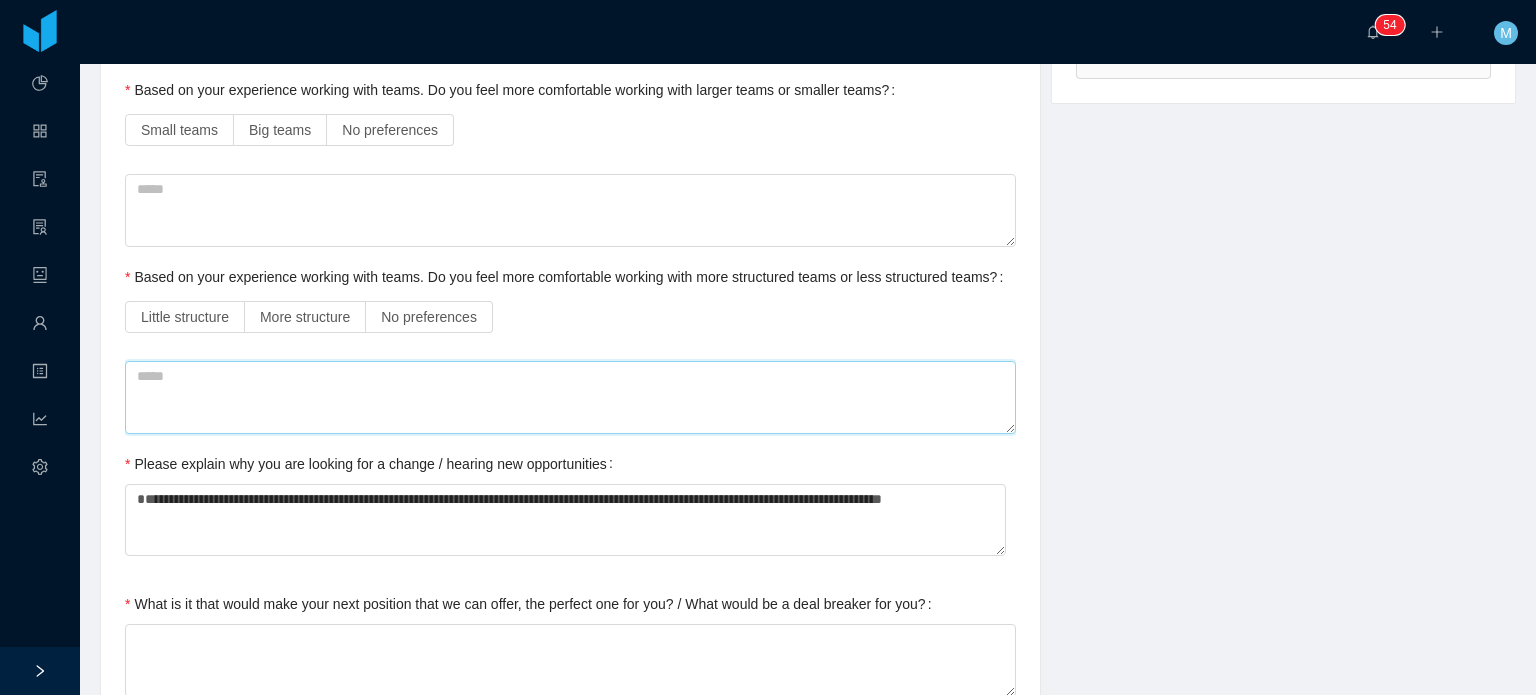 click at bounding box center (570, 397) 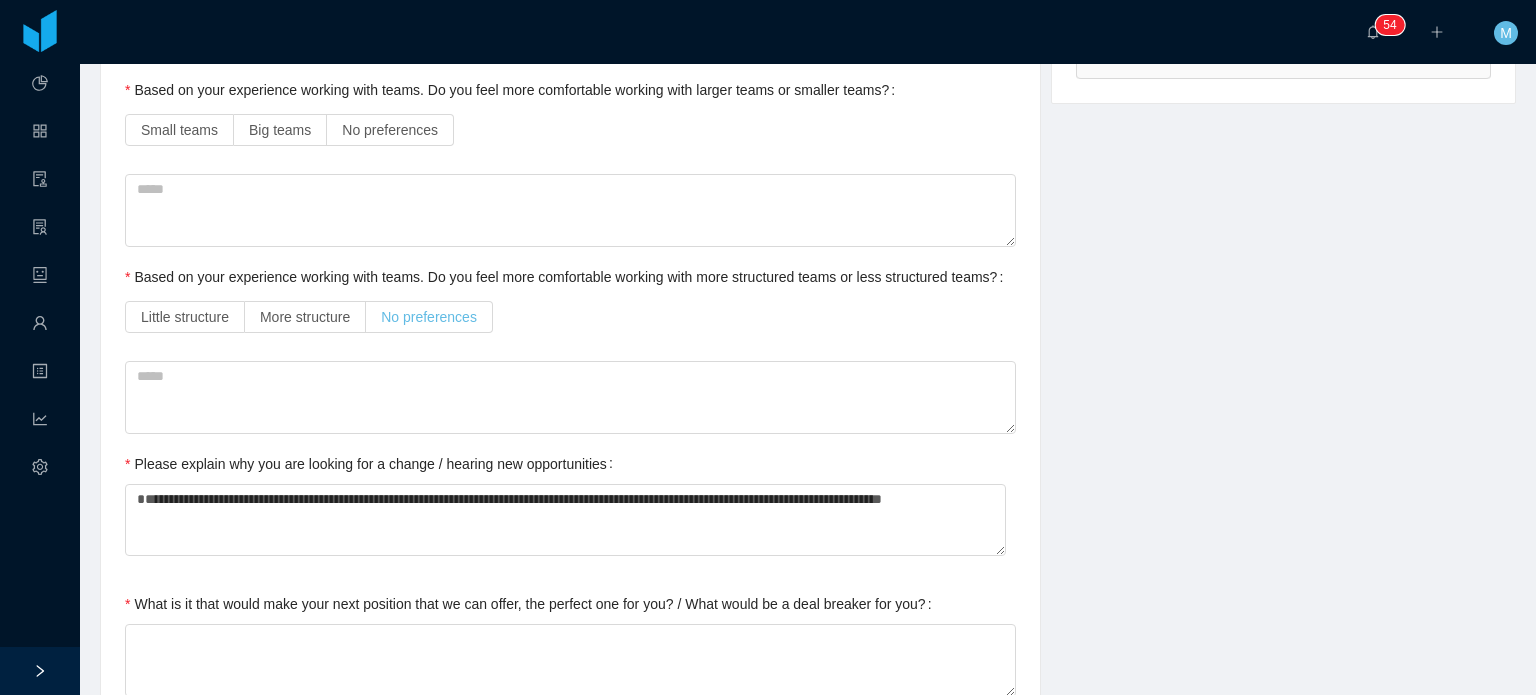 drag, startPoint x: 480, startPoint y: 317, endPoint x: 468, endPoint y: 317, distance: 12 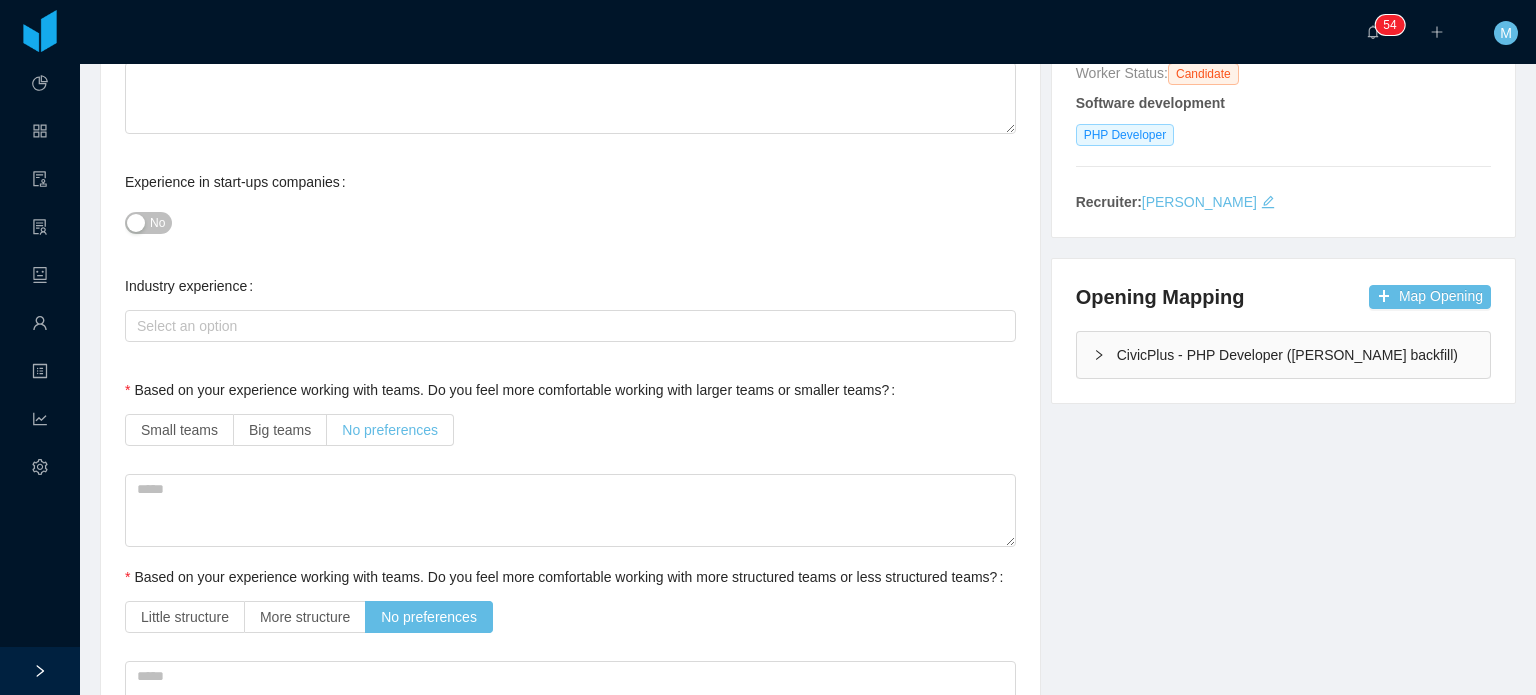 click on "No preferences" at bounding box center (390, 430) 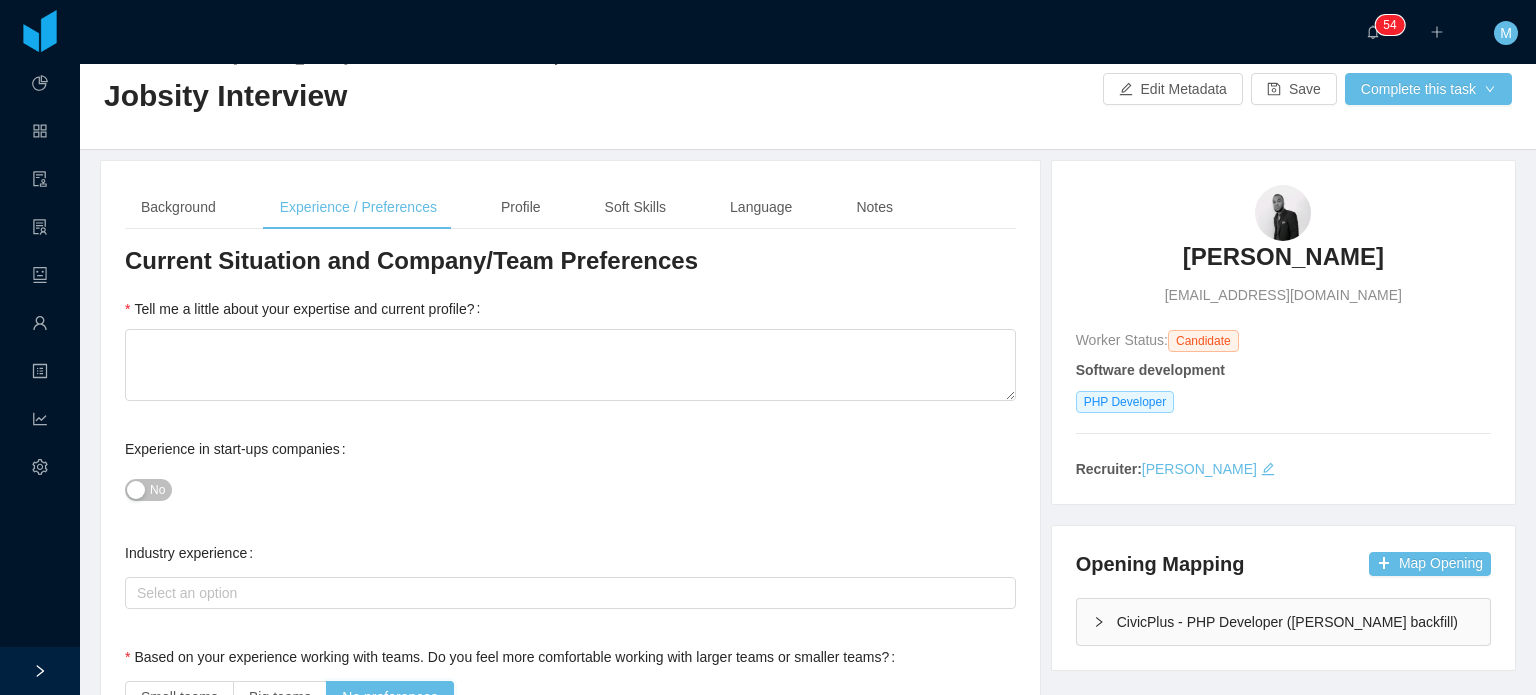 scroll, scrollTop: 0, scrollLeft: 0, axis: both 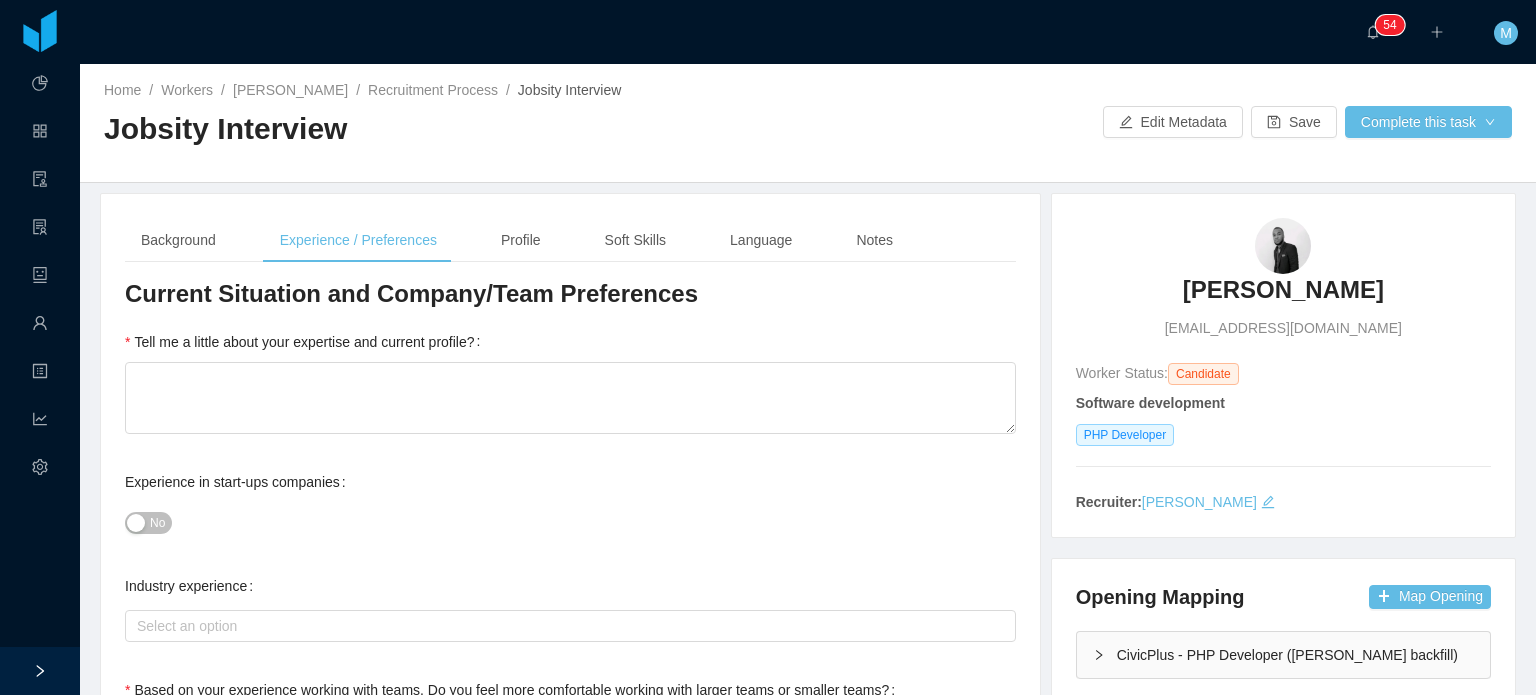 click on "Tell me a little about your expertise and current profile?" at bounding box center [306, 342] 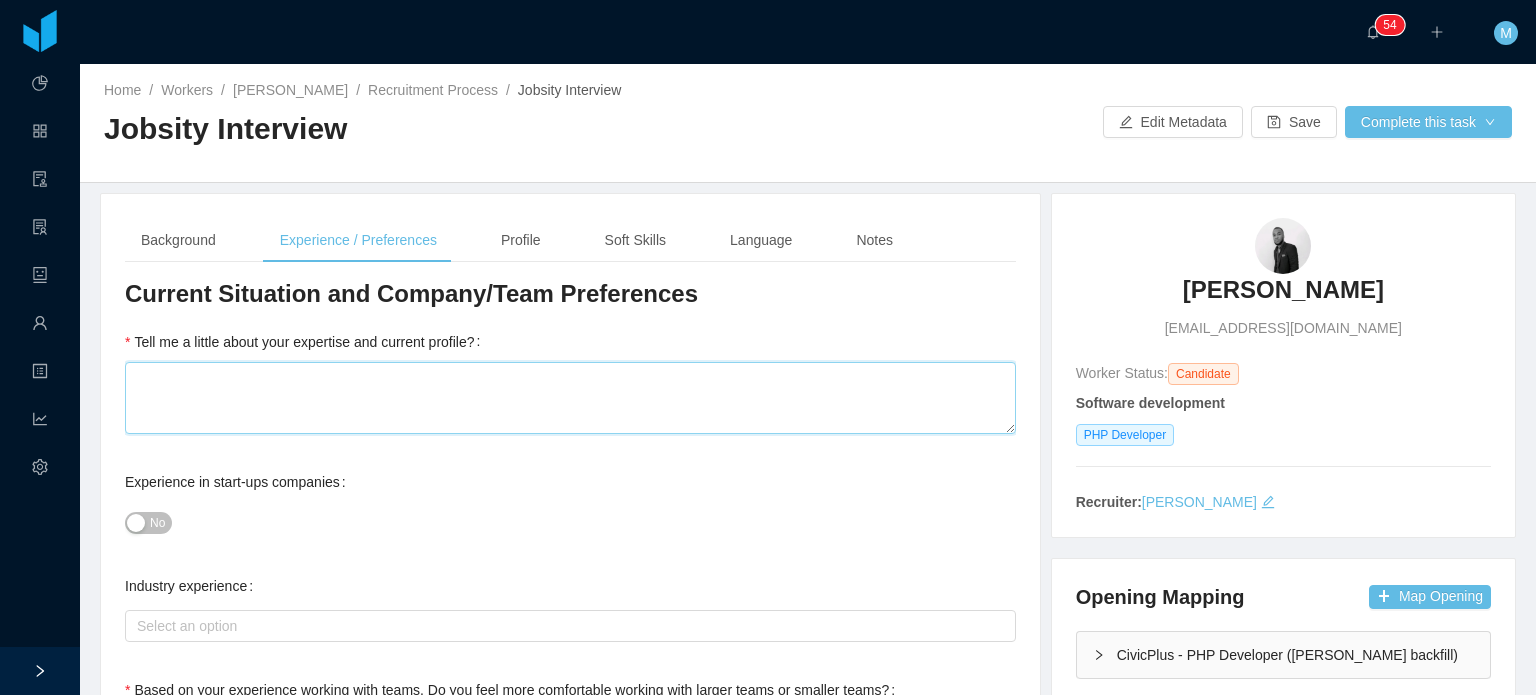 click on "Tell me a little about your expertise and current profile?" at bounding box center (570, 398) 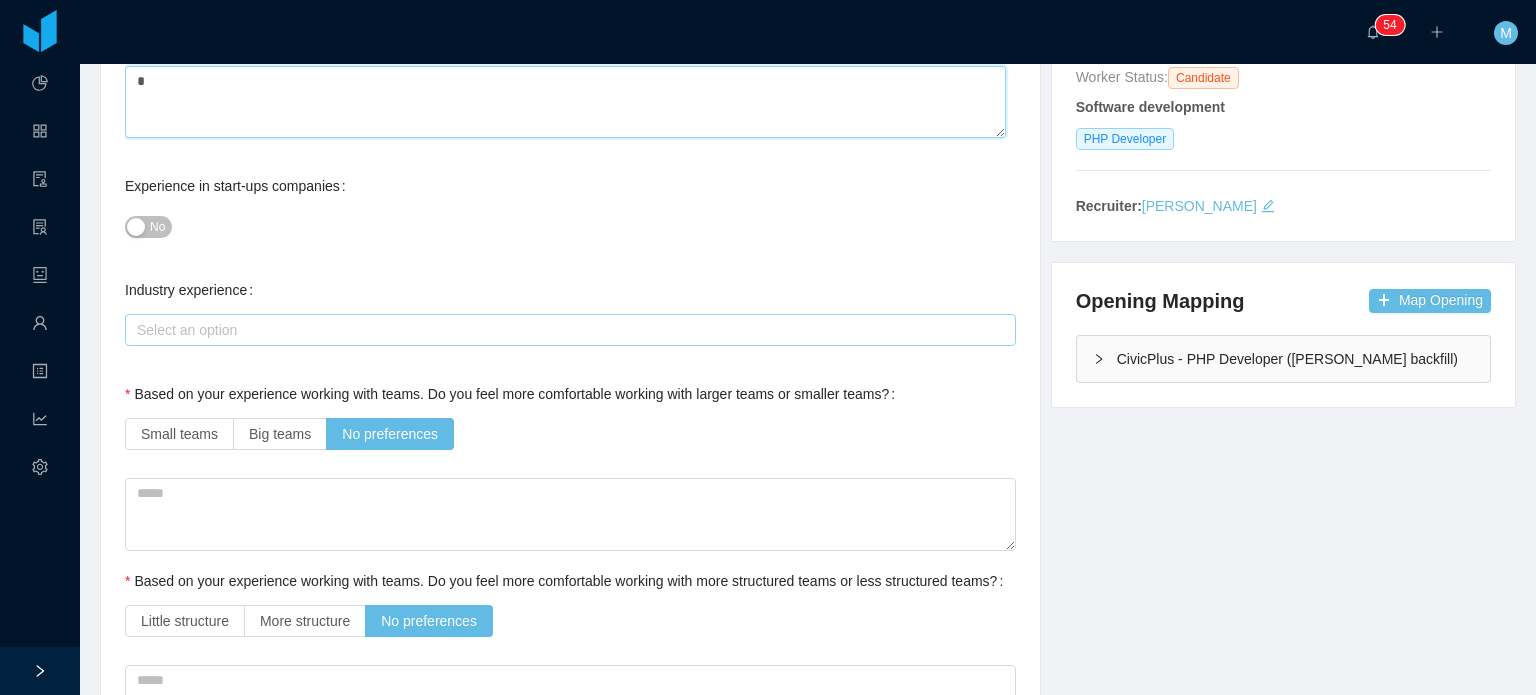 scroll, scrollTop: 300, scrollLeft: 0, axis: vertical 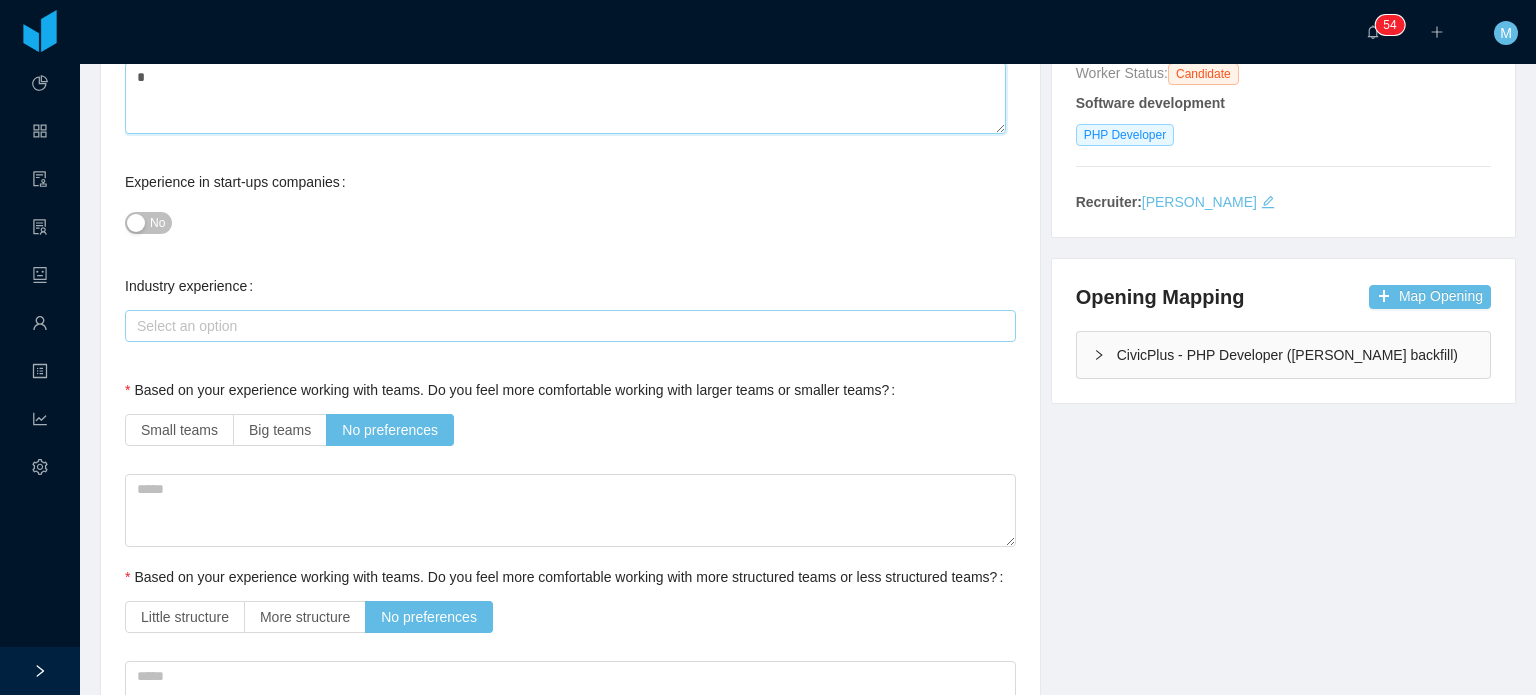 click on "Select an option" at bounding box center [566, 326] 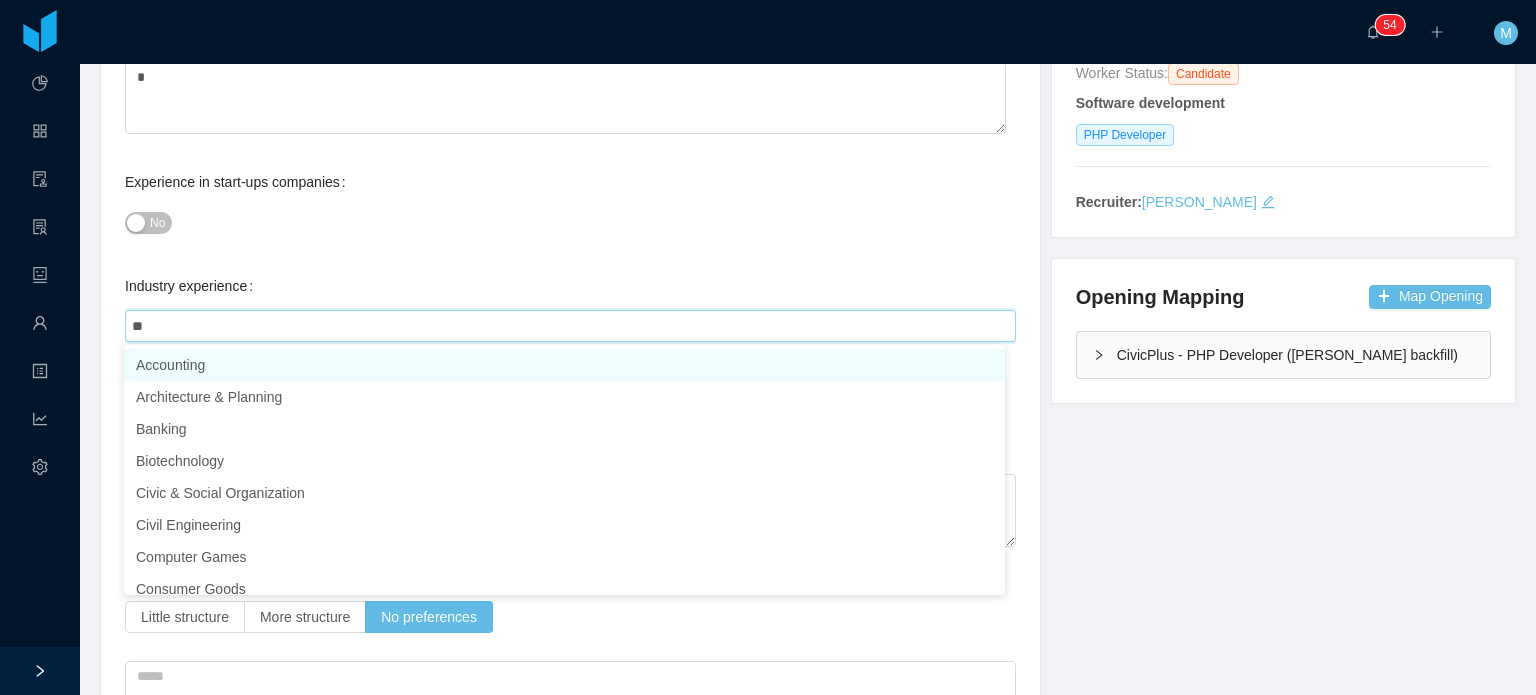 type on "***" 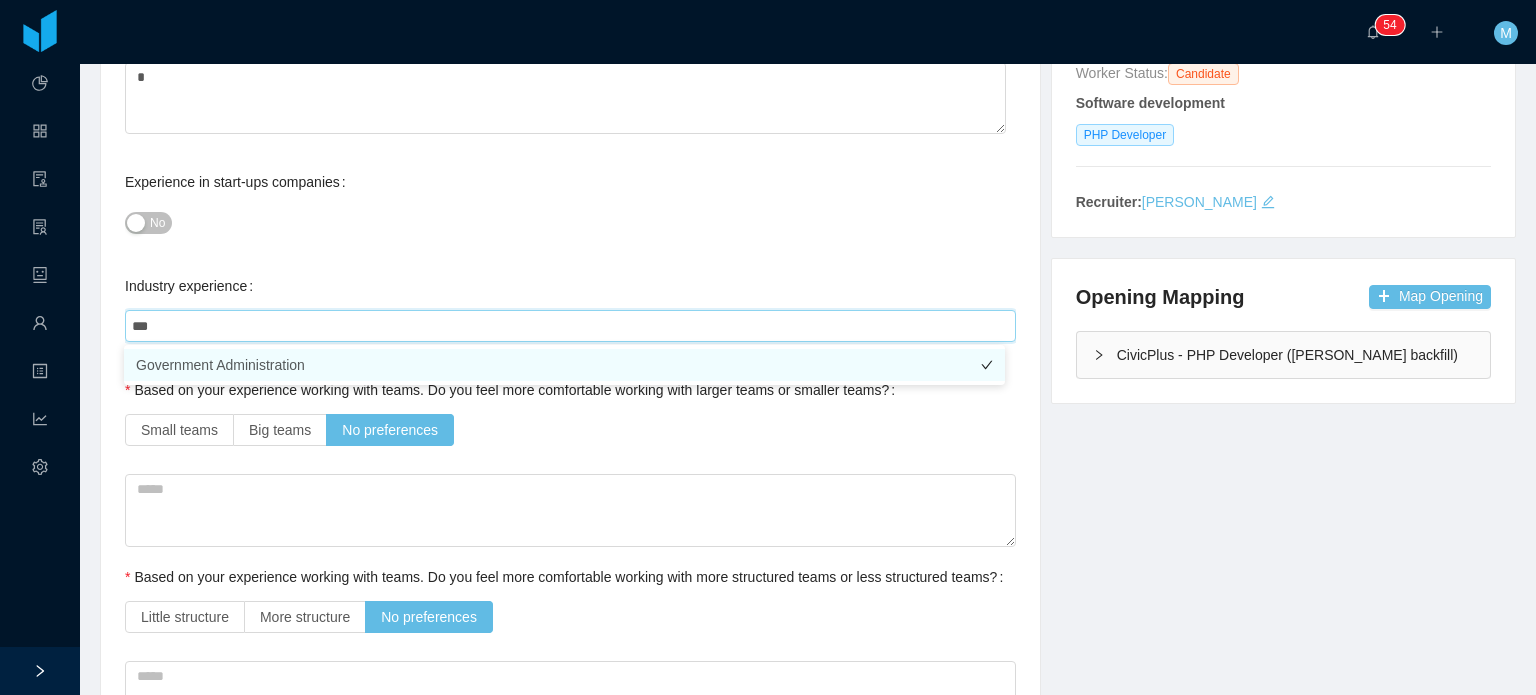 click on "Government Administration" at bounding box center [564, 365] 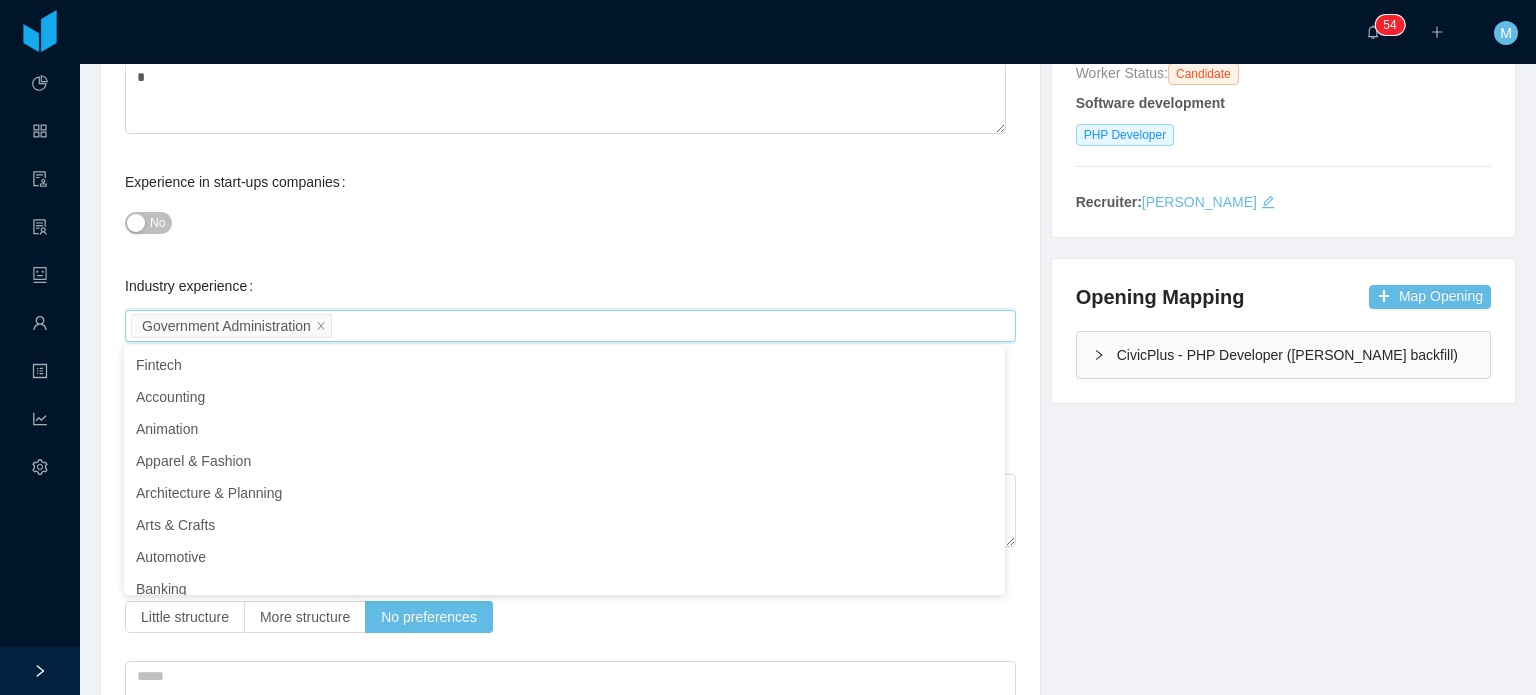 click on "Industry experience Select an option Government Administration" at bounding box center (570, 306) 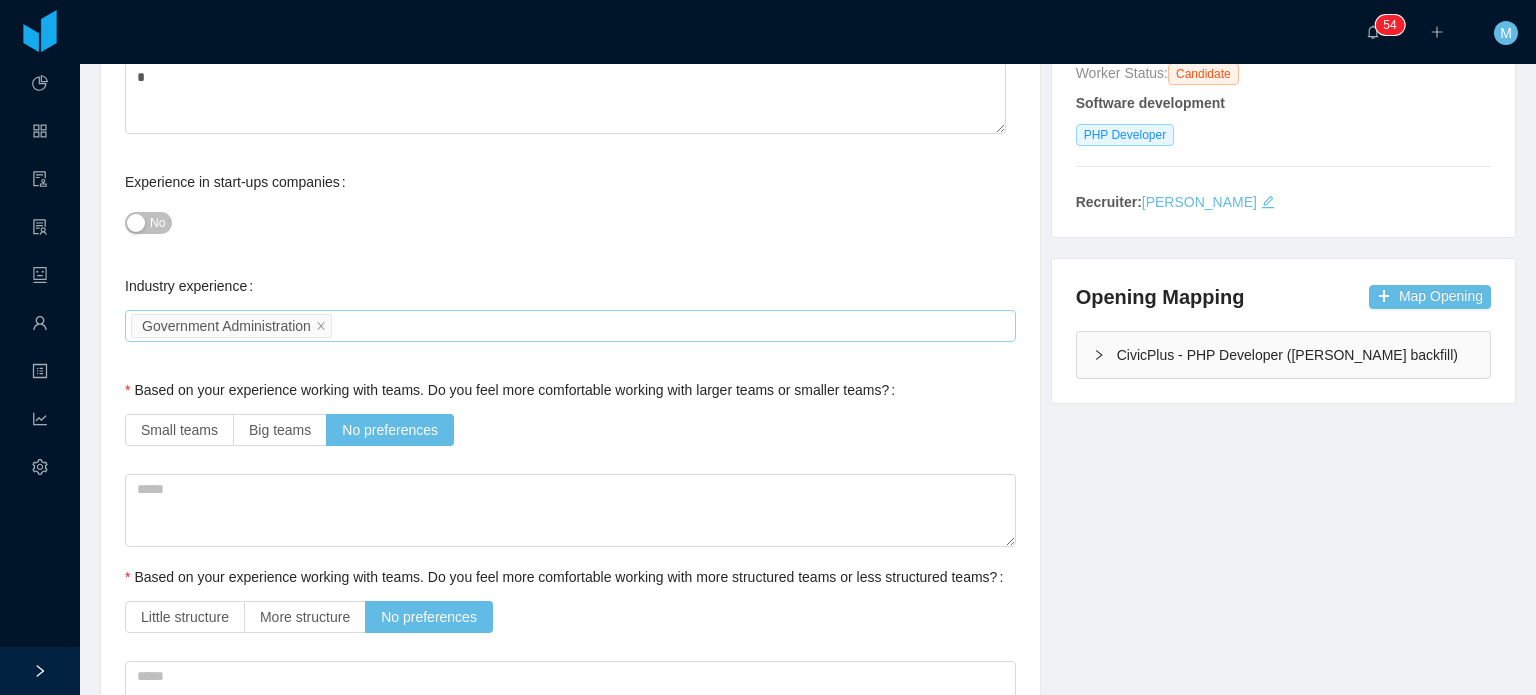 click on "Select an option Government Administration" at bounding box center [567, 326] 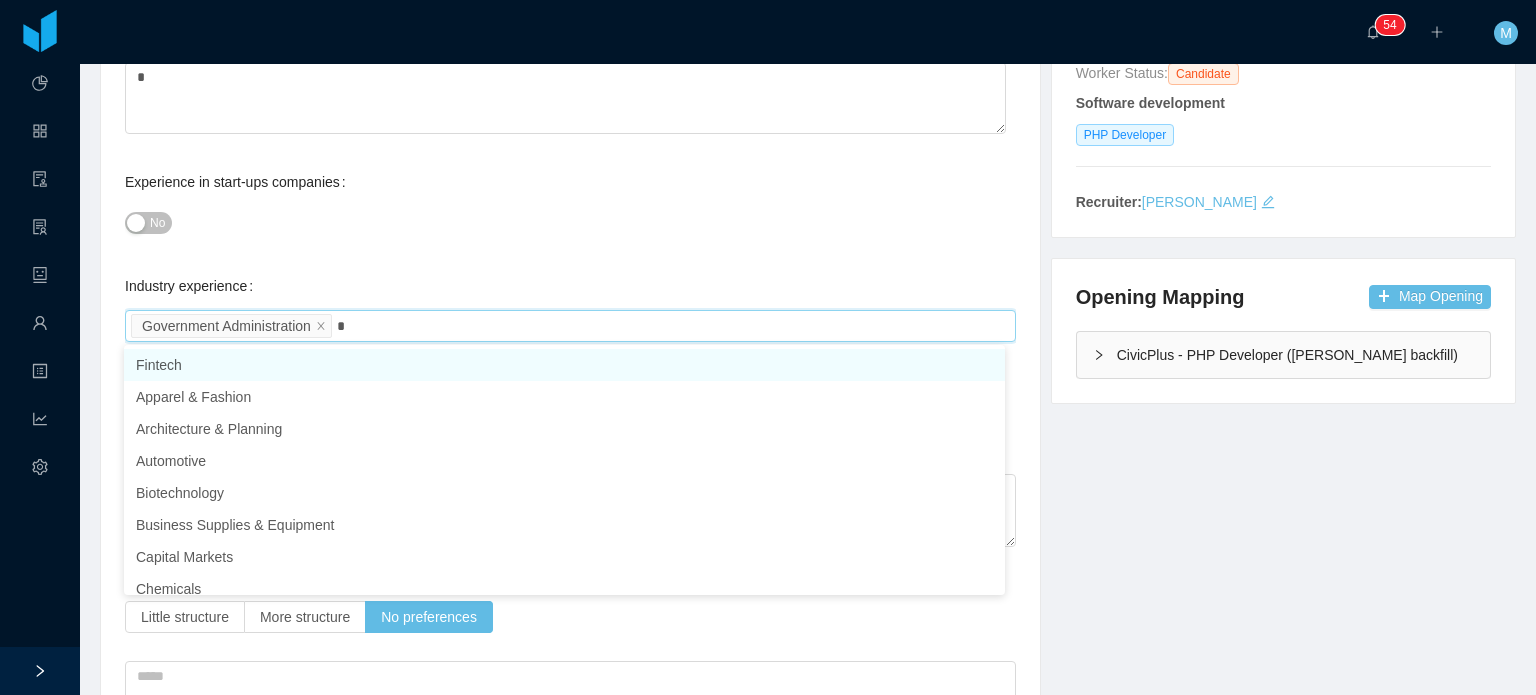 scroll, scrollTop: 4, scrollLeft: 0, axis: vertical 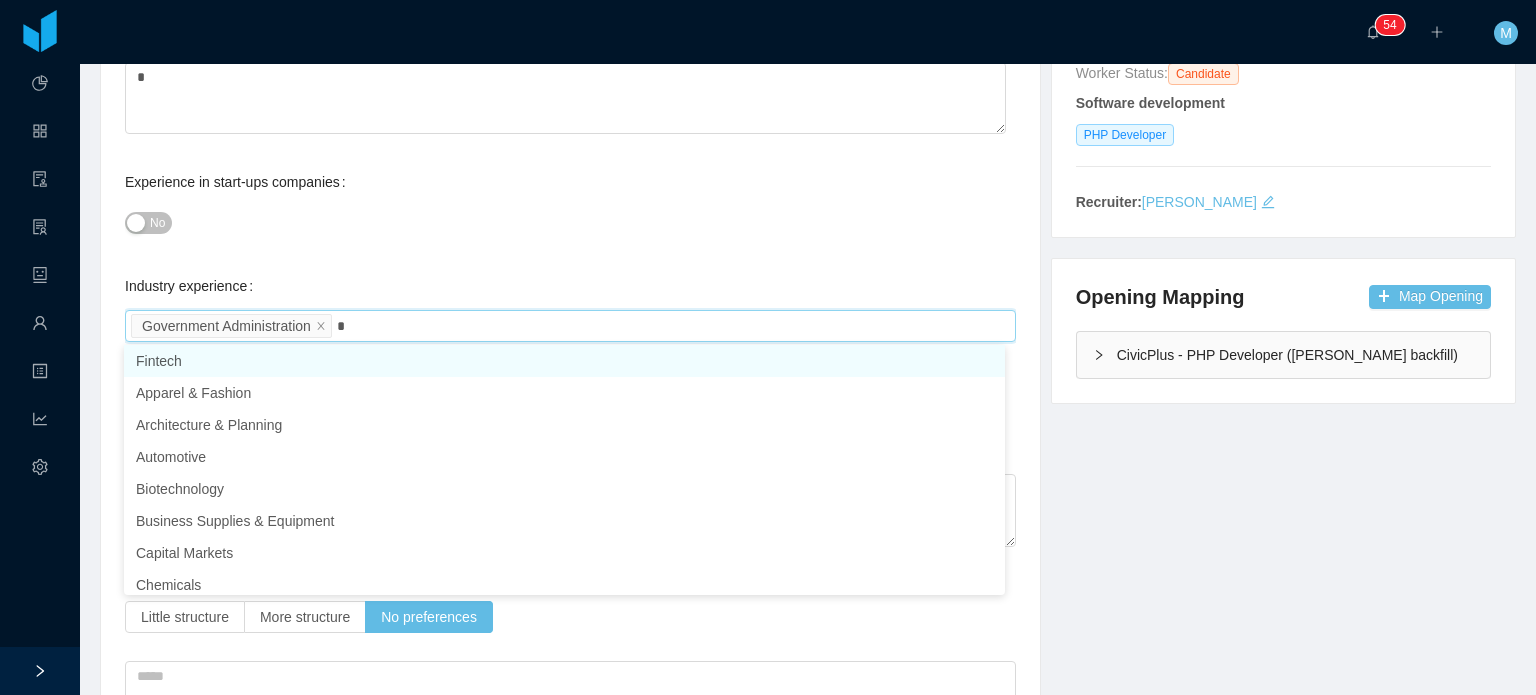 type on "**" 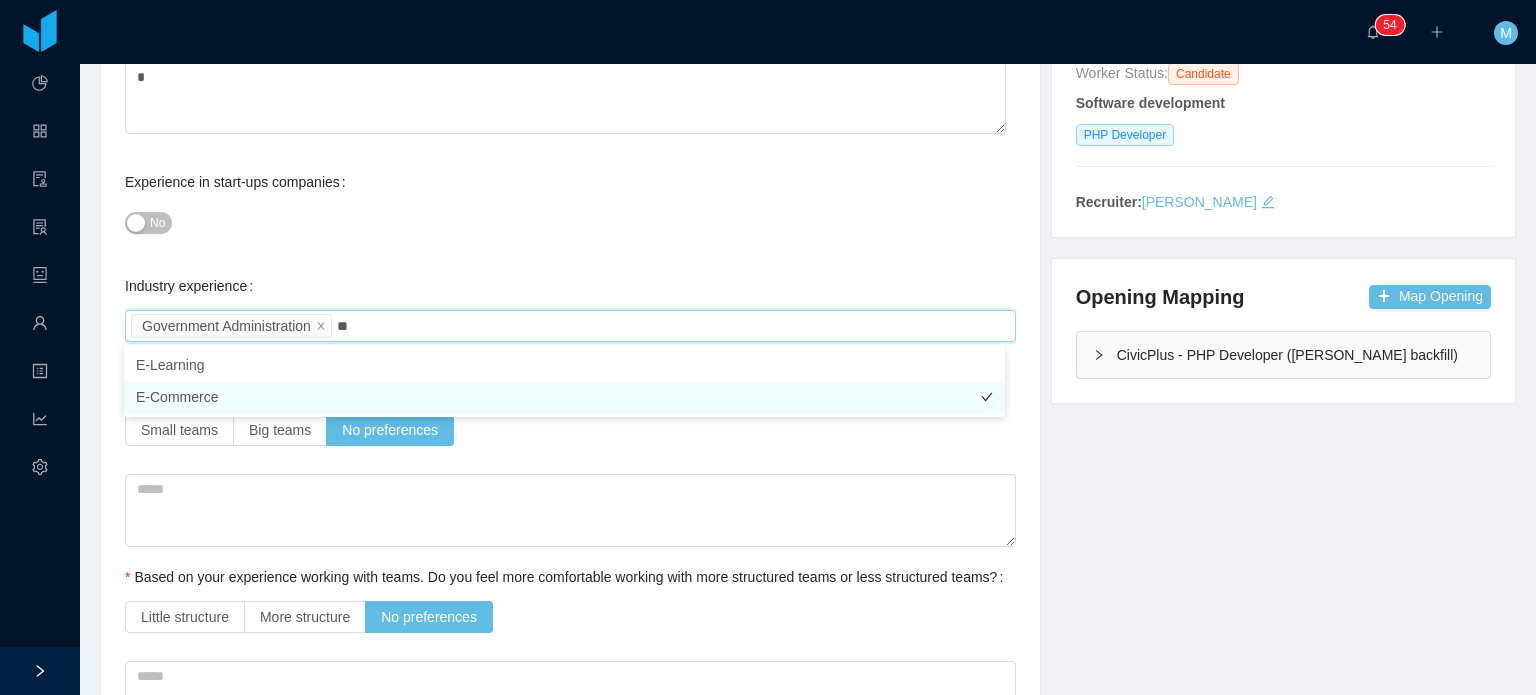 click on "E-Commerce" at bounding box center [564, 397] 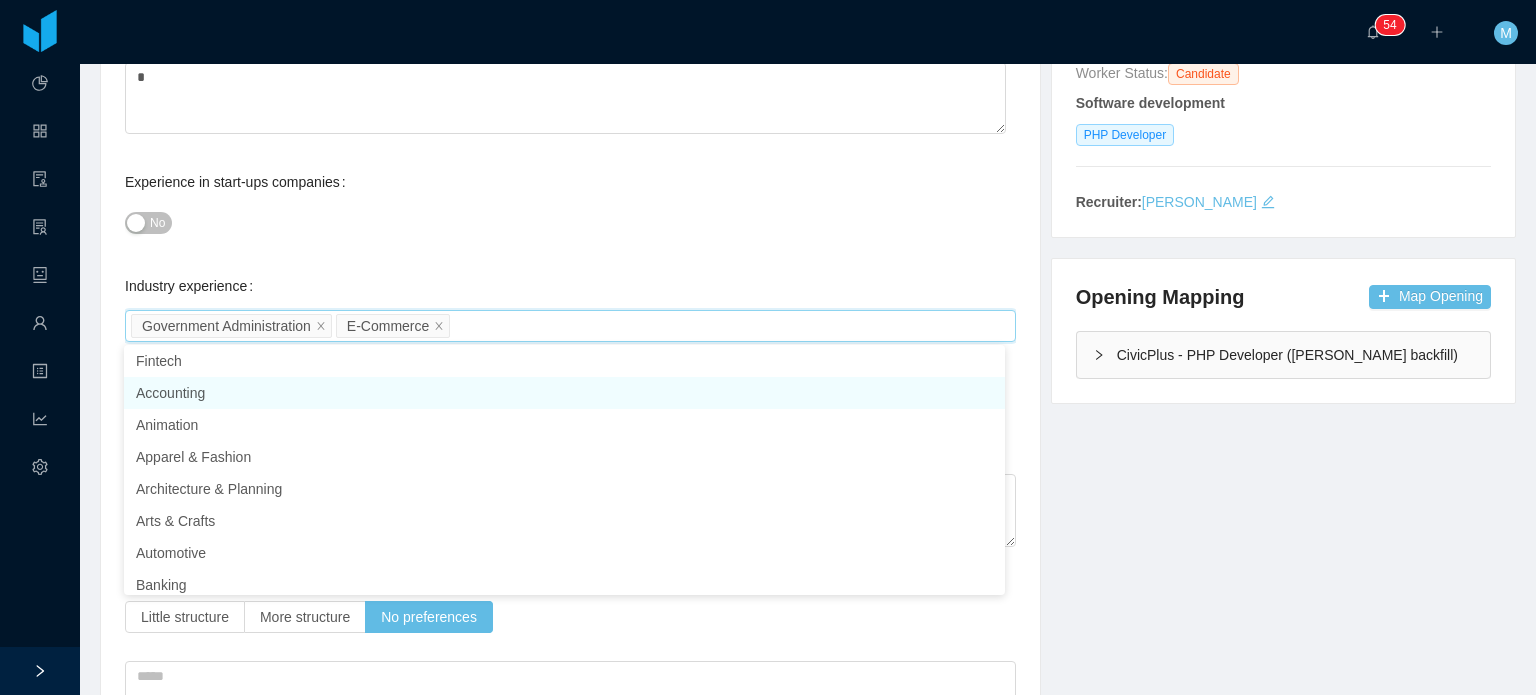 scroll, scrollTop: 10, scrollLeft: 0, axis: vertical 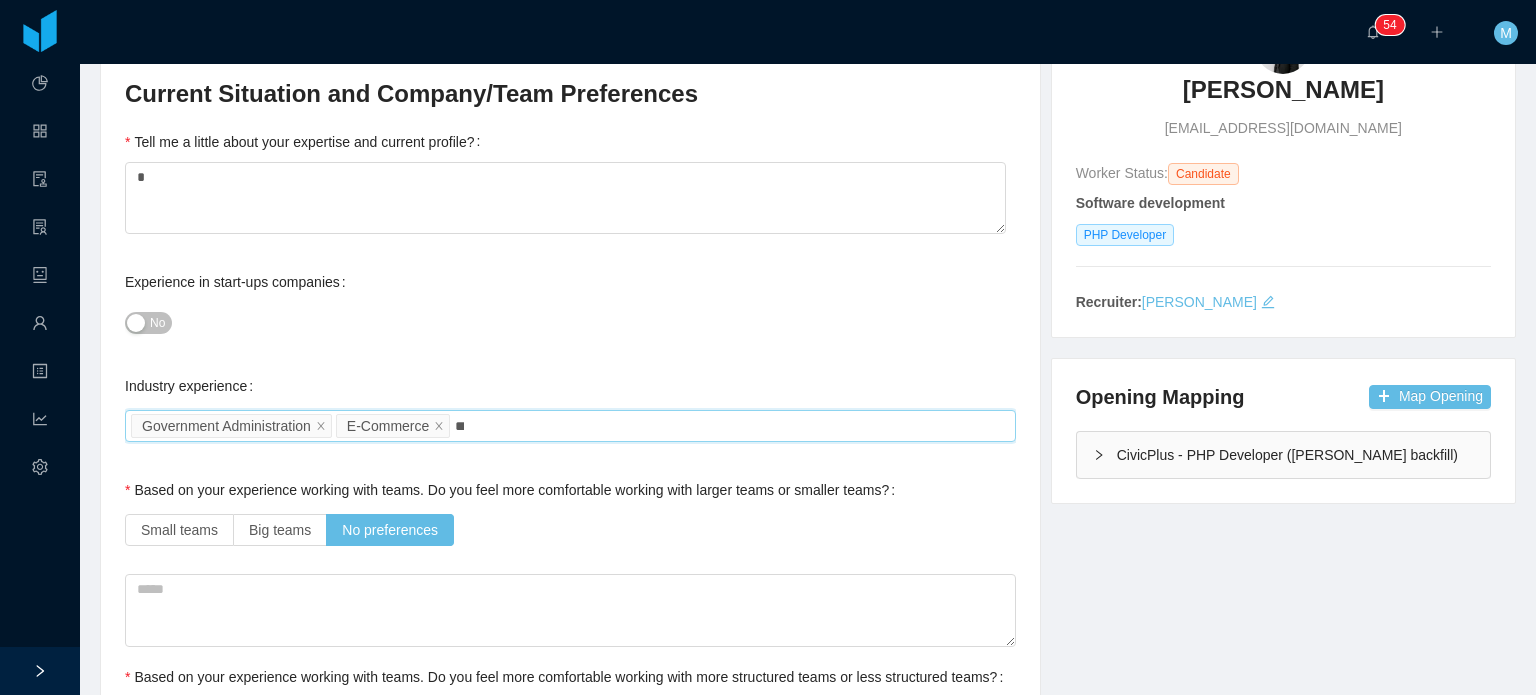 type on "****" 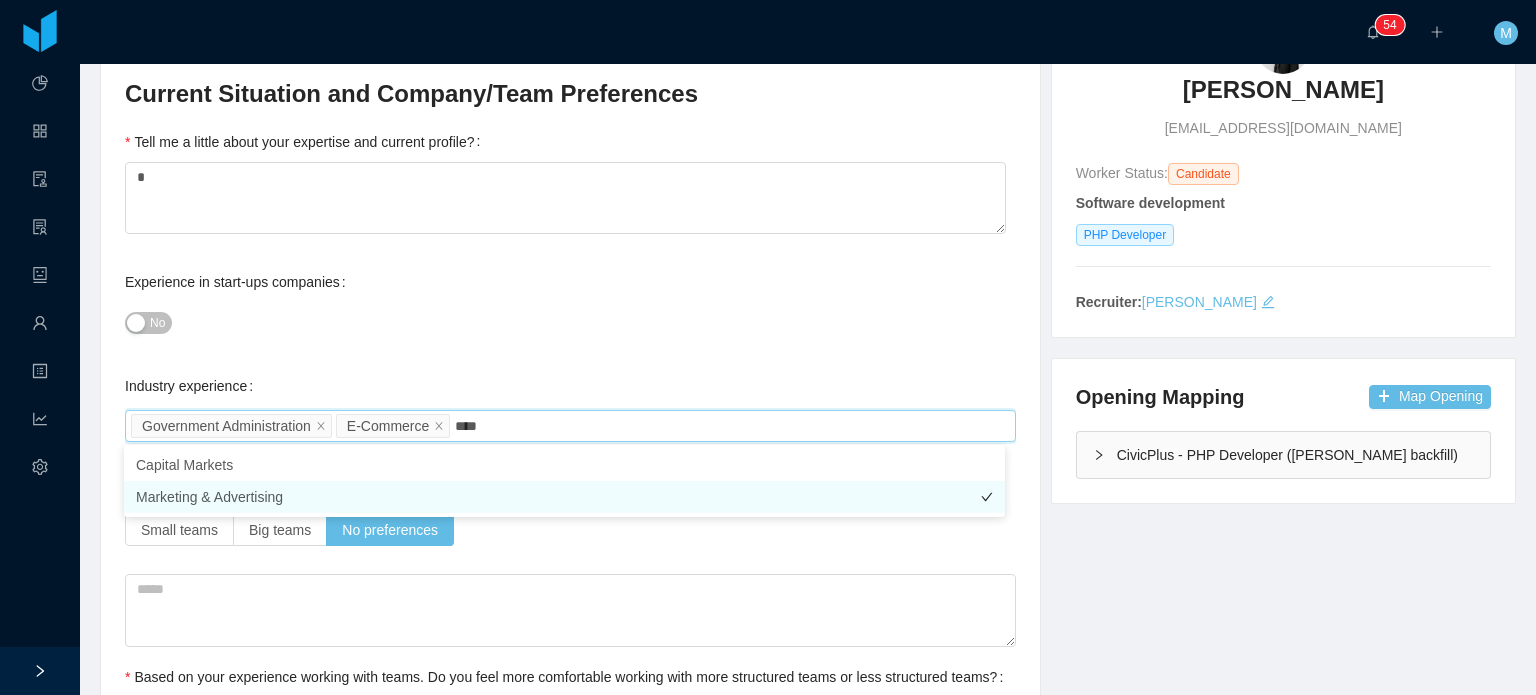 click on "Marketing & Advertising" at bounding box center [564, 497] 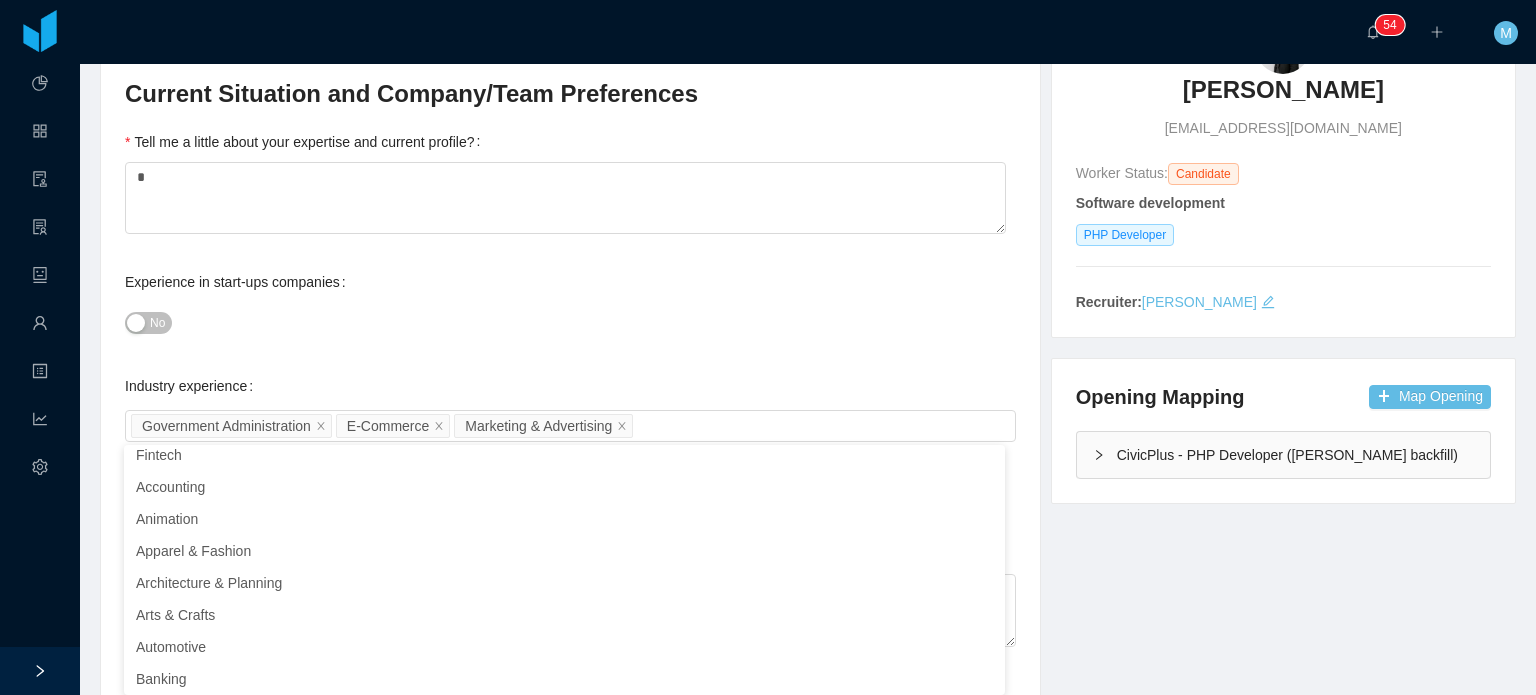click on "No" at bounding box center (570, 322) 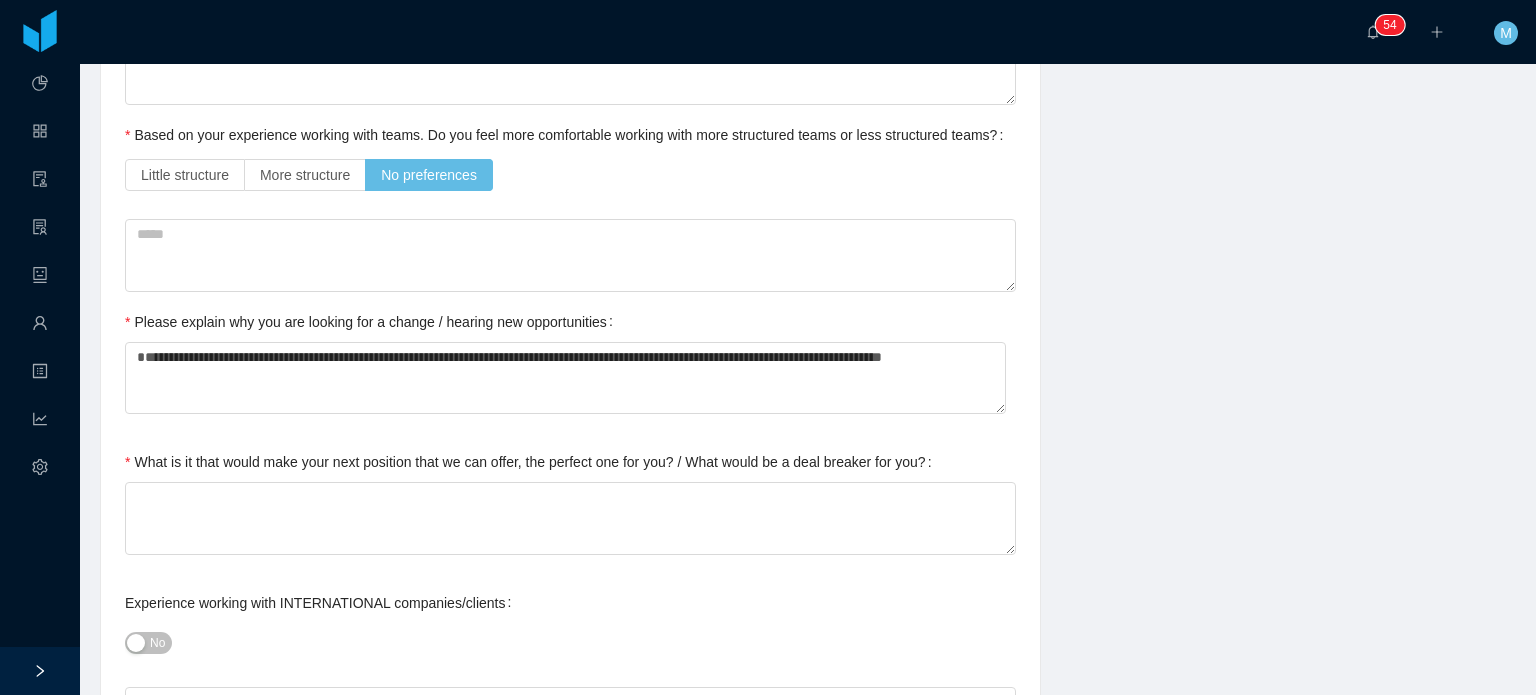 scroll, scrollTop: 839, scrollLeft: 0, axis: vertical 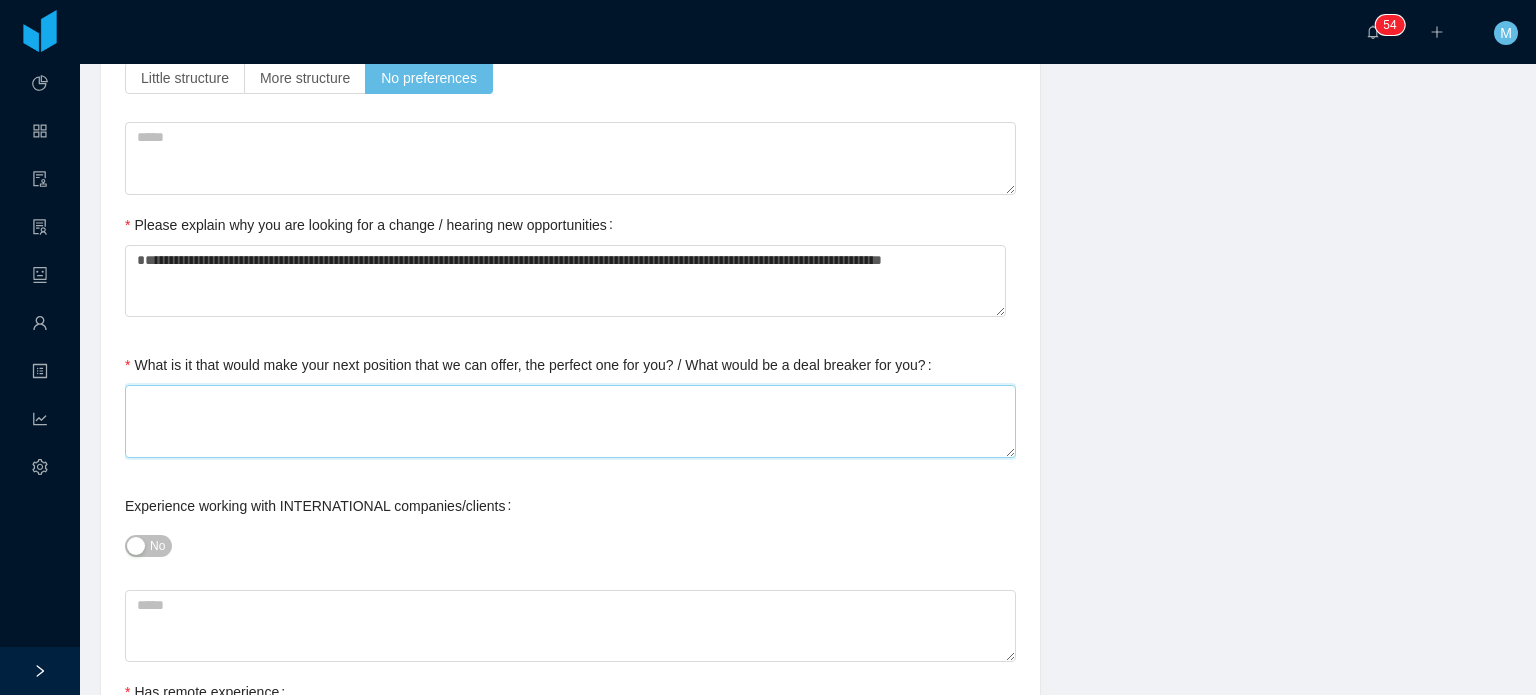 click on "What is it that would make your next position that we can offer, the perfect one for you? / What would be a deal breaker for you?" at bounding box center [570, 421] 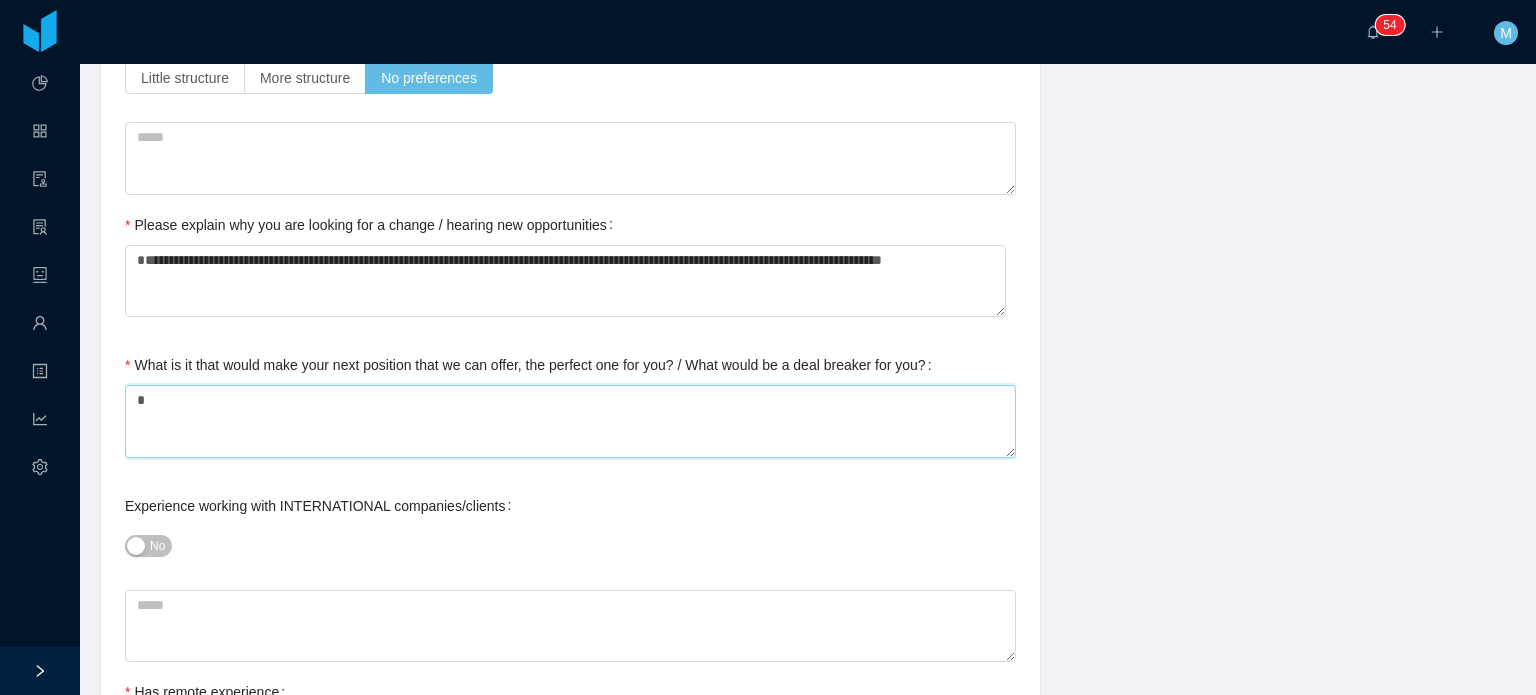 type 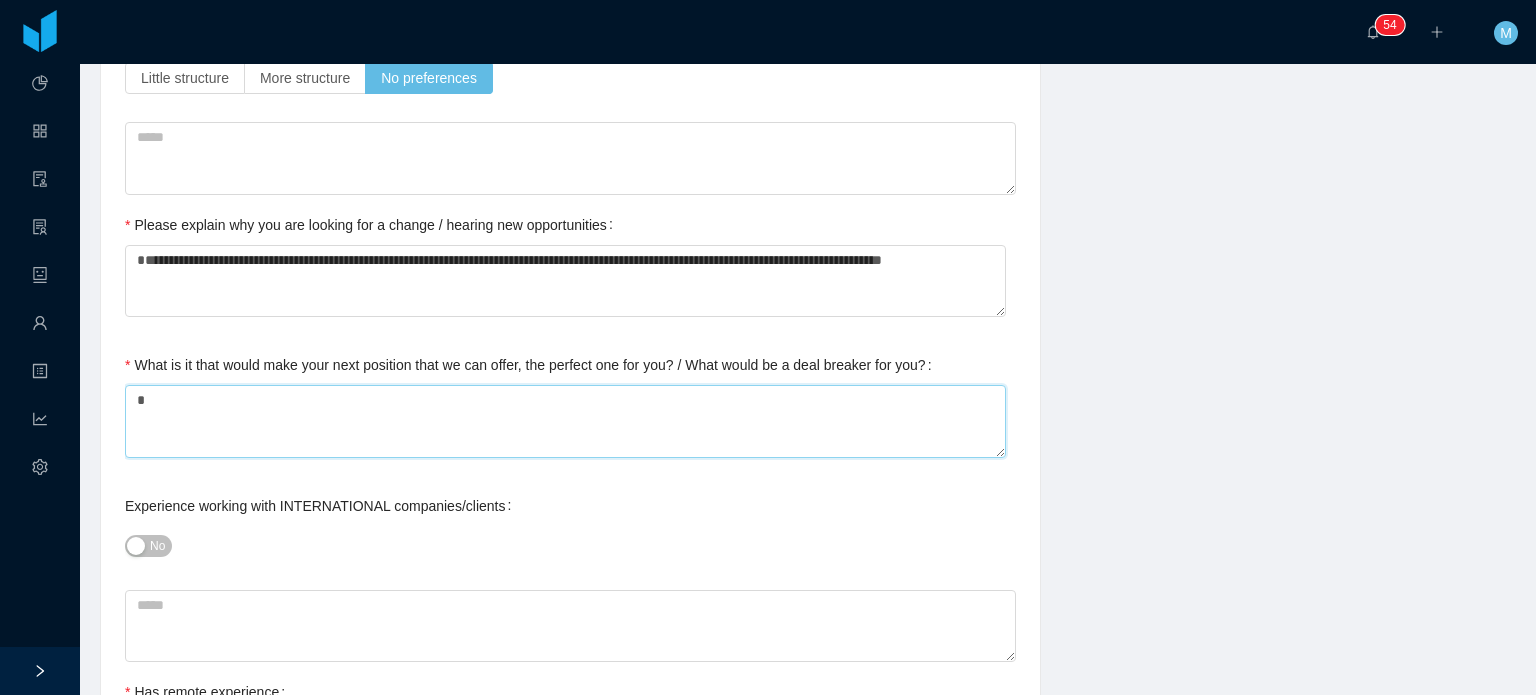 scroll, scrollTop: 1195, scrollLeft: 0, axis: vertical 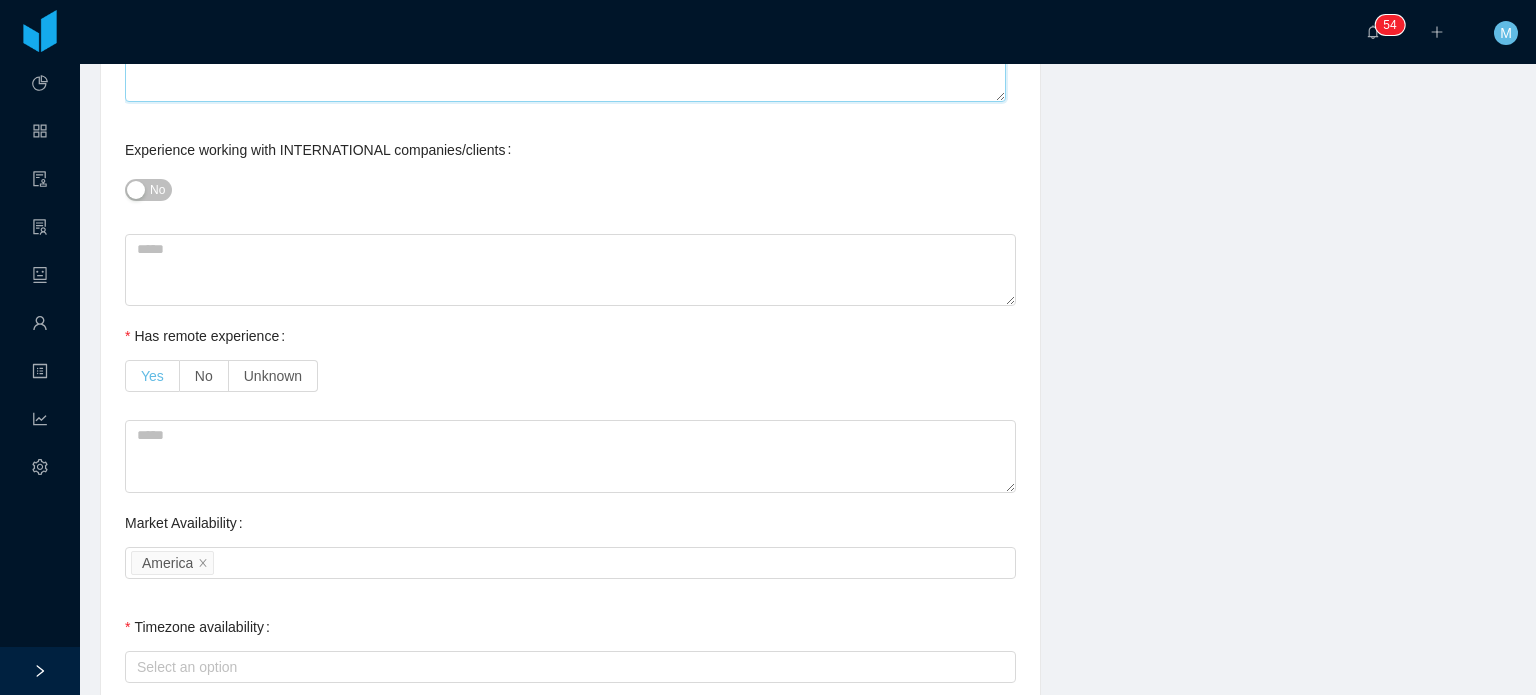 type on "*" 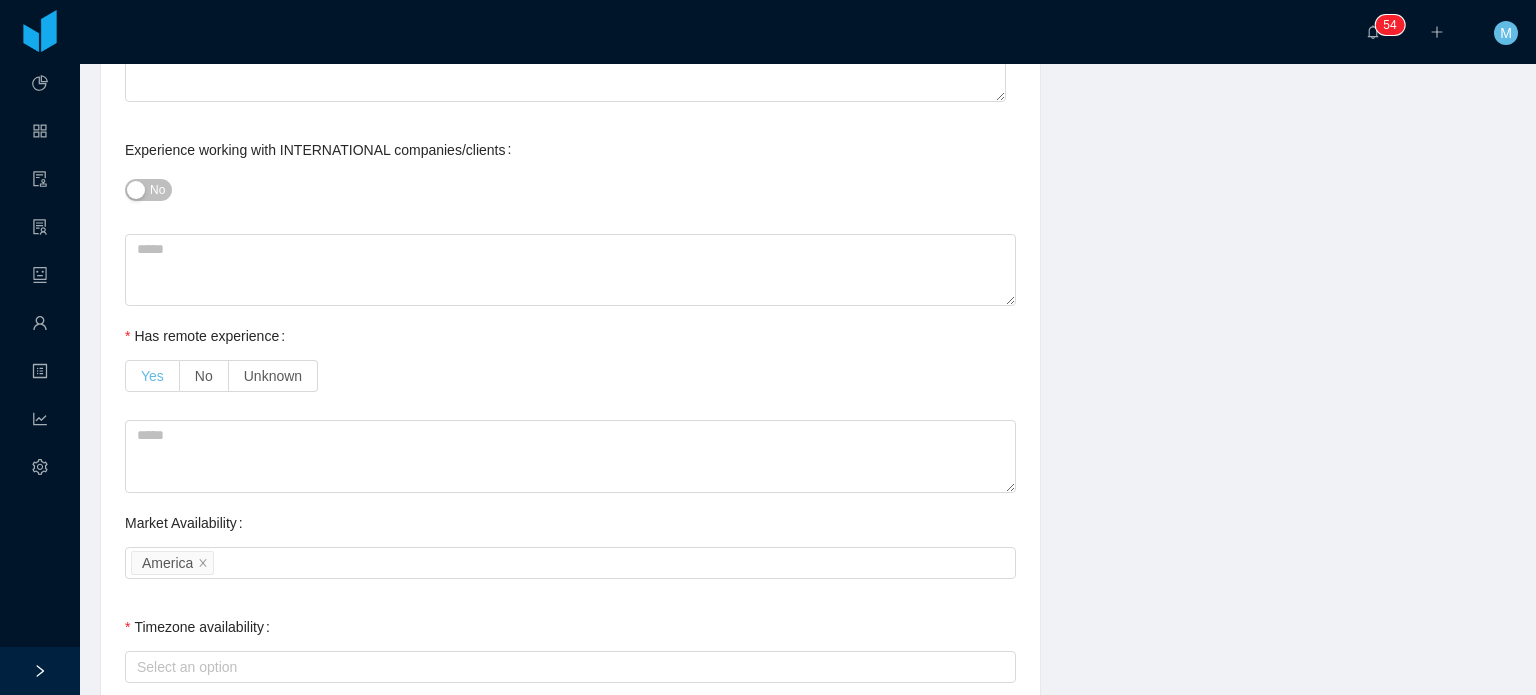 click on "Yes" at bounding box center [152, 376] 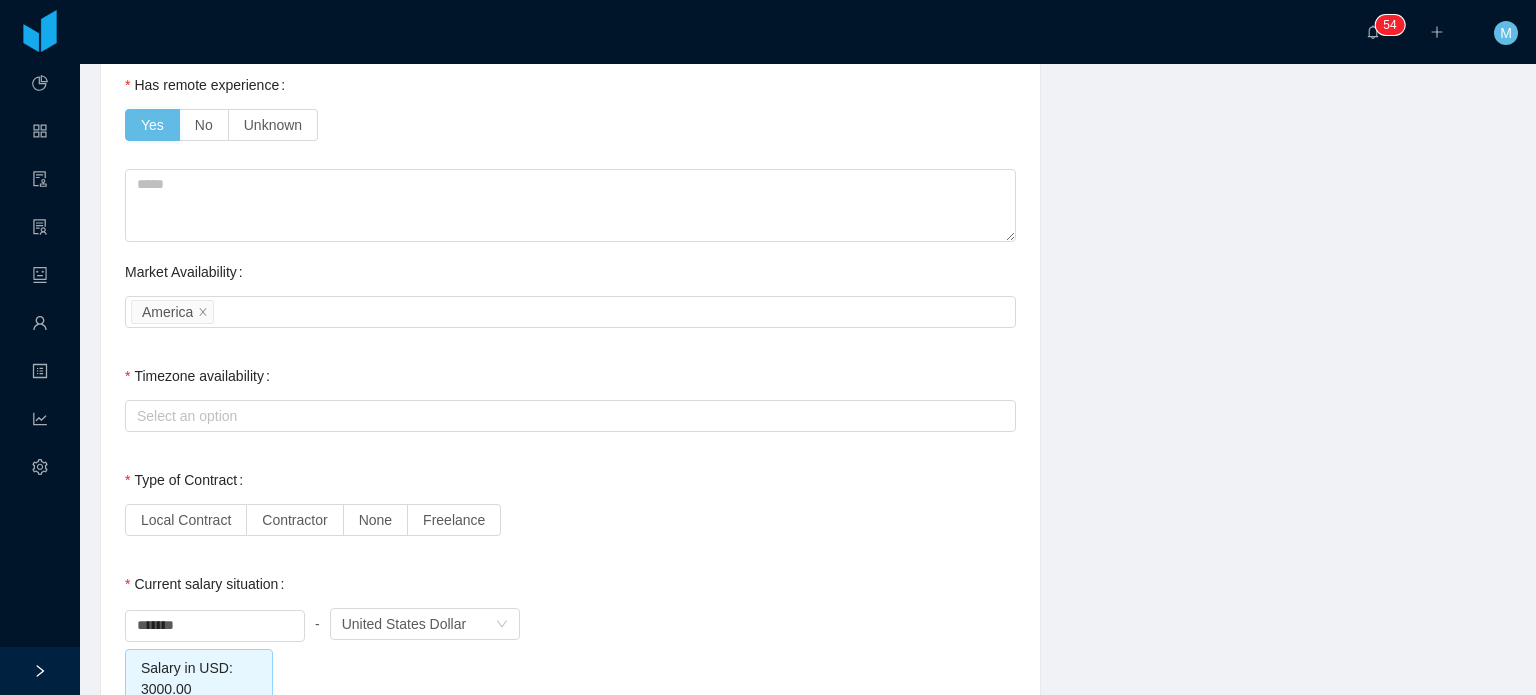 scroll, scrollTop: 1454, scrollLeft: 0, axis: vertical 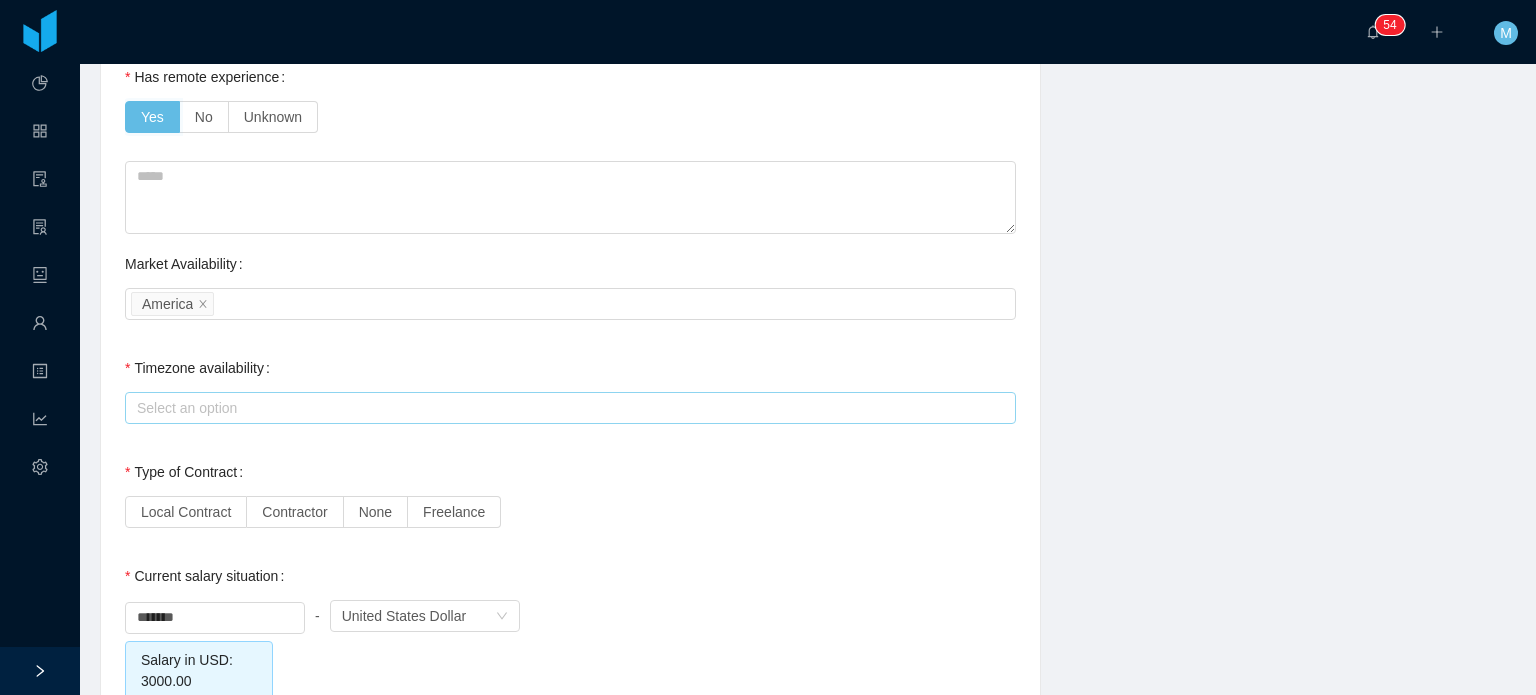 click on "Select an option" at bounding box center (566, 408) 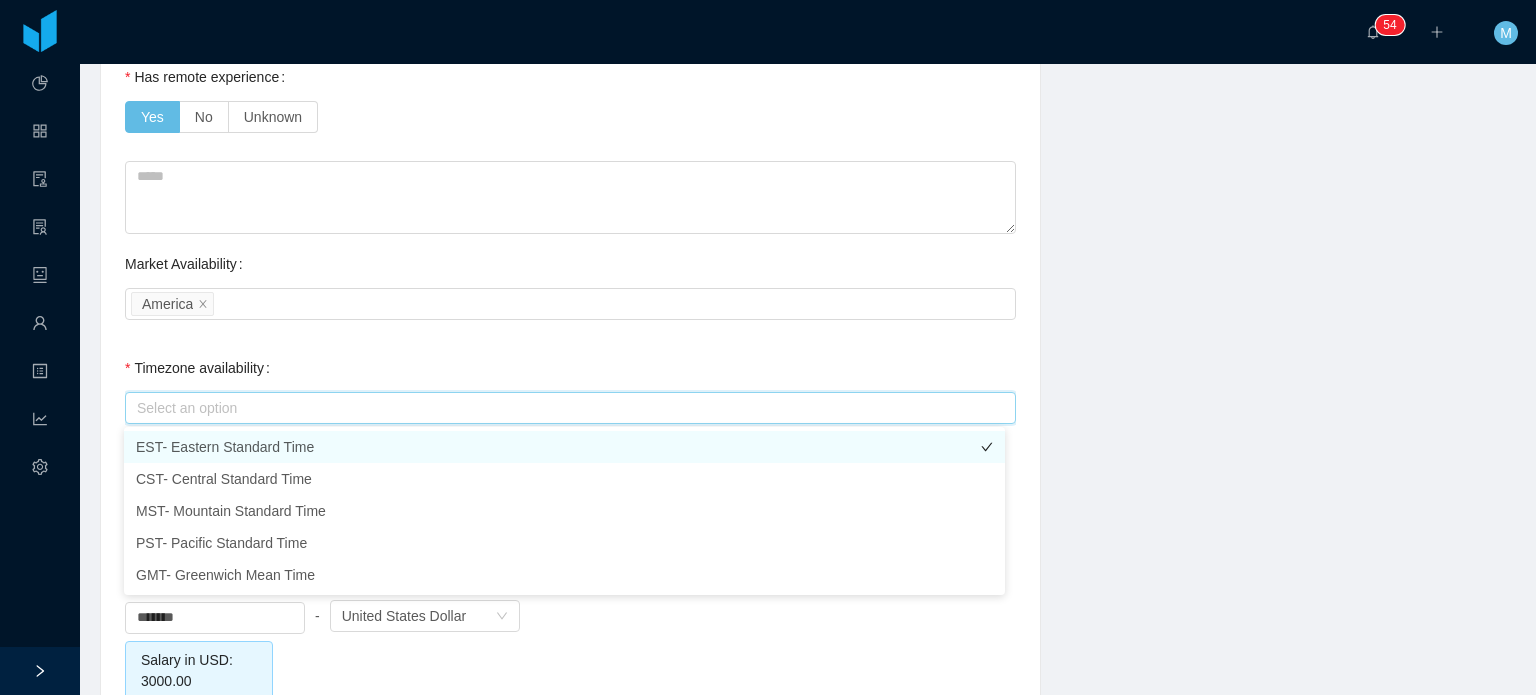 click on "EST- Eastern Standard Time" at bounding box center [564, 447] 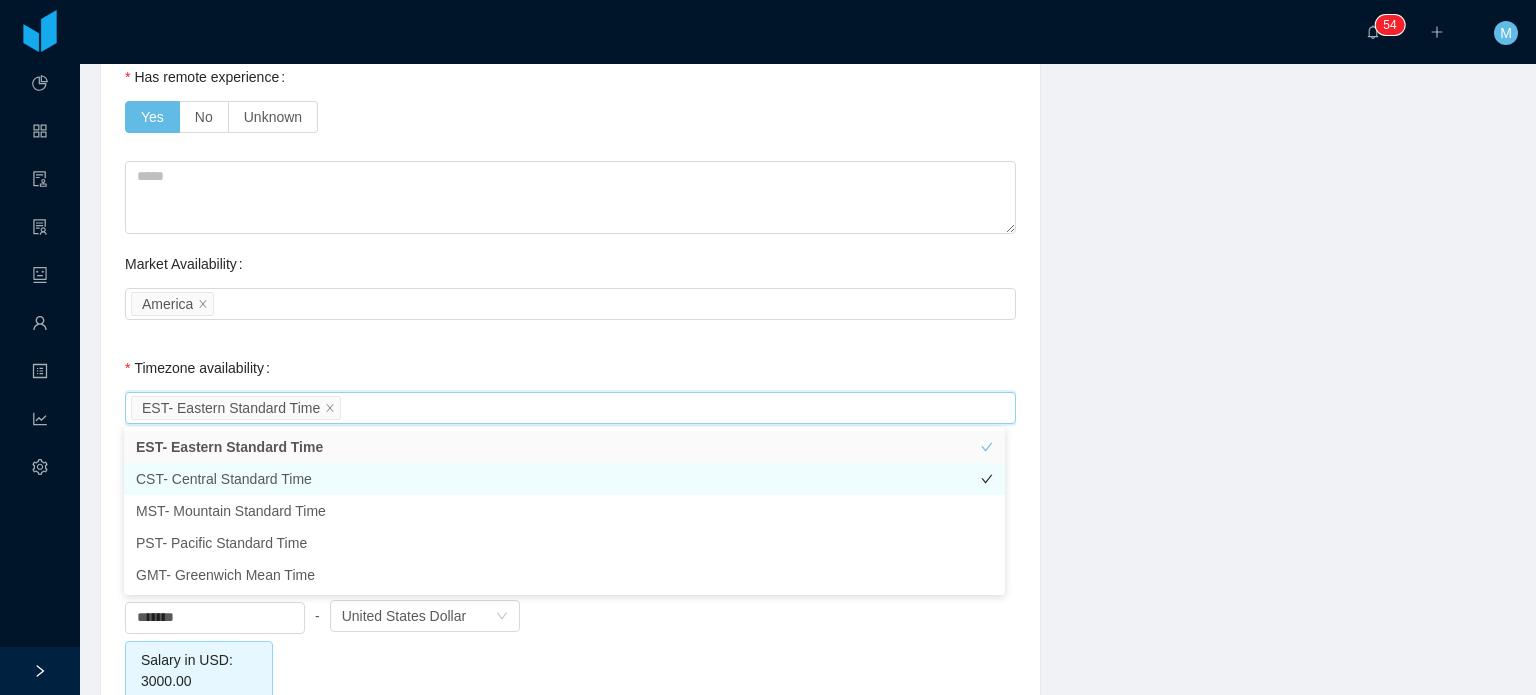 click on "CST- Central Standard Time" at bounding box center [564, 479] 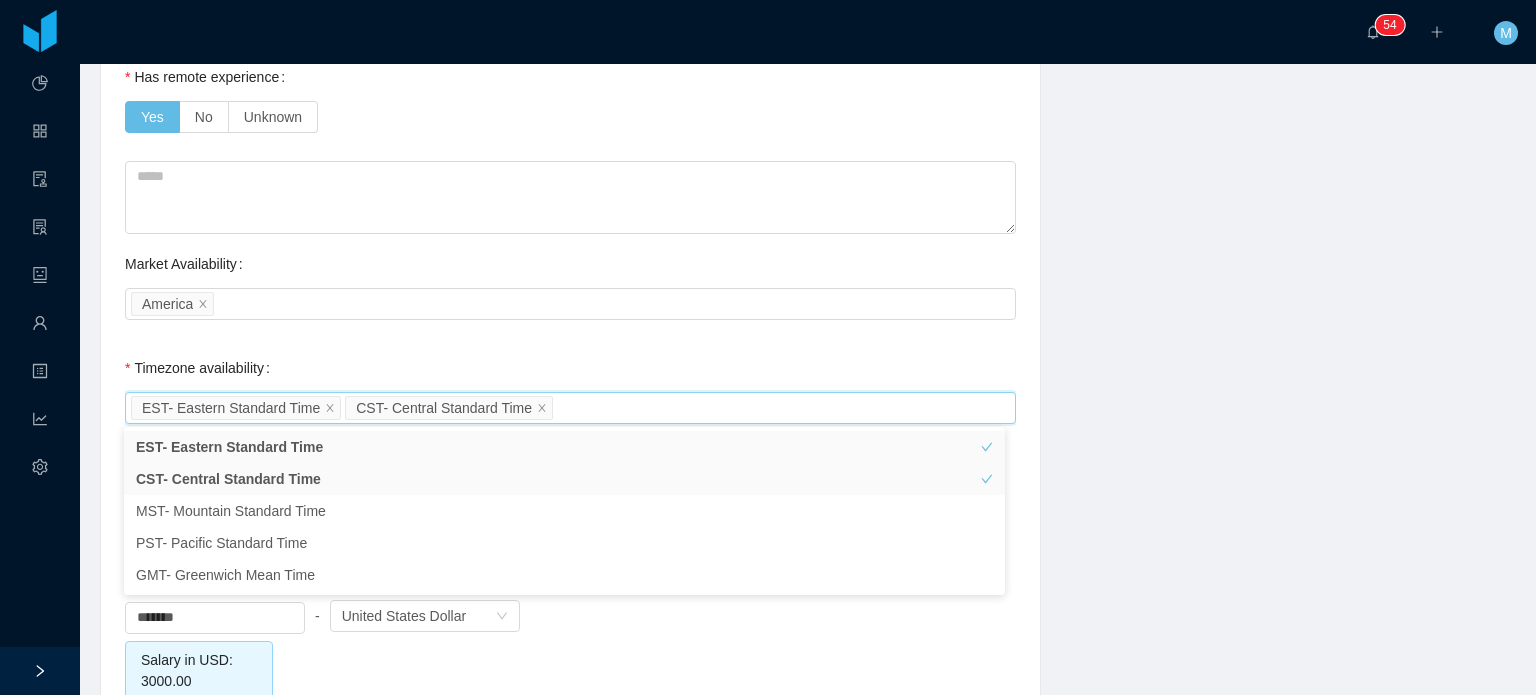click on "Background Experience / Preferences Profile Soft Skills Language Notes General Background What have you heard about Jobsity? Billable Billable Gender Female Male Non binary Location Country ******* Jamaica   City   Marital Status Marital Status Number of Children * Nationality Country ******* Jamaica   Education + Add Overall Years of Experience Date of Birth Current Situation and Company/Team Preferences Tell me a little about your expertise and current profile? * Experience in start-ups companies No Industry experience Select an option Government Administration E-Commerce Marketing & Advertising   Based on your experience working with teams. Do you feel more comfortable working with larger teams or smaller teams? Small teams Big teams No preferences Based on your experience working with teams. Do you feel more comfortable working with more structured teams or less structured teams? Little structure More structure No preferences Please explain why you are looking for a change / hearing new opportunities" at bounding box center (808, 55) 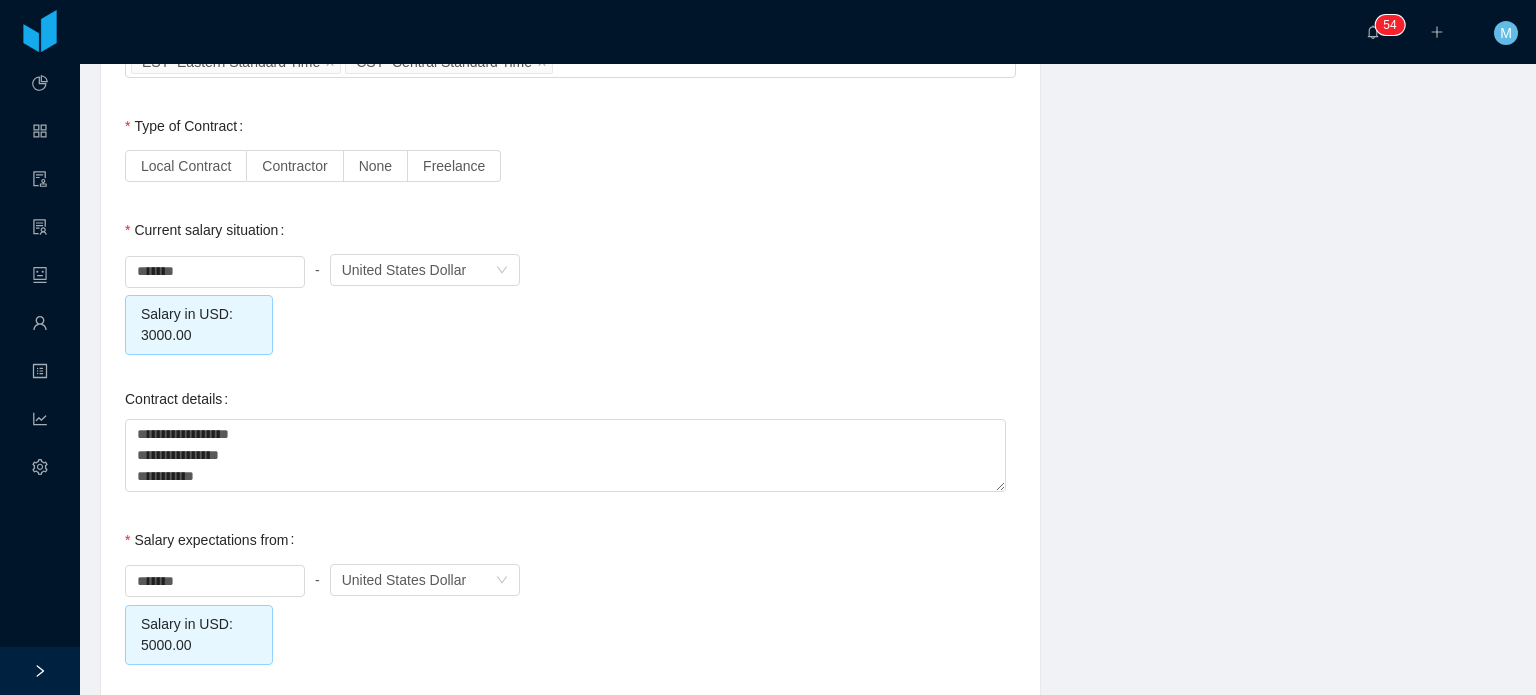 scroll, scrollTop: 1799, scrollLeft: 0, axis: vertical 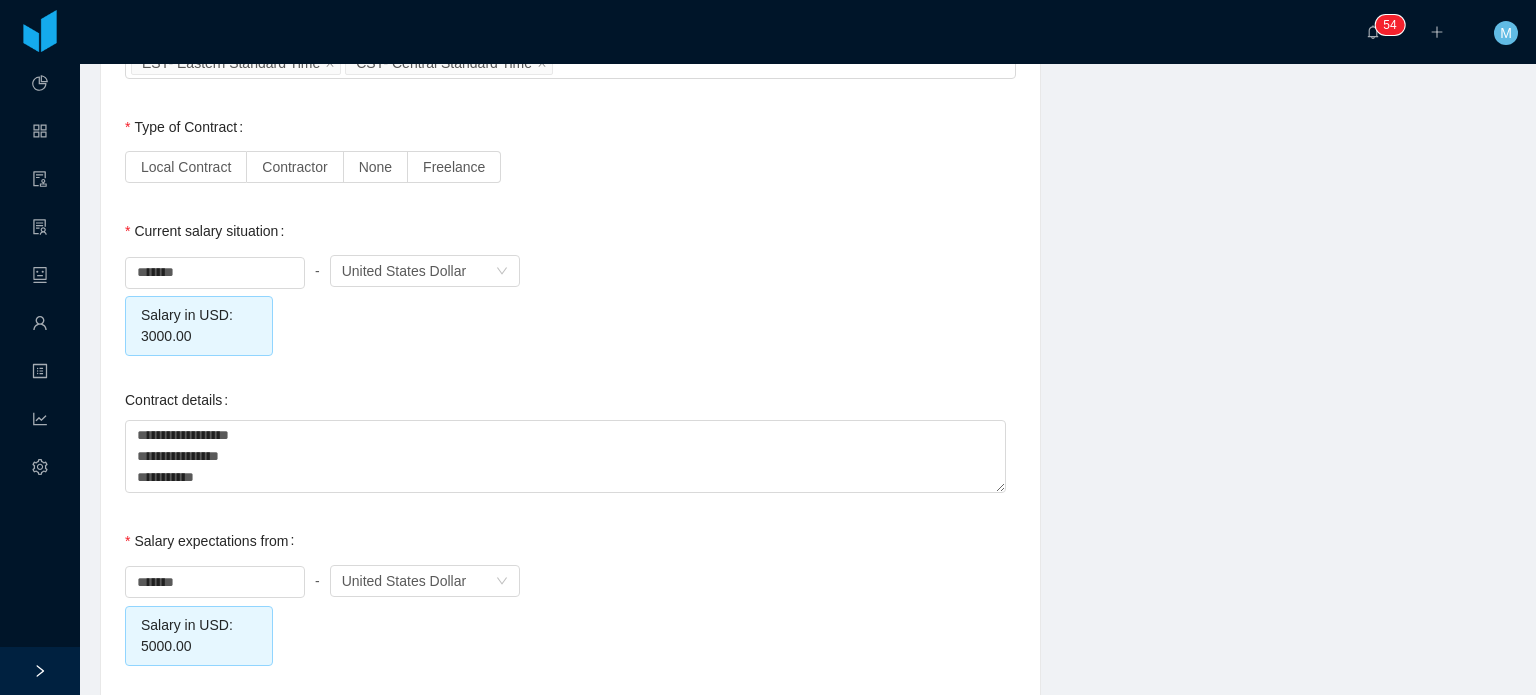 click on "Local Contract Contractor None Freelance" at bounding box center [570, 167] 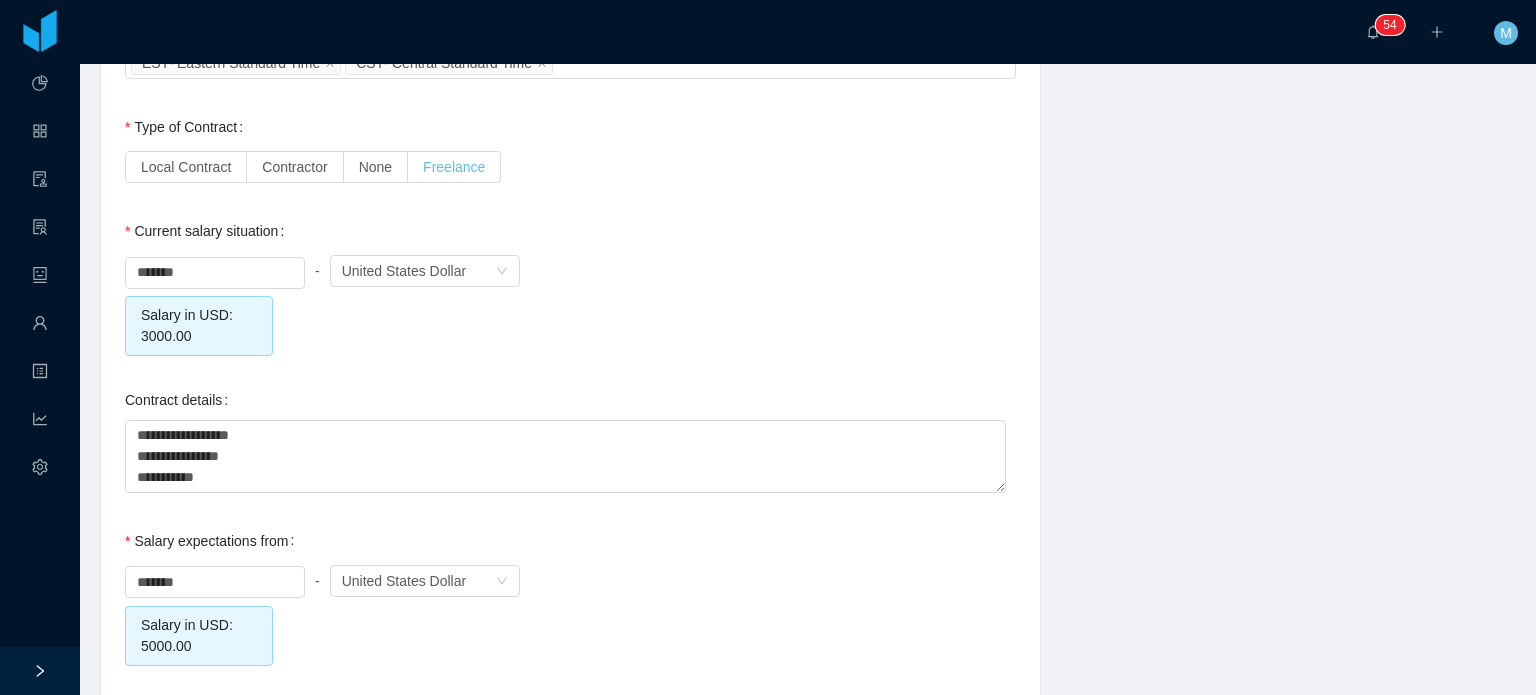 click on "Freelance" at bounding box center [454, 167] 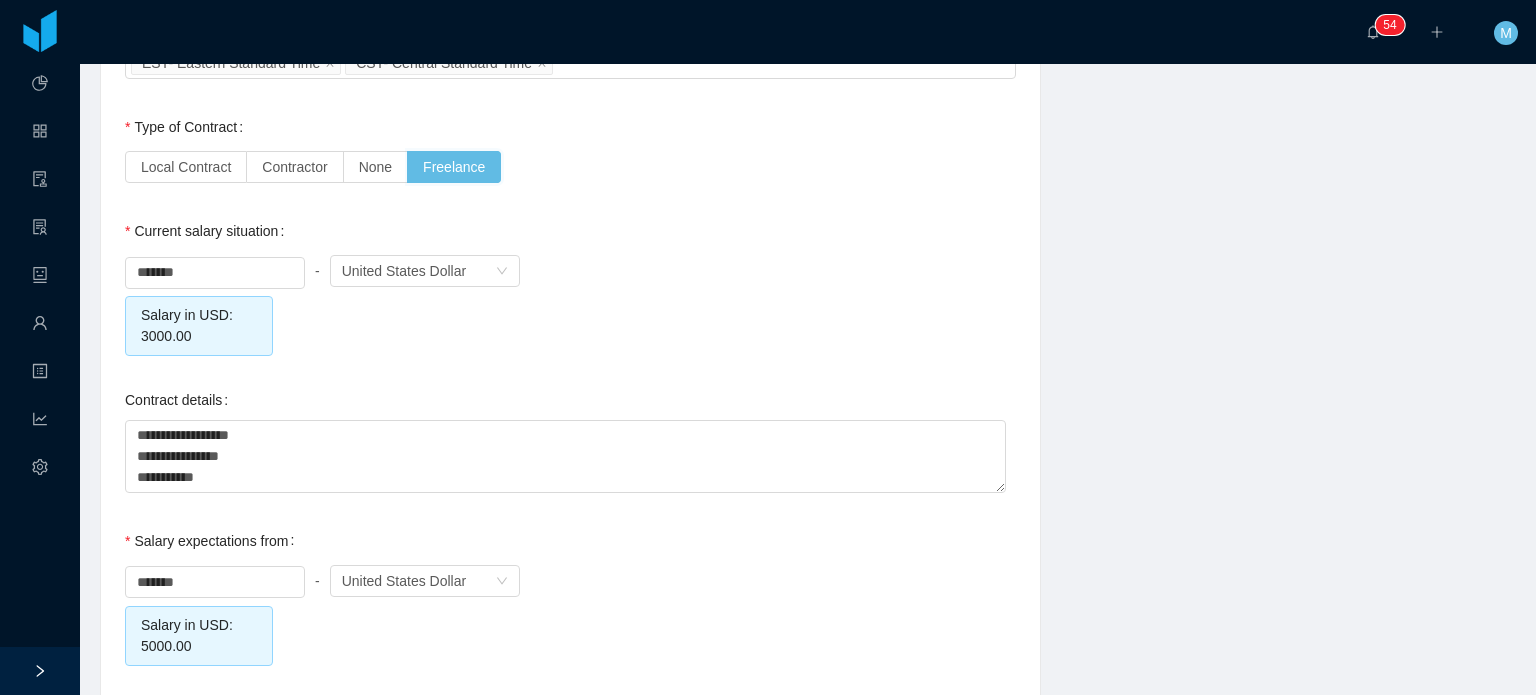 scroll, scrollTop: 2066, scrollLeft: 0, axis: vertical 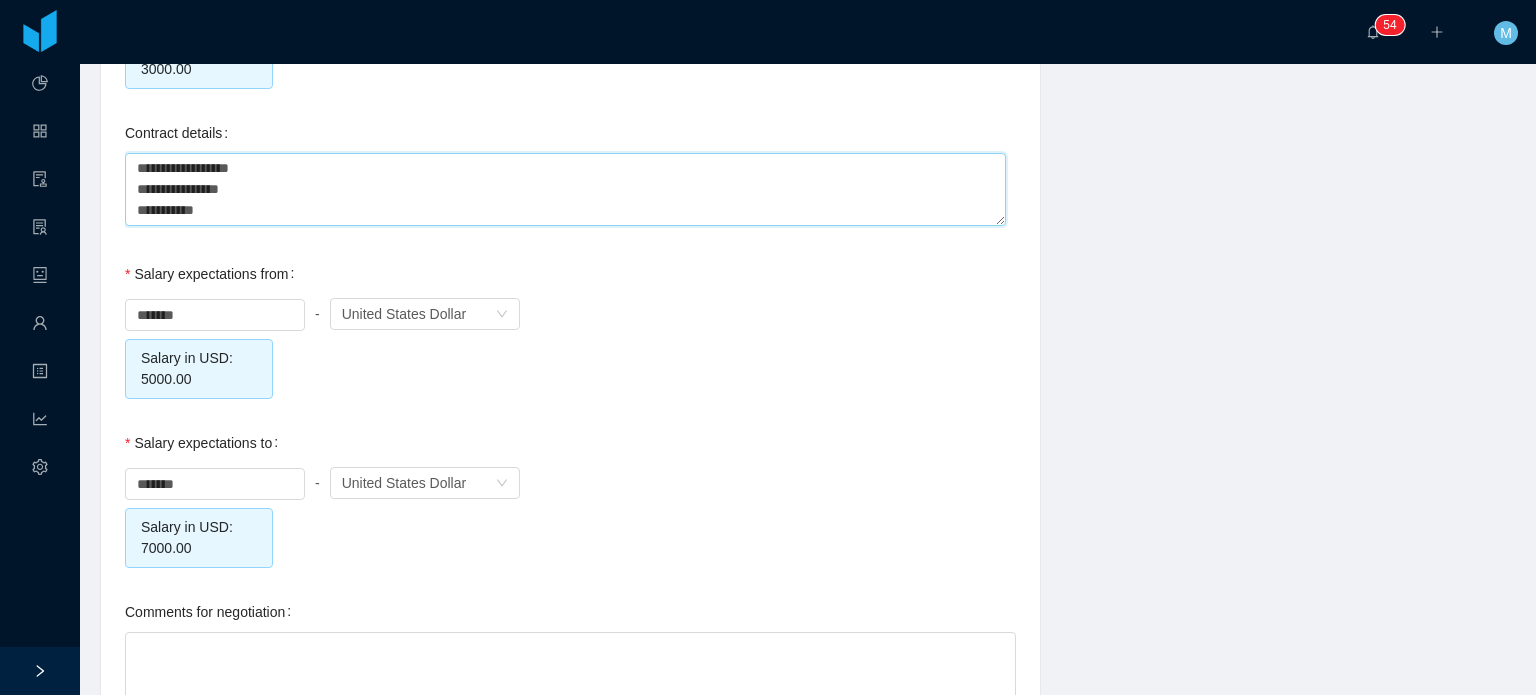 click on "**********" at bounding box center [565, 189] 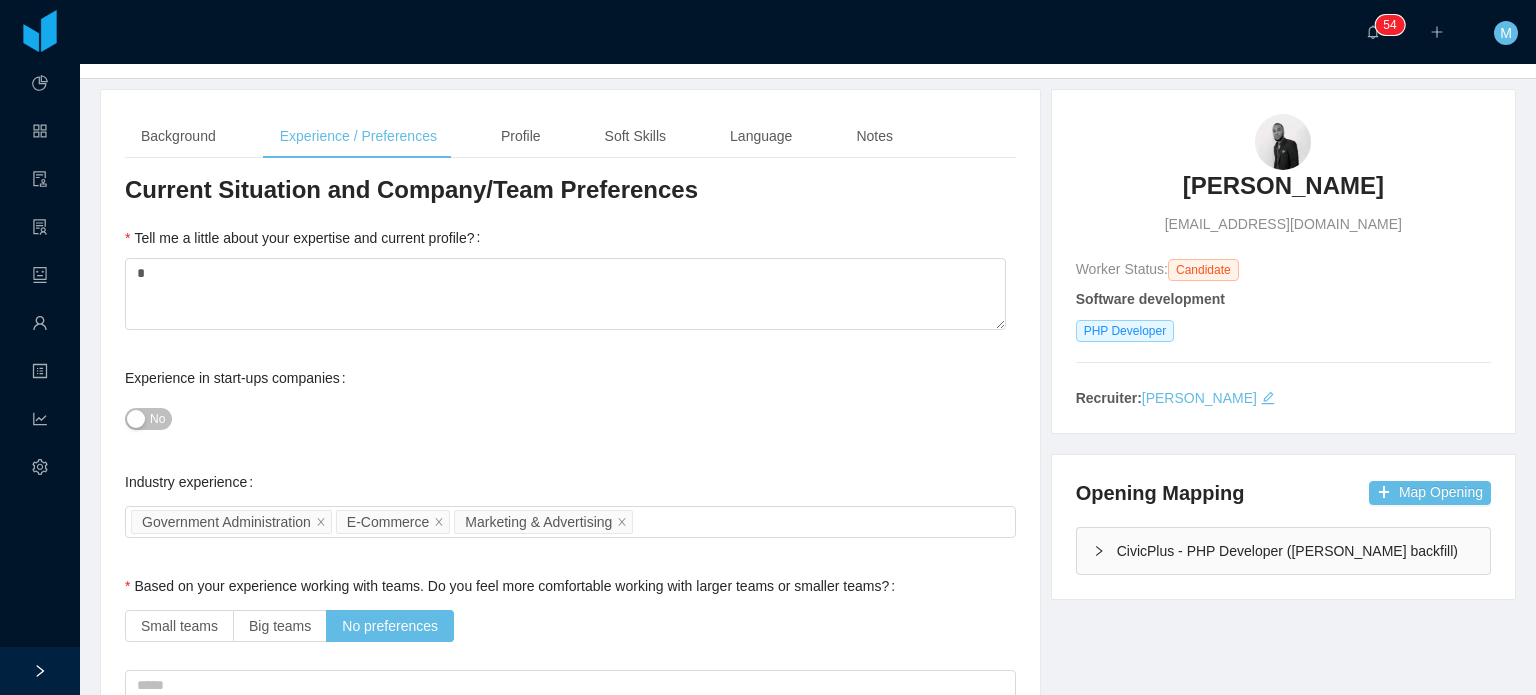scroll, scrollTop: 104, scrollLeft: 0, axis: vertical 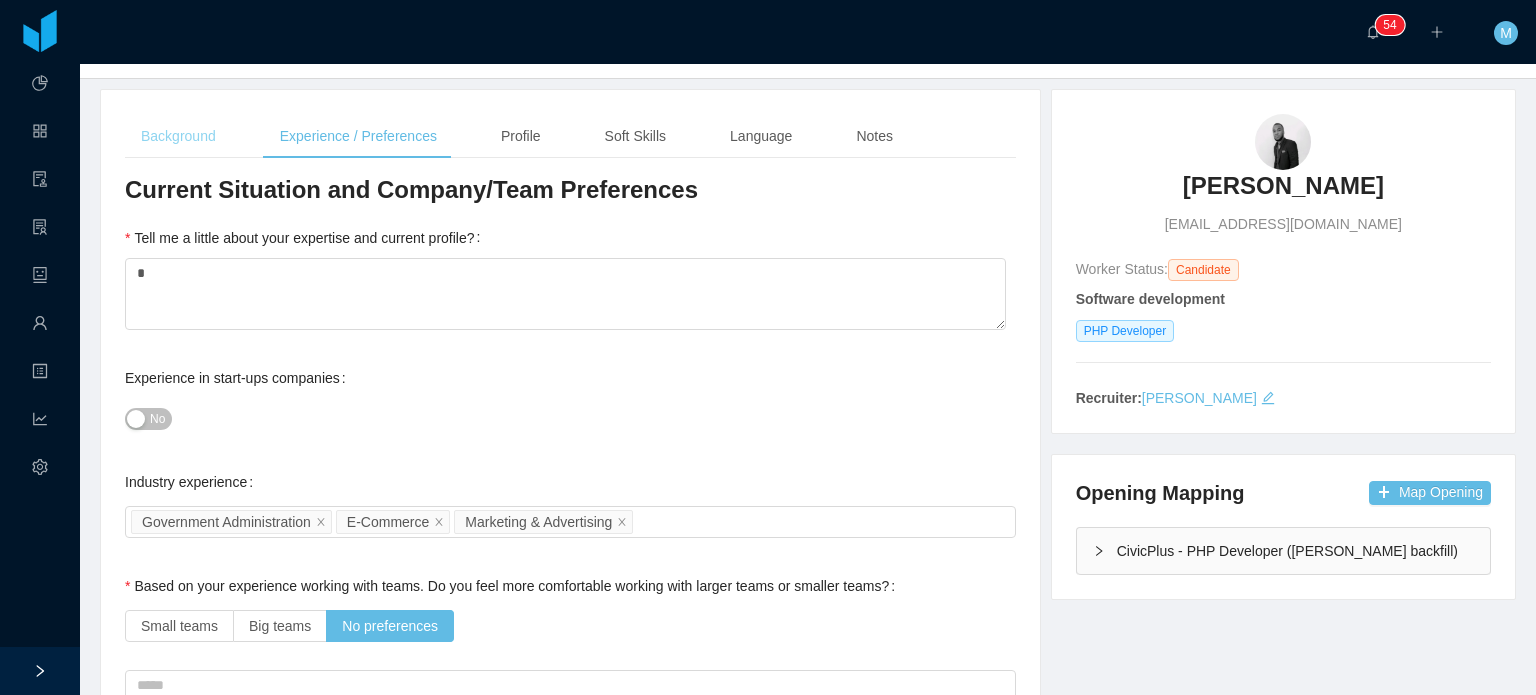 click on "Background" at bounding box center (178, 136) 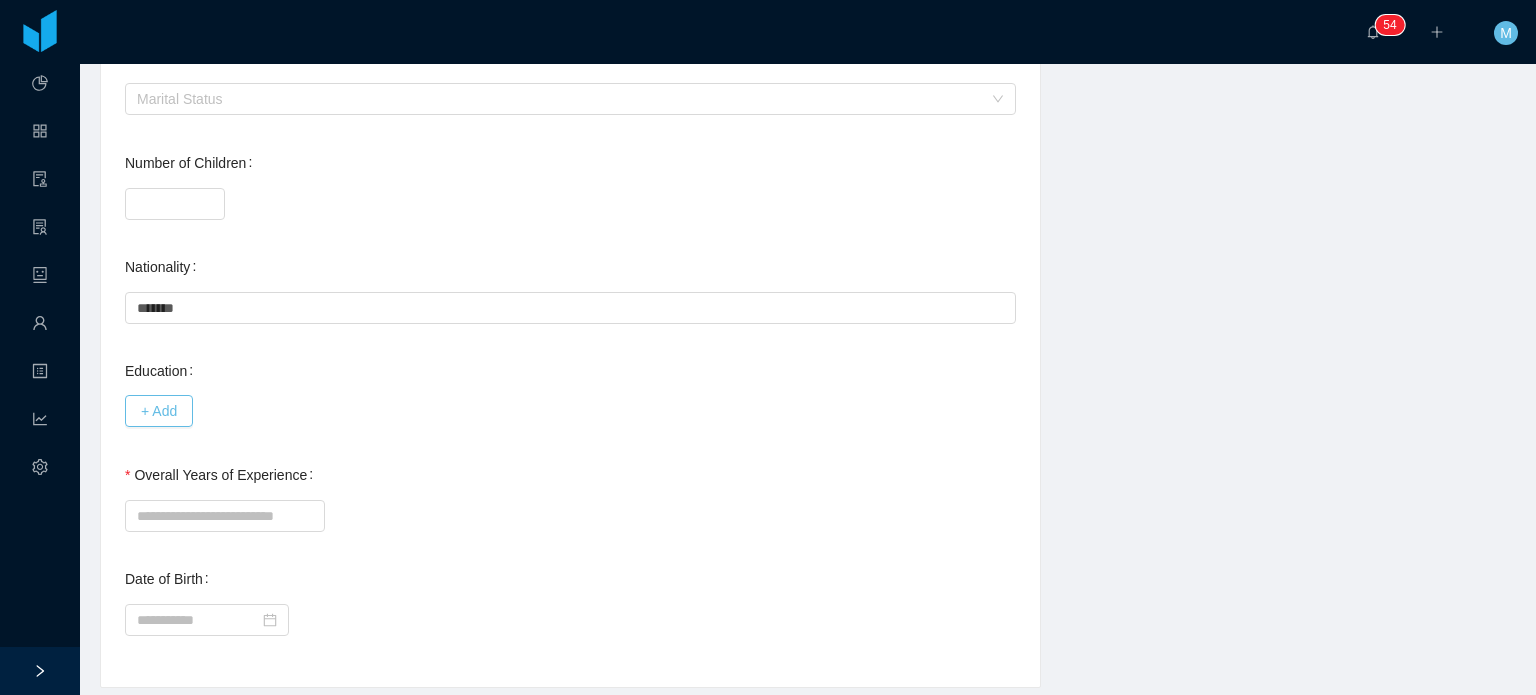 scroll, scrollTop: 796, scrollLeft: 0, axis: vertical 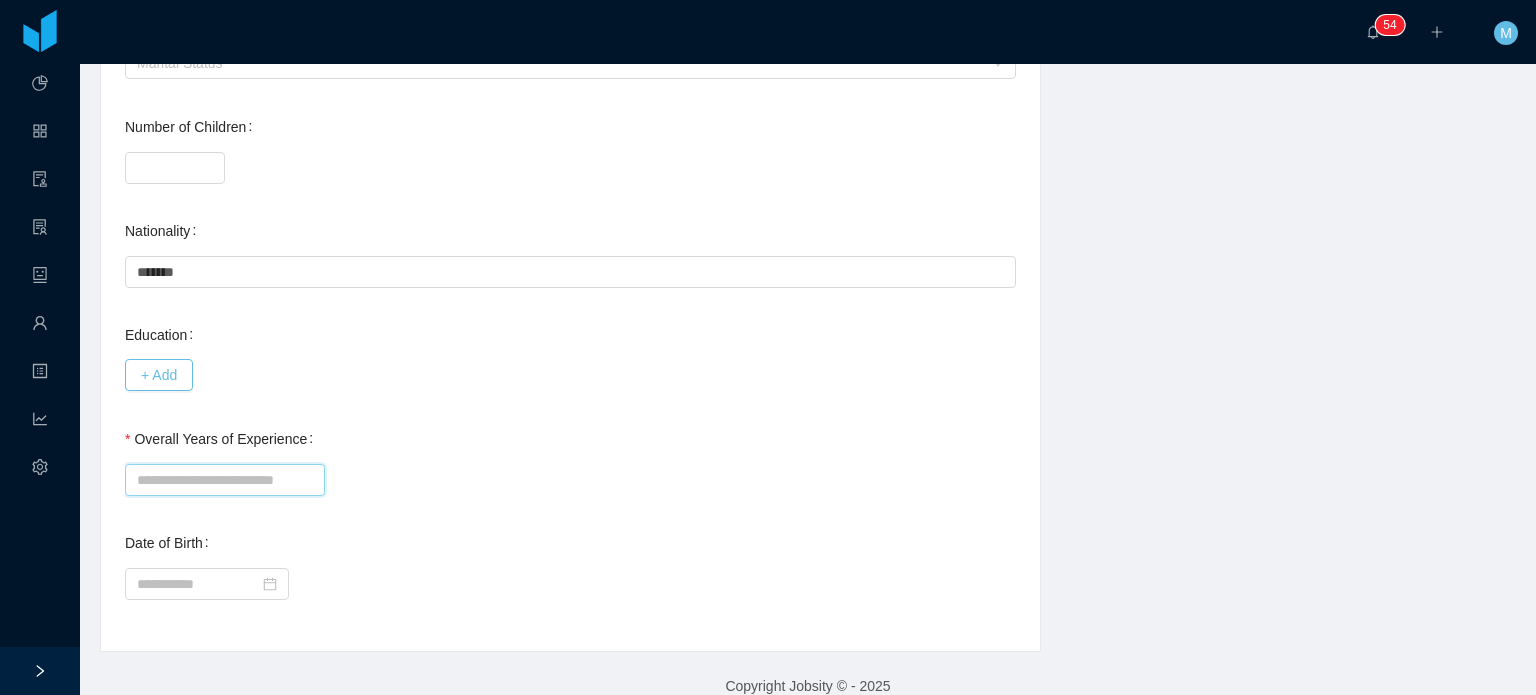 click on "Overall Years of Experience" at bounding box center [225, 480] 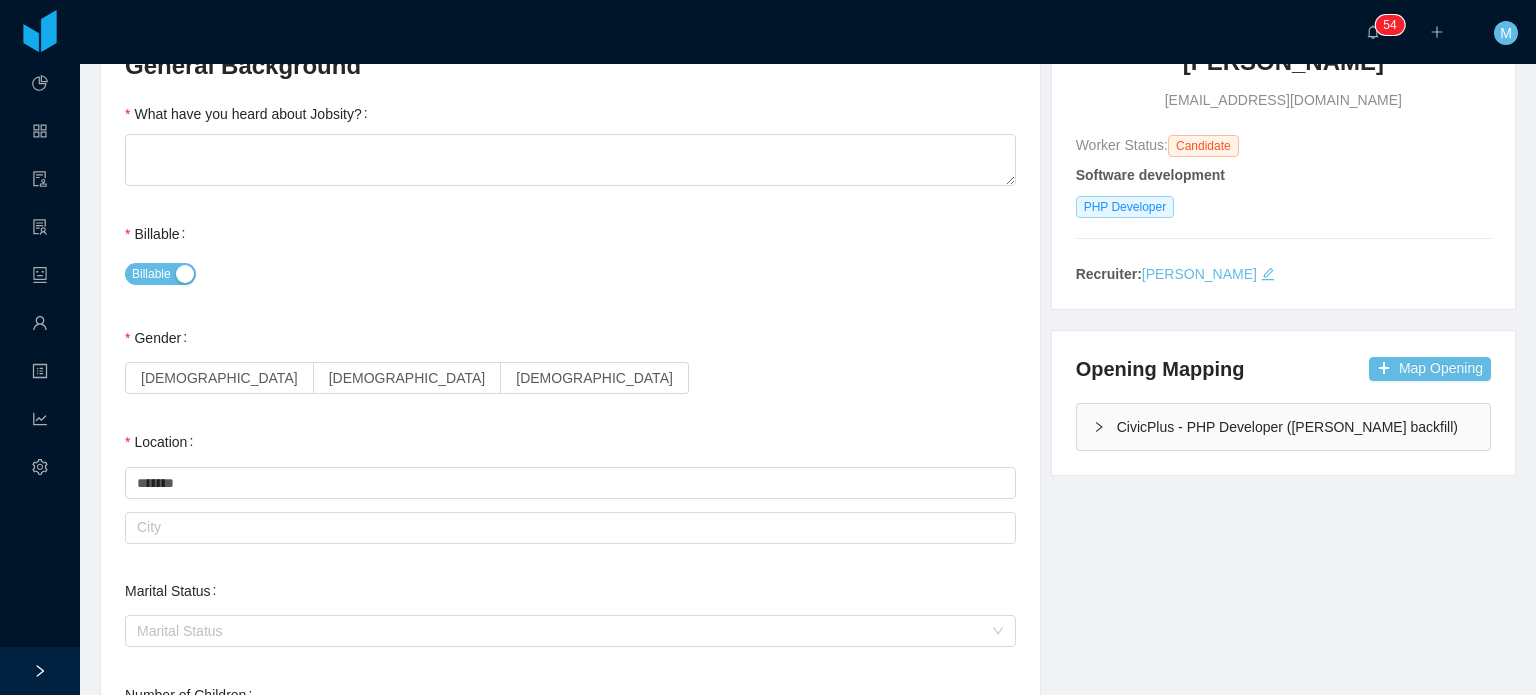 scroll, scrollTop: 176, scrollLeft: 0, axis: vertical 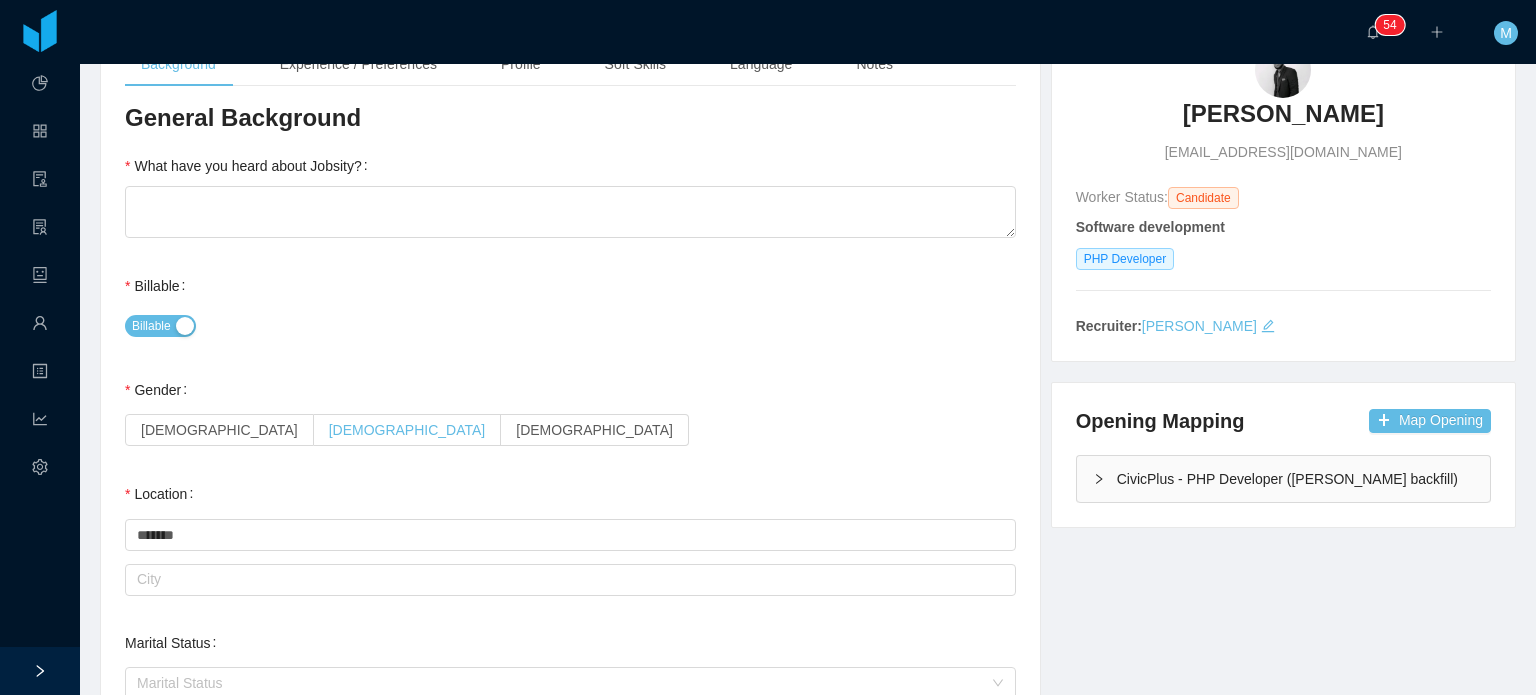 type on "**" 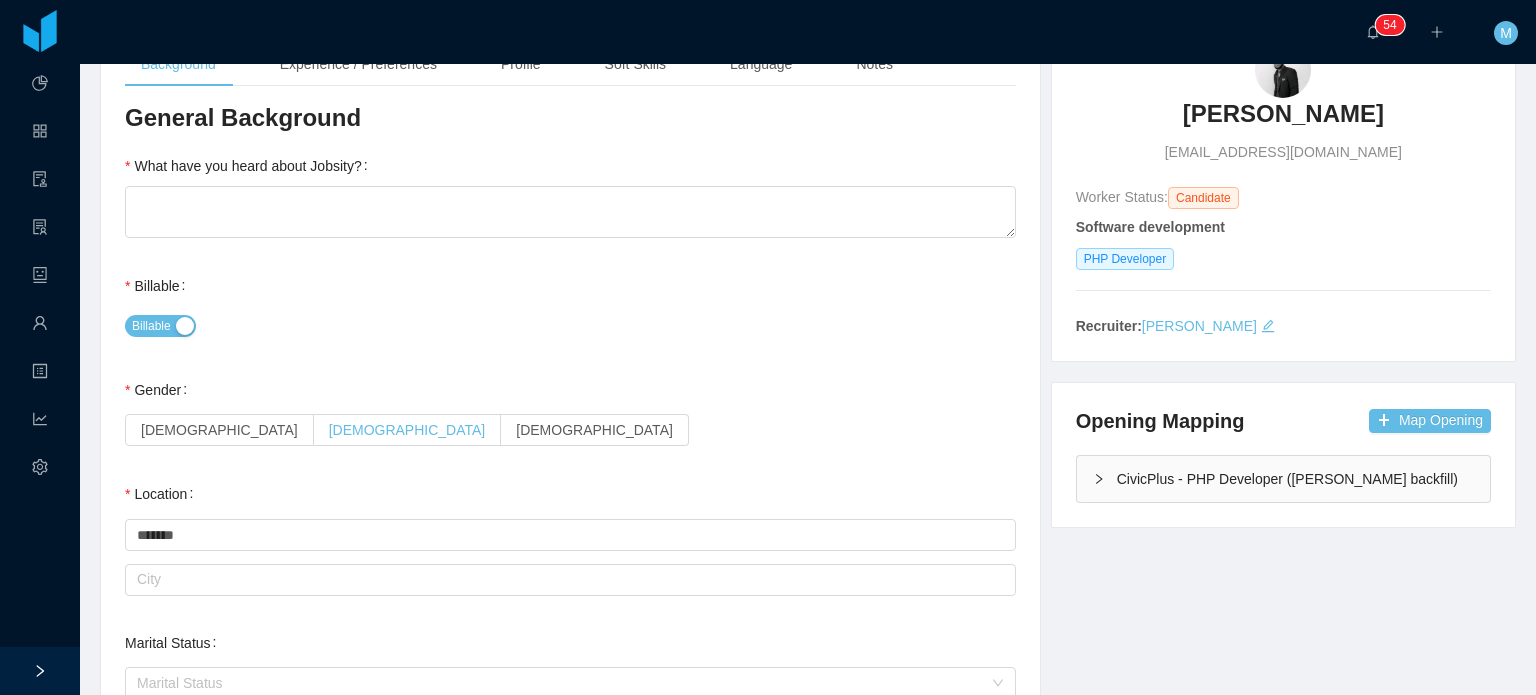 click on "[DEMOGRAPHIC_DATA]" at bounding box center [407, 430] 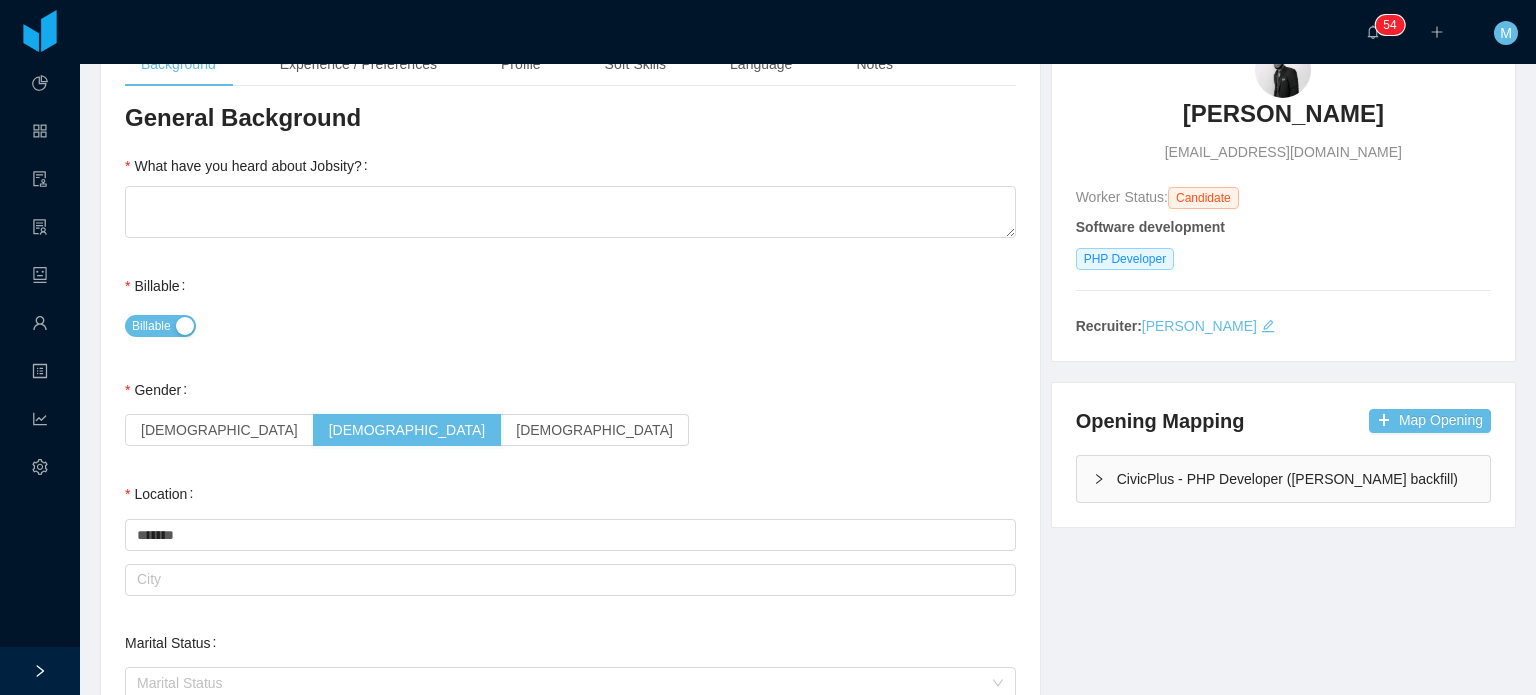 scroll, scrollTop: 0, scrollLeft: 0, axis: both 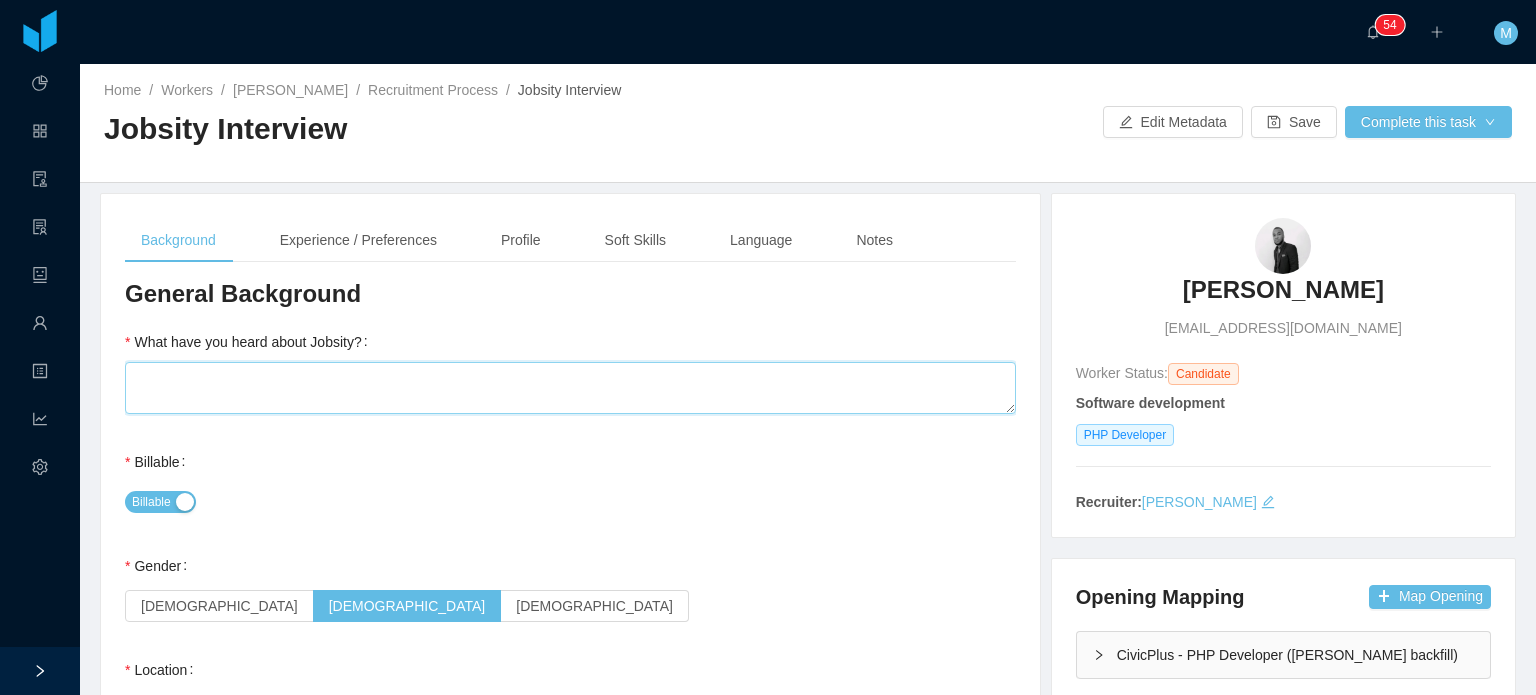 click on "What have you heard about Jobsity?" at bounding box center (570, 388) 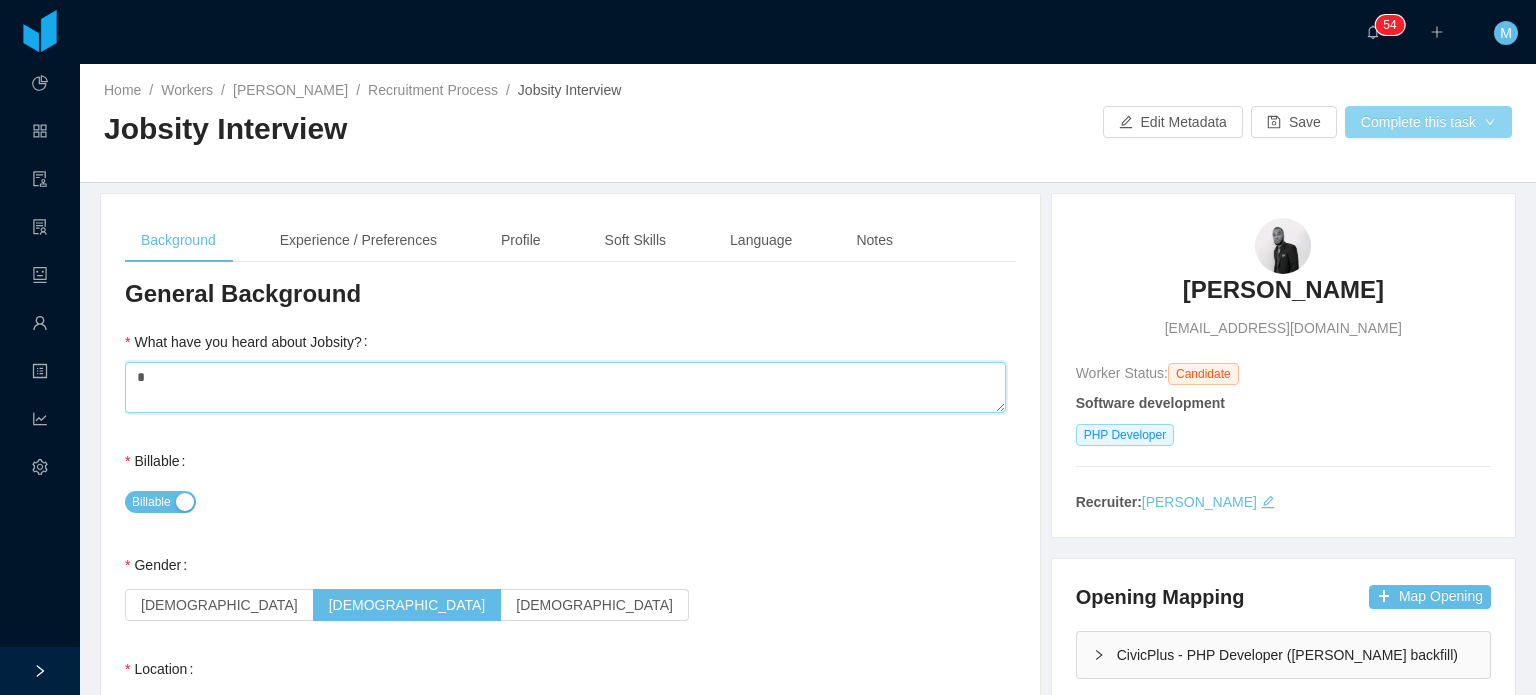 type on "*" 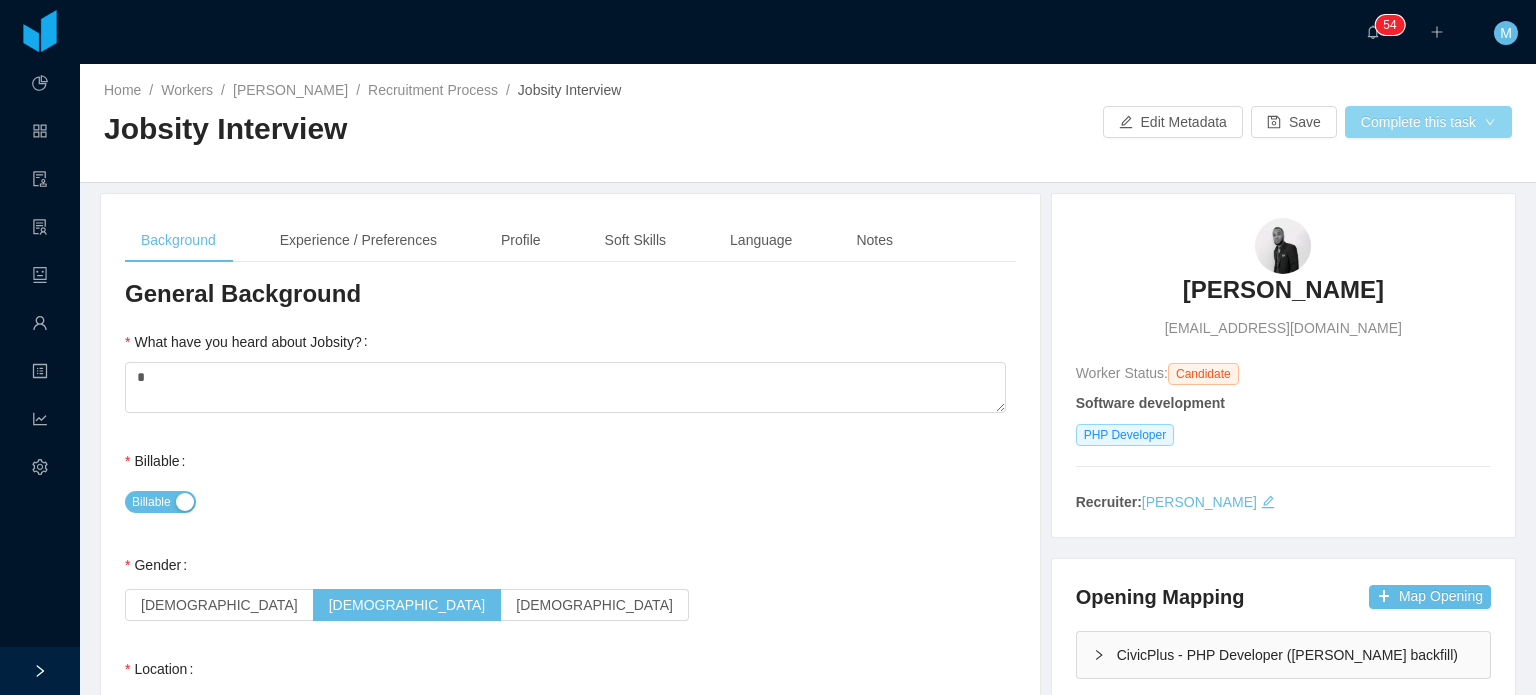click on "Complete this task" at bounding box center [1428, 122] 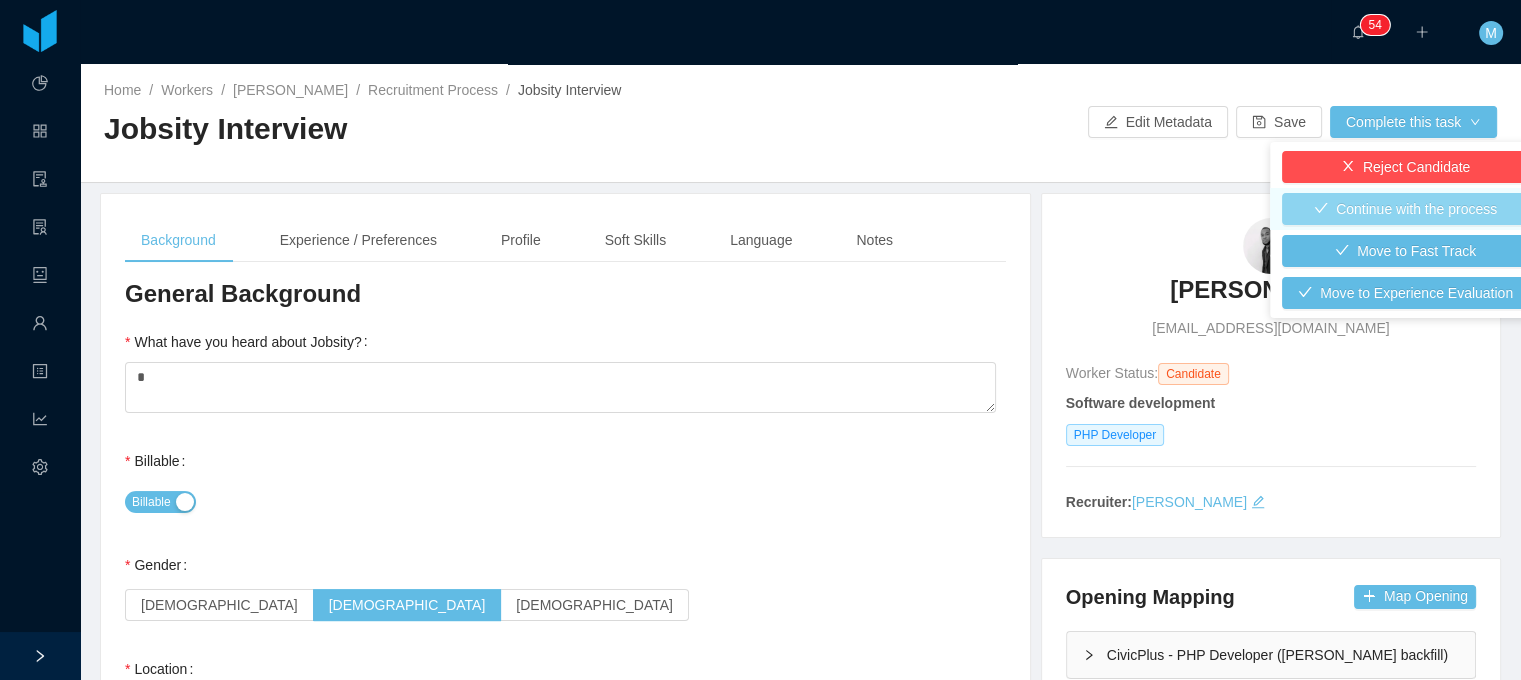 click on "Continue with the process" at bounding box center (1405, 209) 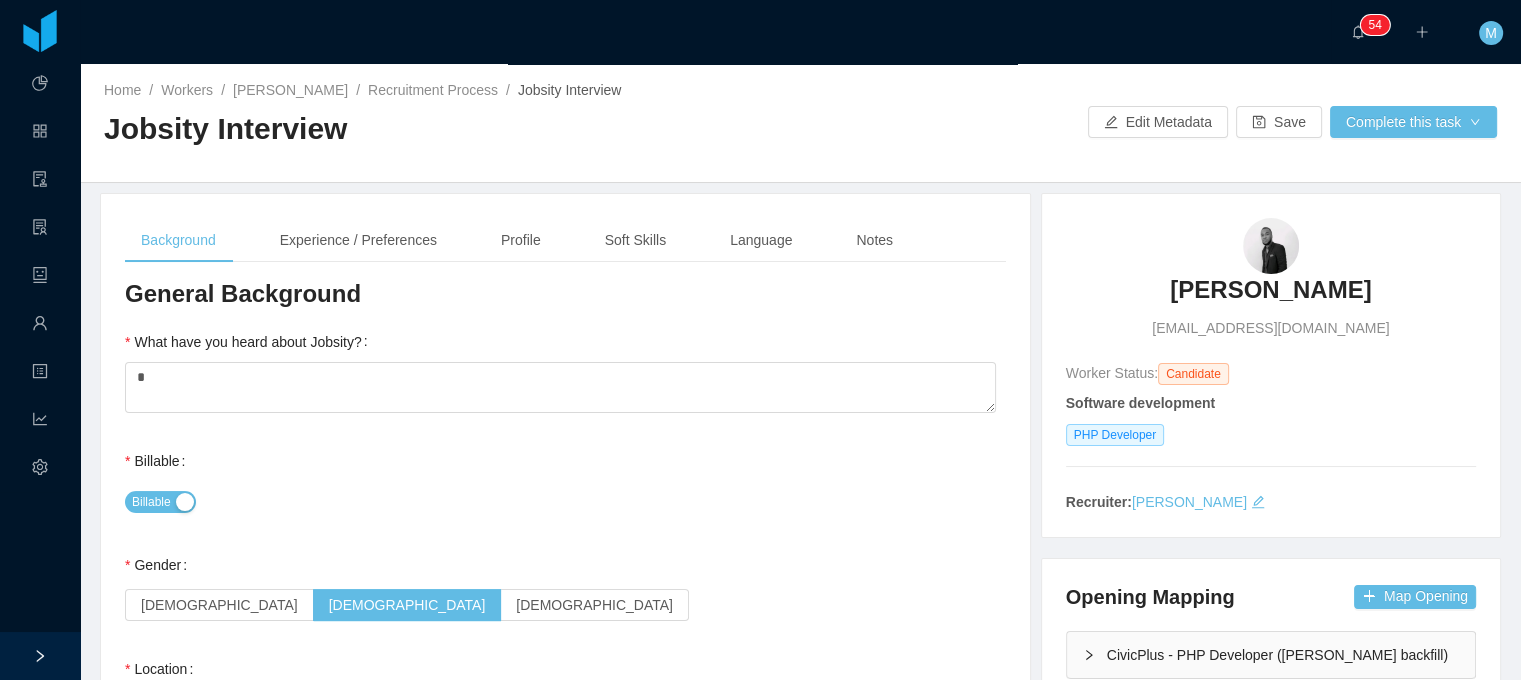 type 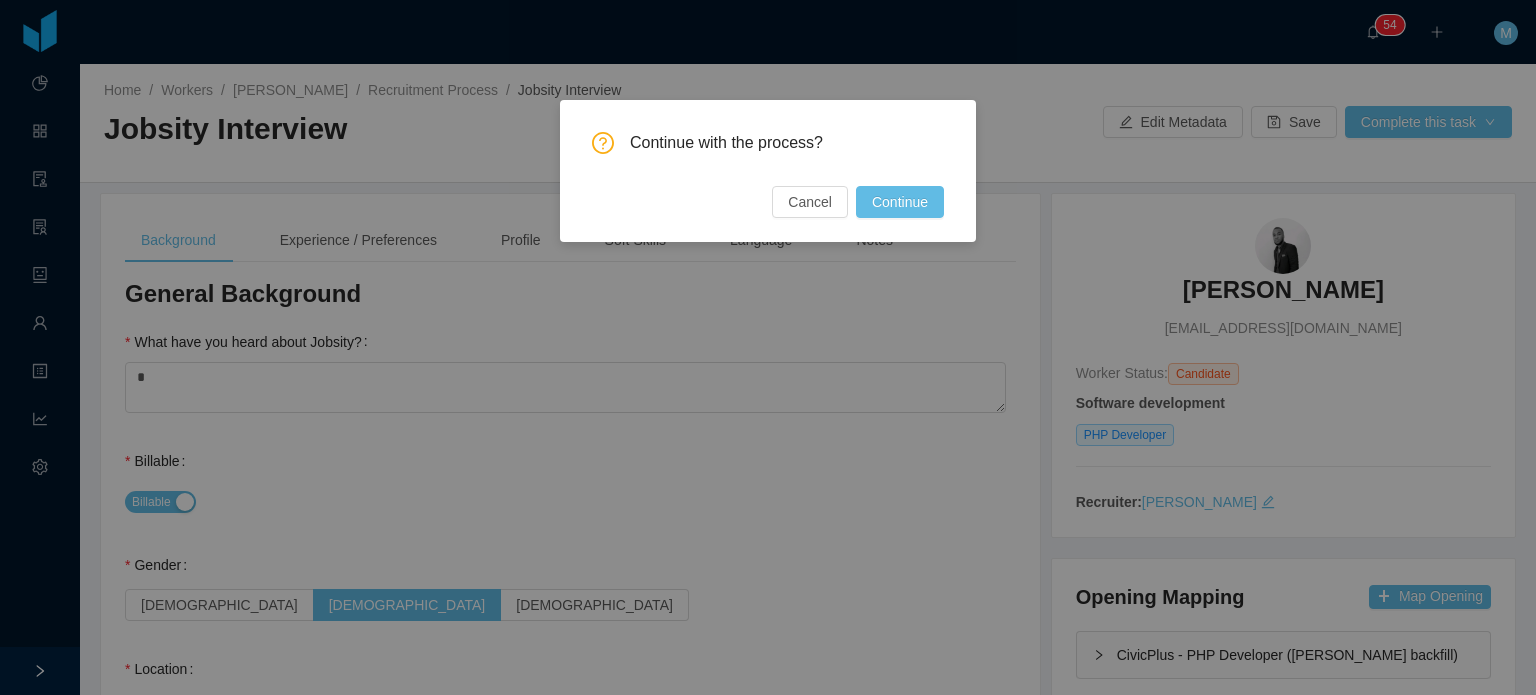 click on "Continue with the process? Cancel Continue" at bounding box center [768, 175] 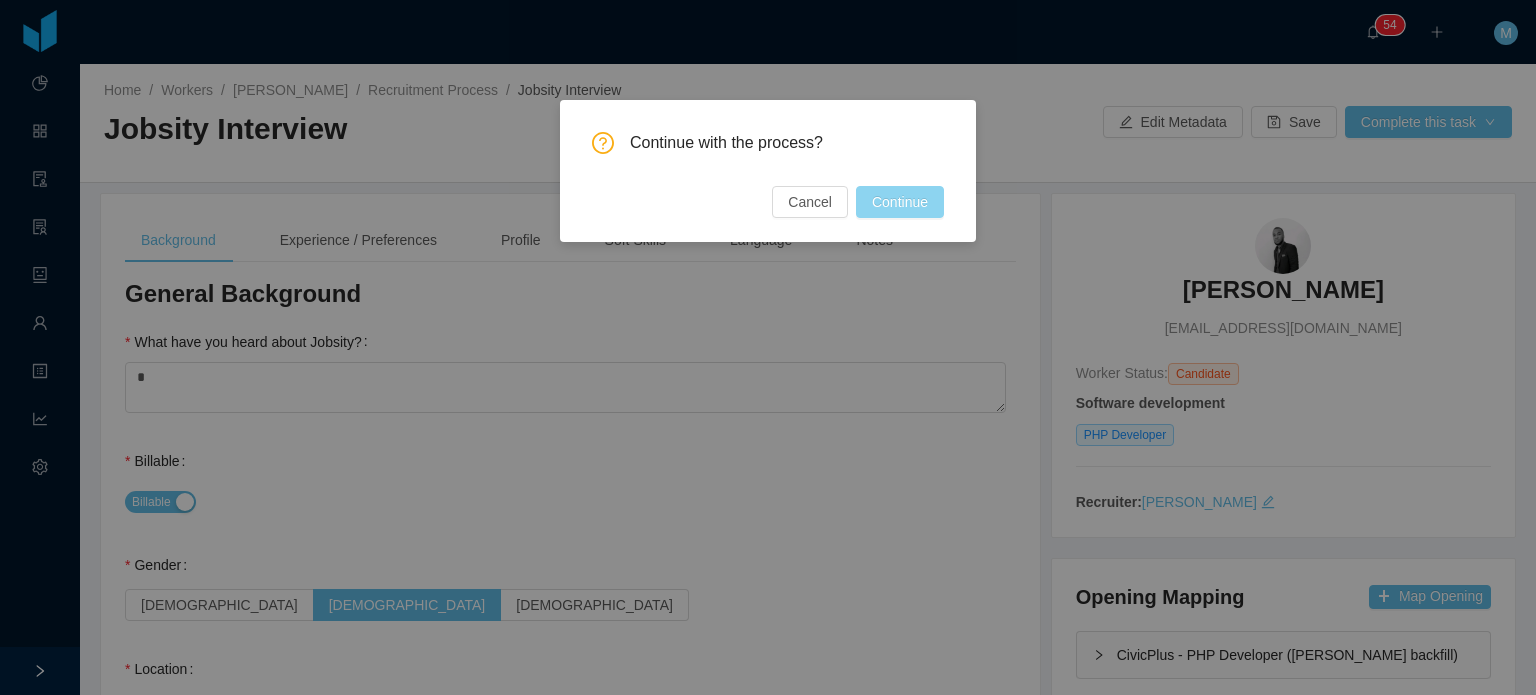 click on "Continue" at bounding box center [900, 202] 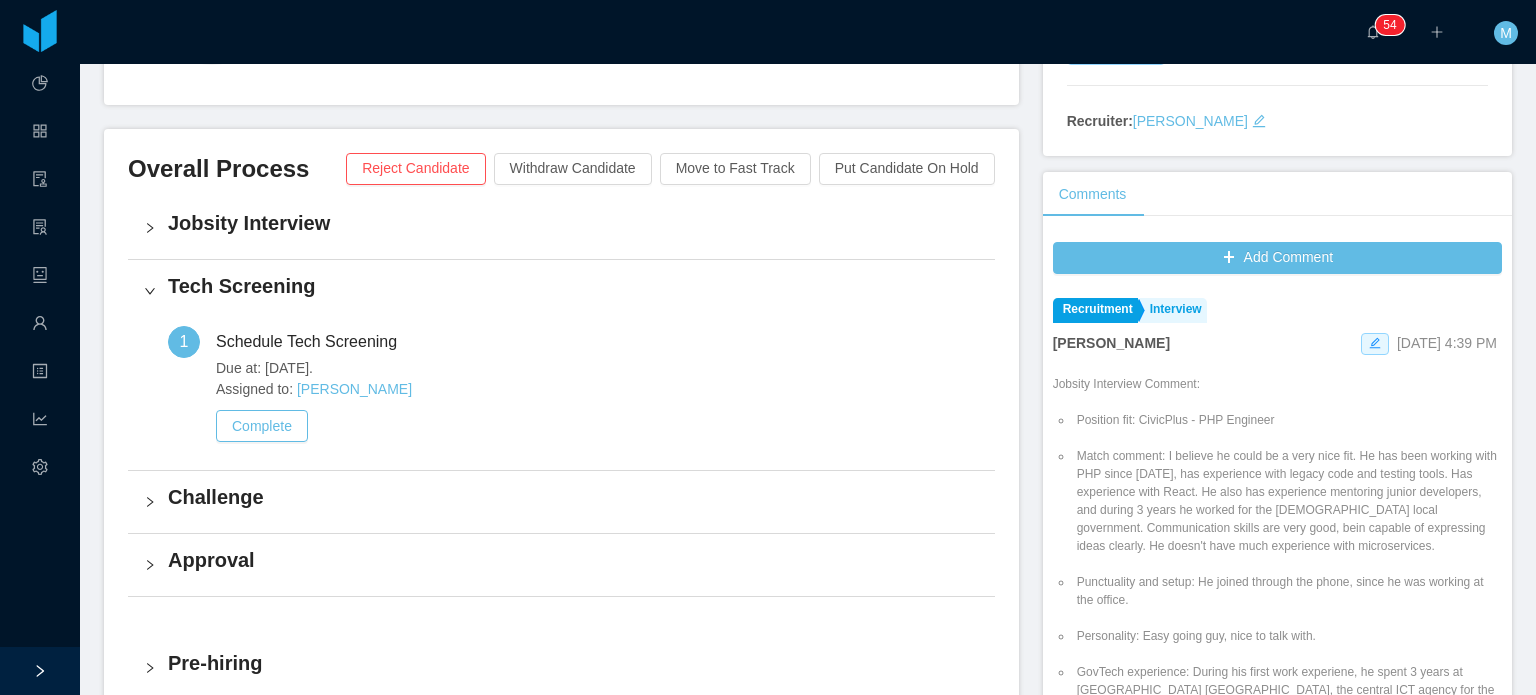 scroll, scrollTop: 442, scrollLeft: 0, axis: vertical 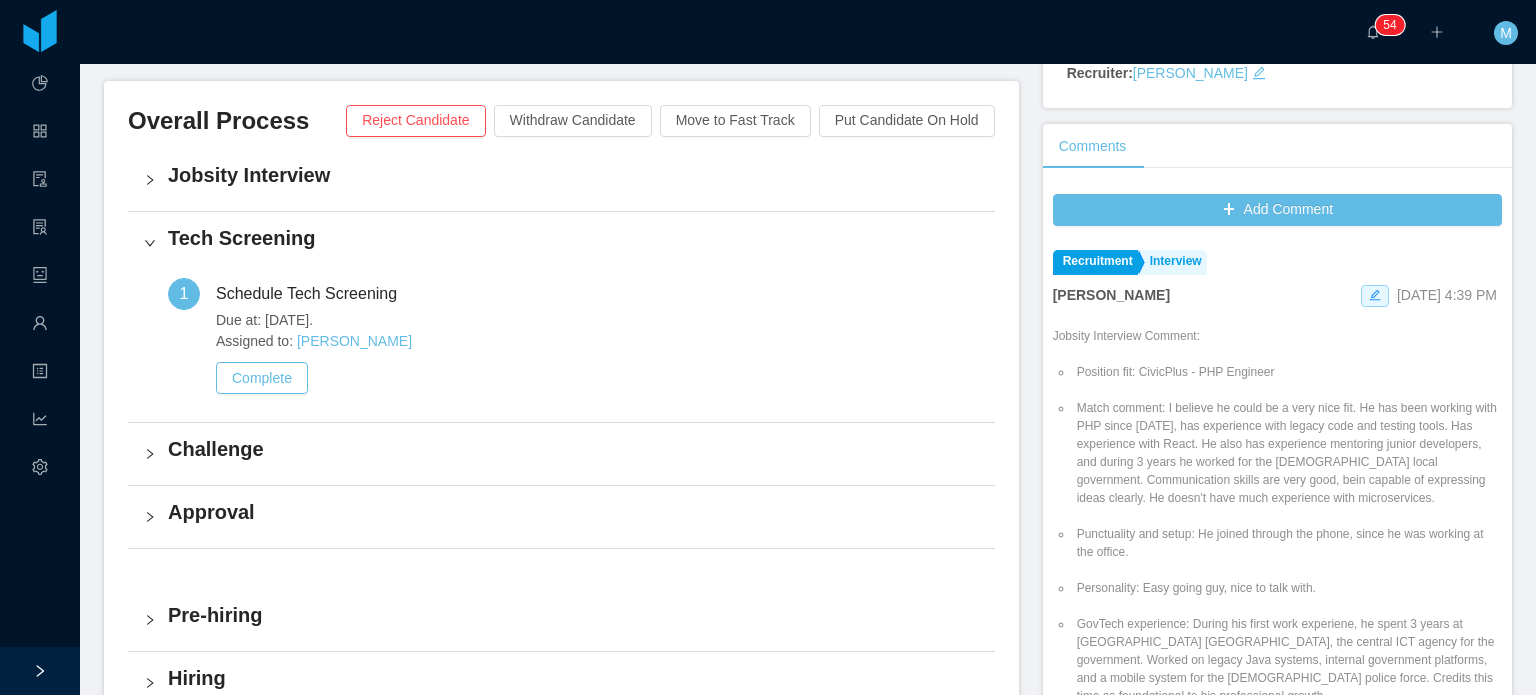 click on "Recruitment Interview Martin Roldan Jul 11th, 2025 4:39 PM Jobsity Interview Comment:  Position fit: CivicPlus - PHP Engineer Match comment: I believe he could be a very nice fit. He has been working with PHP since 2016, has experience with legacy code and testing tools. Has experience with React. He also has experience mentoring junior developers, and during 3 years he worked for the Jamaican local government. Communication skills are very good, bein capable of expressing ideas clearly. He doesn't have much experience with microservices.  Punctuality and setup: He joined through the phone, since he was working at the office.  Personality: Easy going guy, nice to talk with.  GovTech experience: During his first work experiene, he spent 3 years at eGov Jamaica, the central ICT agency for the government. Worked on legacy Java systems, internal government platforms, and a mobile system for the Jamaican police force. Credits this time as foundational to his professional growth. .st2{fill:#2a2522} Neutral" at bounding box center (1277, 759) 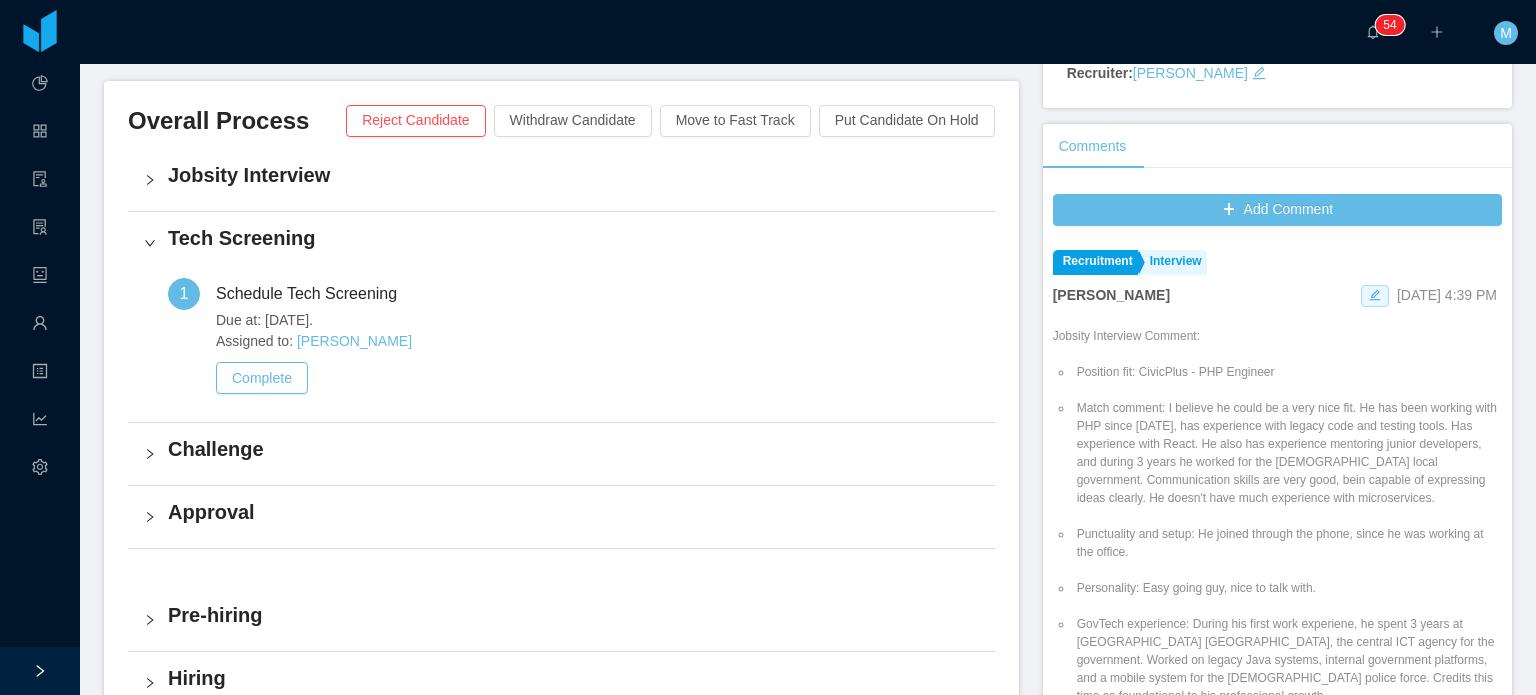 click at bounding box center [1375, 296] 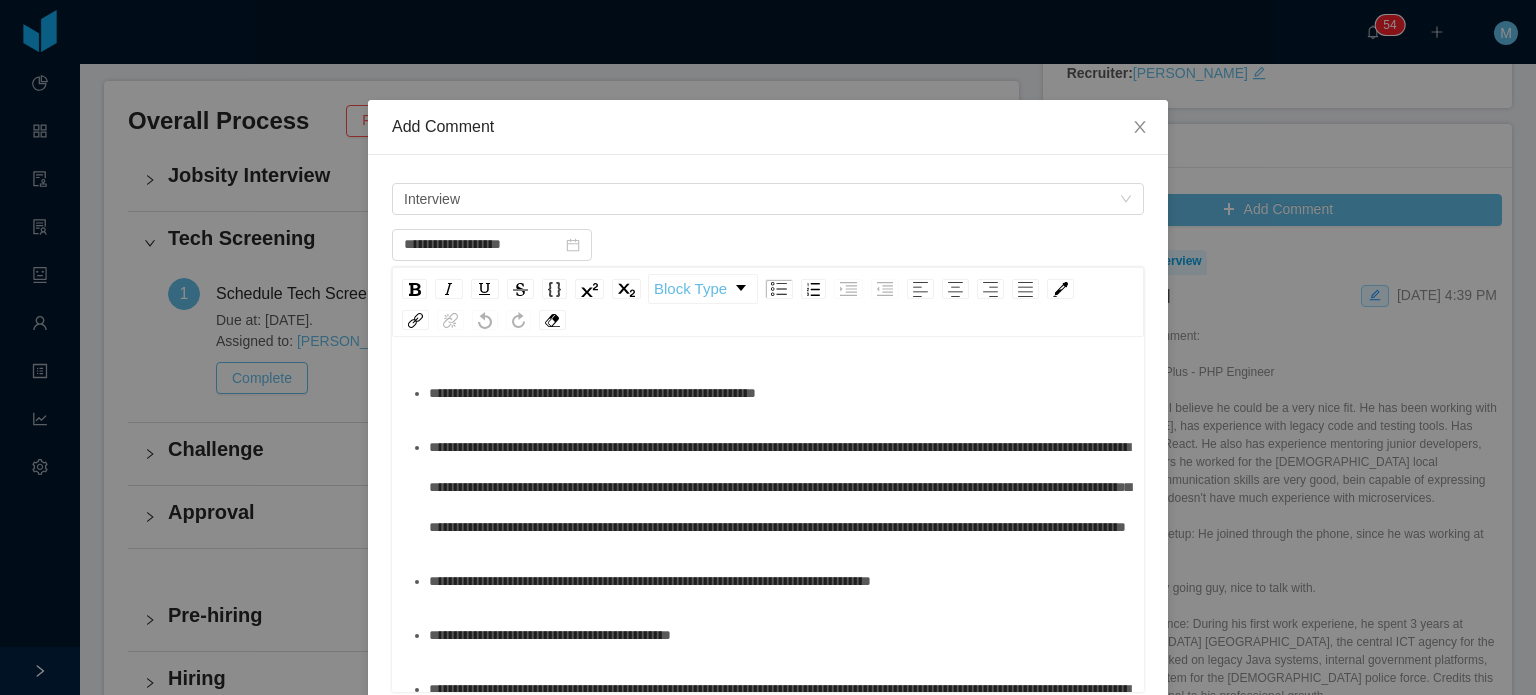 click on "**********" at bounding box center [779, 487] 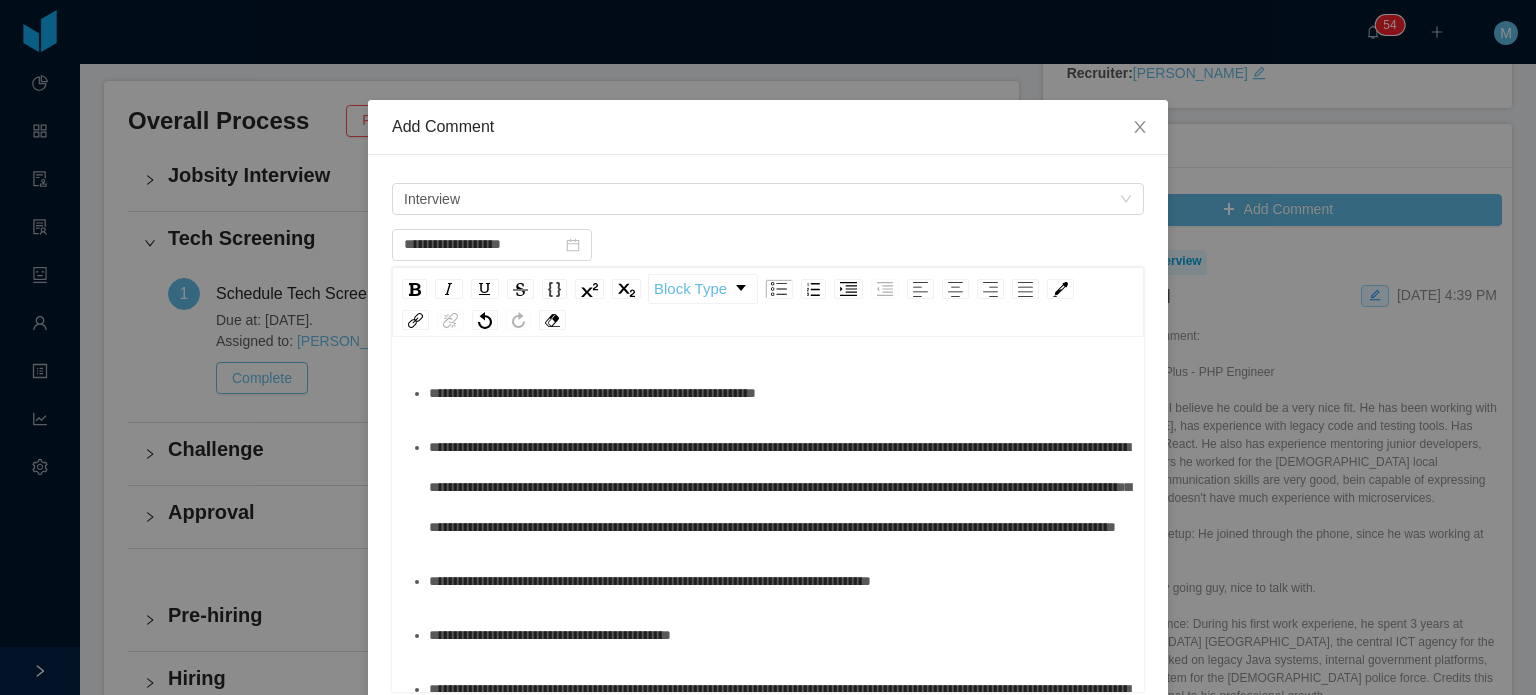 type 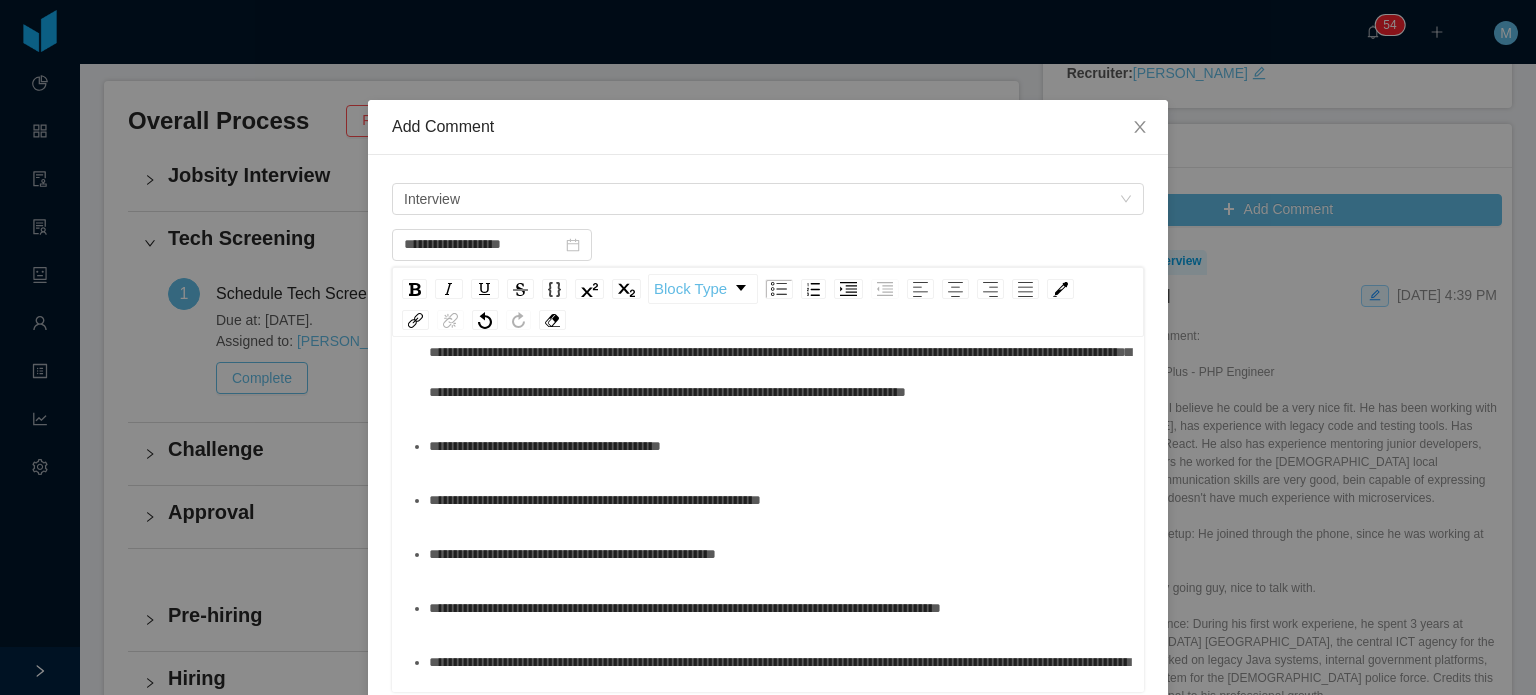 scroll, scrollTop: 768, scrollLeft: 0, axis: vertical 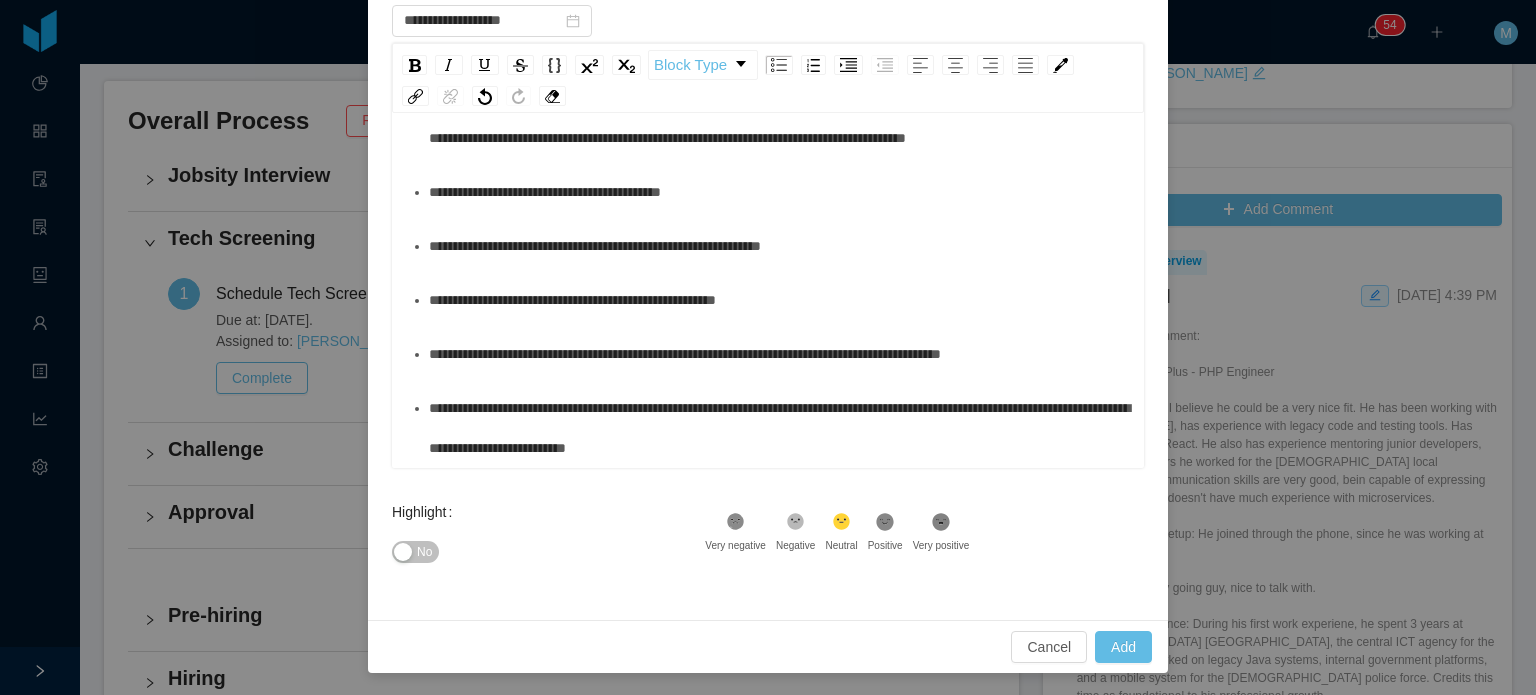 click on "No" at bounding box center [415, 552] 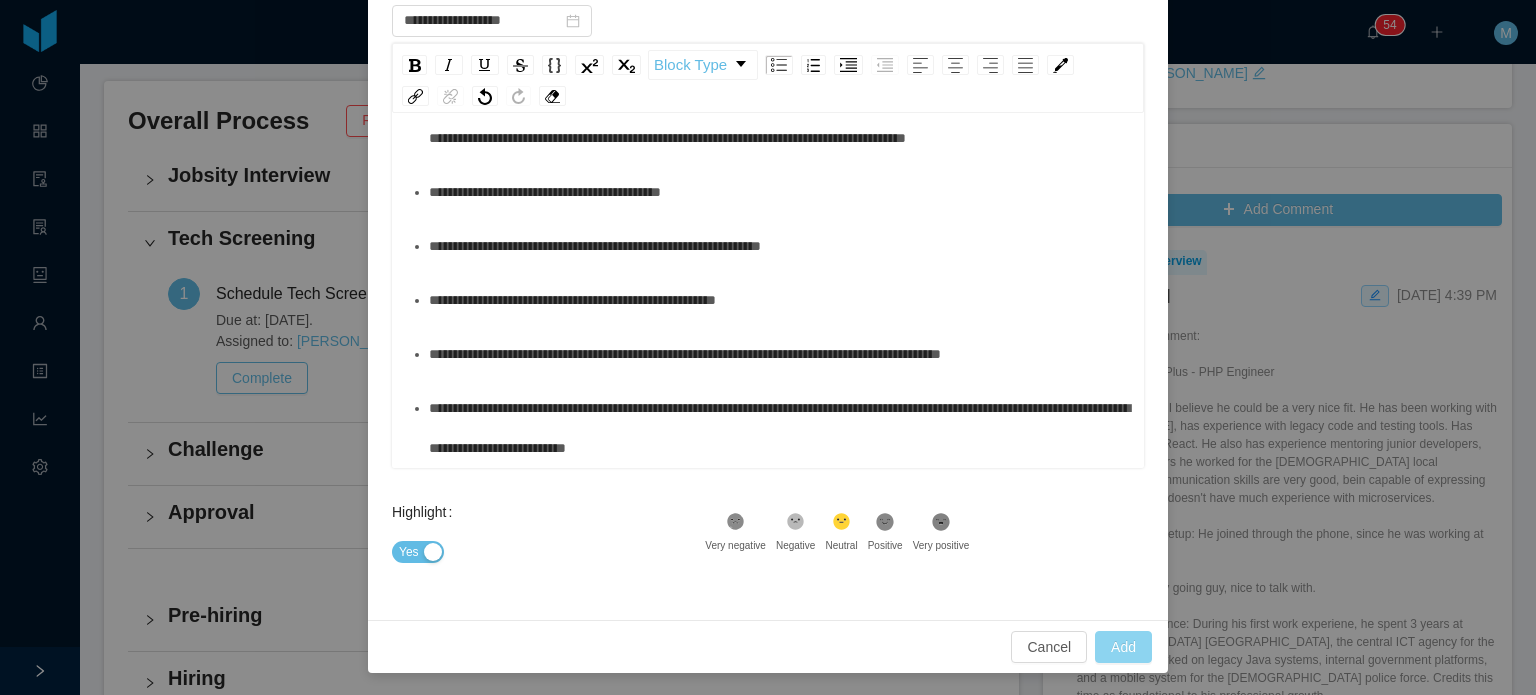 click on "Add" at bounding box center (1123, 647) 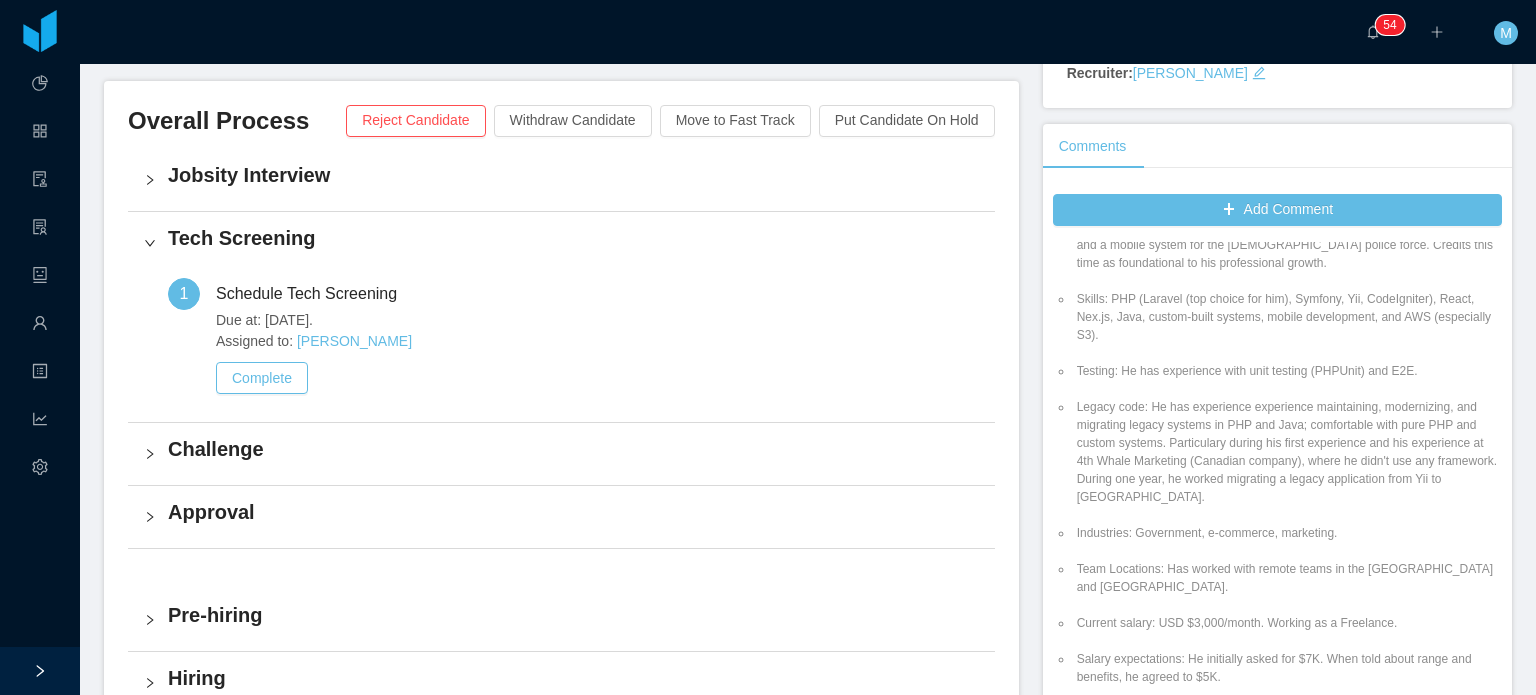 scroll, scrollTop: 0, scrollLeft: 0, axis: both 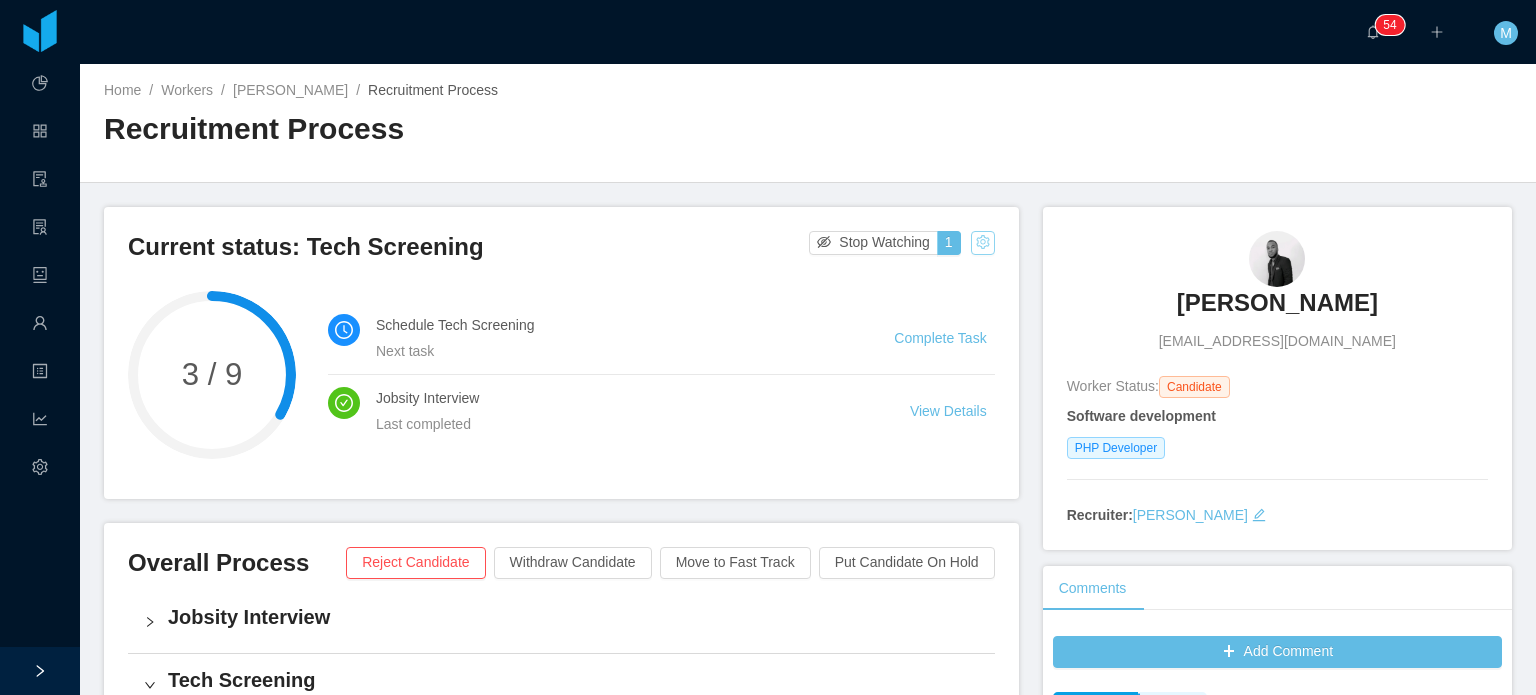 click at bounding box center (983, 243) 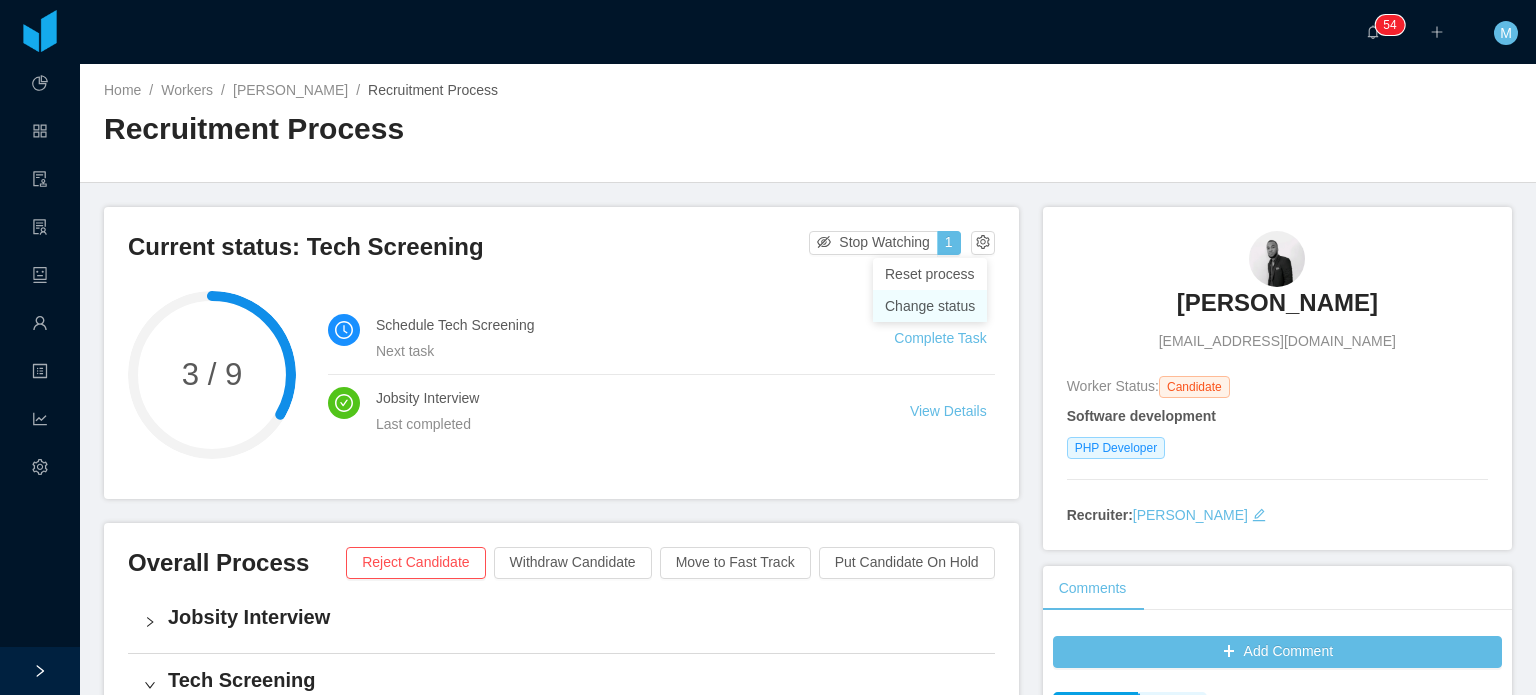 click on "Change status" at bounding box center (930, 306) 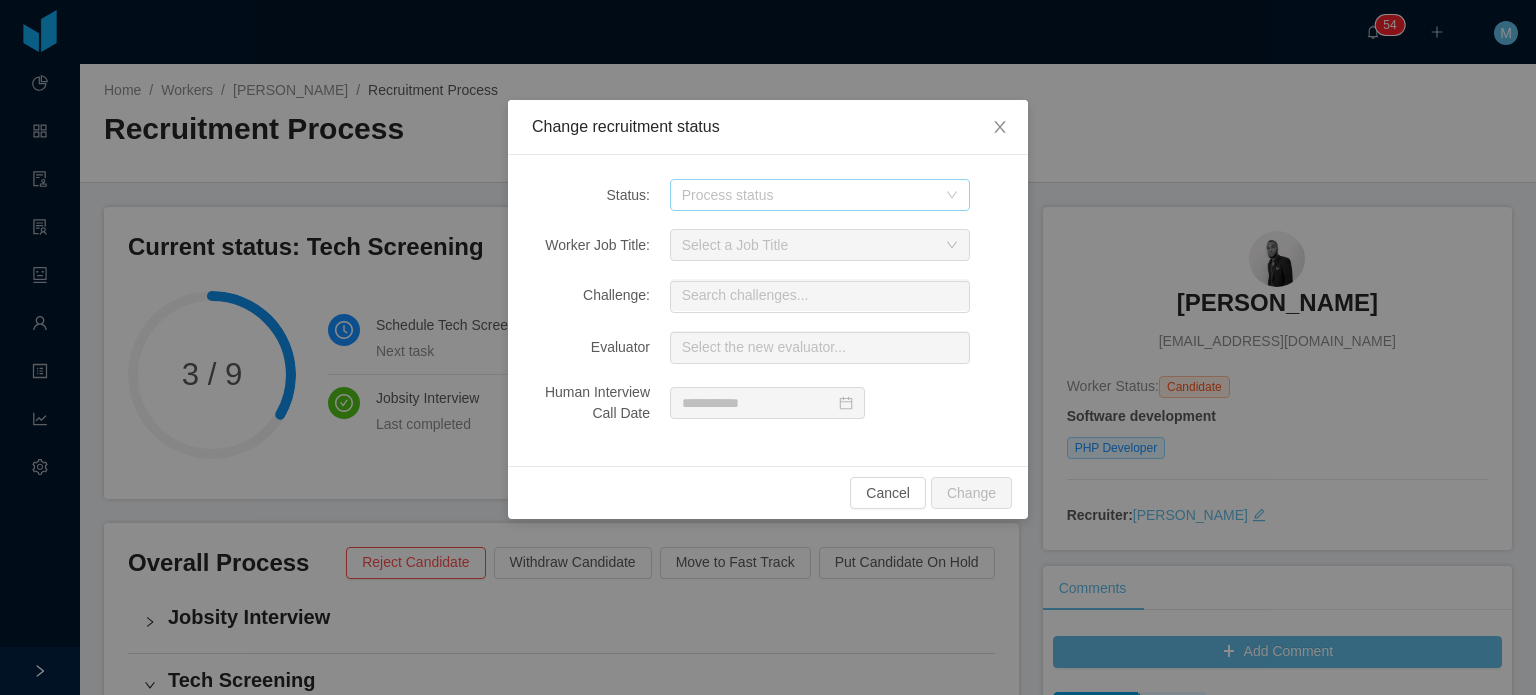 click on "Process status" at bounding box center (809, 195) 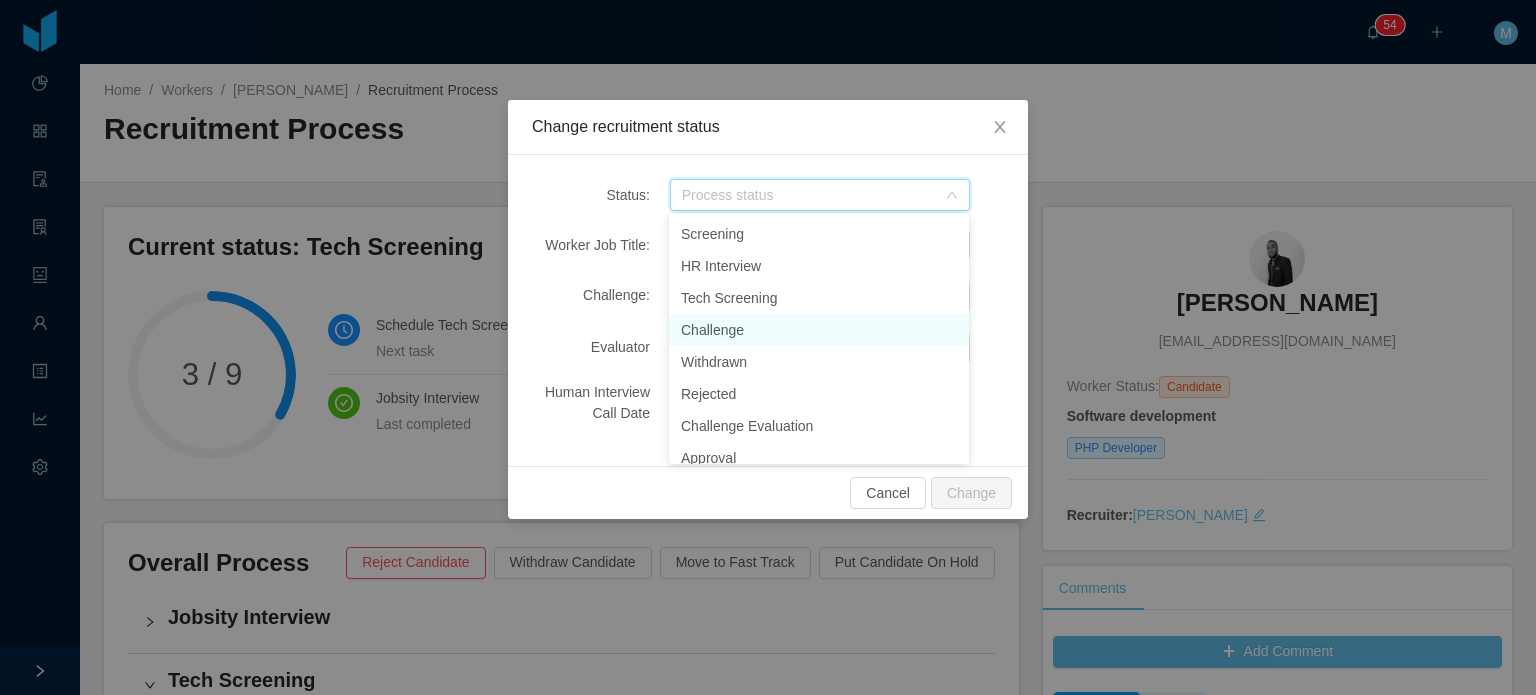 click on "Challenge" at bounding box center (819, 330) 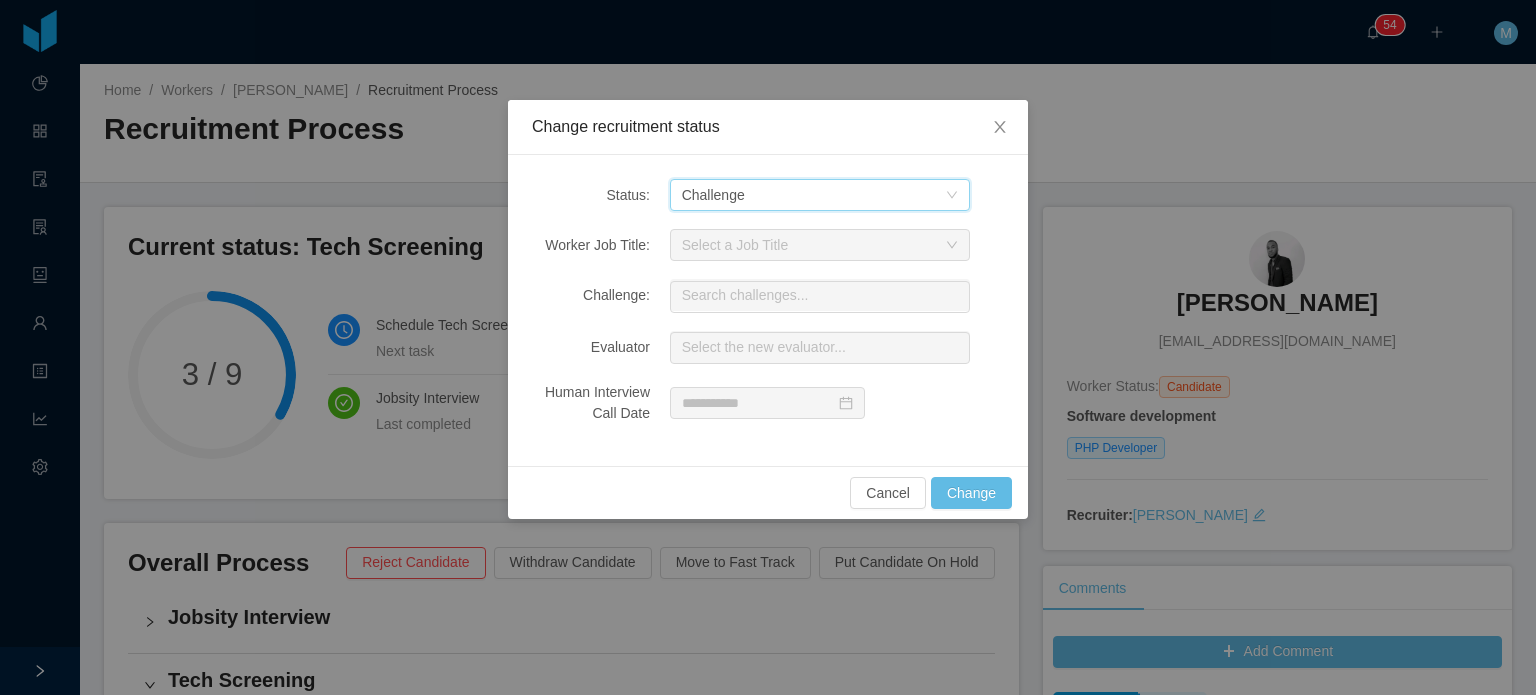 click on "Cancel Change" at bounding box center (768, 492) 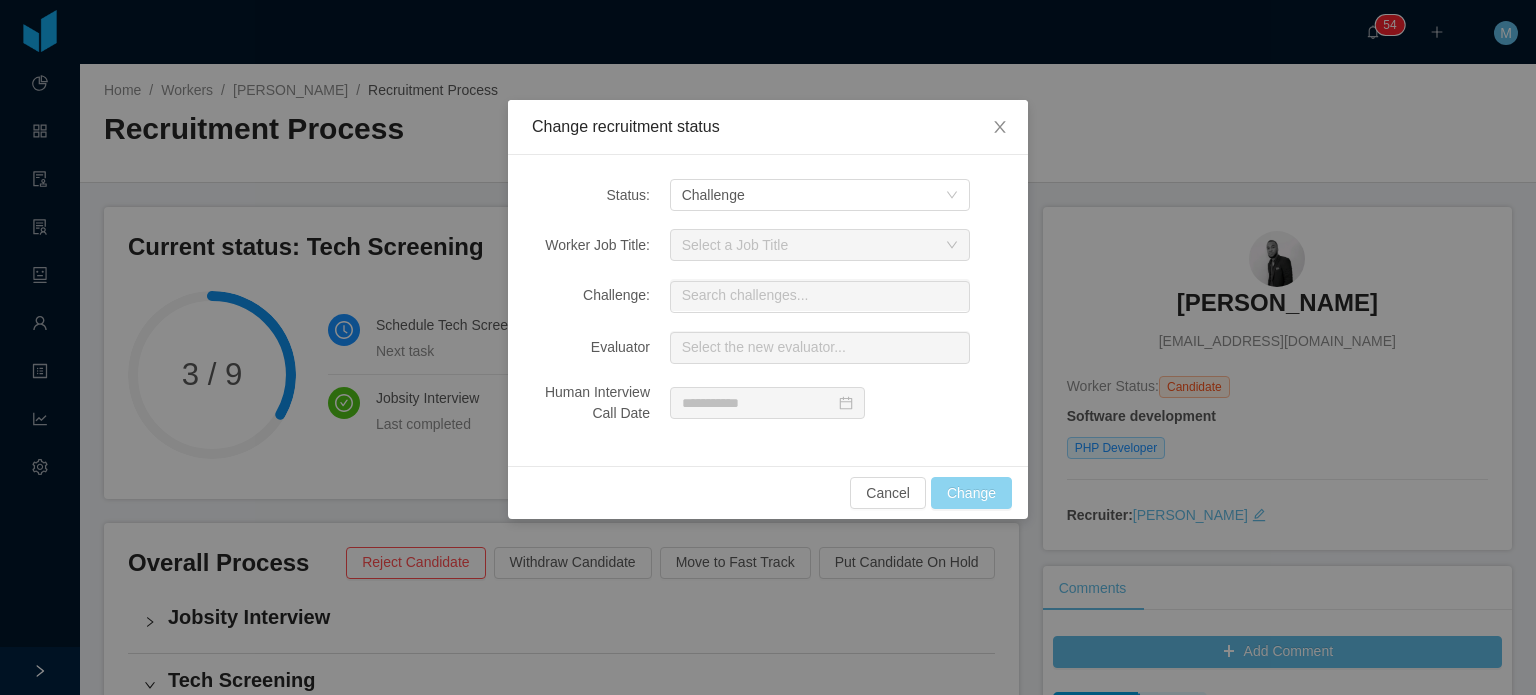 click on "Change" at bounding box center [971, 493] 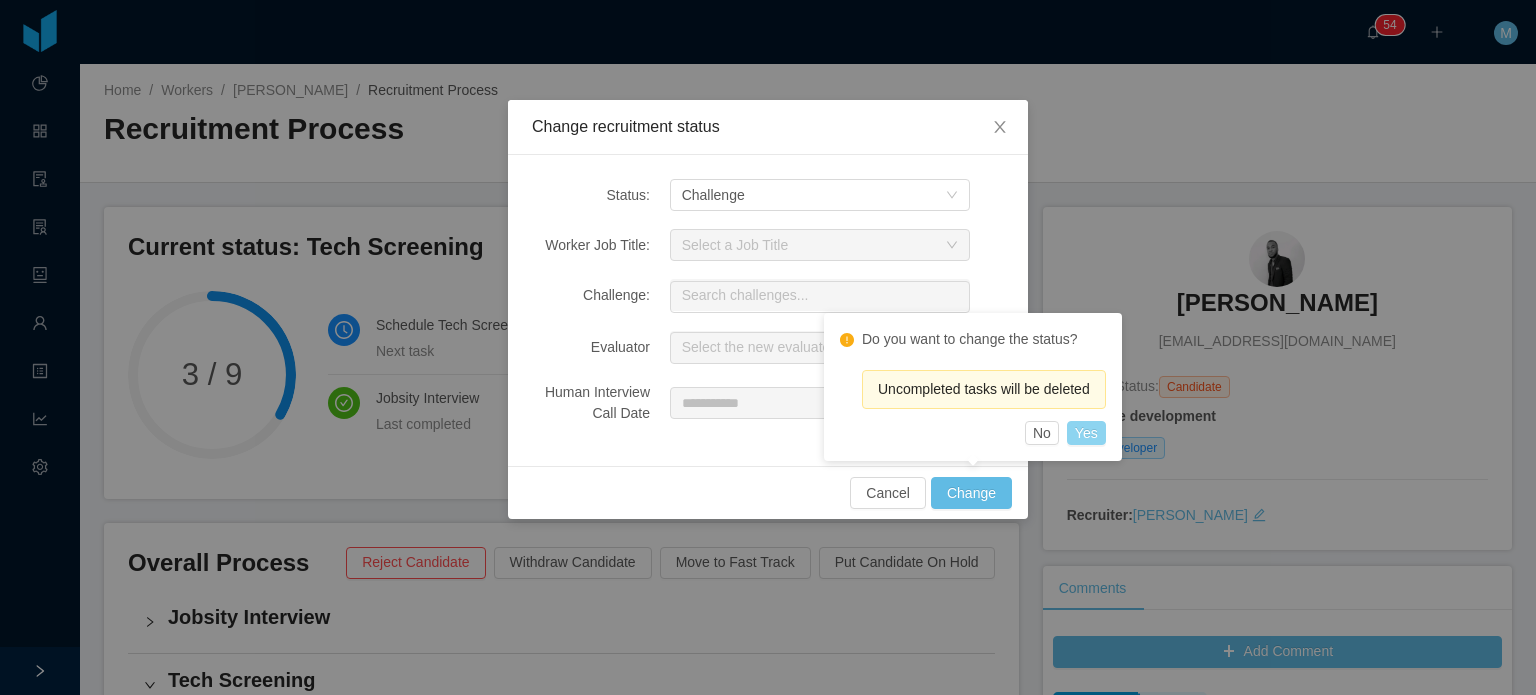 click on "Yes" at bounding box center (1086, 433) 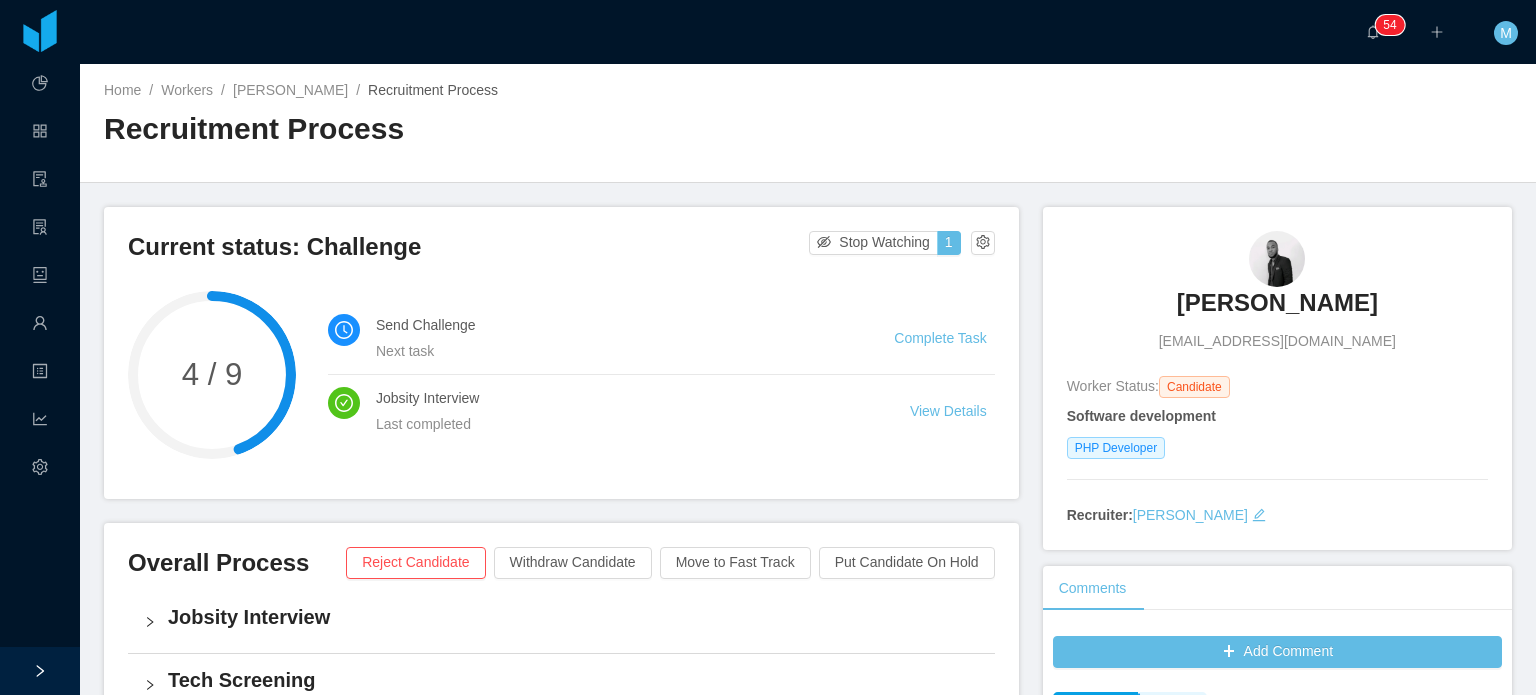 click on "4 / 9 Send Challenge Next task Complete Task Jobsity Interview Last completed View Details" at bounding box center (561, 375) 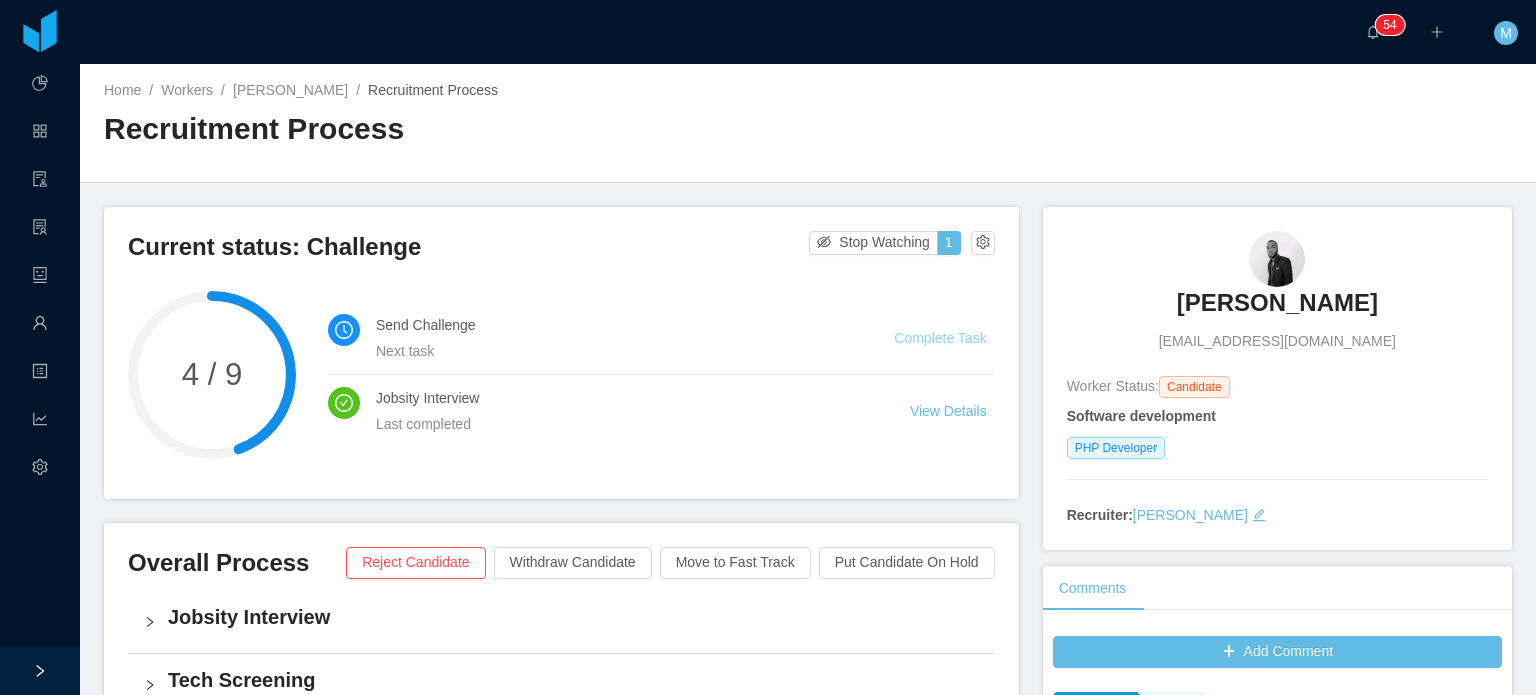 click on "Complete Task" at bounding box center (940, 338) 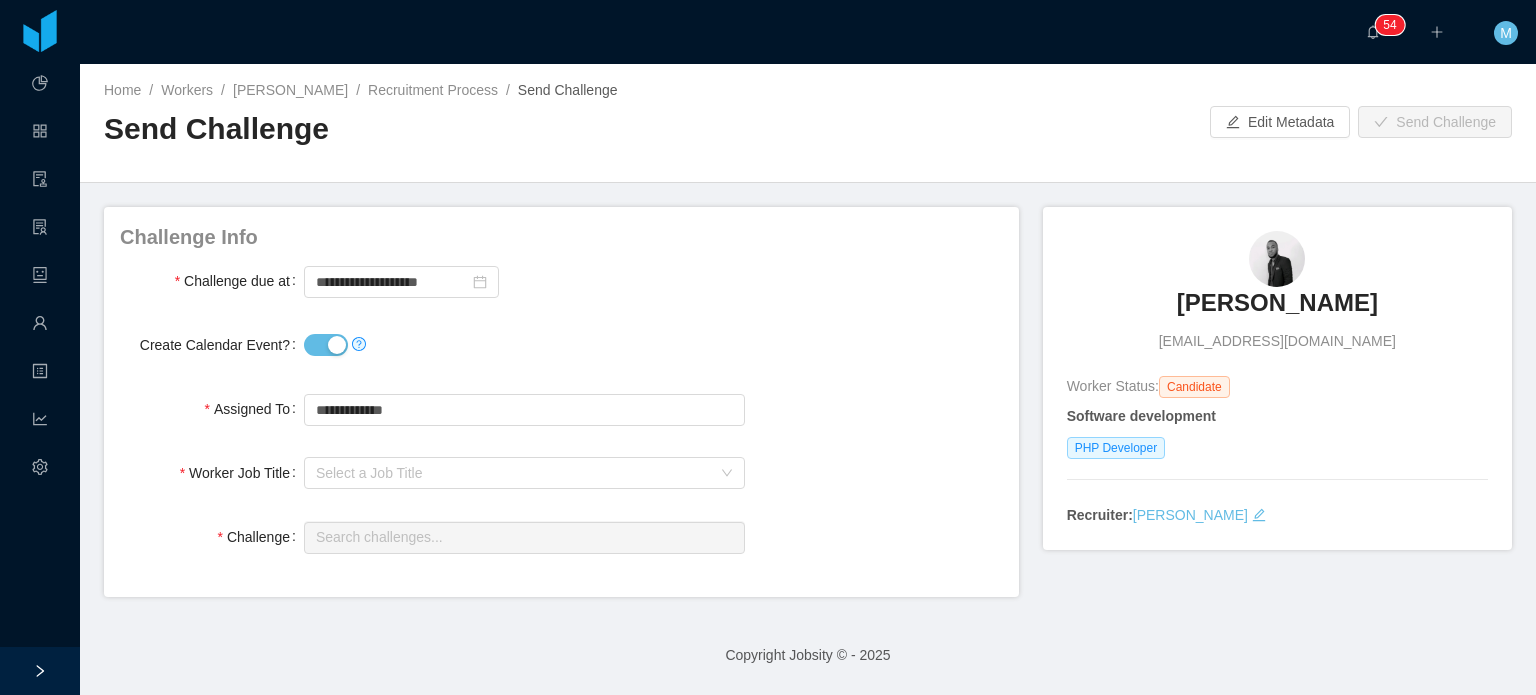 click on "Create Calendar Event?" at bounding box center (326, 345) 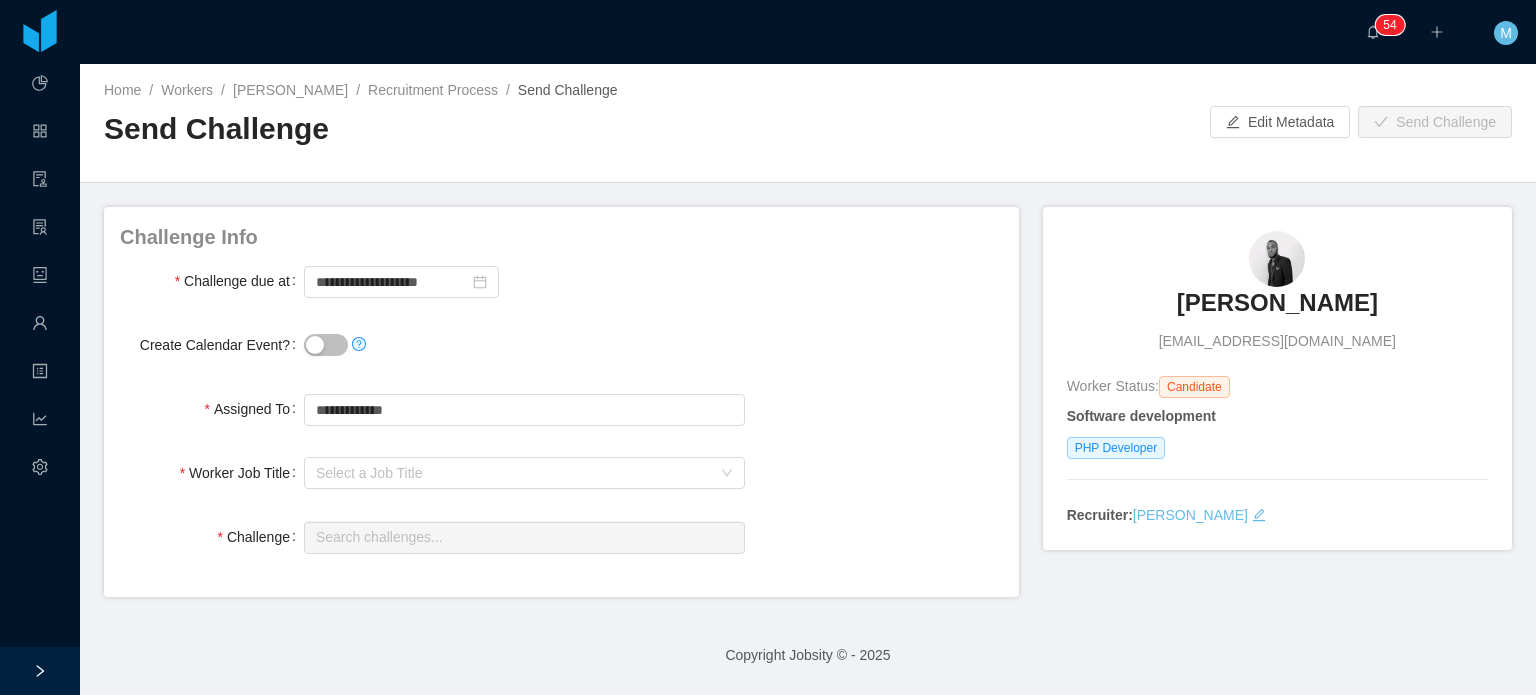 click at bounding box center [524, 345] 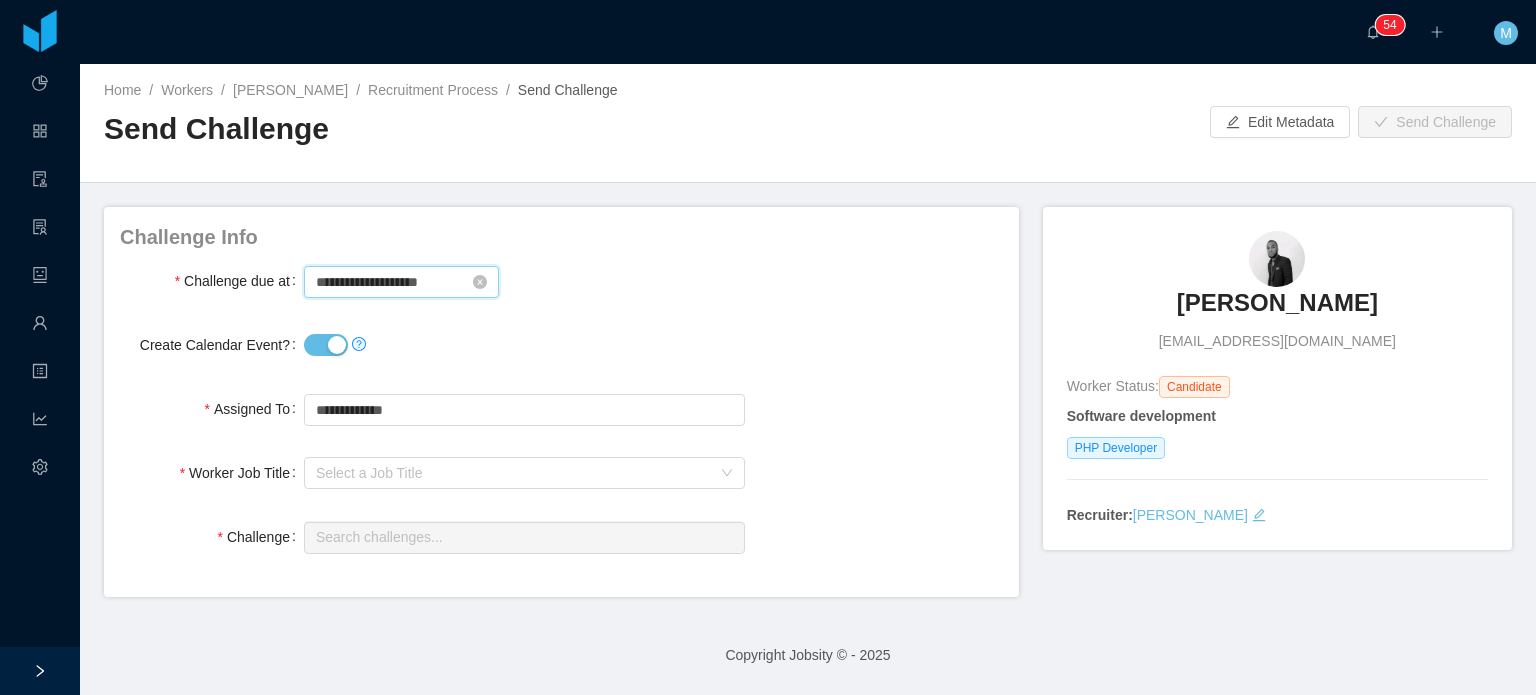 click on "**********" at bounding box center [401, 282] 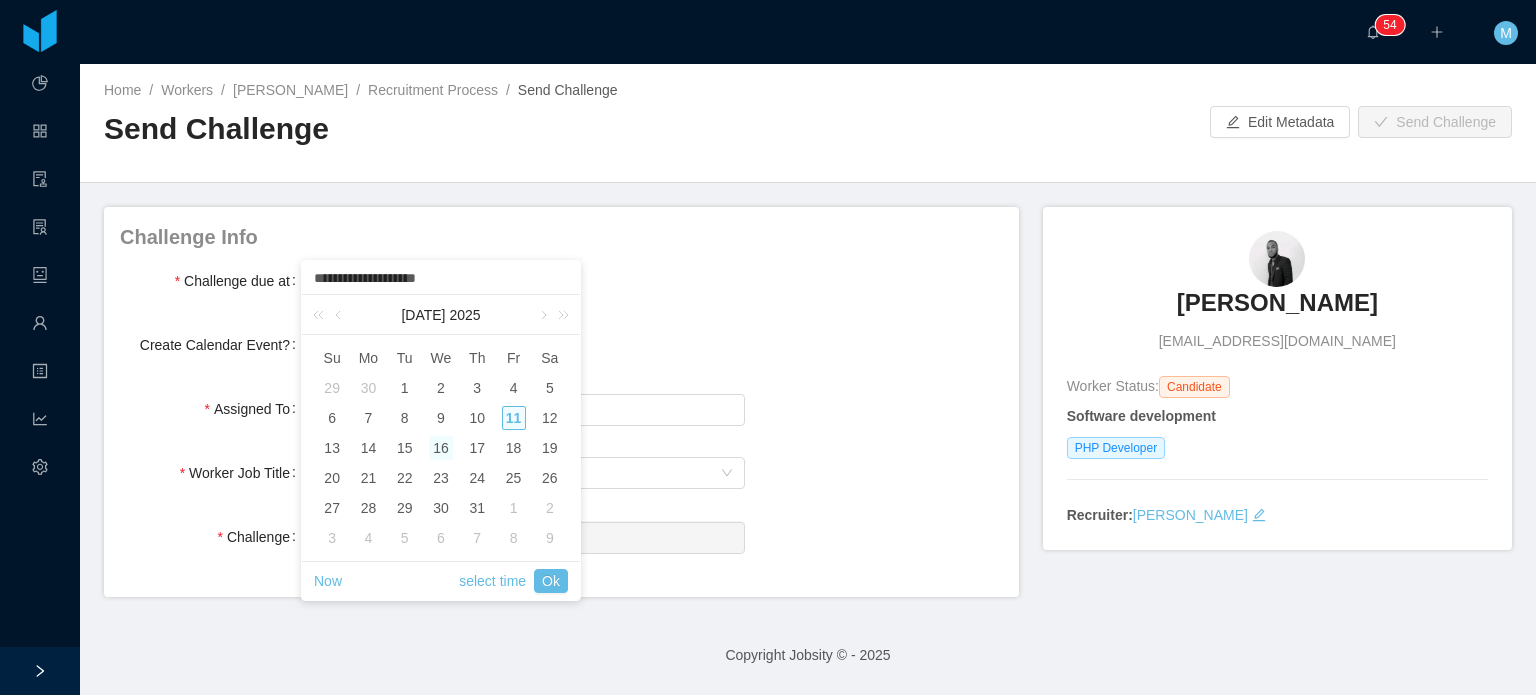 click on "16" at bounding box center (441, 448) 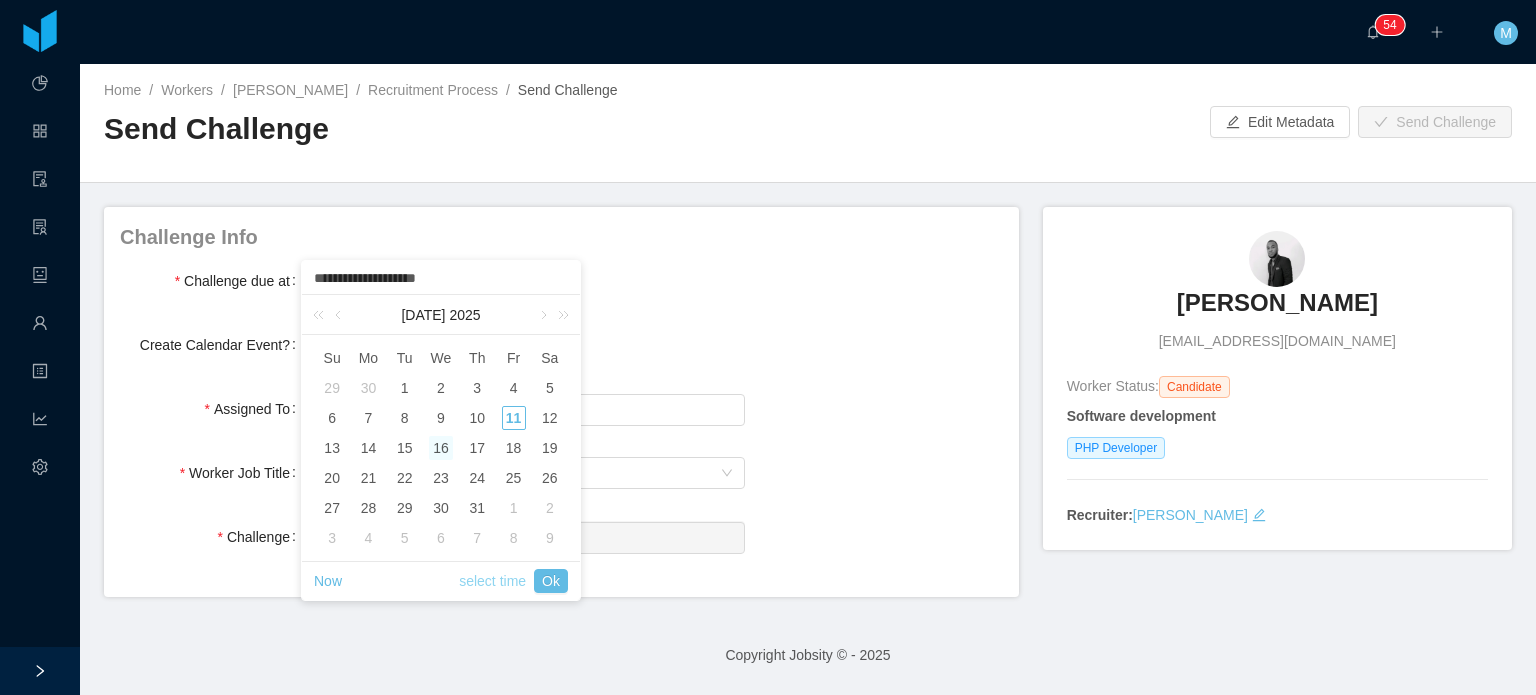 click on "select time" at bounding box center [492, 581] 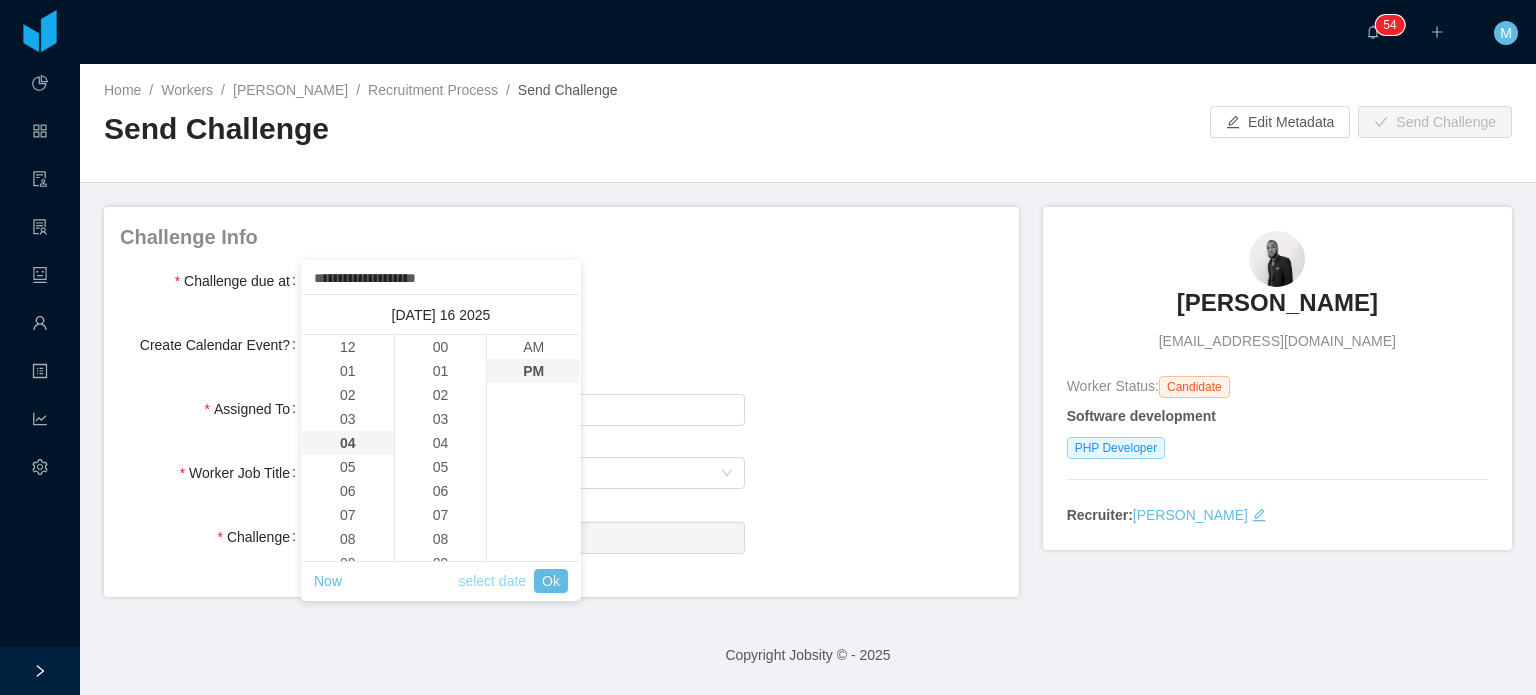 scroll, scrollTop: 96, scrollLeft: 0, axis: vertical 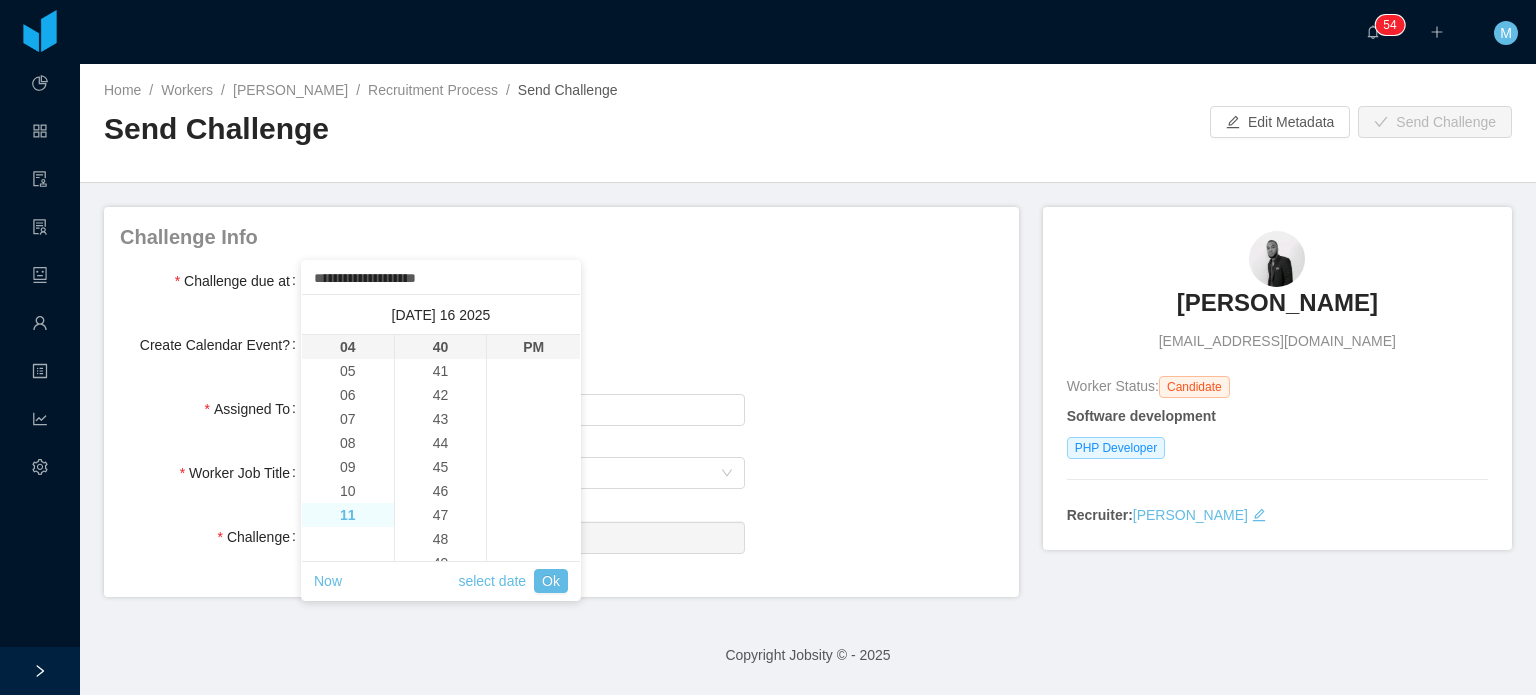 click on "11" at bounding box center [348, 515] 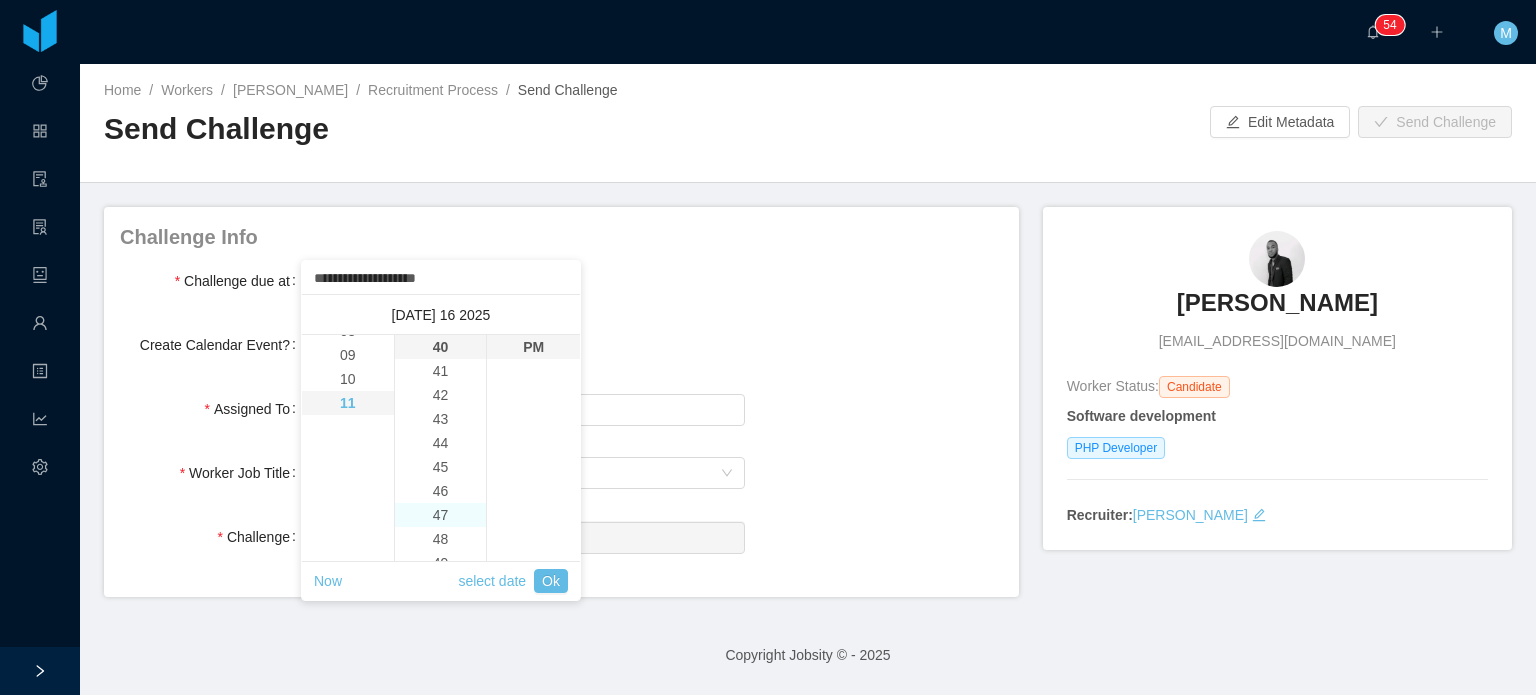 scroll, scrollTop: 264, scrollLeft: 0, axis: vertical 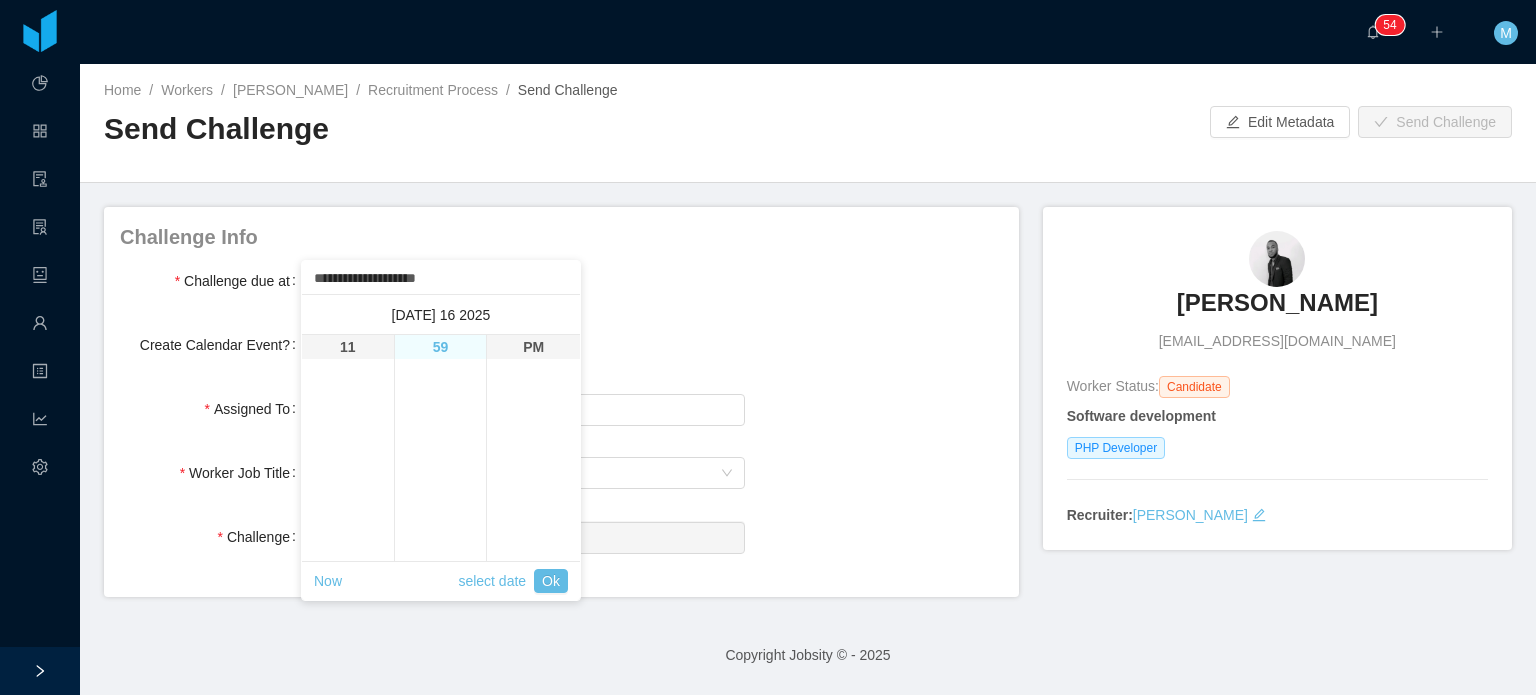 click on "59" at bounding box center (441, 347) 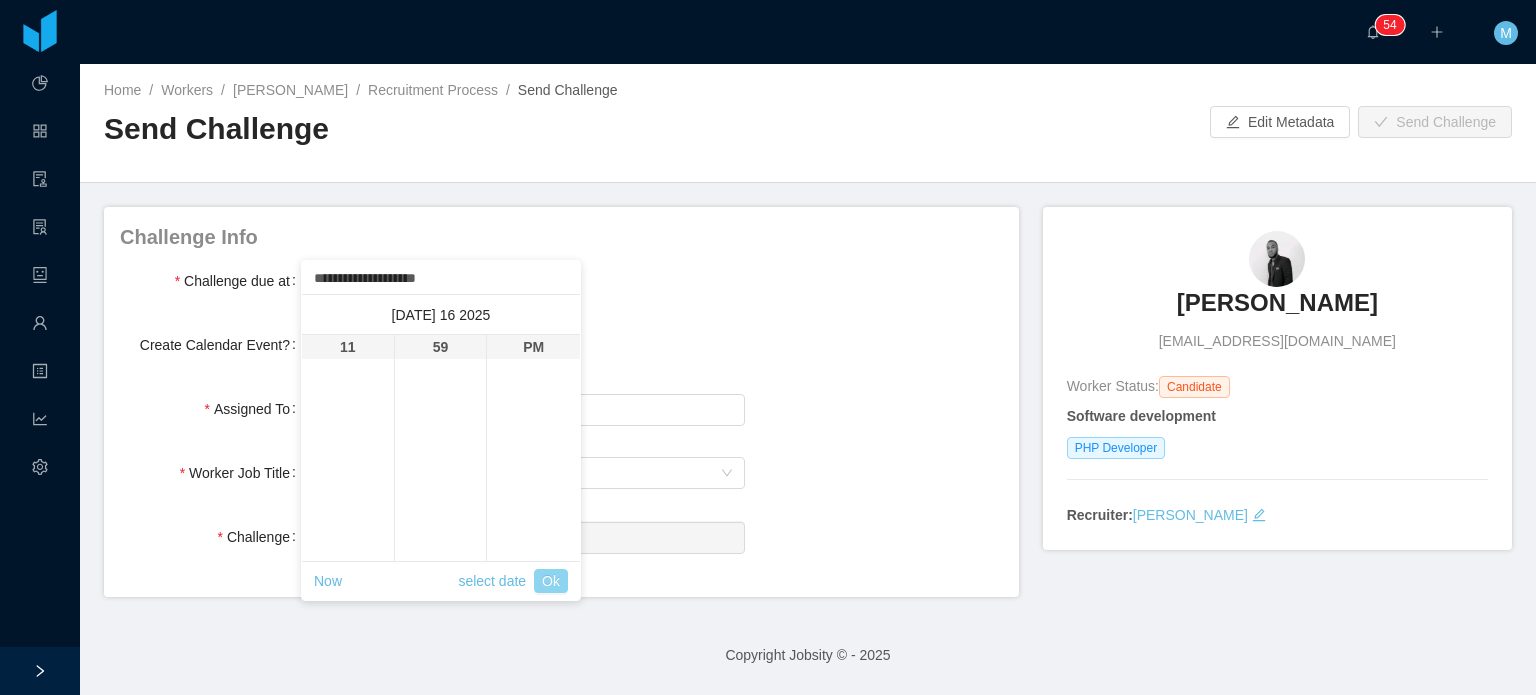 click on "Ok" at bounding box center [551, 581] 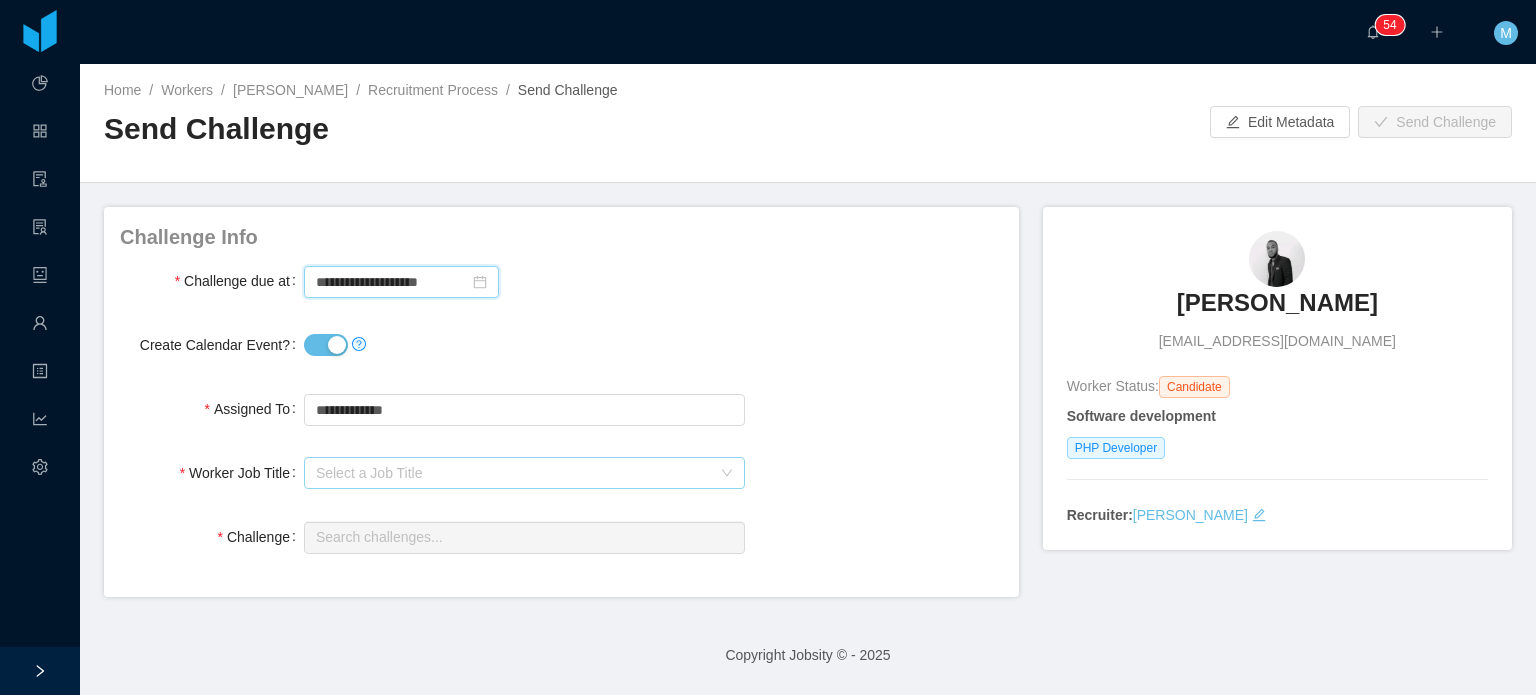 click on "Select a Job Title" at bounding box center (513, 473) 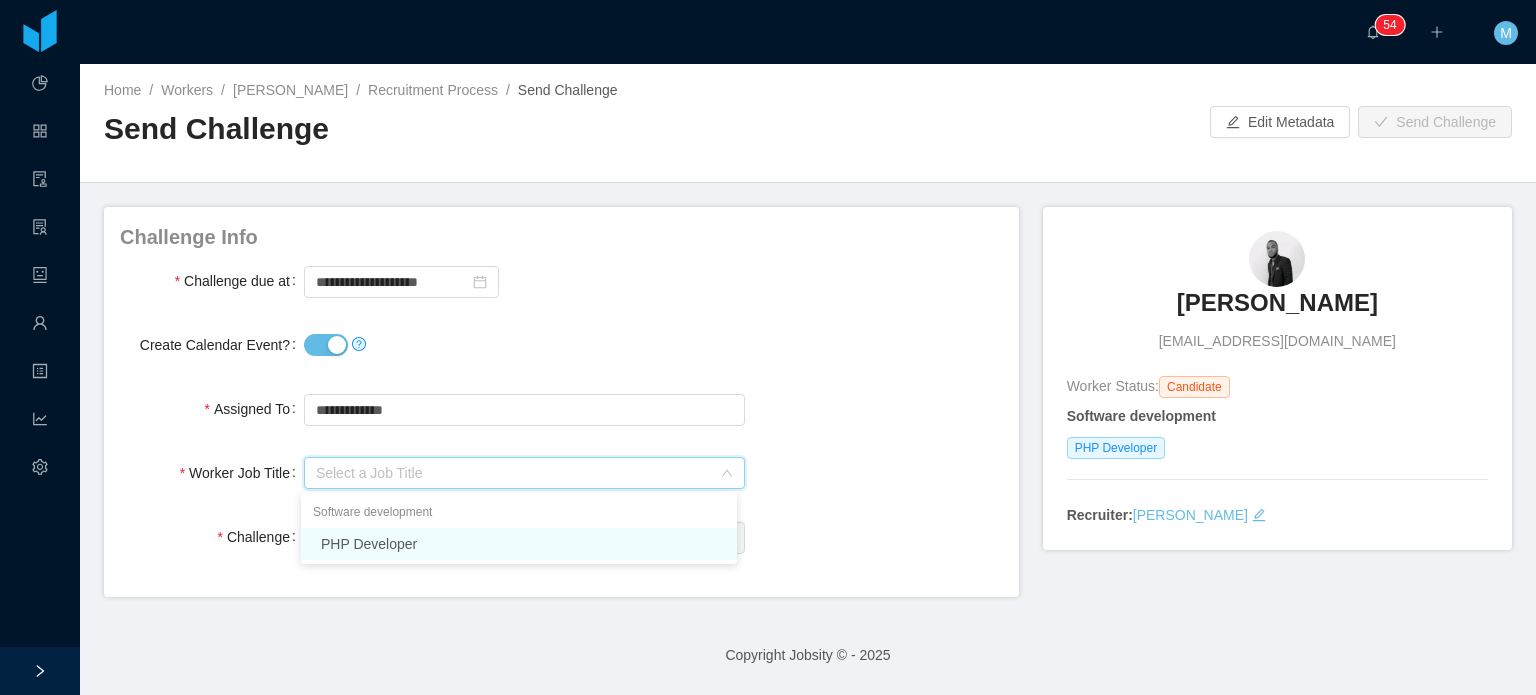 click on "PHP Developer" at bounding box center (519, 544) 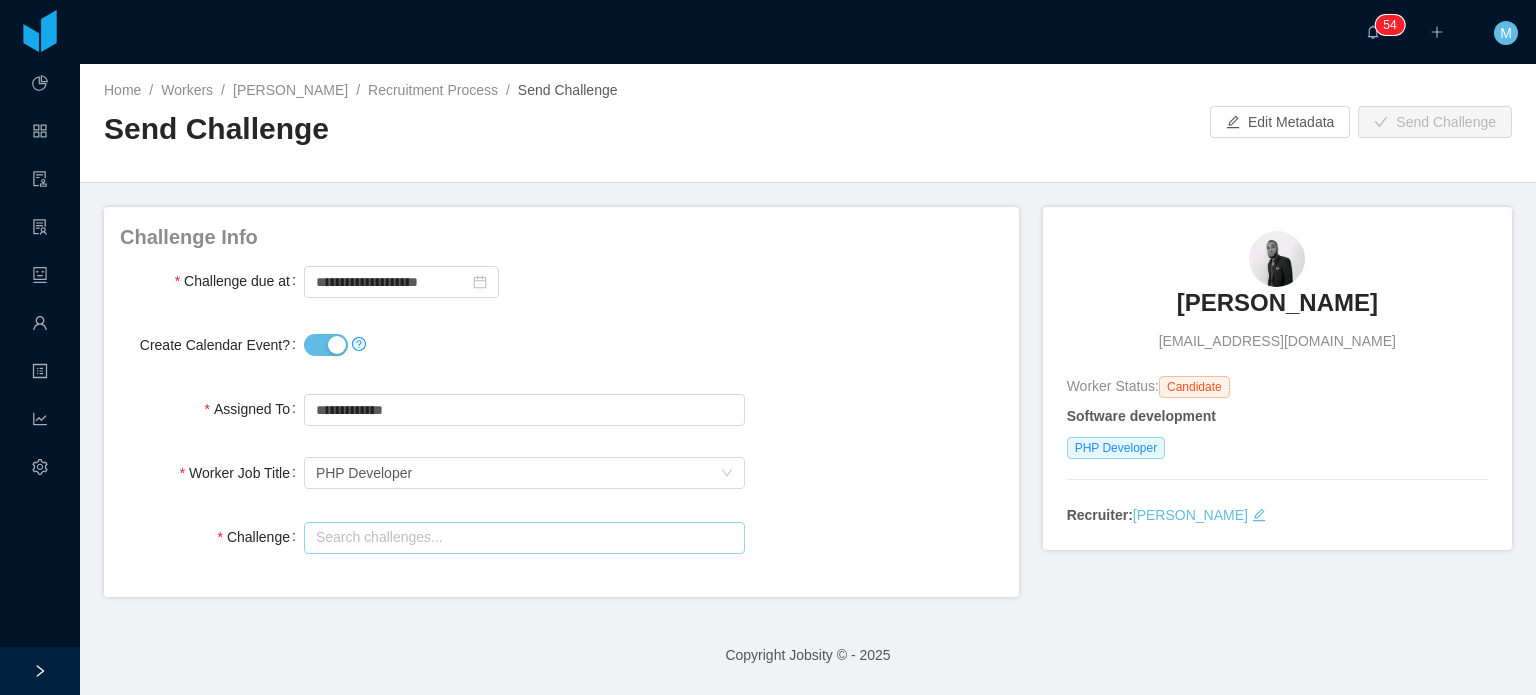 click at bounding box center (524, 538) 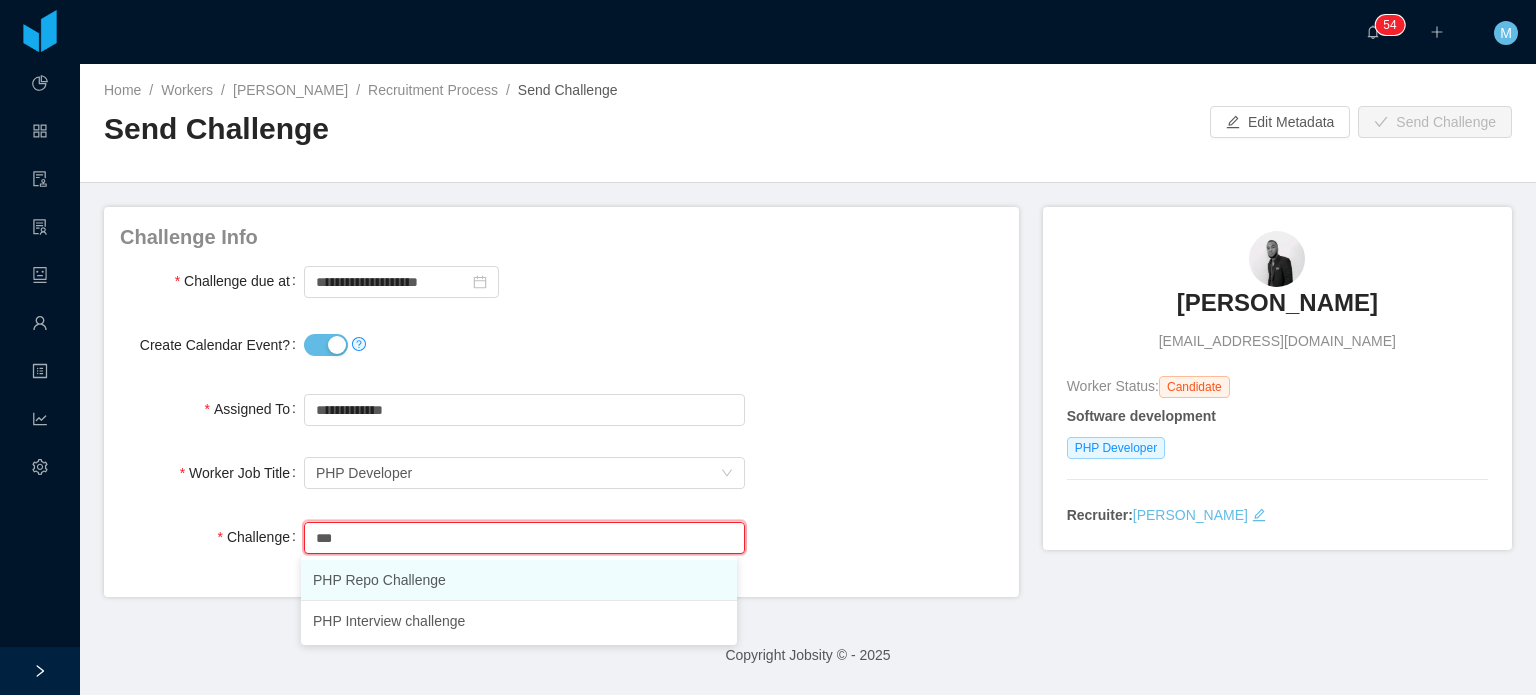 click on "PHP Repo Challenge" at bounding box center [519, 580] 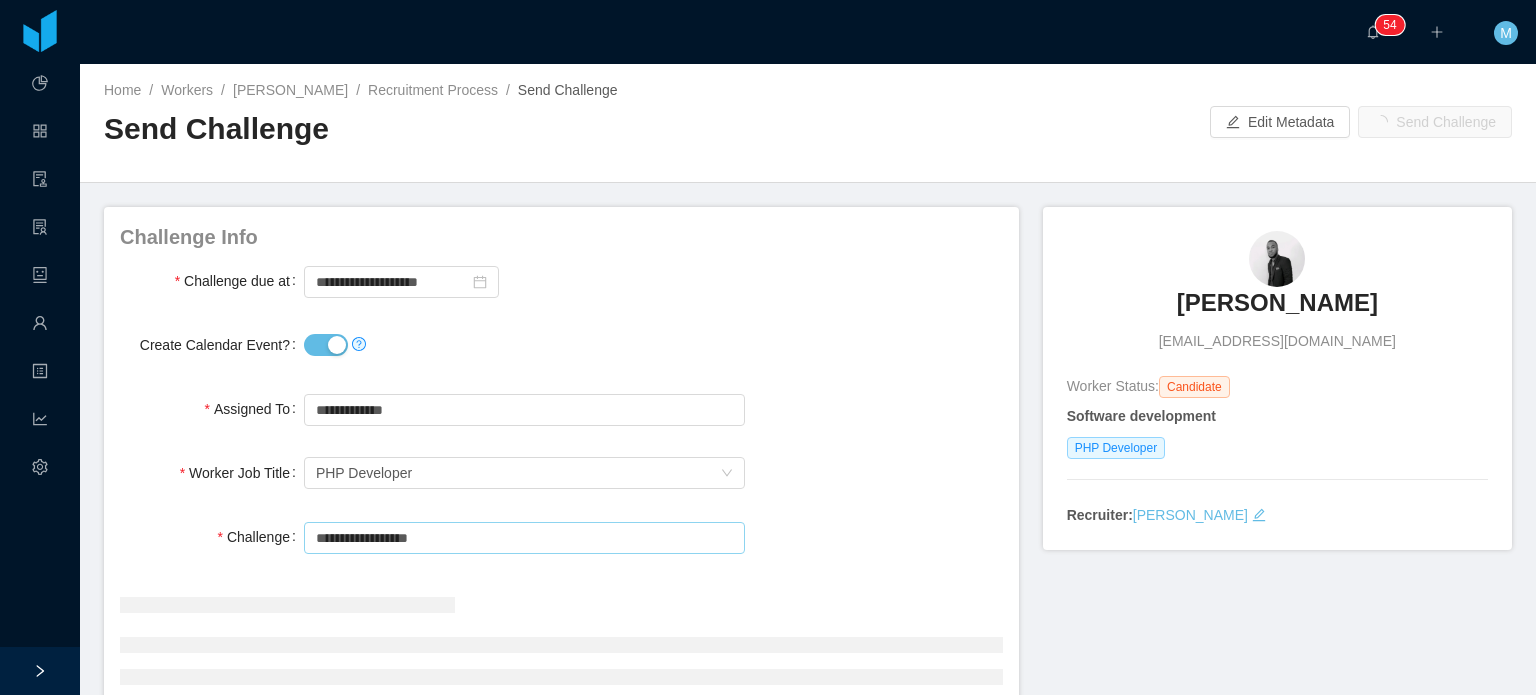 type on "**********" 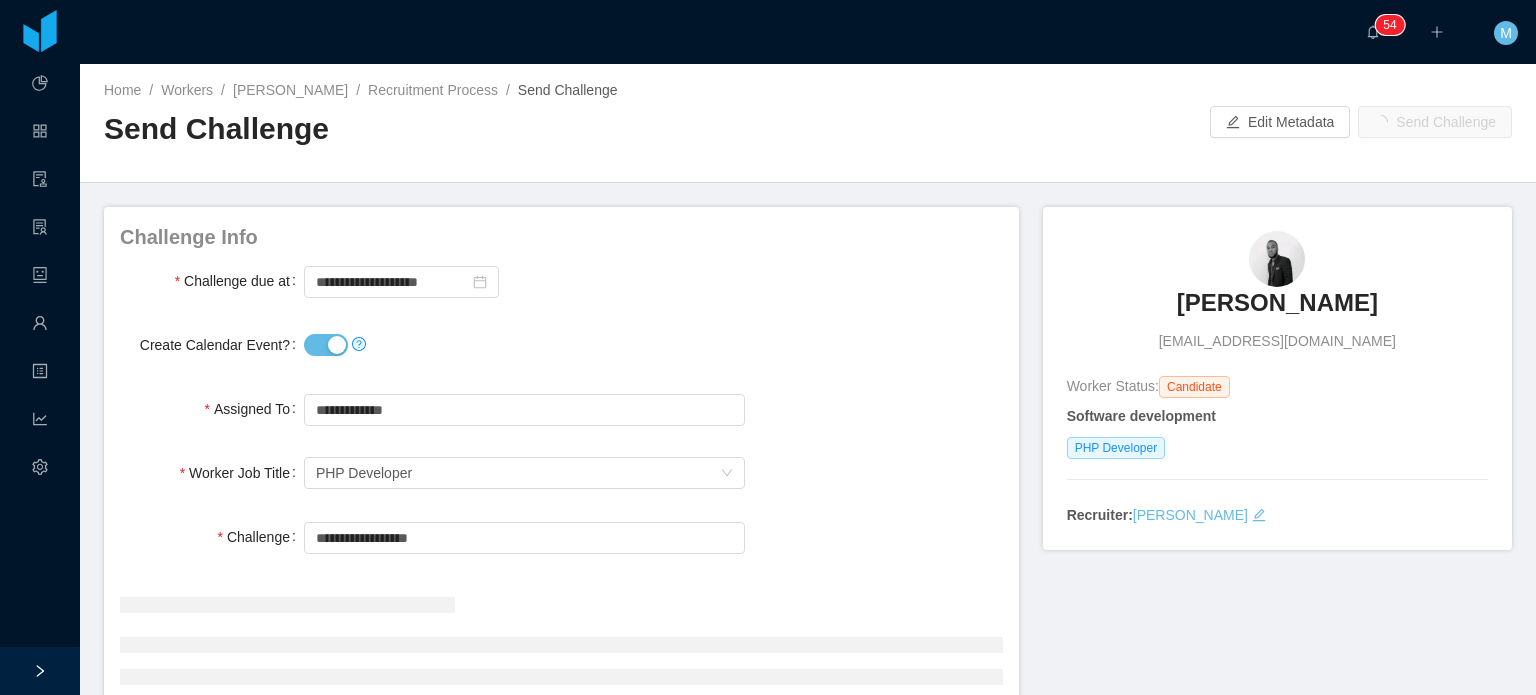 click on "Worker Job Title Select a Job Title PHP Developer" at bounding box center [561, 473] 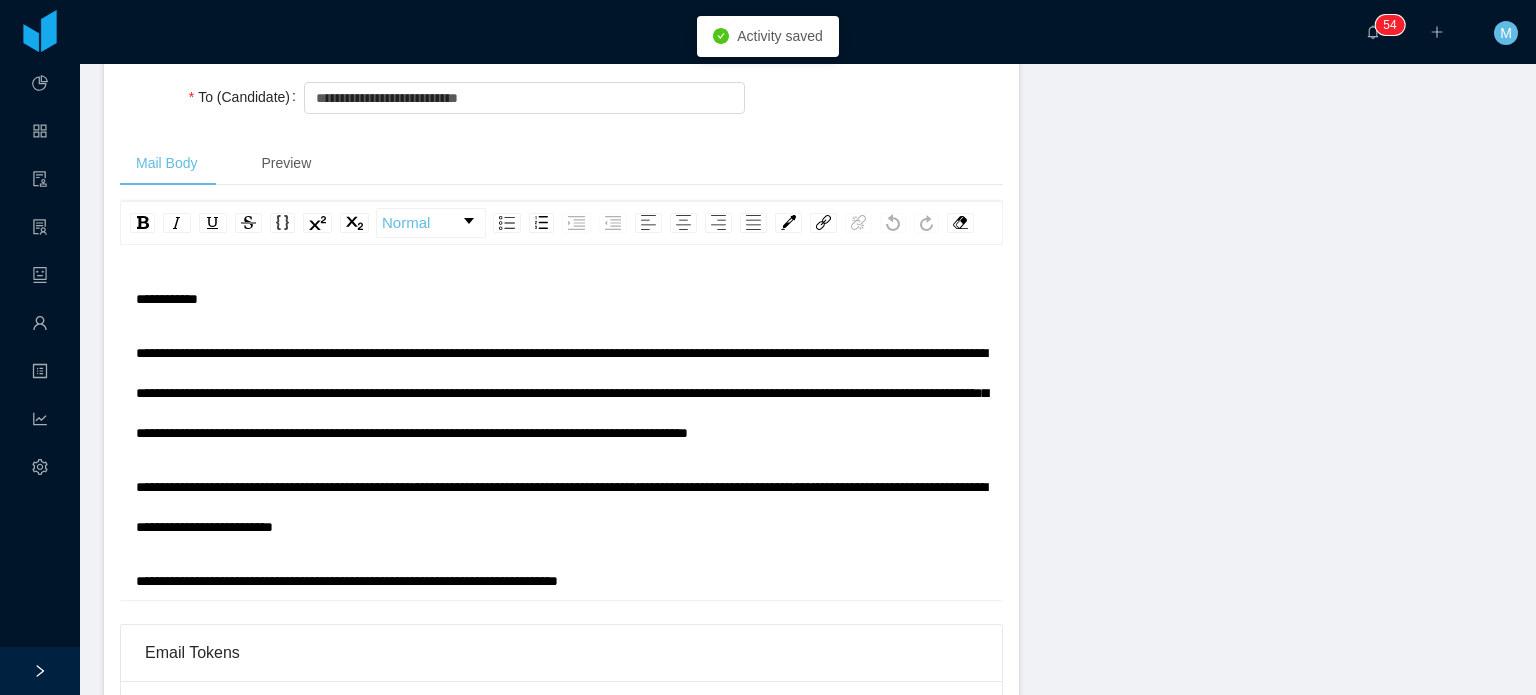 scroll, scrollTop: 680, scrollLeft: 0, axis: vertical 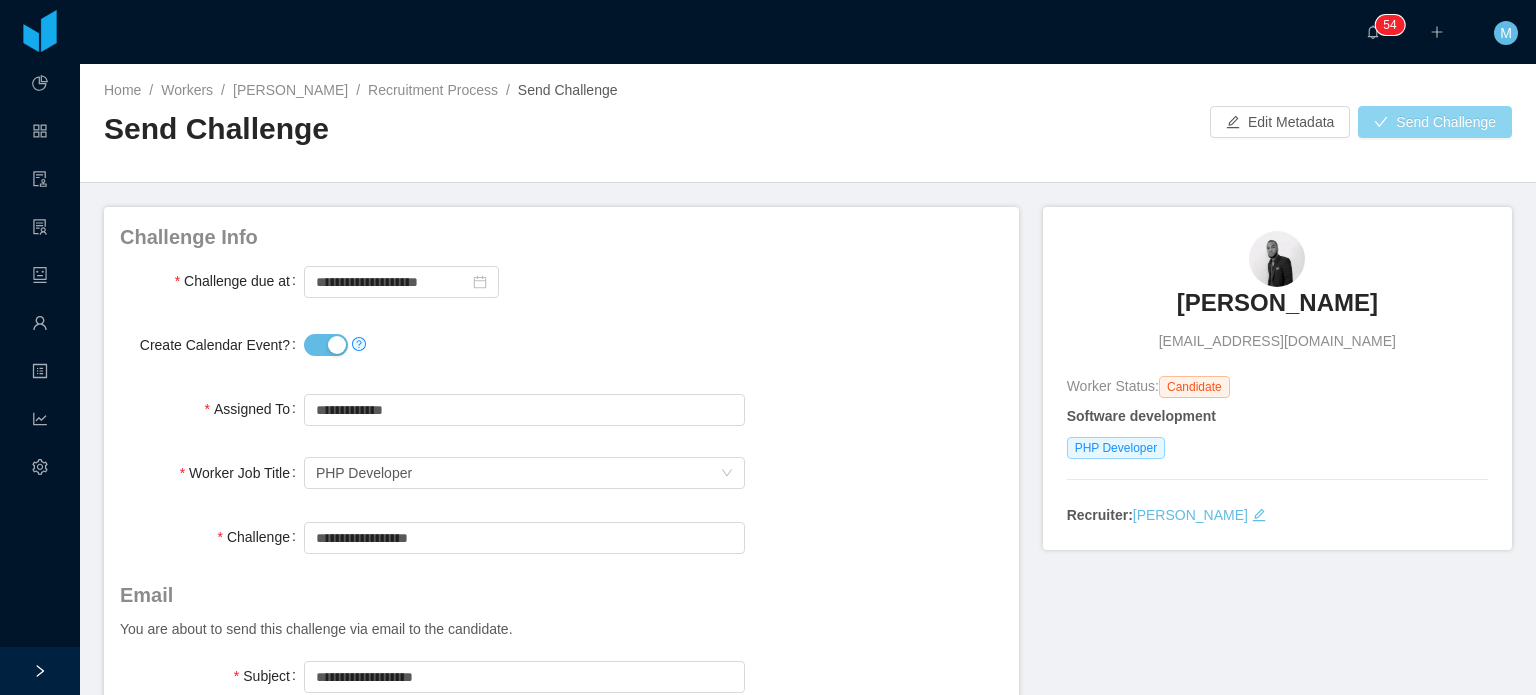 click on "Send Challenge" at bounding box center [1435, 122] 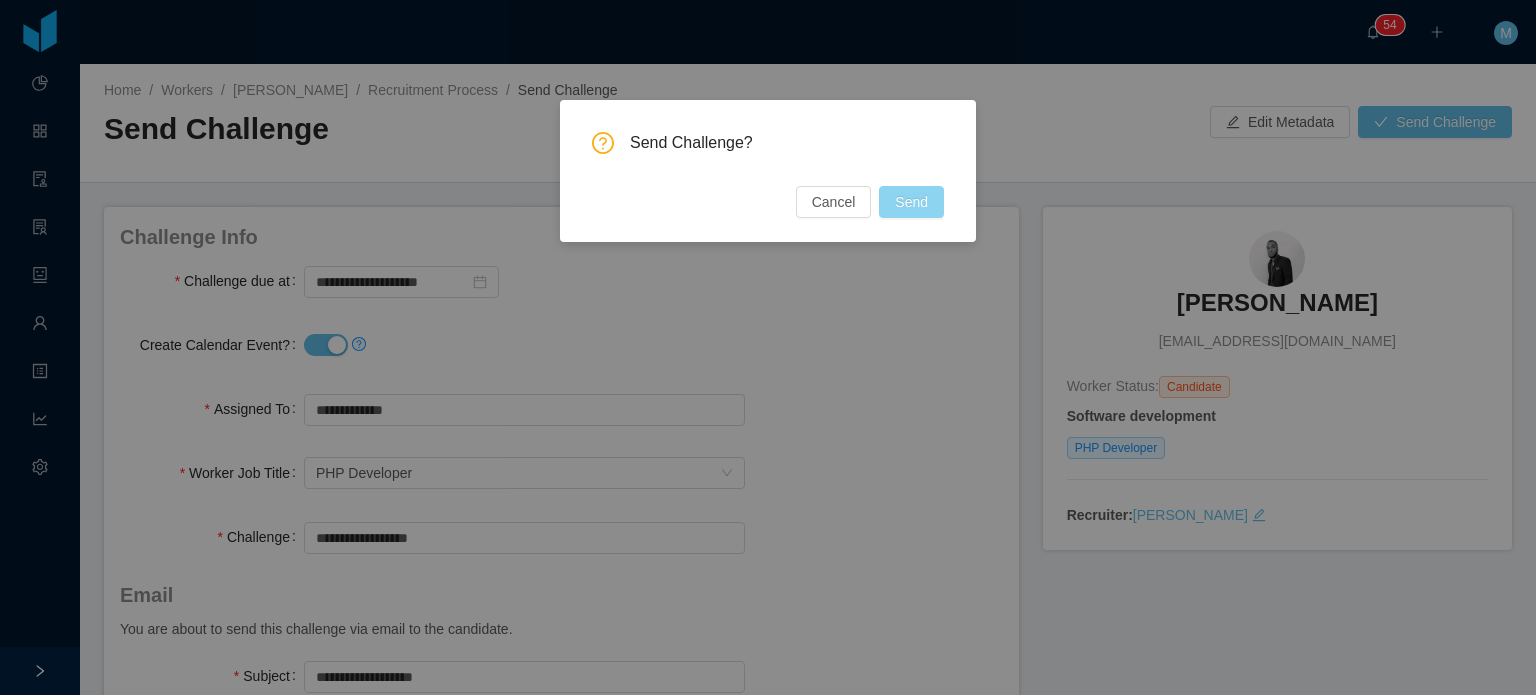 click on "Send" at bounding box center (911, 202) 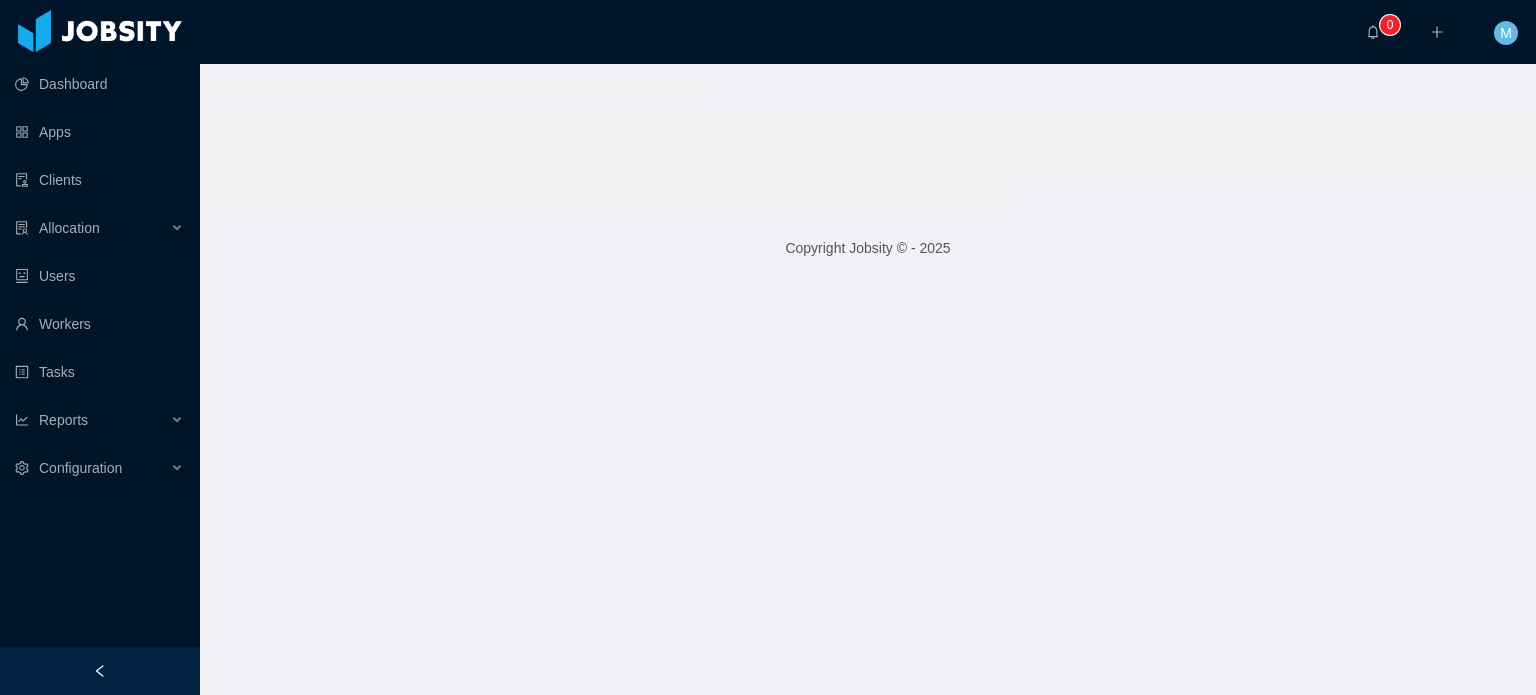 scroll, scrollTop: 0, scrollLeft: 0, axis: both 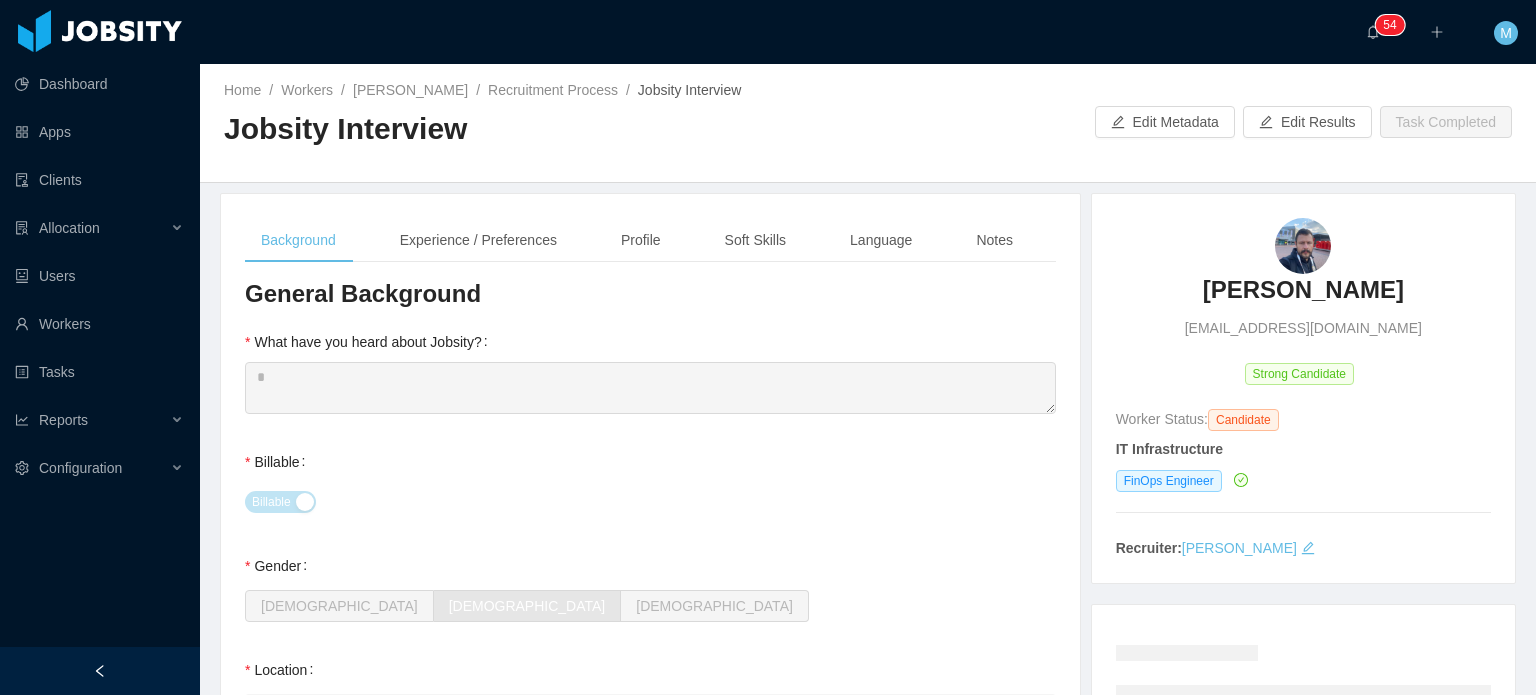 type 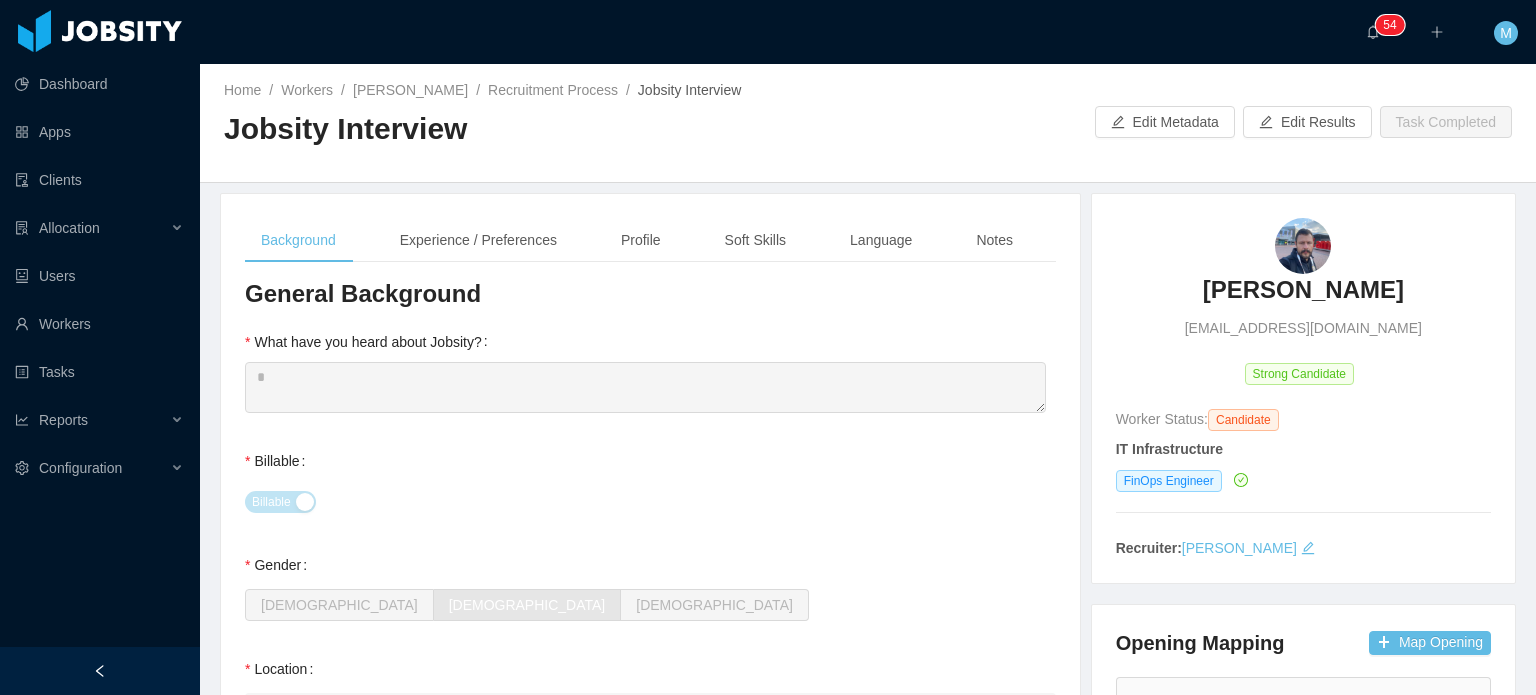 click on "Thiago Bittencourt Gil" at bounding box center [1303, 290] 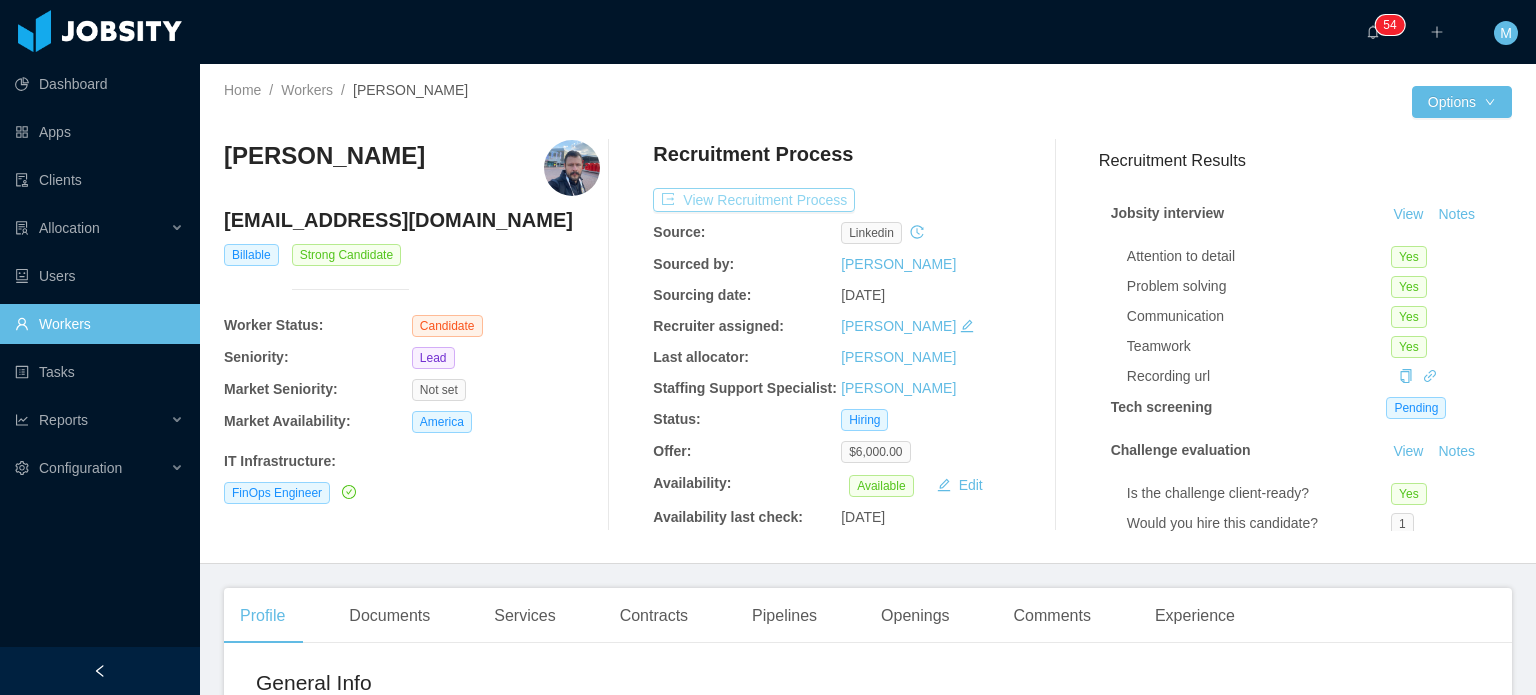 click on "View Recruitment Process" at bounding box center [754, 200] 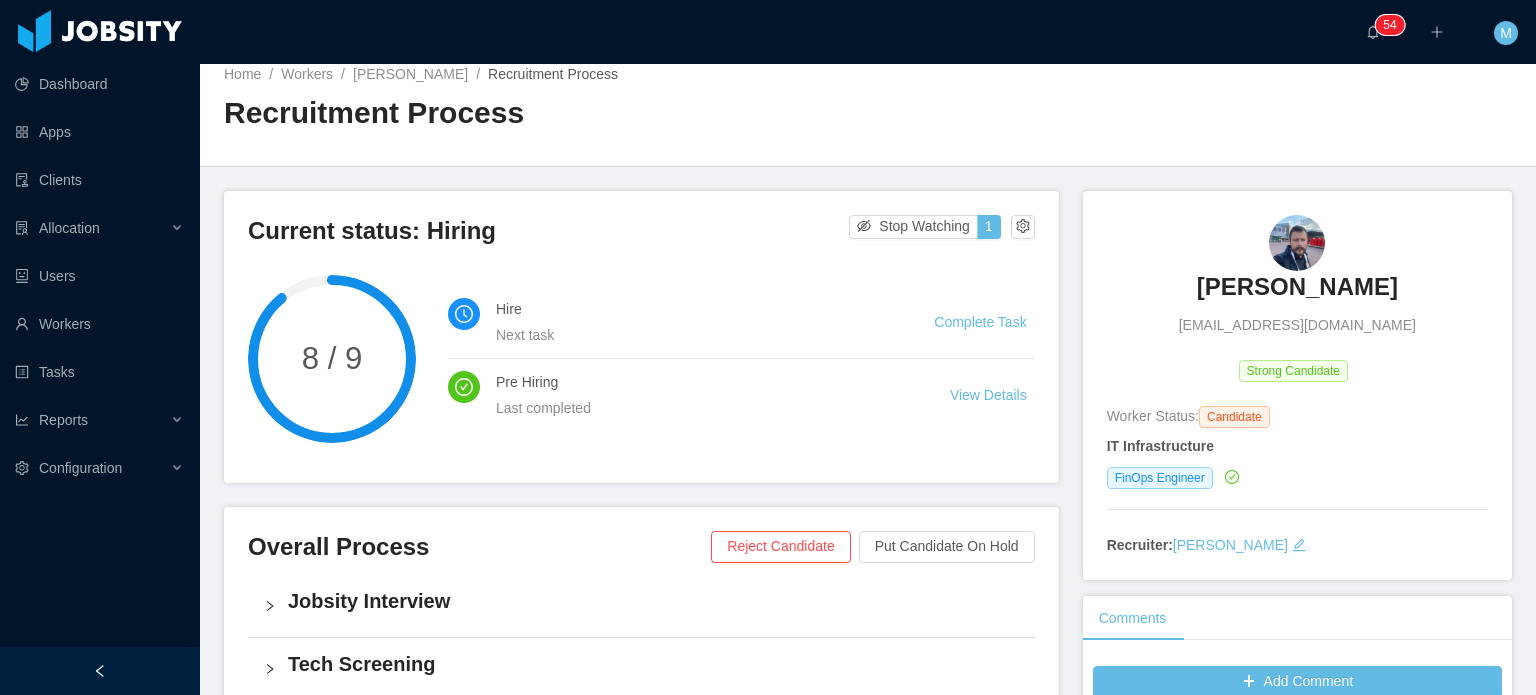 scroll, scrollTop: 0, scrollLeft: 0, axis: both 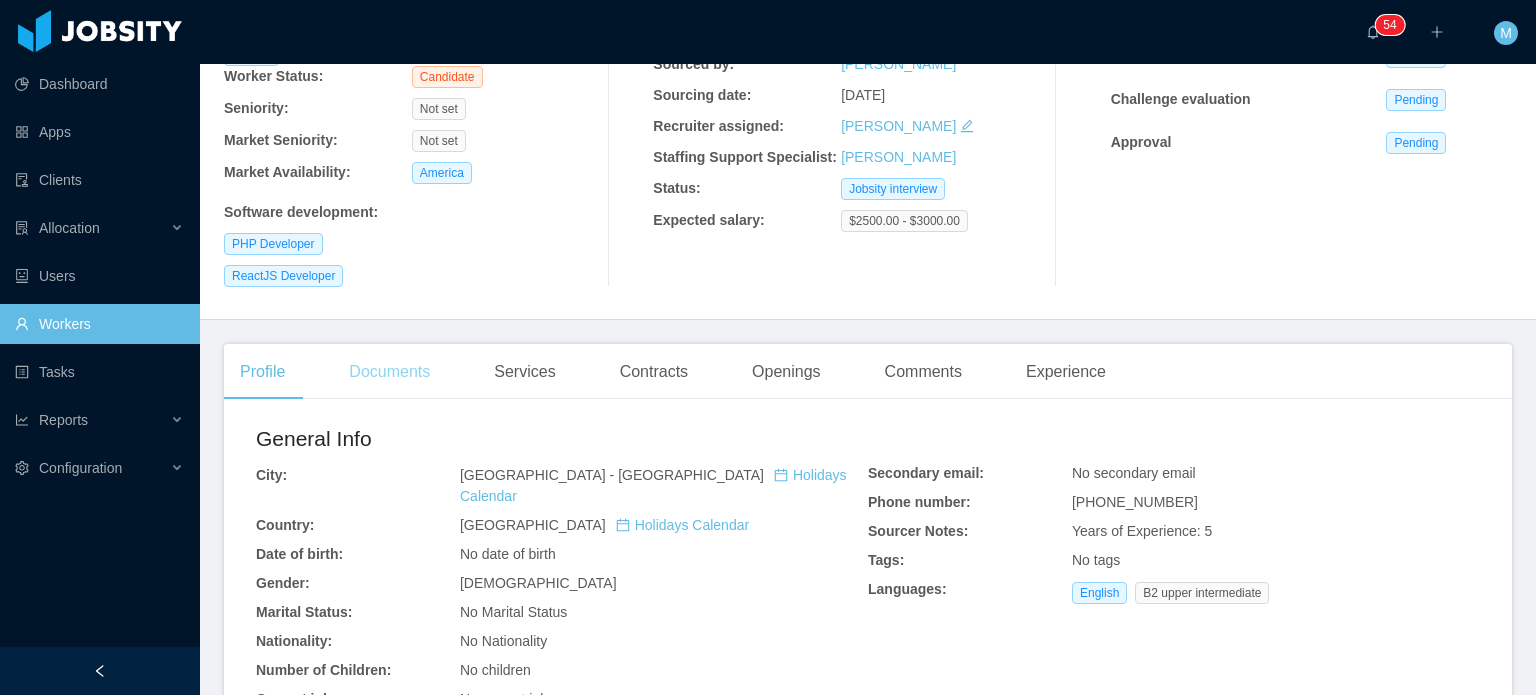 click on "Documents" at bounding box center [389, 372] 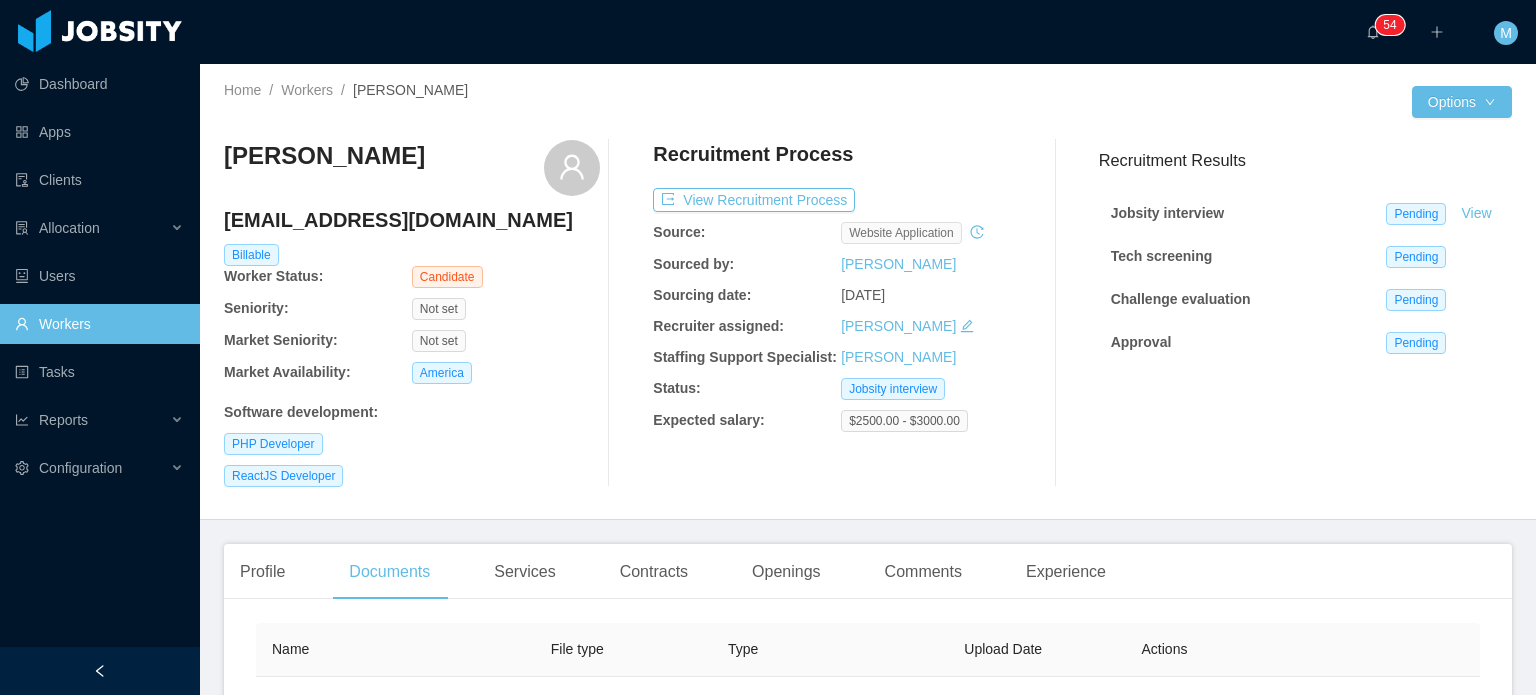 scroll, scrollTop: 0, scrollLeft: 0, axis: both 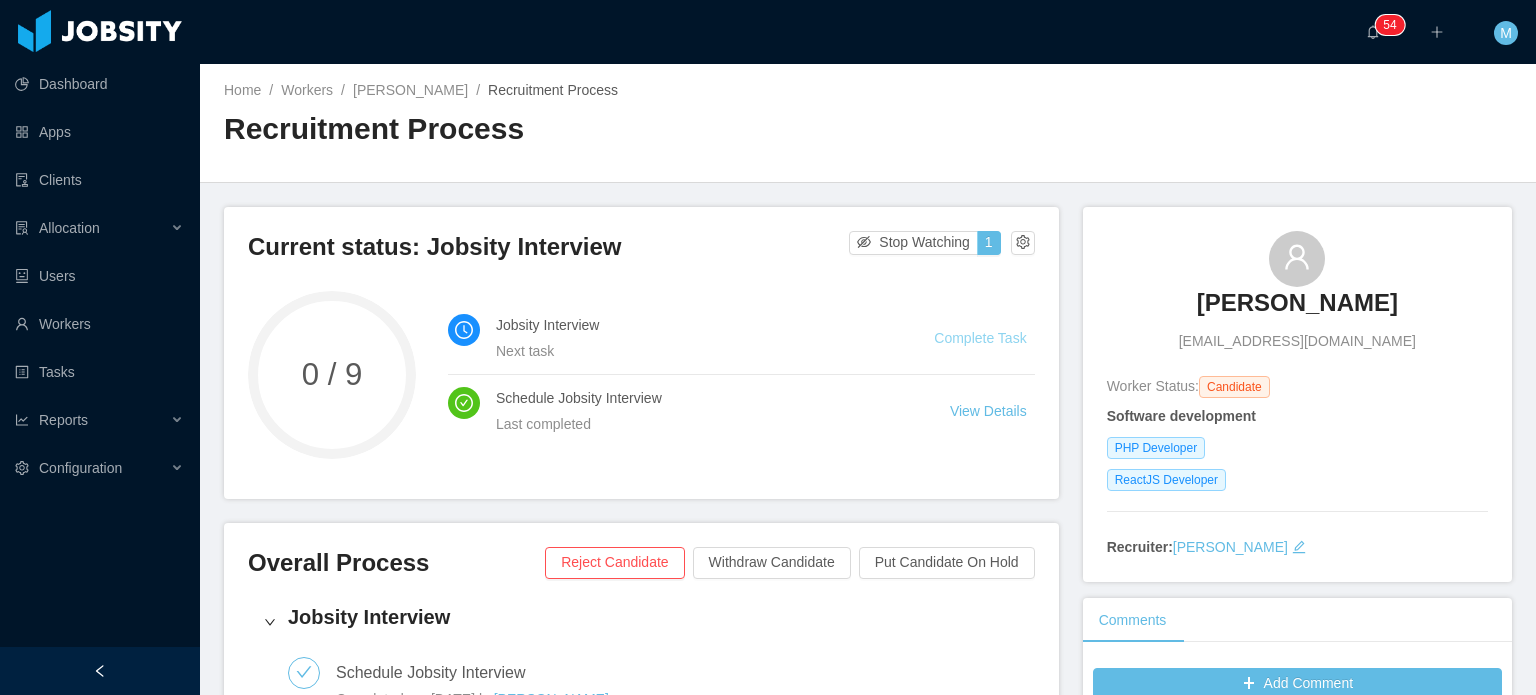 click on "Complete Task" at bounding box center (980, 338) 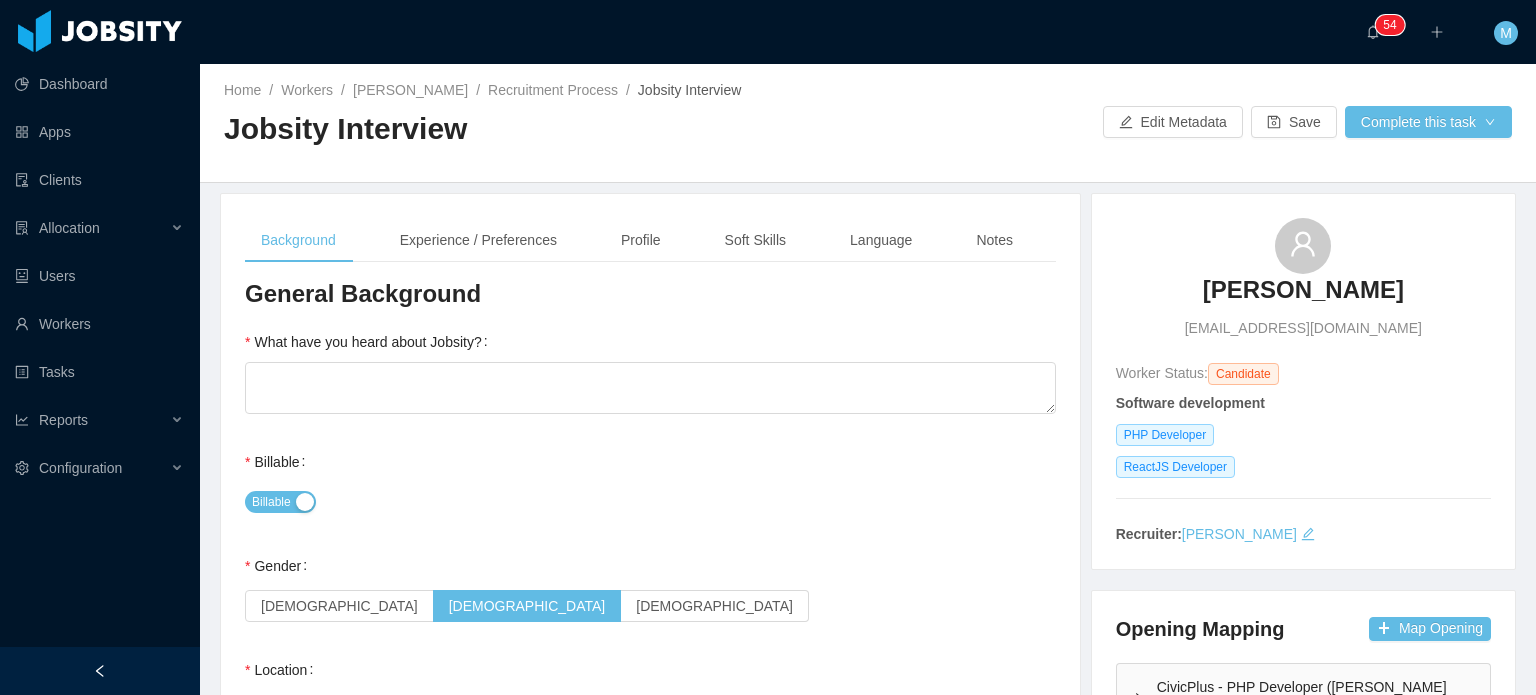 type 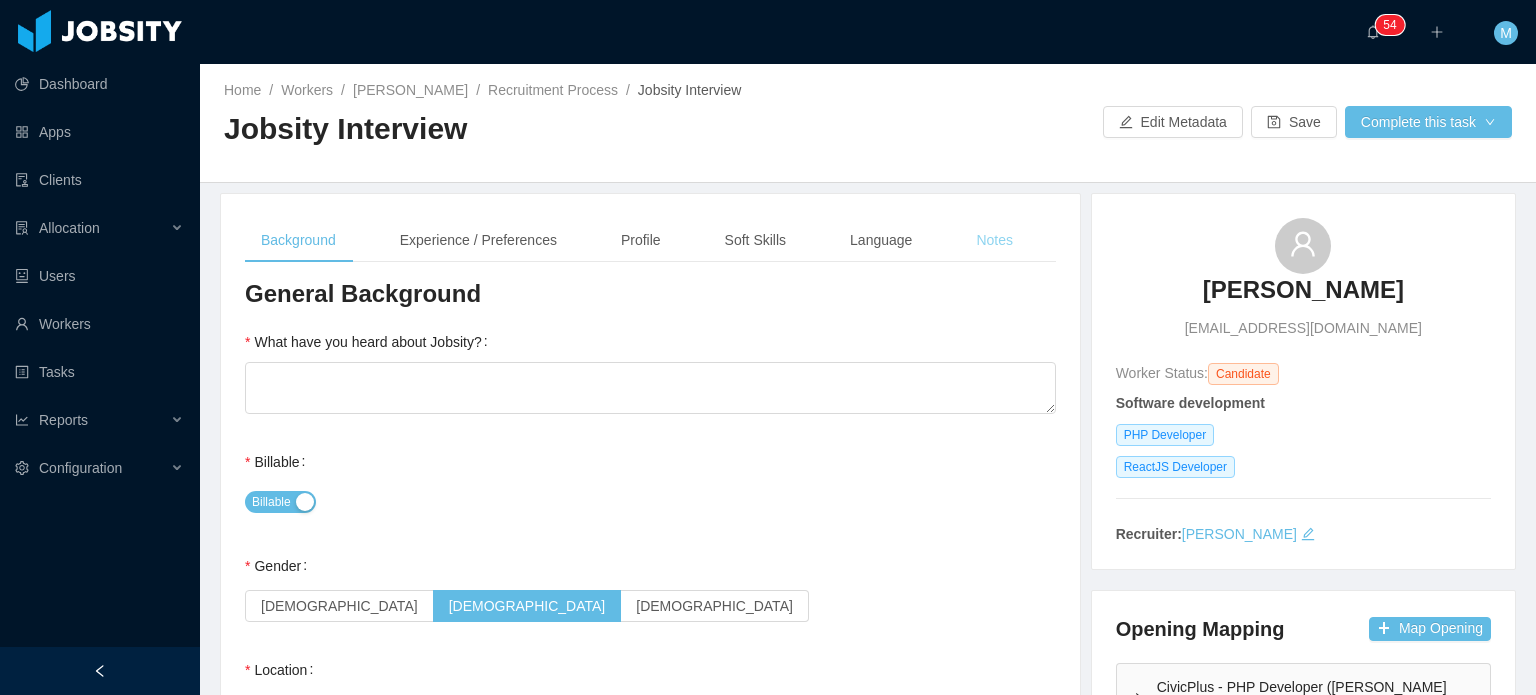 click on "Notes" at bounding box center [994, 240] 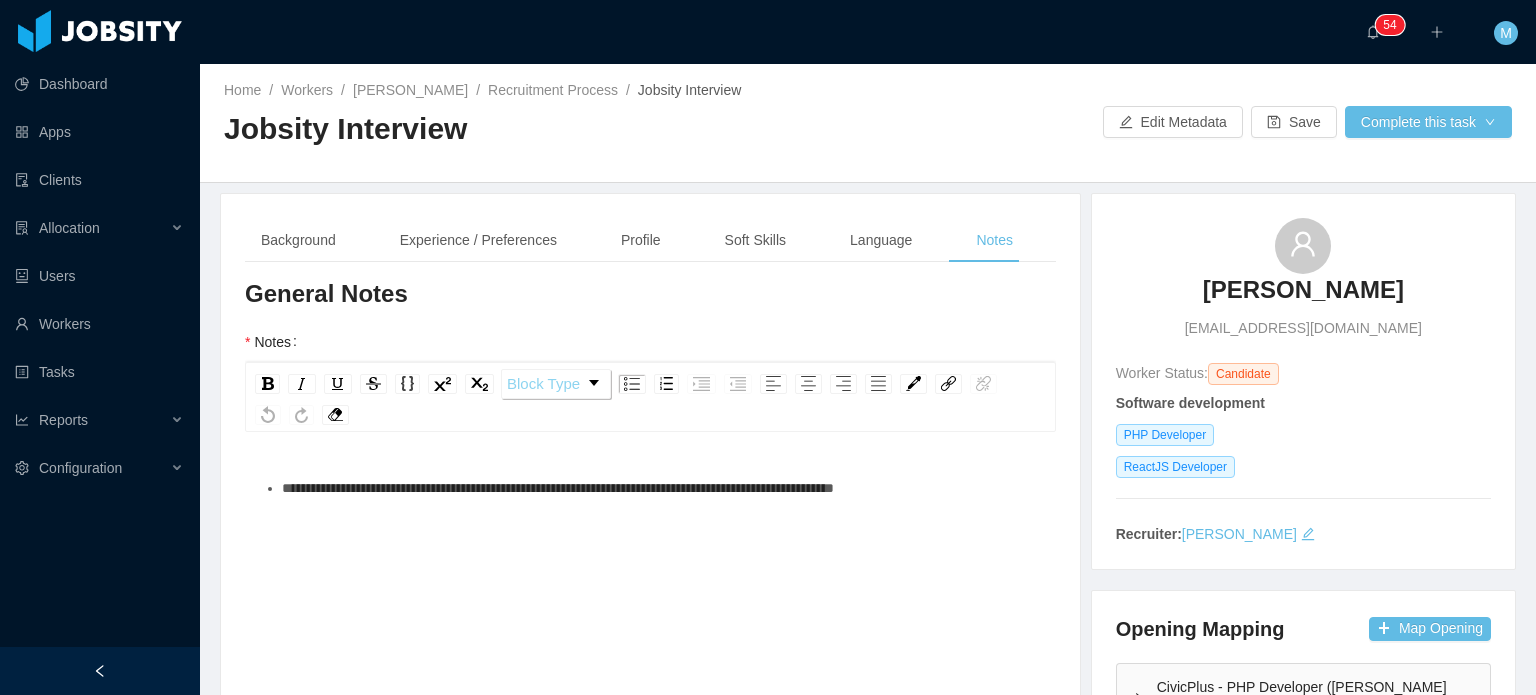 click on "Block Type" at bounding box center [556, 384] 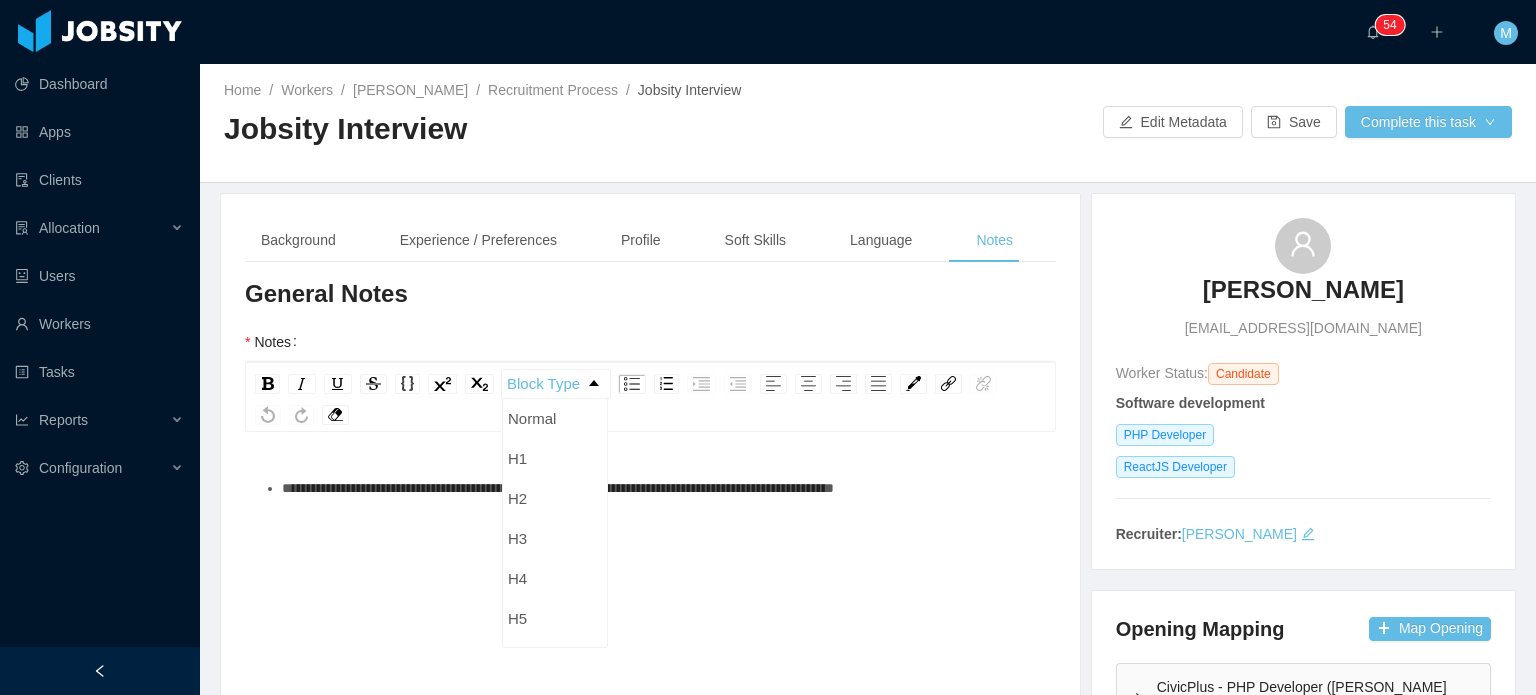 click on "**********" at bounding box center (661, 488) 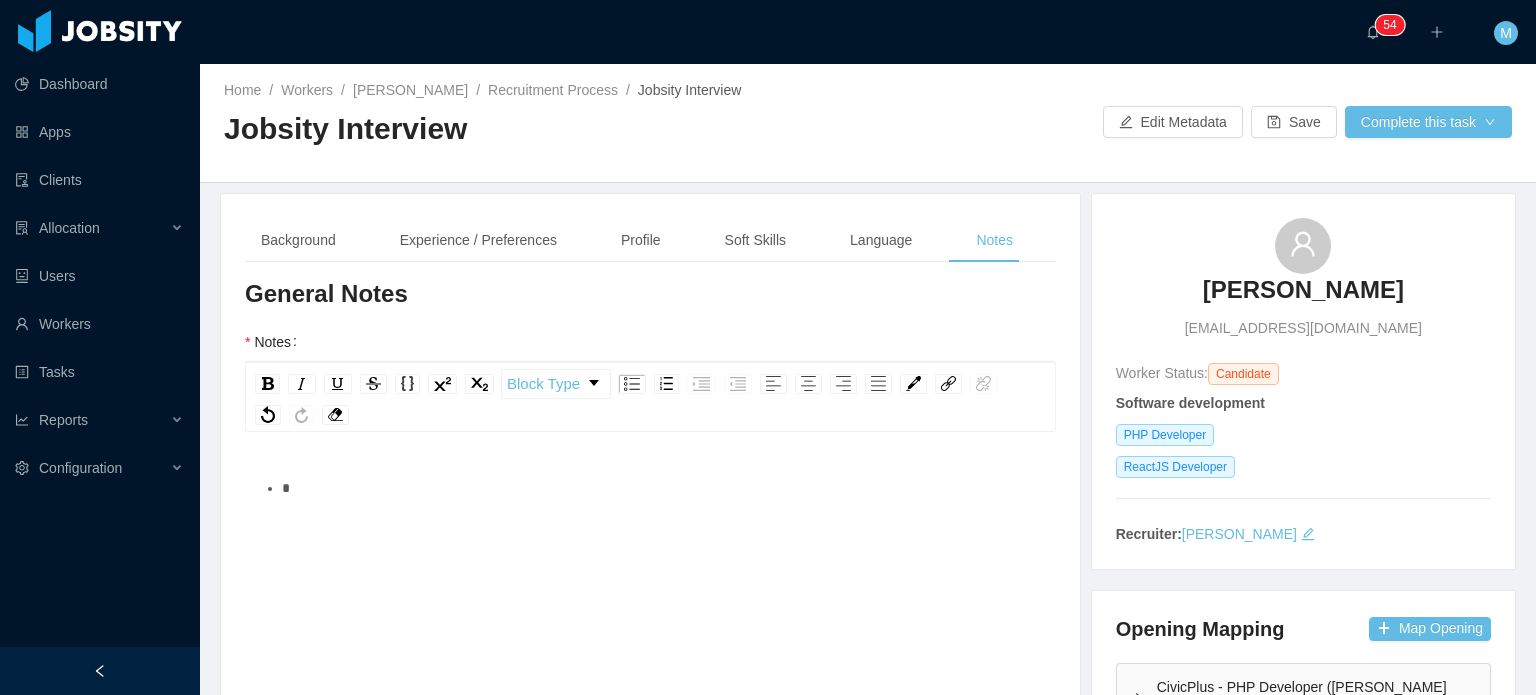 type 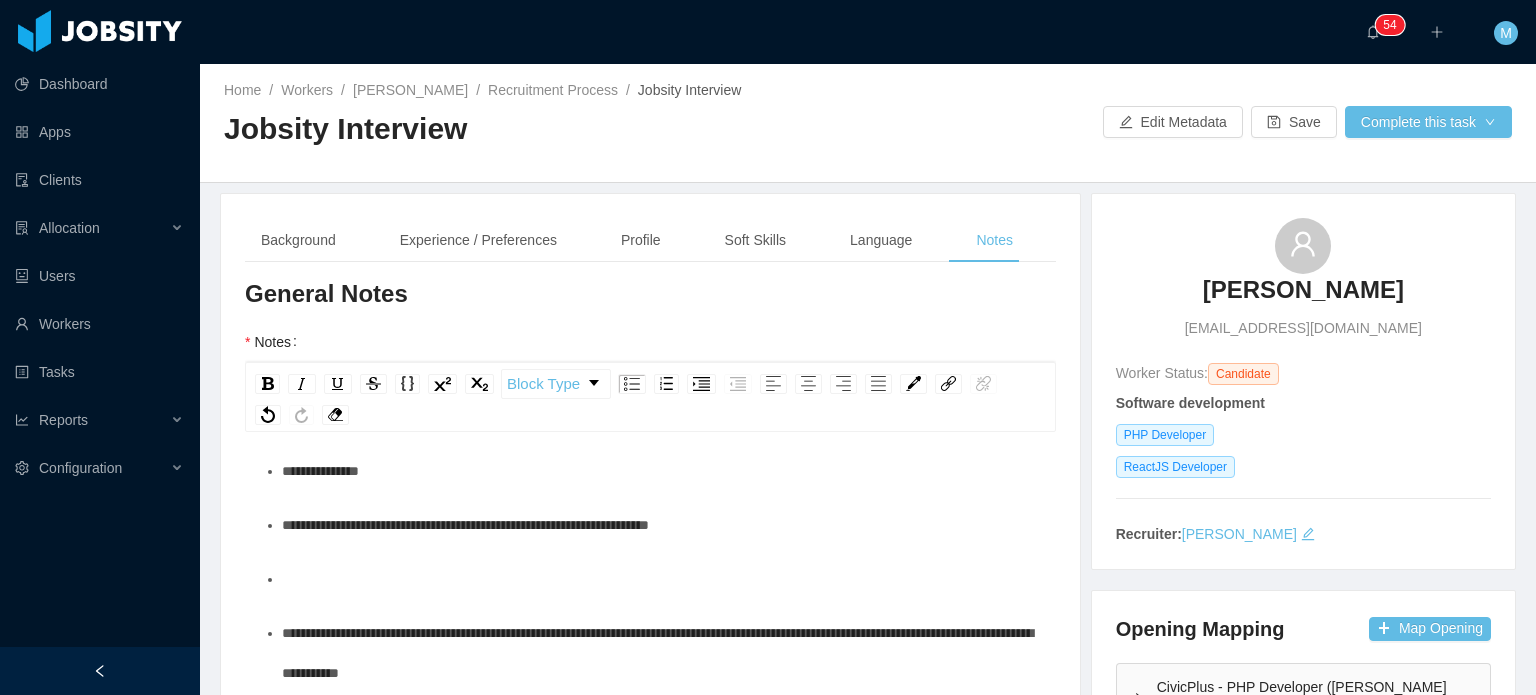 scroll, scrollTop: 52, scrollLeft: 0, axis: vertical 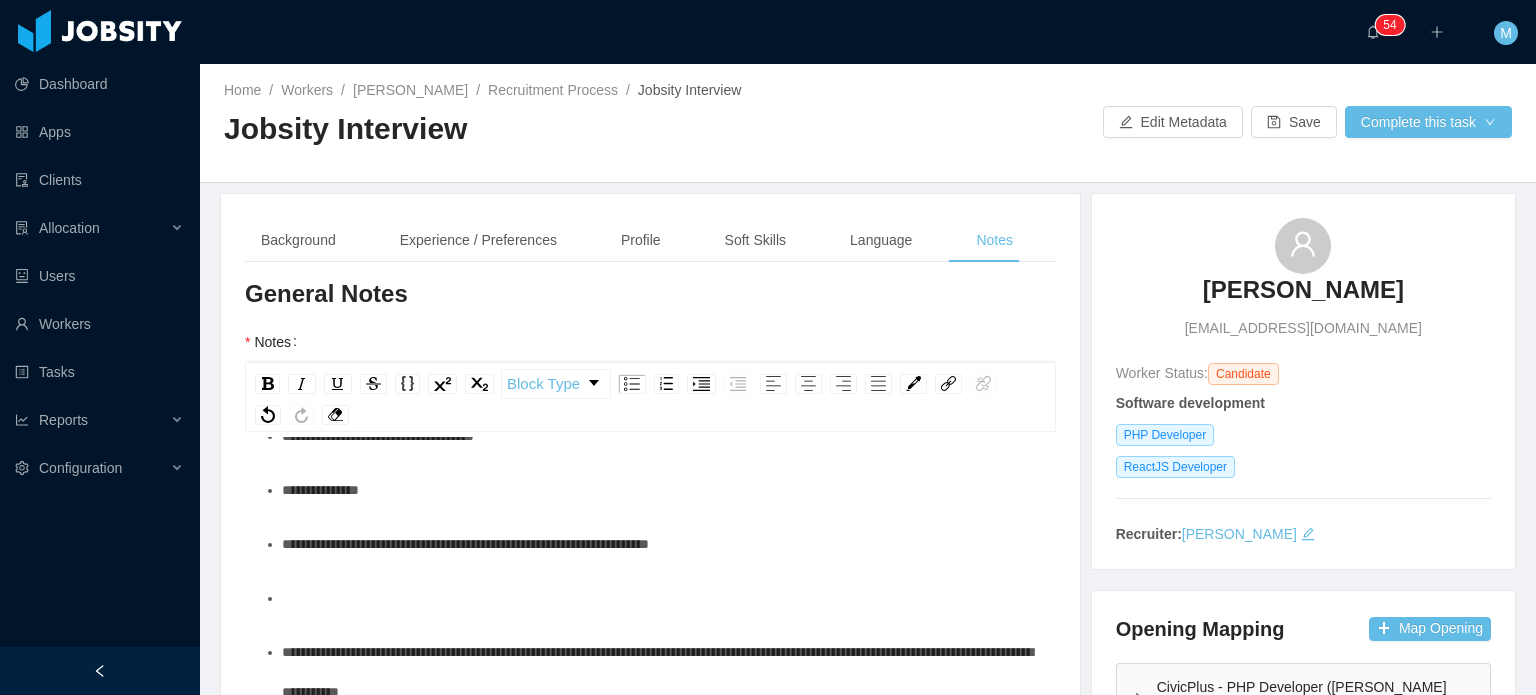 click at bounding box center (661, 598) 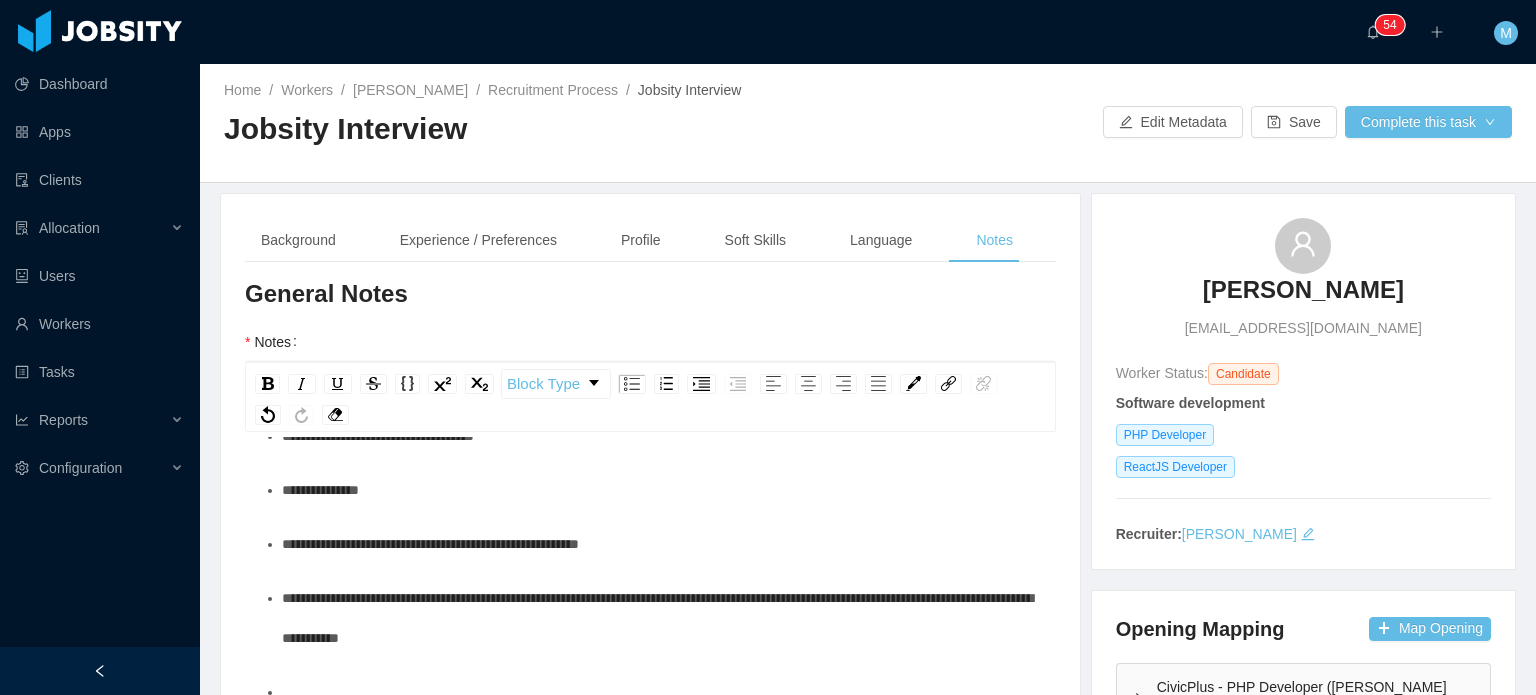 scroll, scrollTop: 144, scrollLeft: 0, axis: vertical 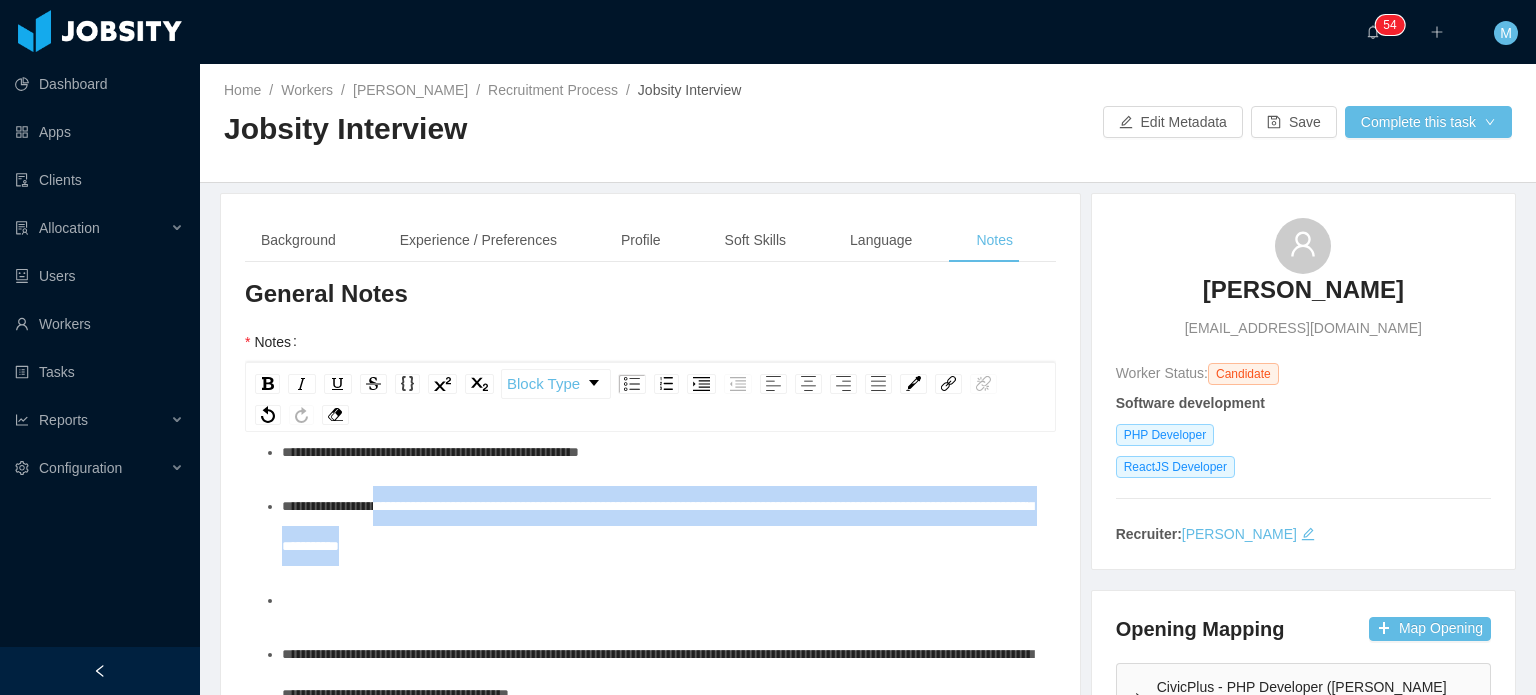 drag, startPoint x: 685, startPoint y: 563, endPoint x: 413, endPoint y: 519, distance: 275.53583 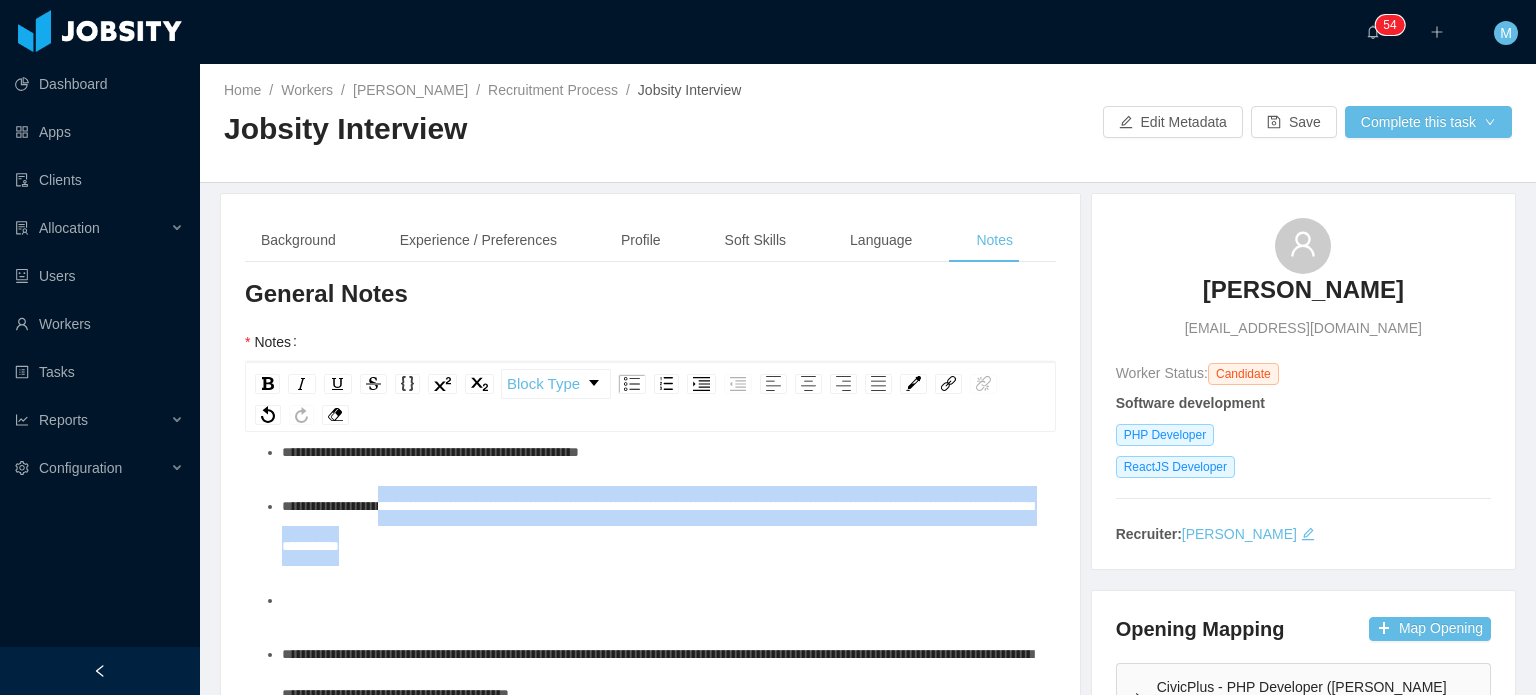 click on "**********" at bounding box center (661, 526) 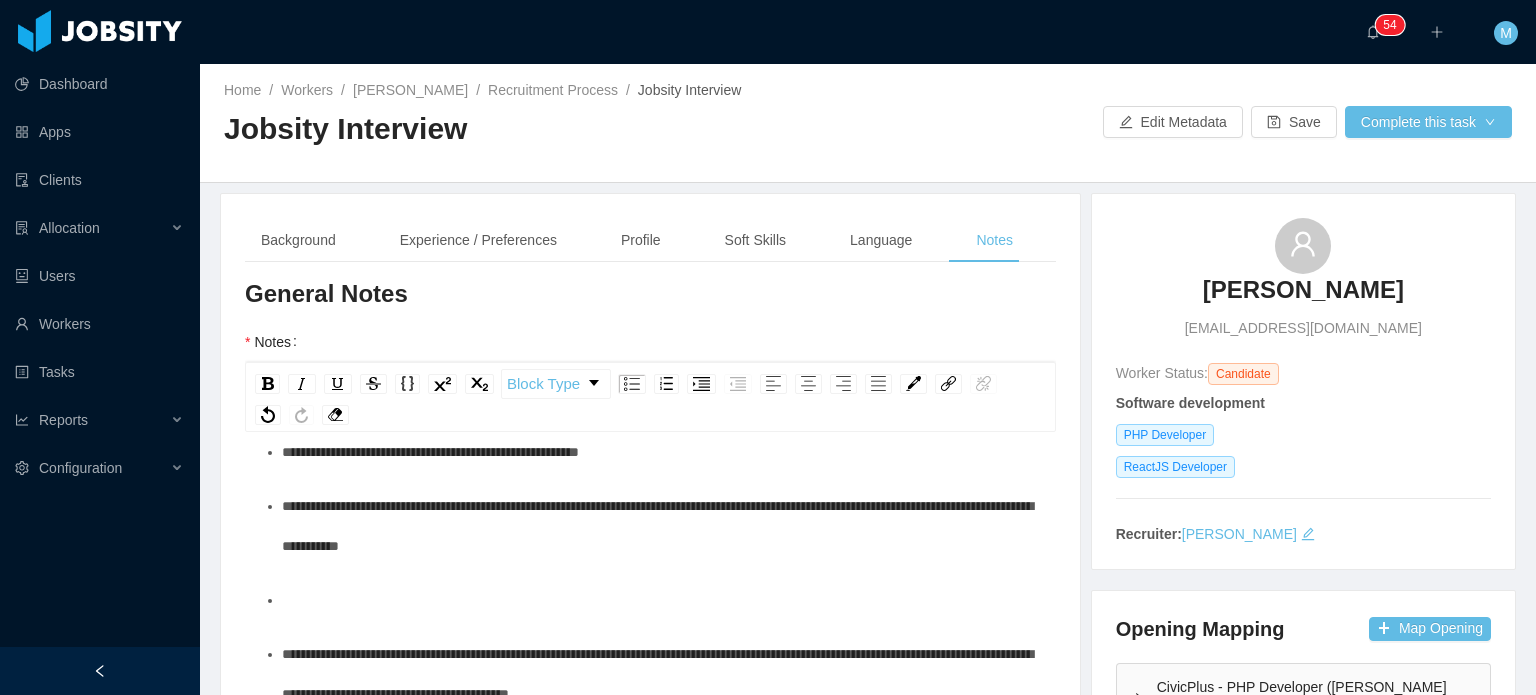 click on "**********" at bounding box center [661, 526] 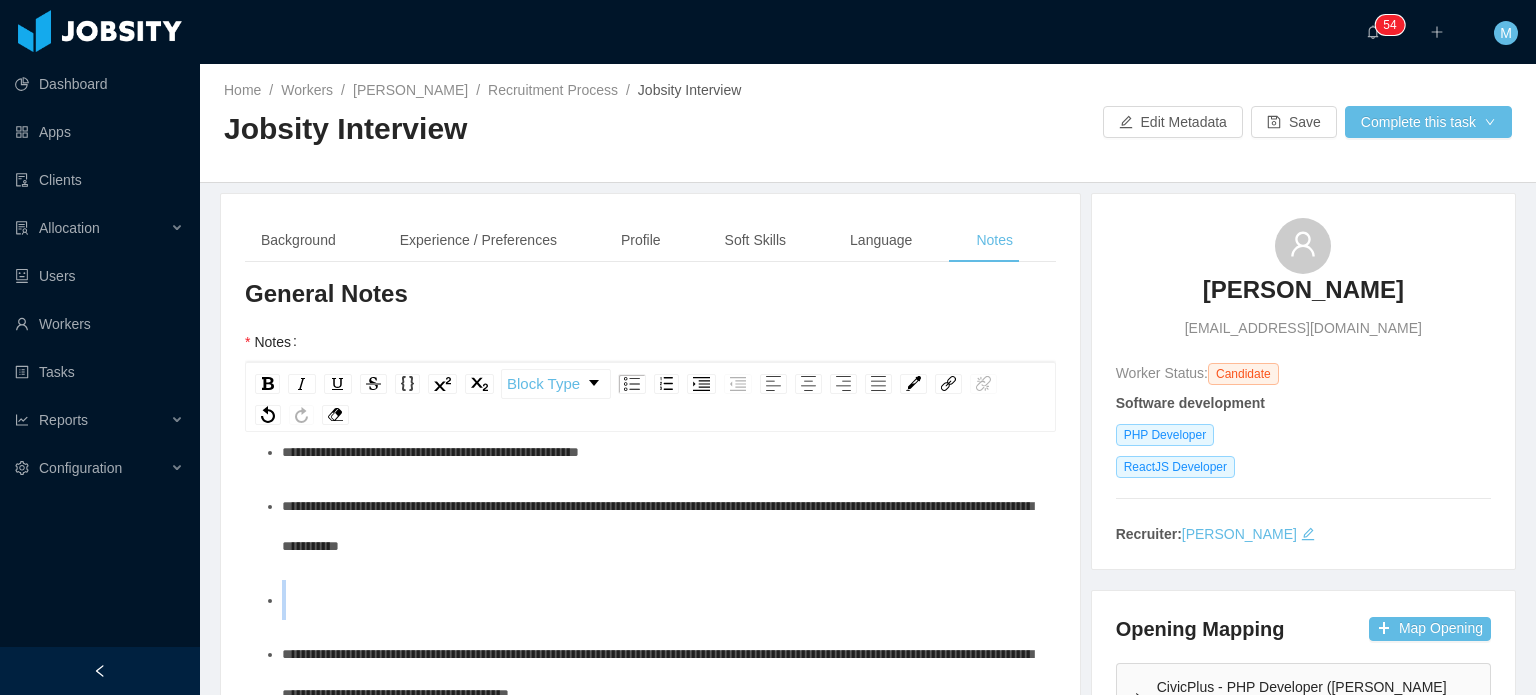 click at bounding box center (661, 600) 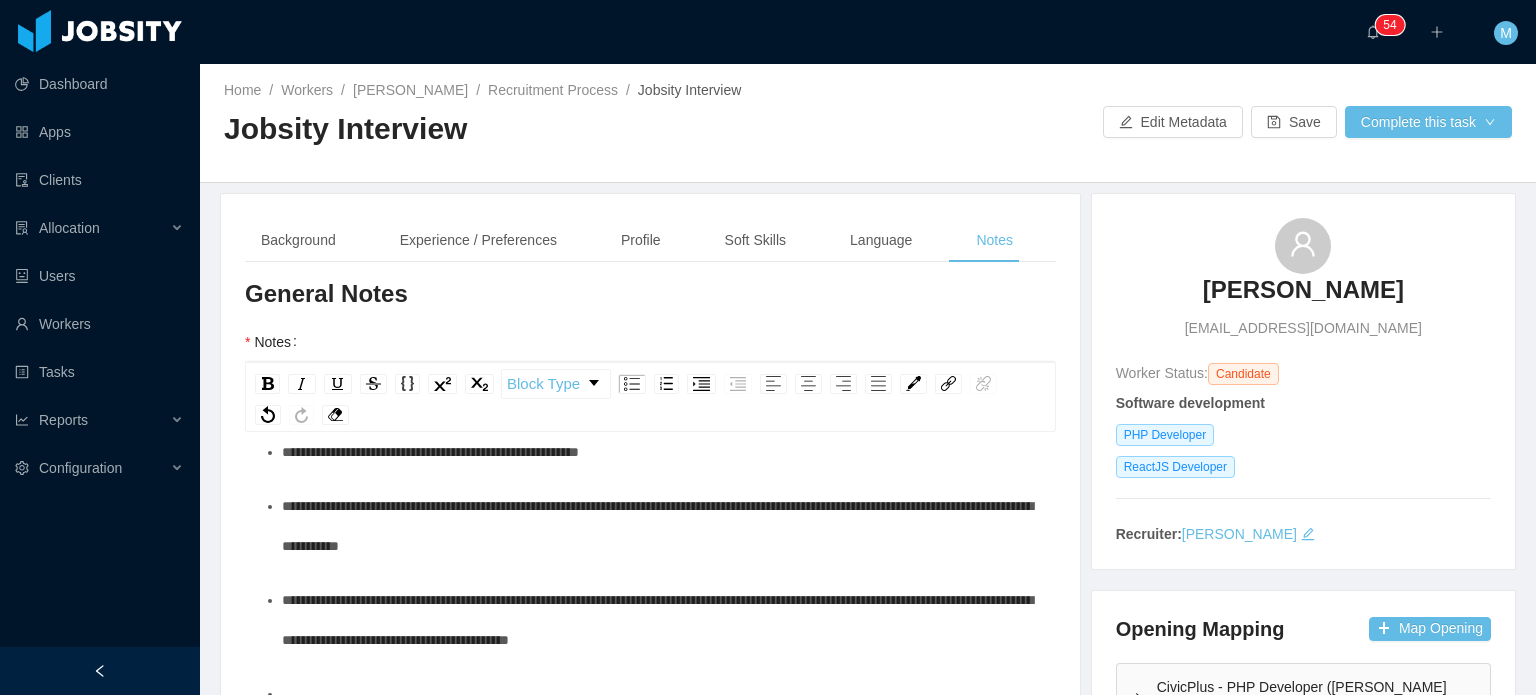 scroll, scrollTop: 183, scrollLeft: 0, axis: vertical 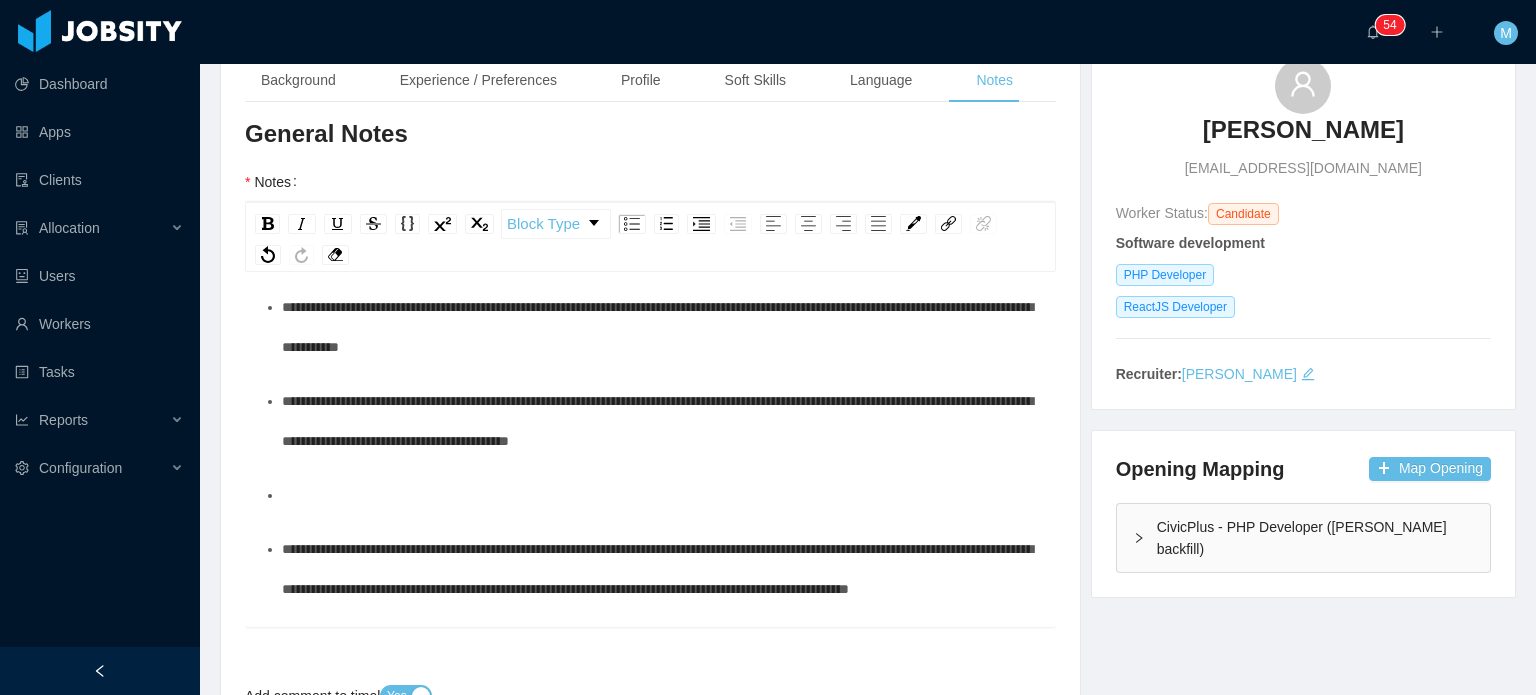 click at bounding box center [661, 495] 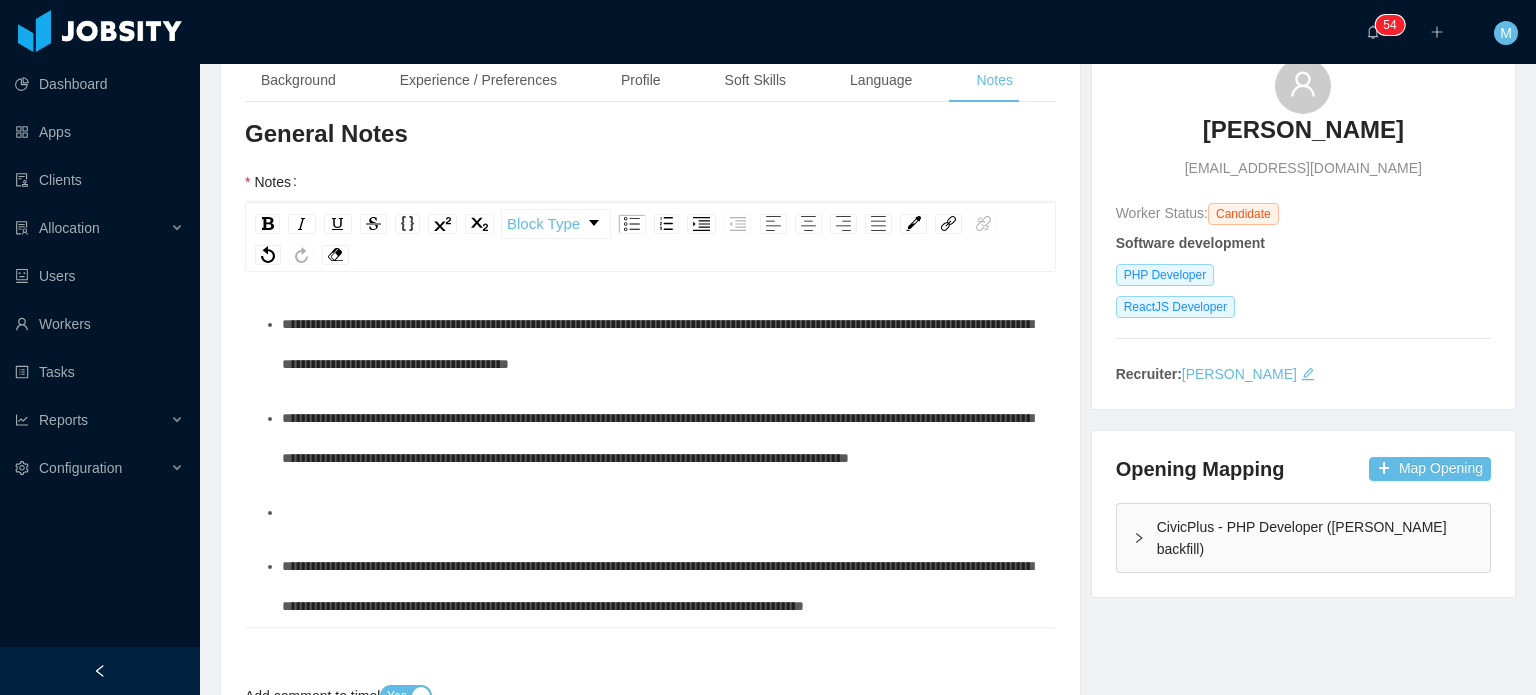 scroll, scrollTop: 260, scrollLeft: 0, axis: vertical 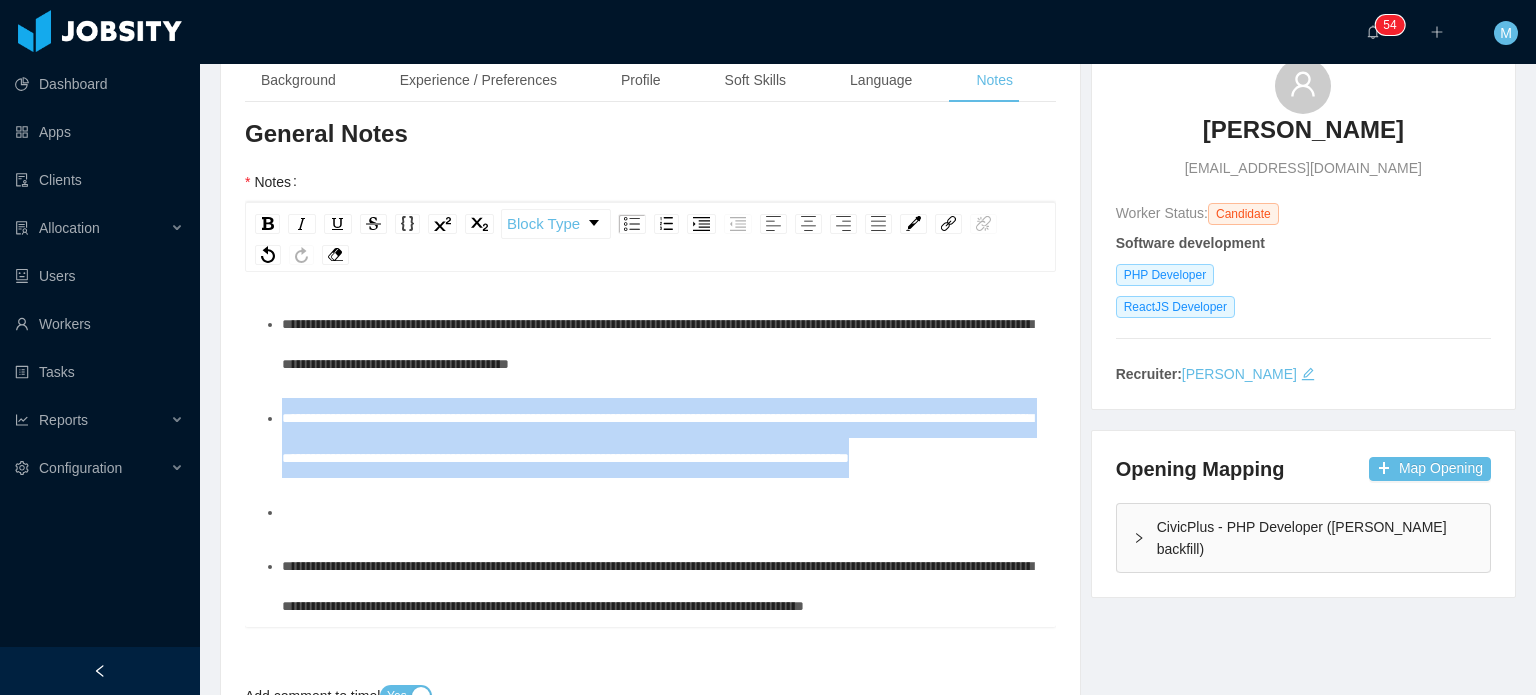 drag, startPoint x: 833, startPoint y: 505, endPoint x: 284, endPoint y: 450, distance: 551.7481 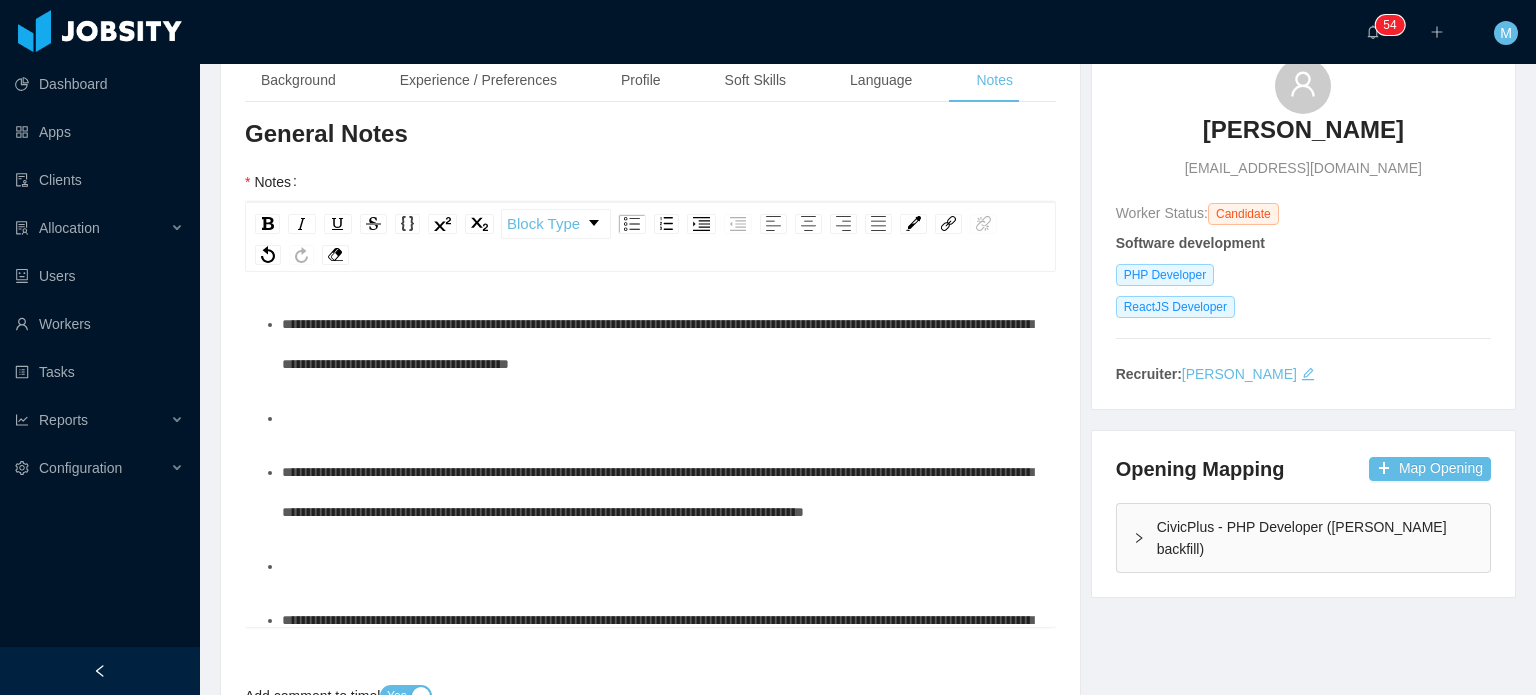 click at bounding box center (661, 418) 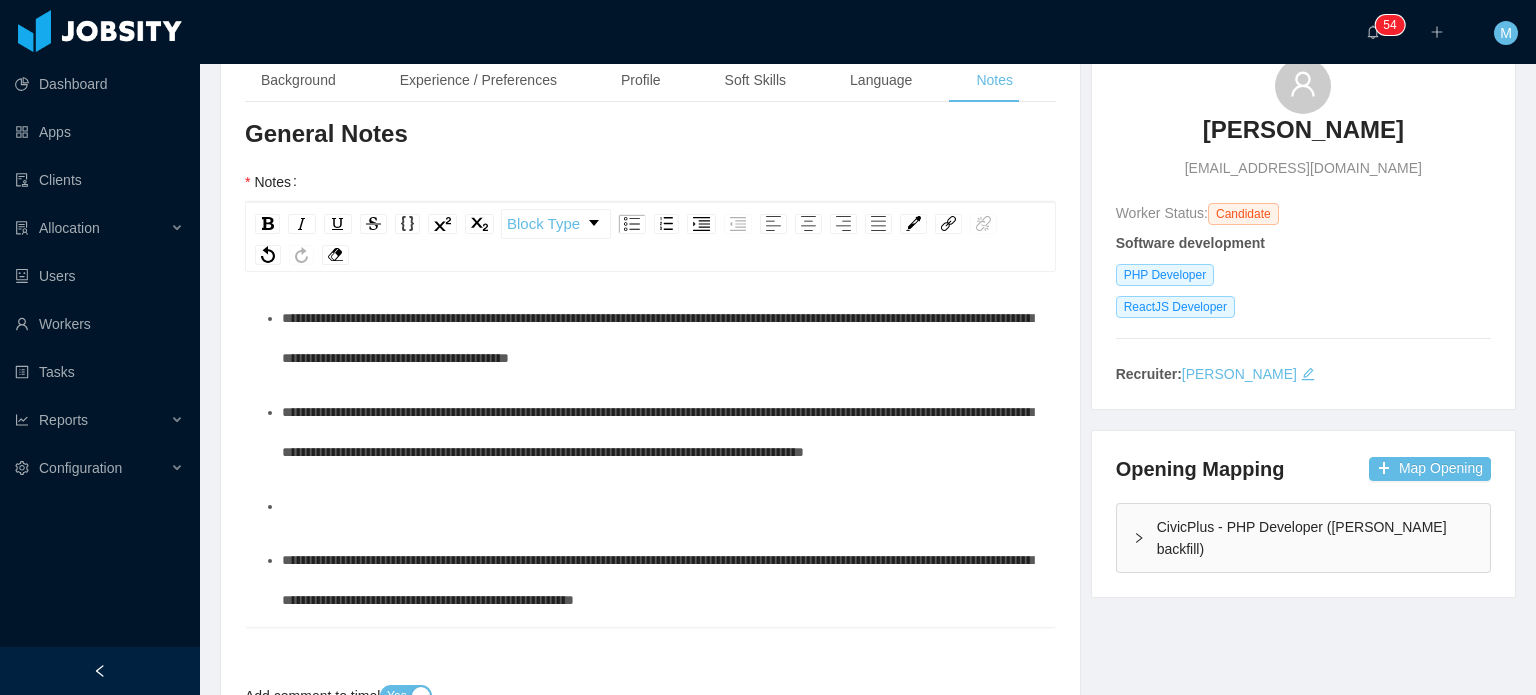 scroll, scrollTop: 267, scrollLeft: 0, axis: vertical 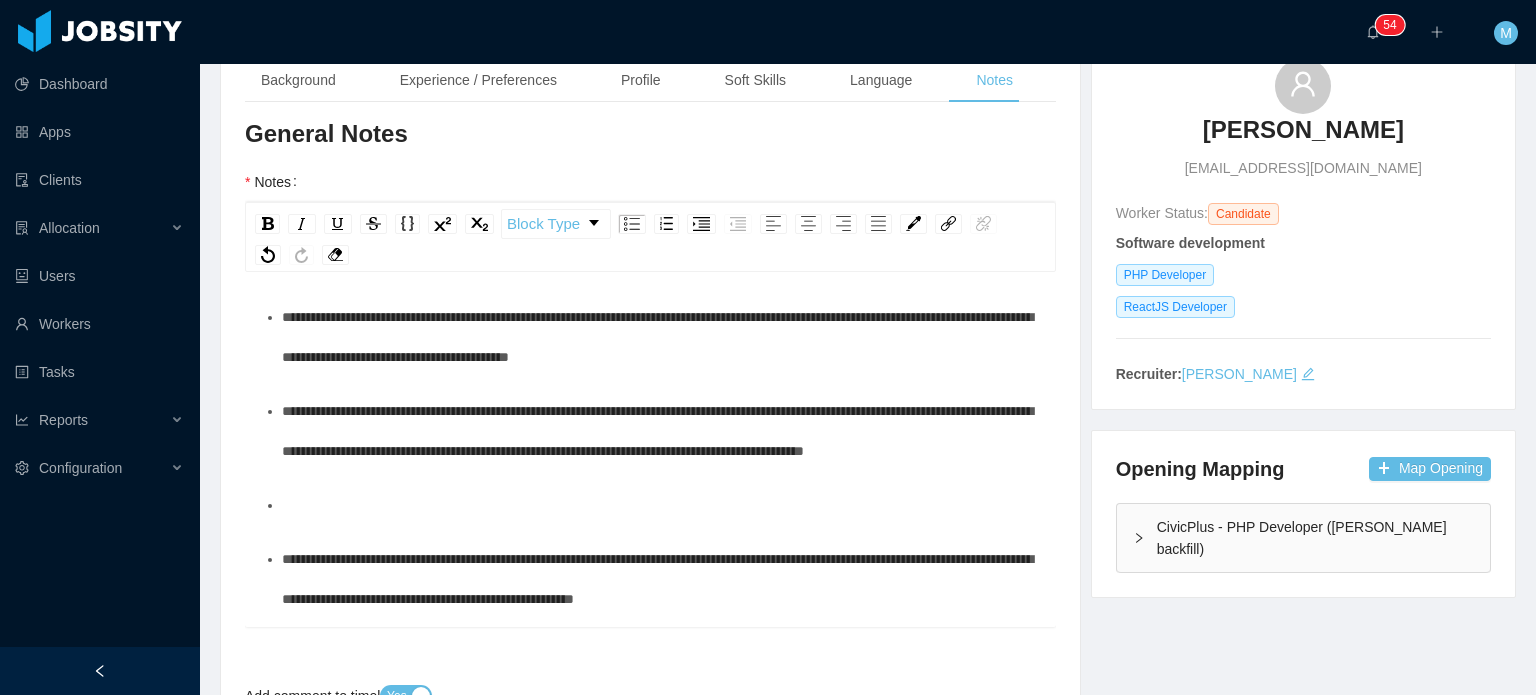click on "**********" at bounding box center [657, 431] 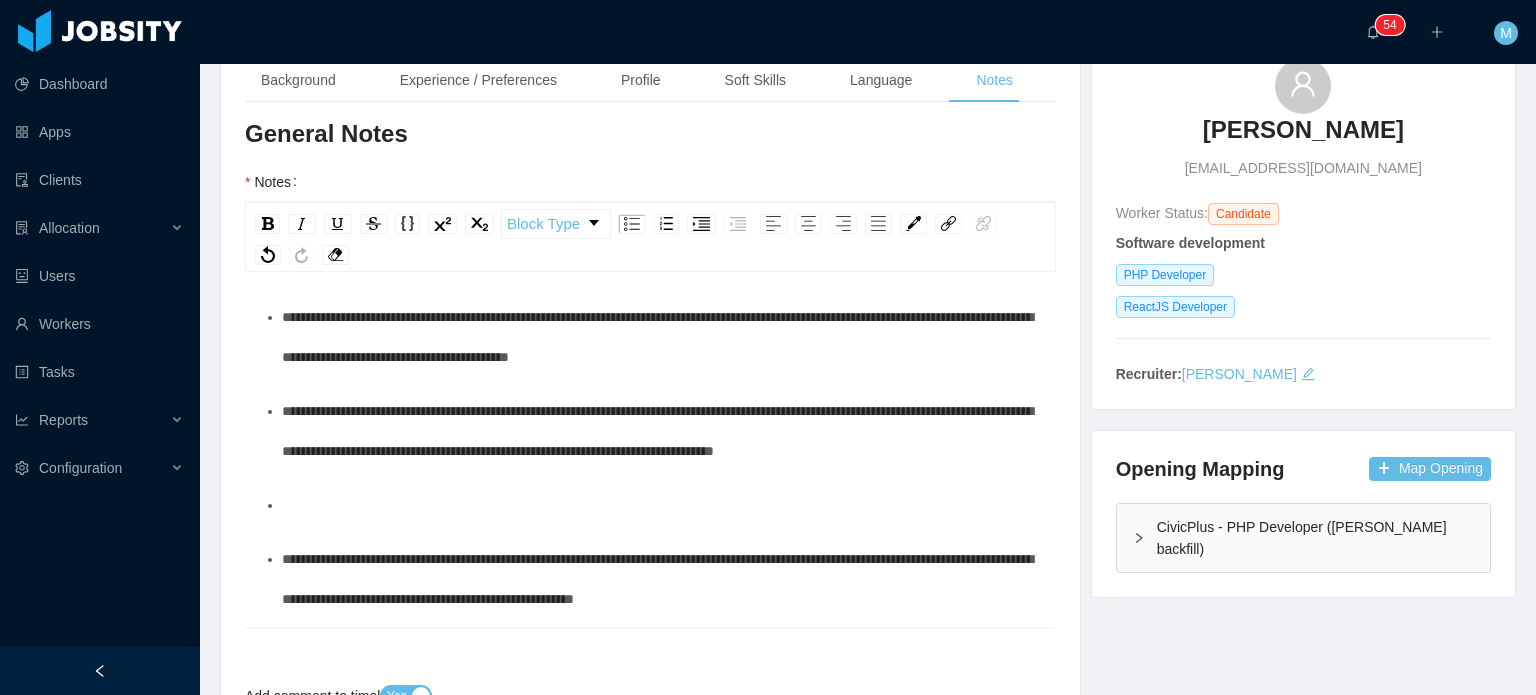 click at bounding box center (661, 505) 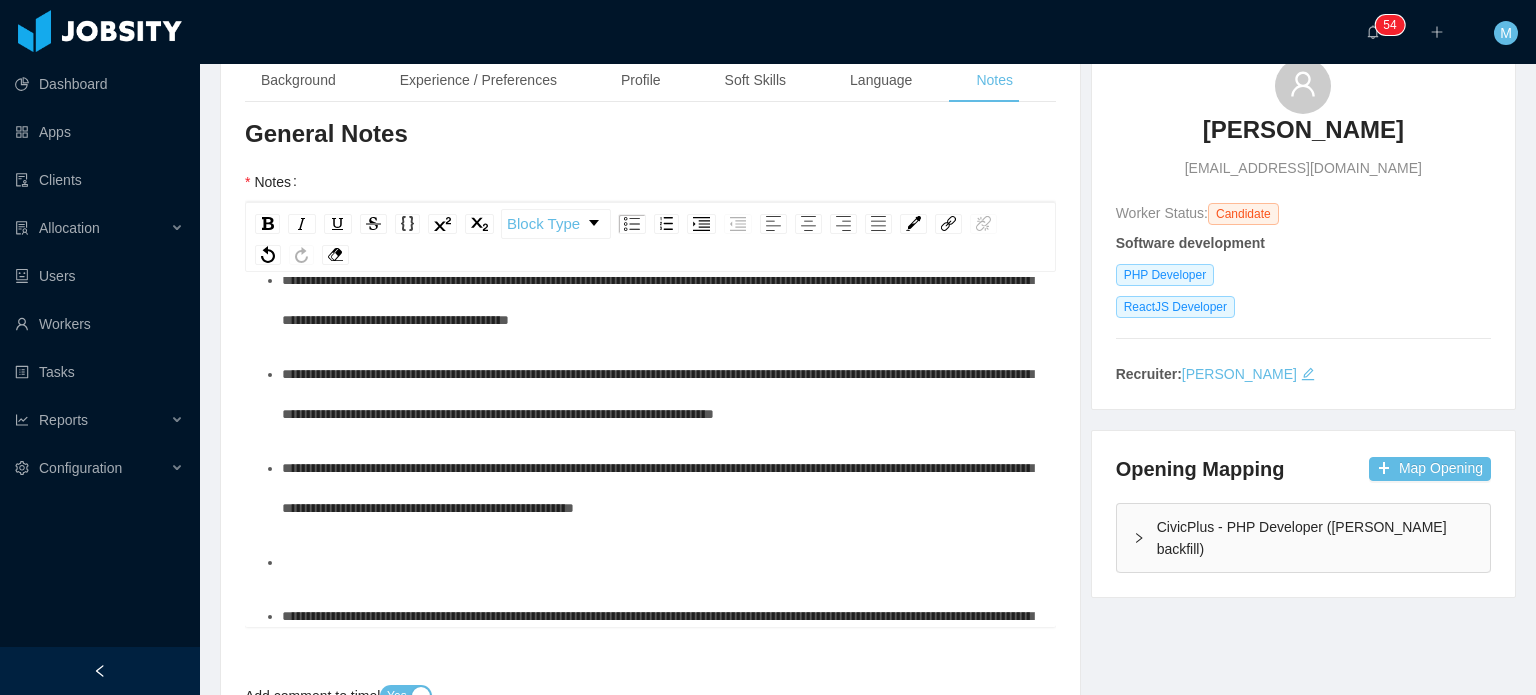 scroll, scrollTop: 336, scrollLeft: 0, axis: vertical 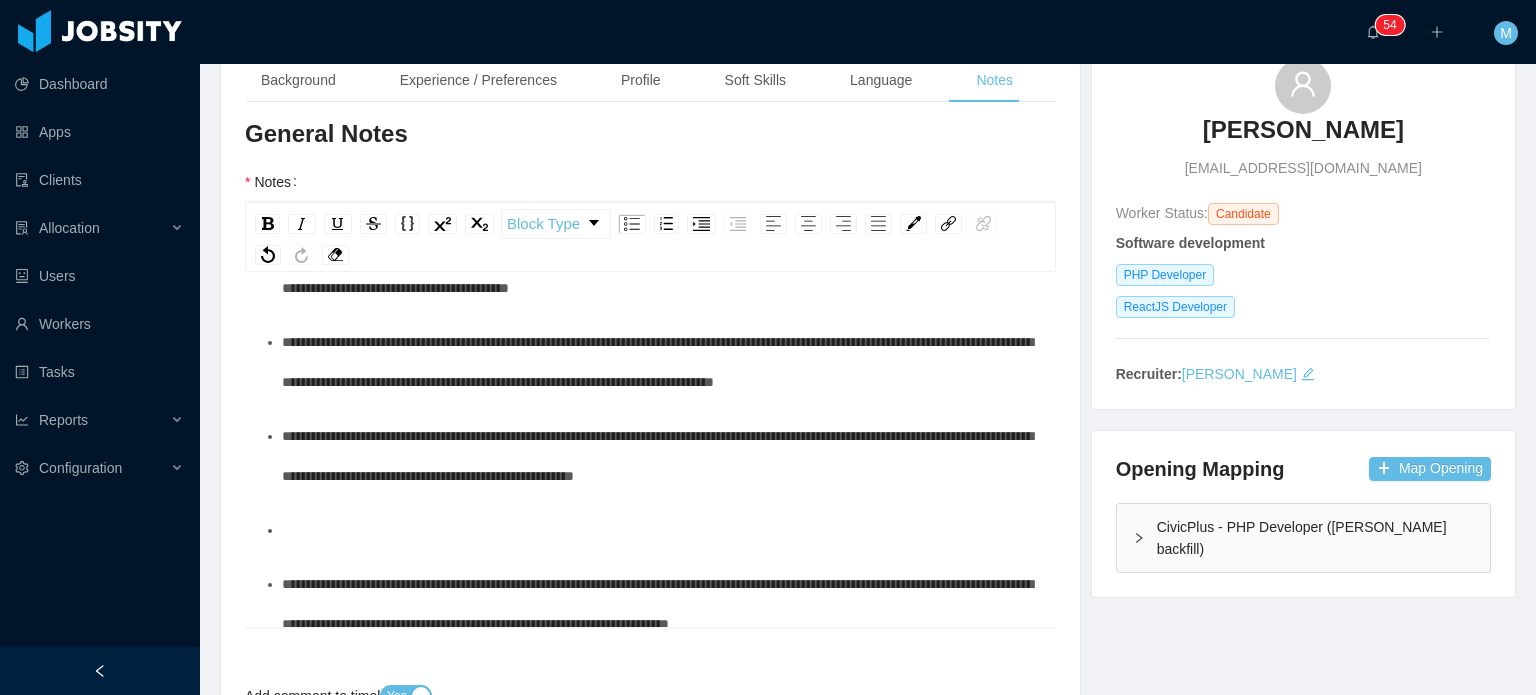 click at bounding box center [661, 530] 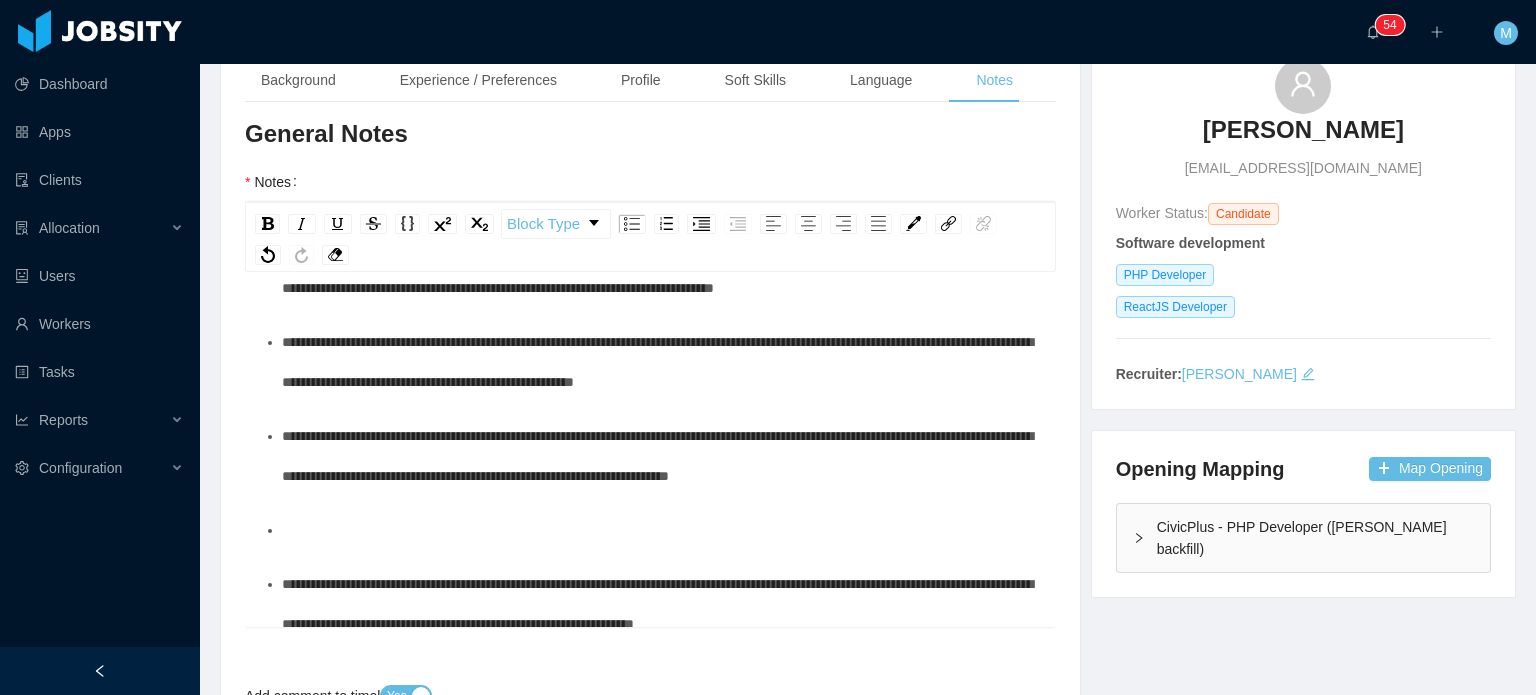 scroll, scrollTop: 432, scrollLeft: 0, axis: vertical 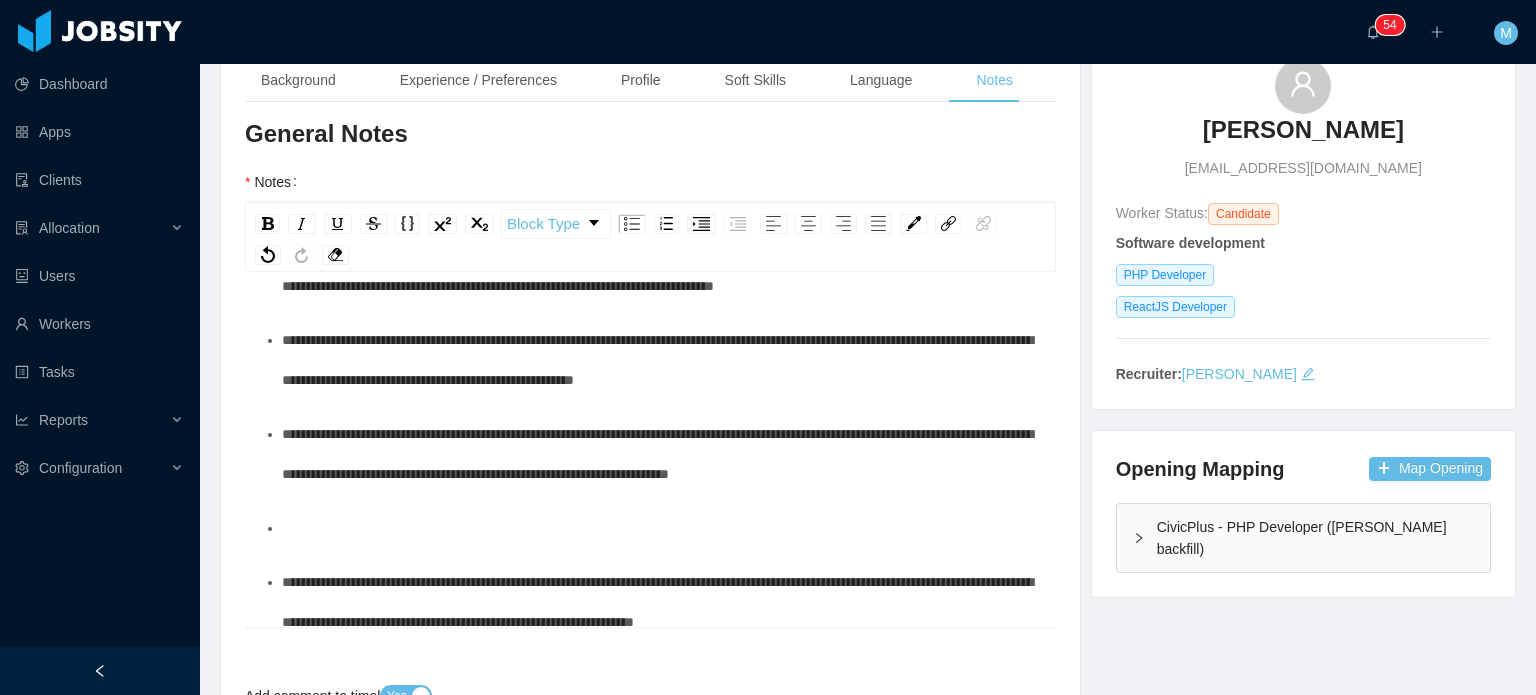click on "**********" at bounding box center [661, 454] 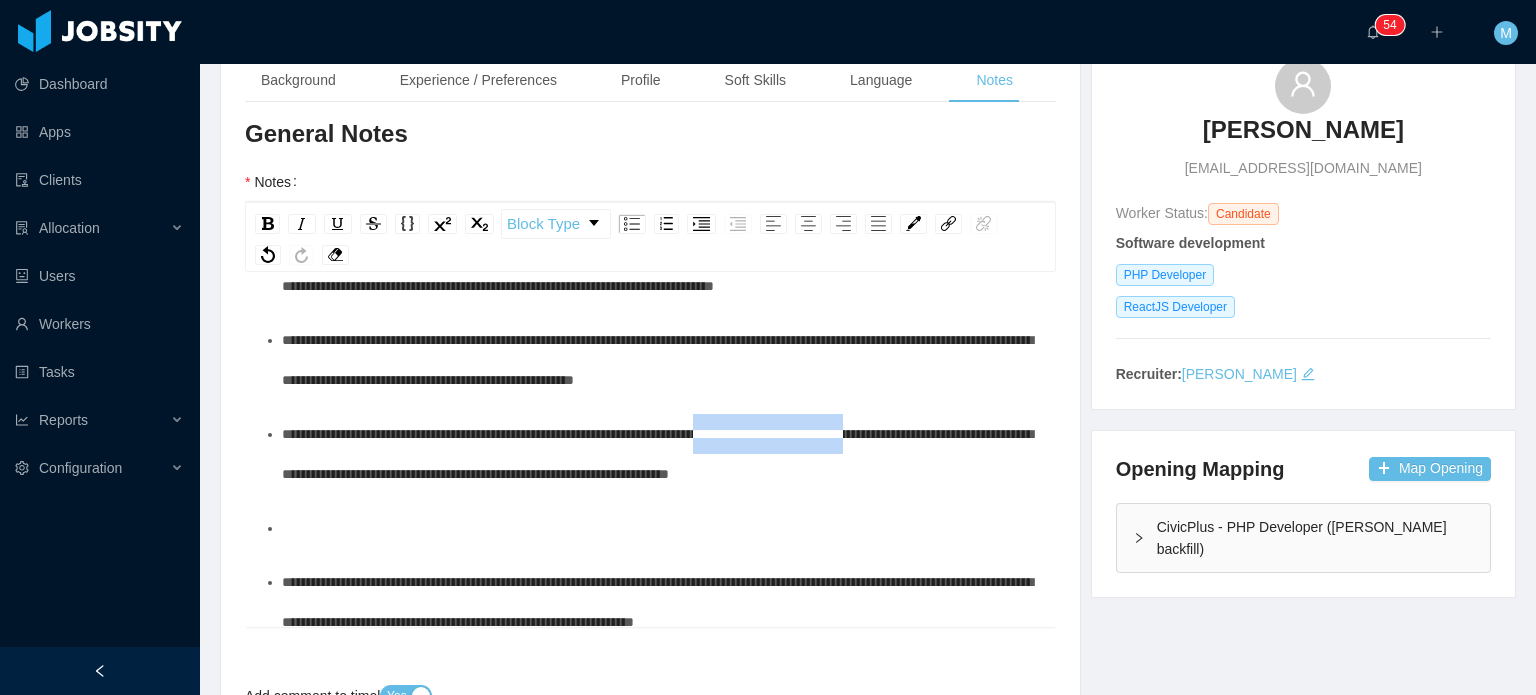 drag, startPoint x: 1005, startPoint y: 457, endPoint x: 801, endPoint y: 459, distance: 204.0098 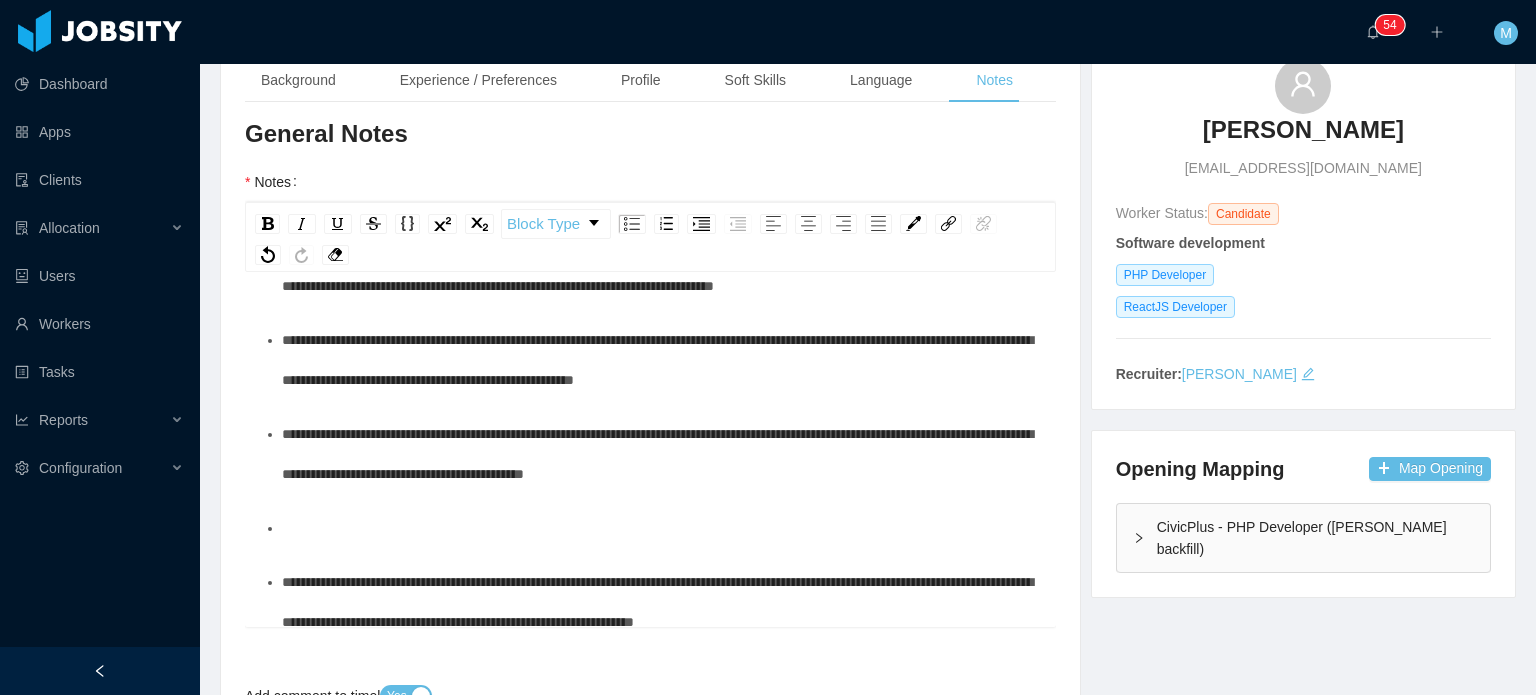 click at bounding box center [661, 528] 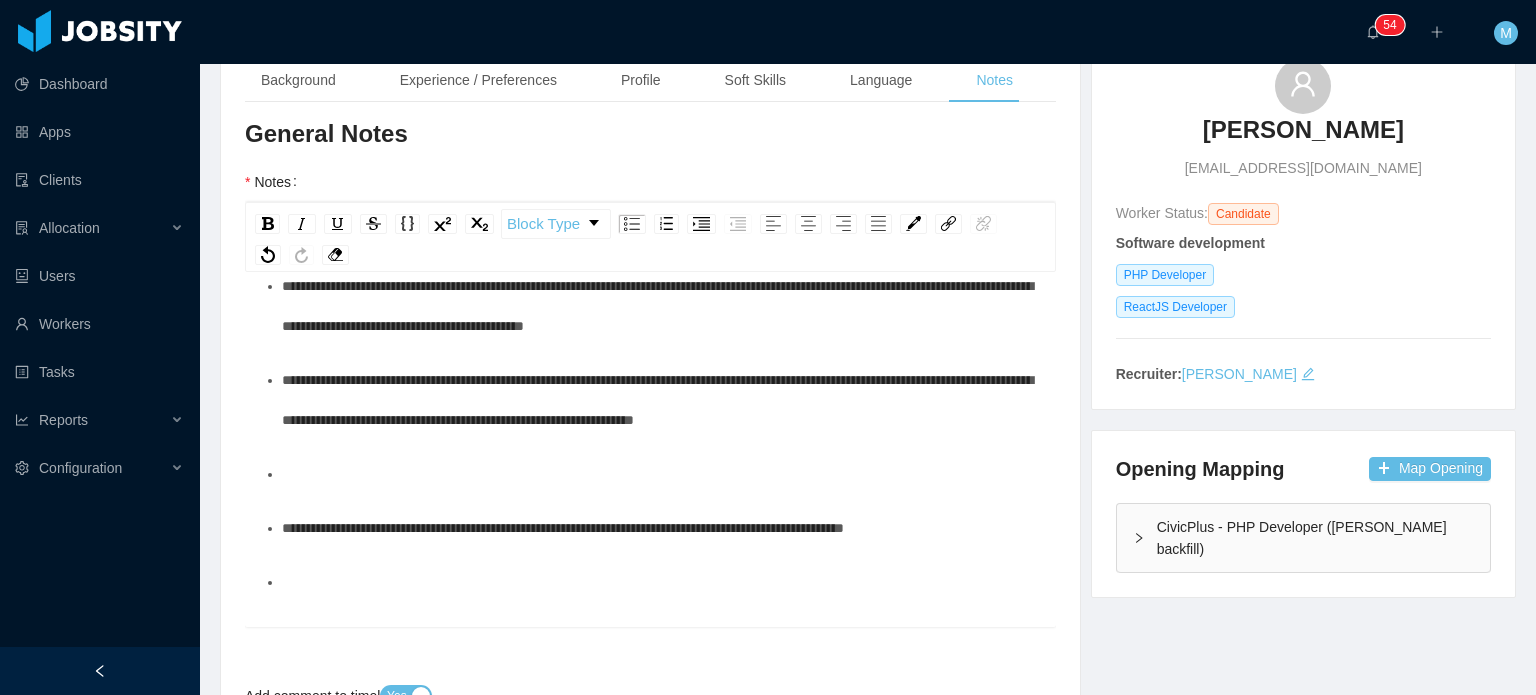 scroll, scrollTop: 584, scrollLeft: 0, axis: vertical 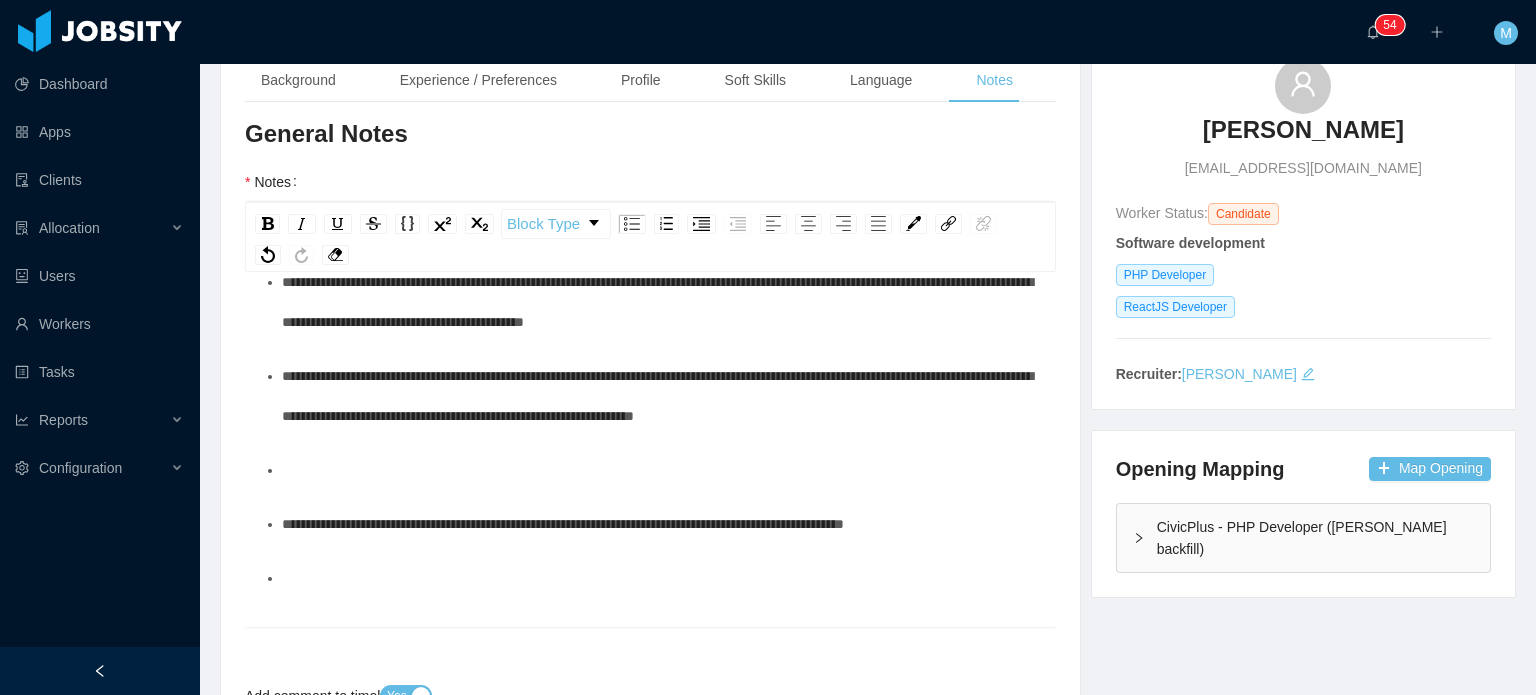 click at bounding box center [661, 470] 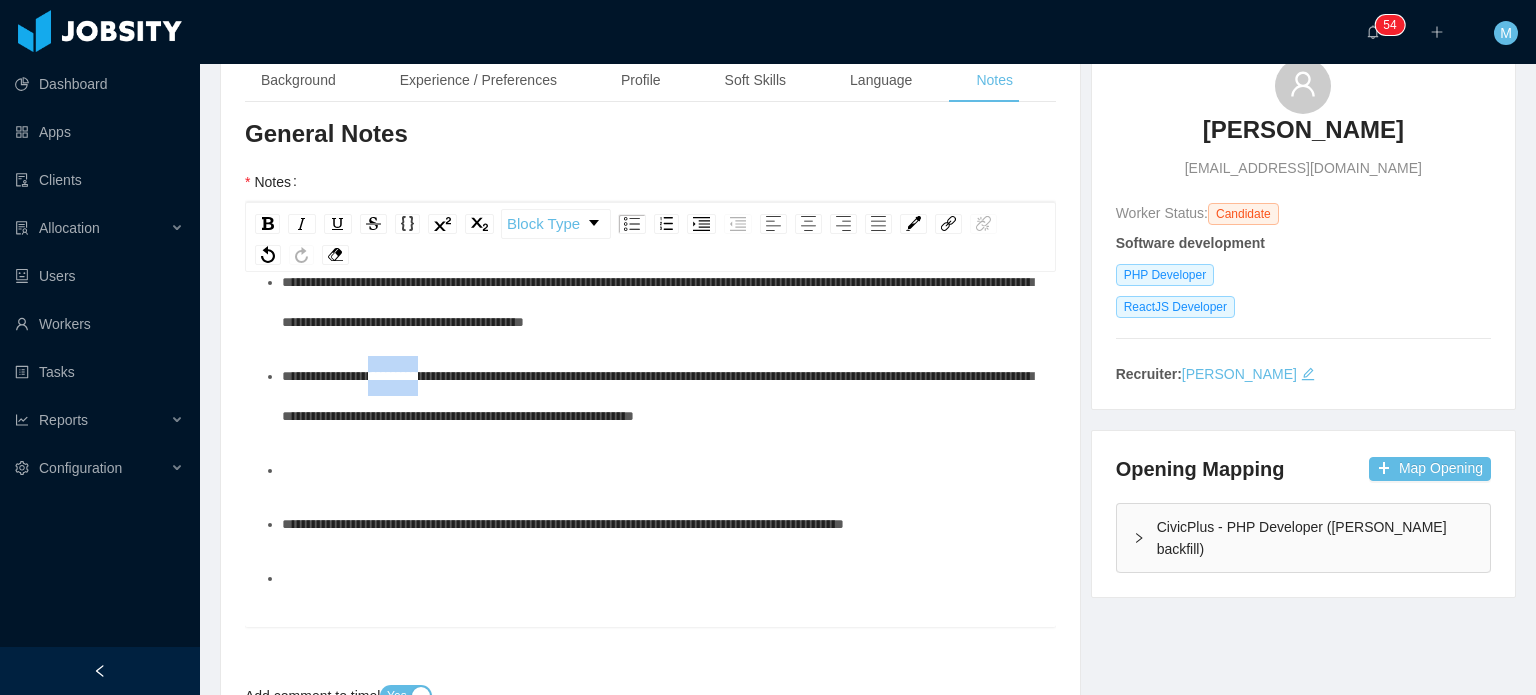 click on "**********" at bounding box center (657, 396) 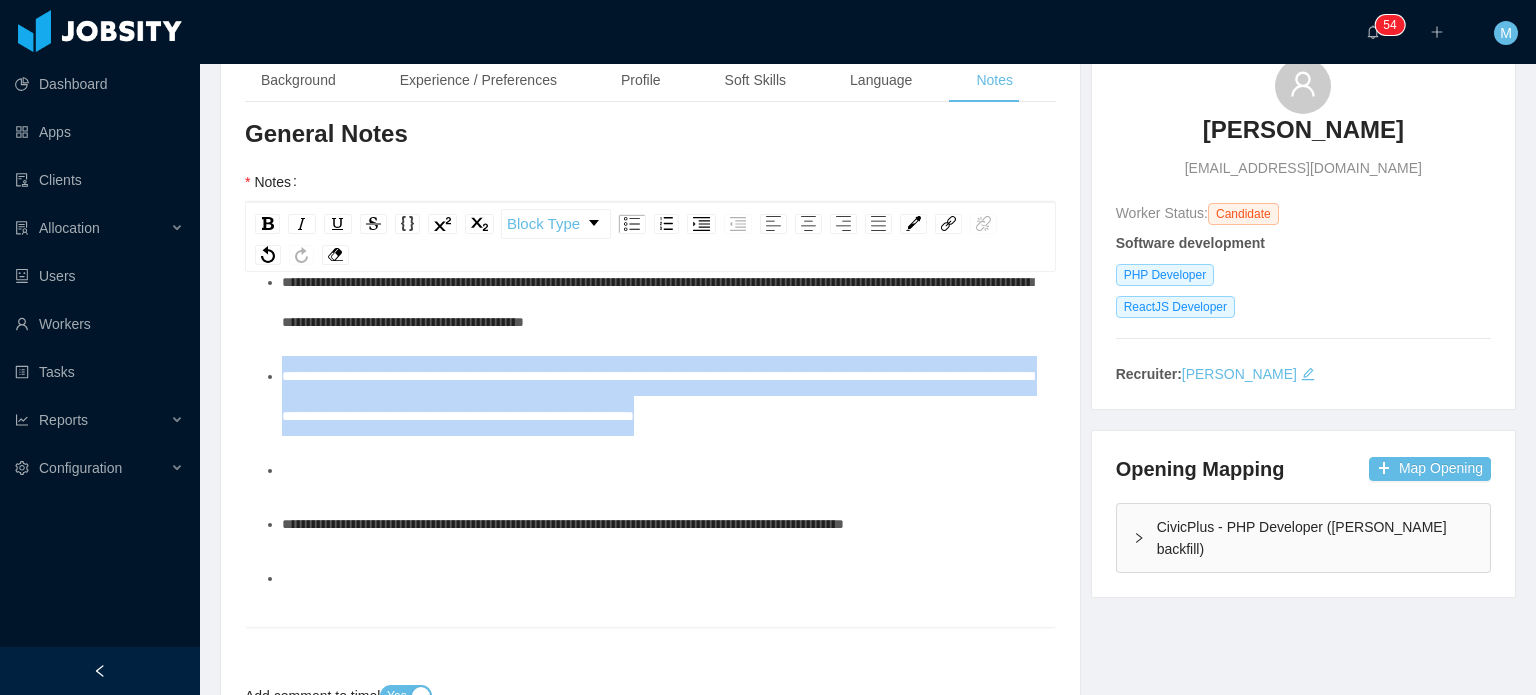 click on "**********" at bounding box center (657, 396) 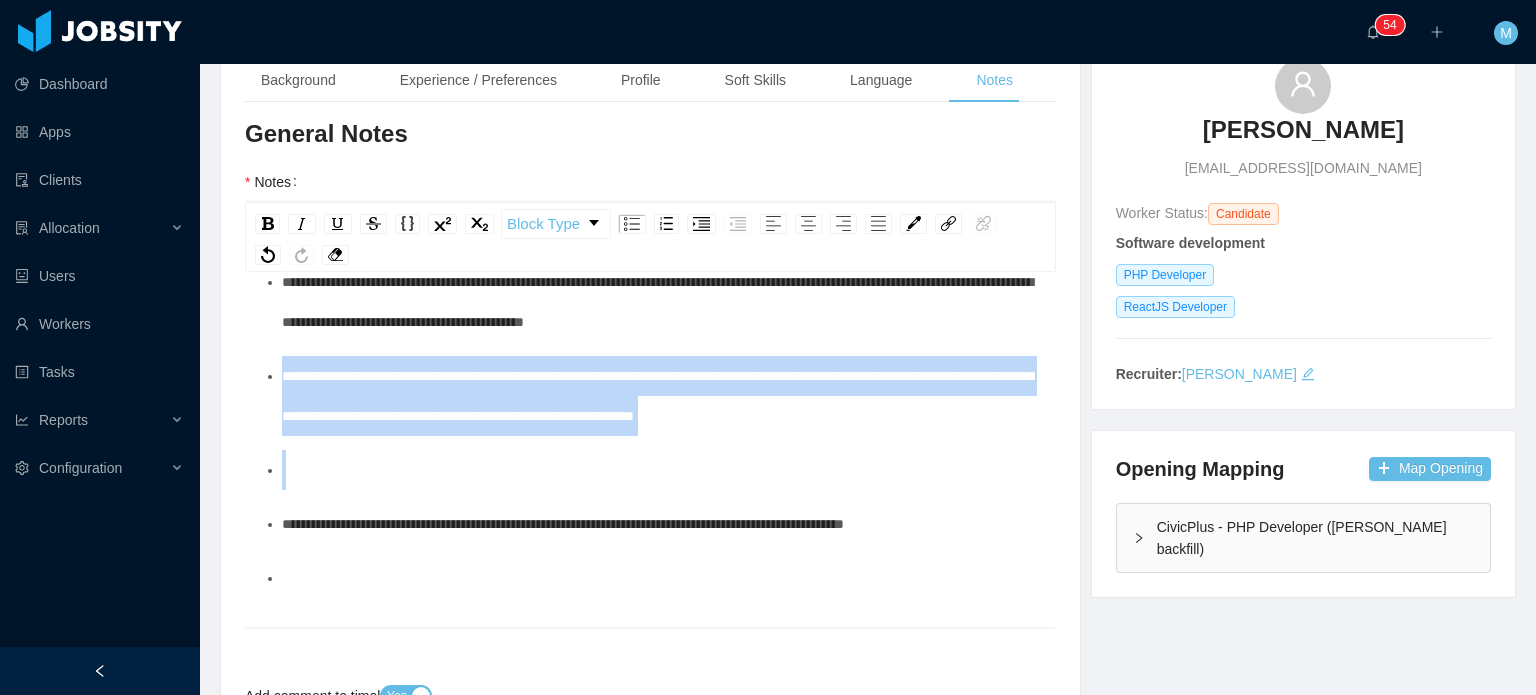 click on "**********" at bounding box center [657, 396] 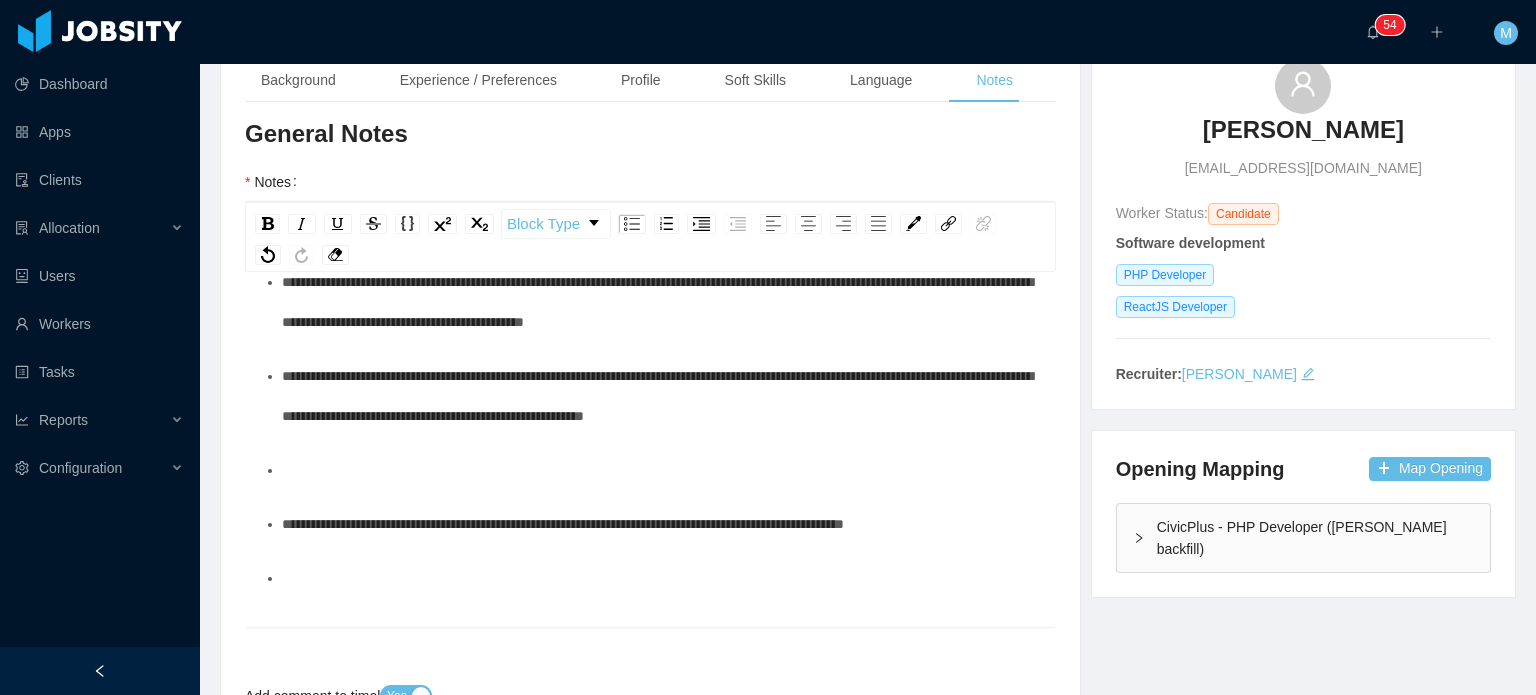 click on "**********" at bounding box center [661, 396] 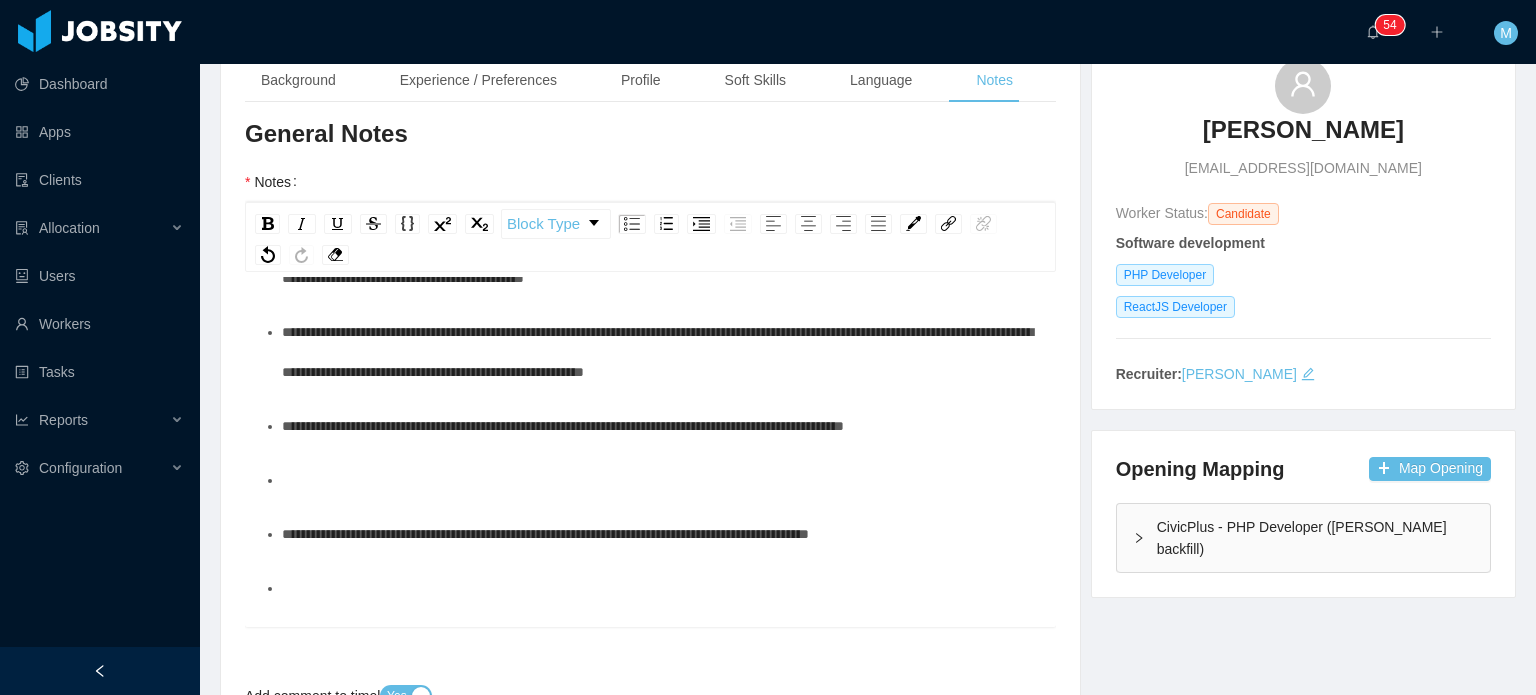 scroll, scrollTop: 628, scrollLeft: 0, axis: vertical 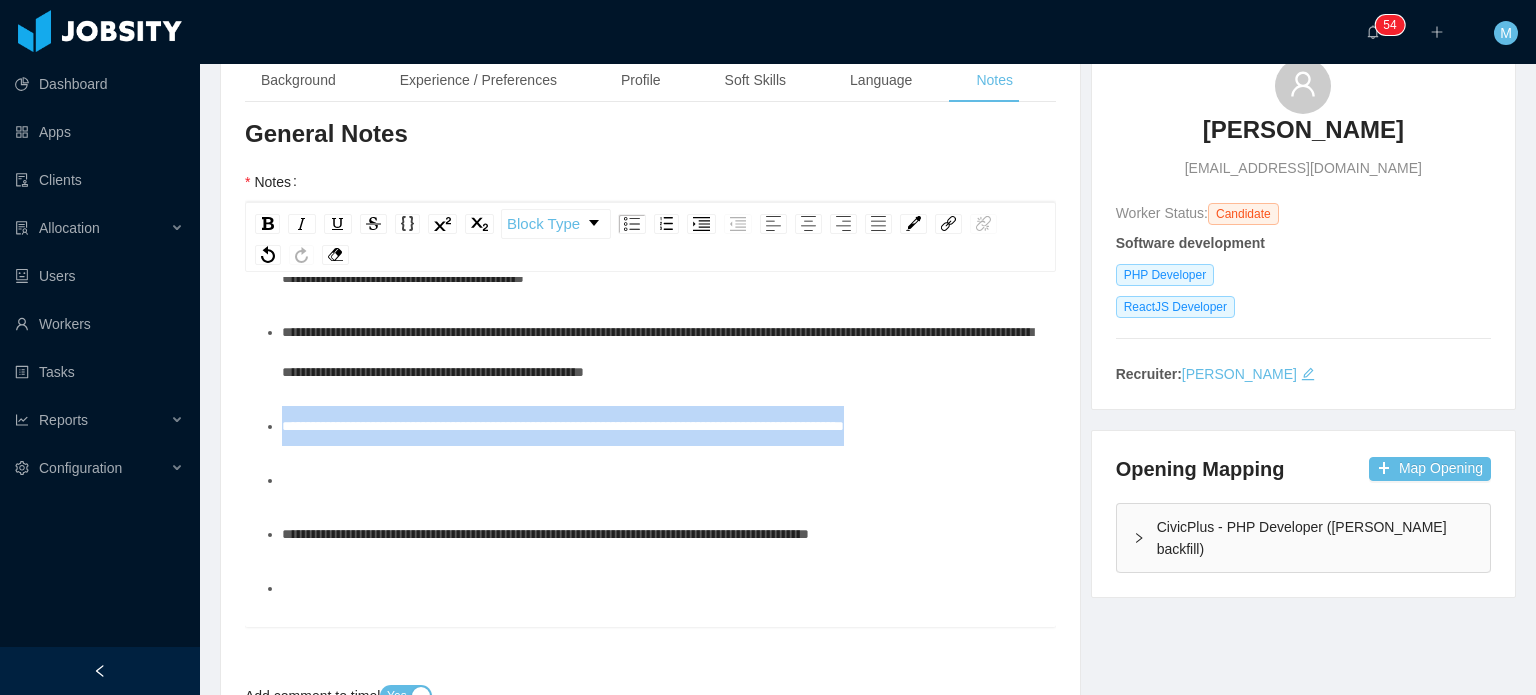 drag, startPoint x: 976, startPoint y: 445, endPoint x: 239, endPoint y: 452, distance: 737.03326 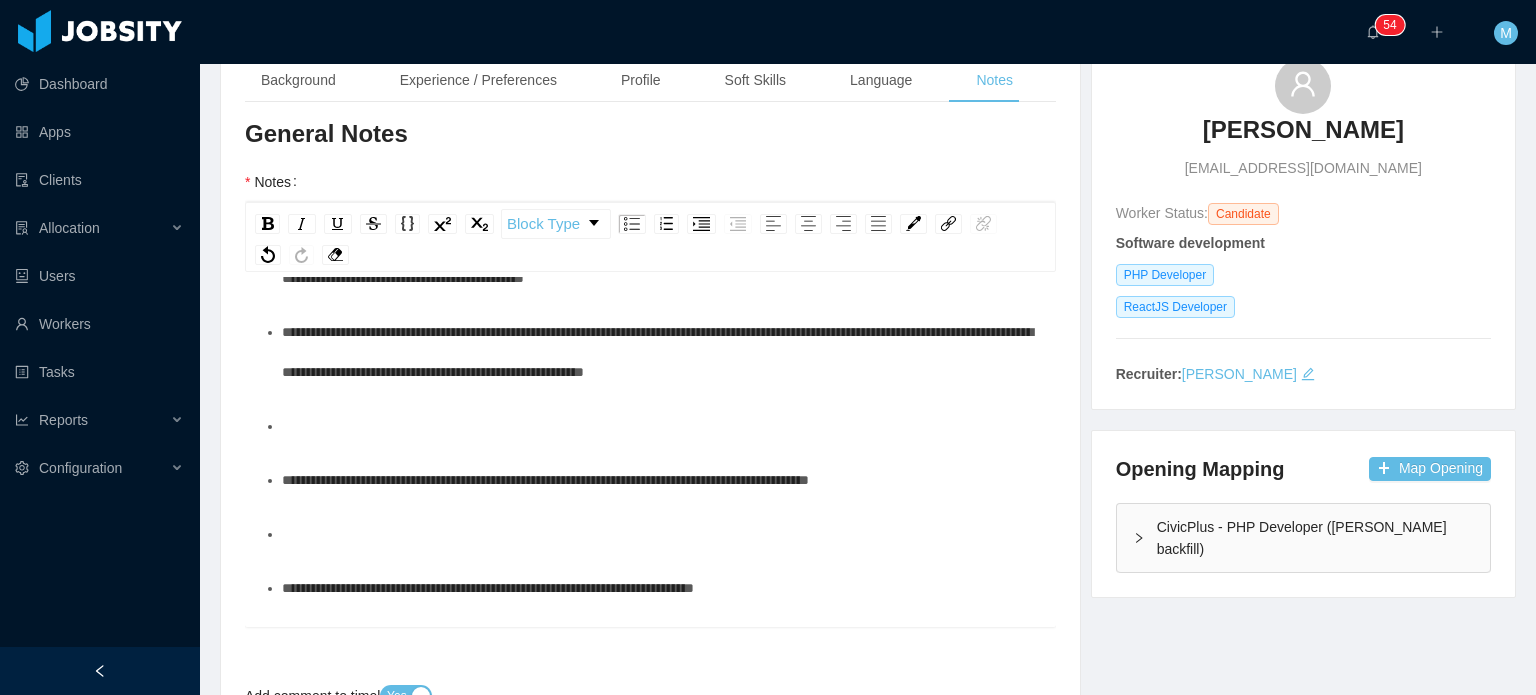 drag, startPoint x: 424, startPoint y: 425, endPoint x: 401, endPoint y: 448, distance: 32.526913 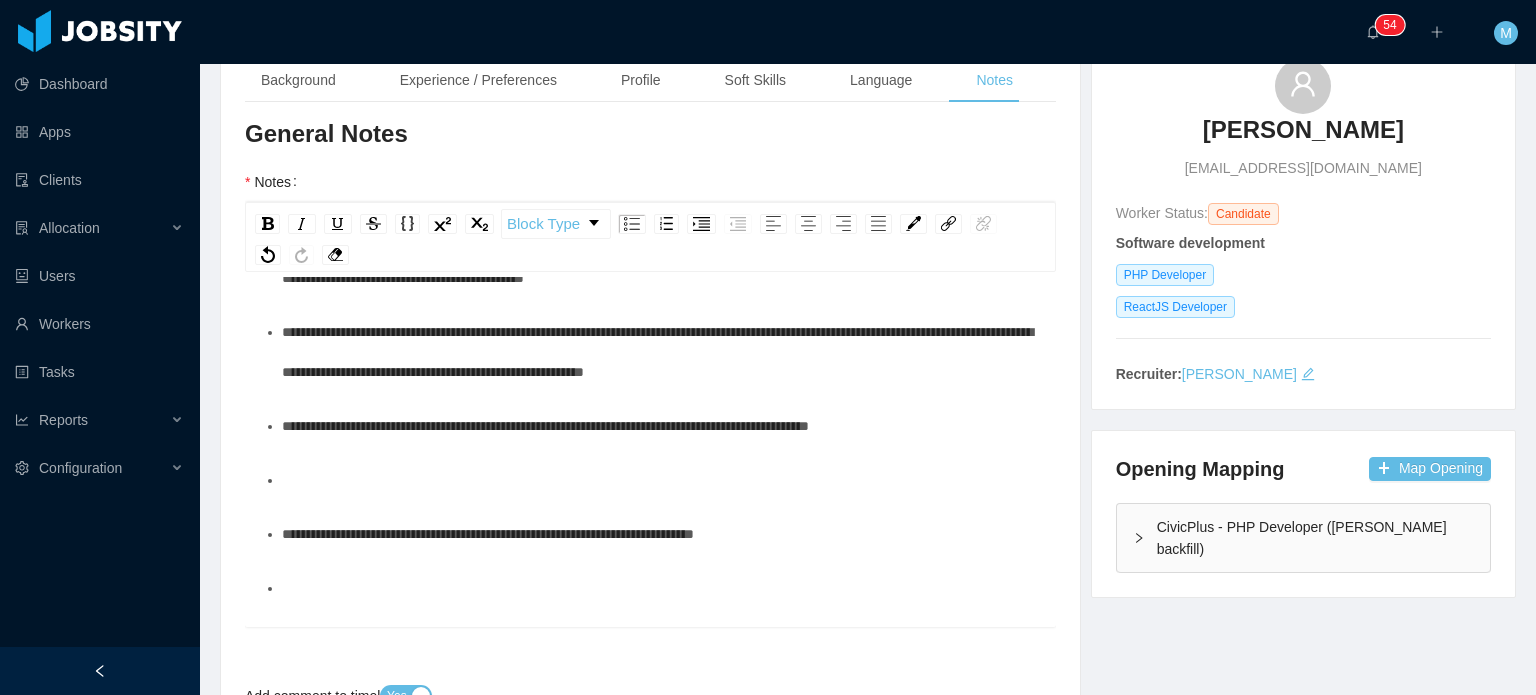 click at bounding box center (661, 480) 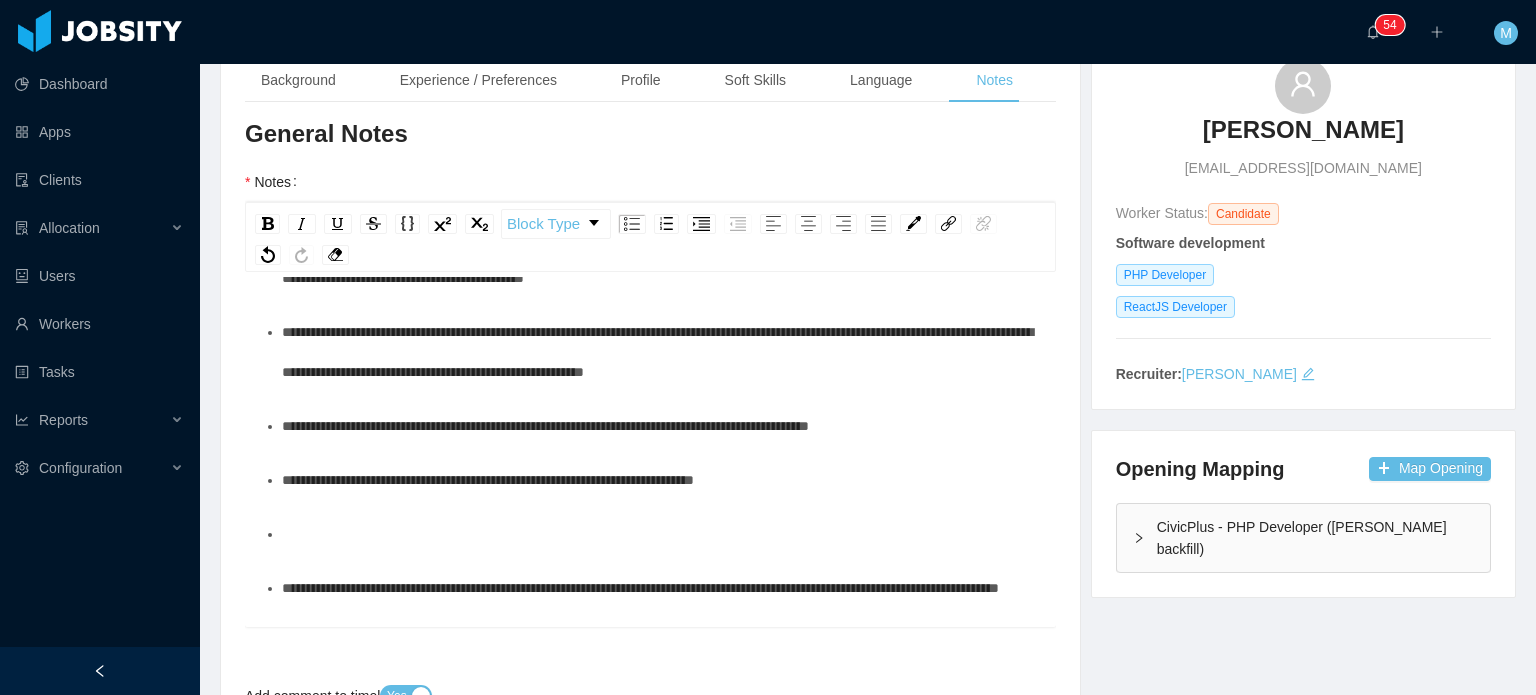 click on "**********" at bounding box center (651, 380) 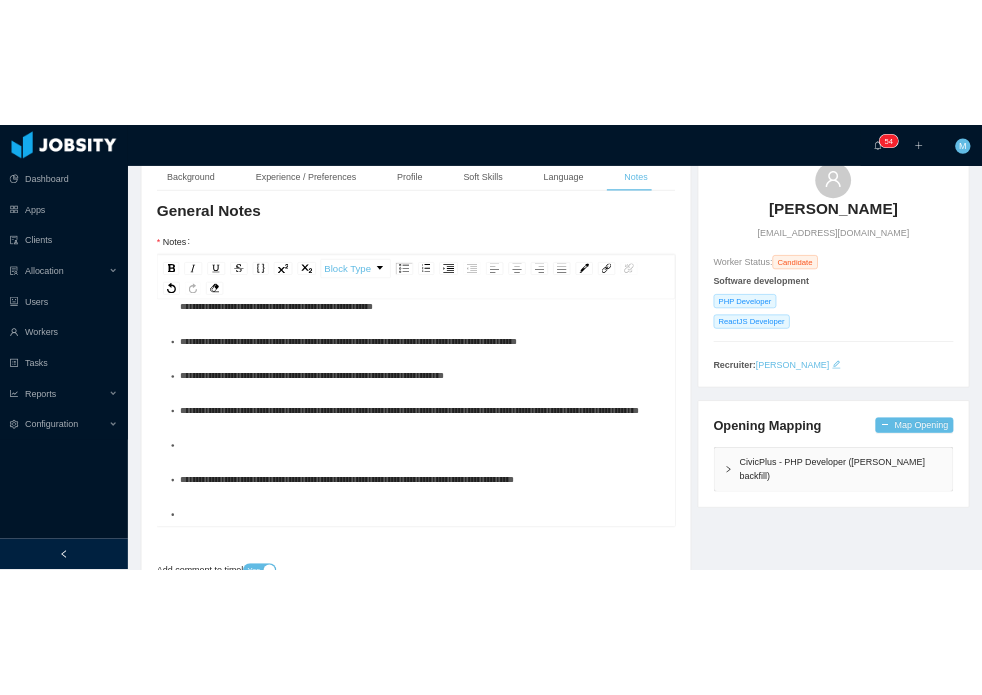 scroll, scrollTop: 716, scrollLeft: 0, axis: vertical 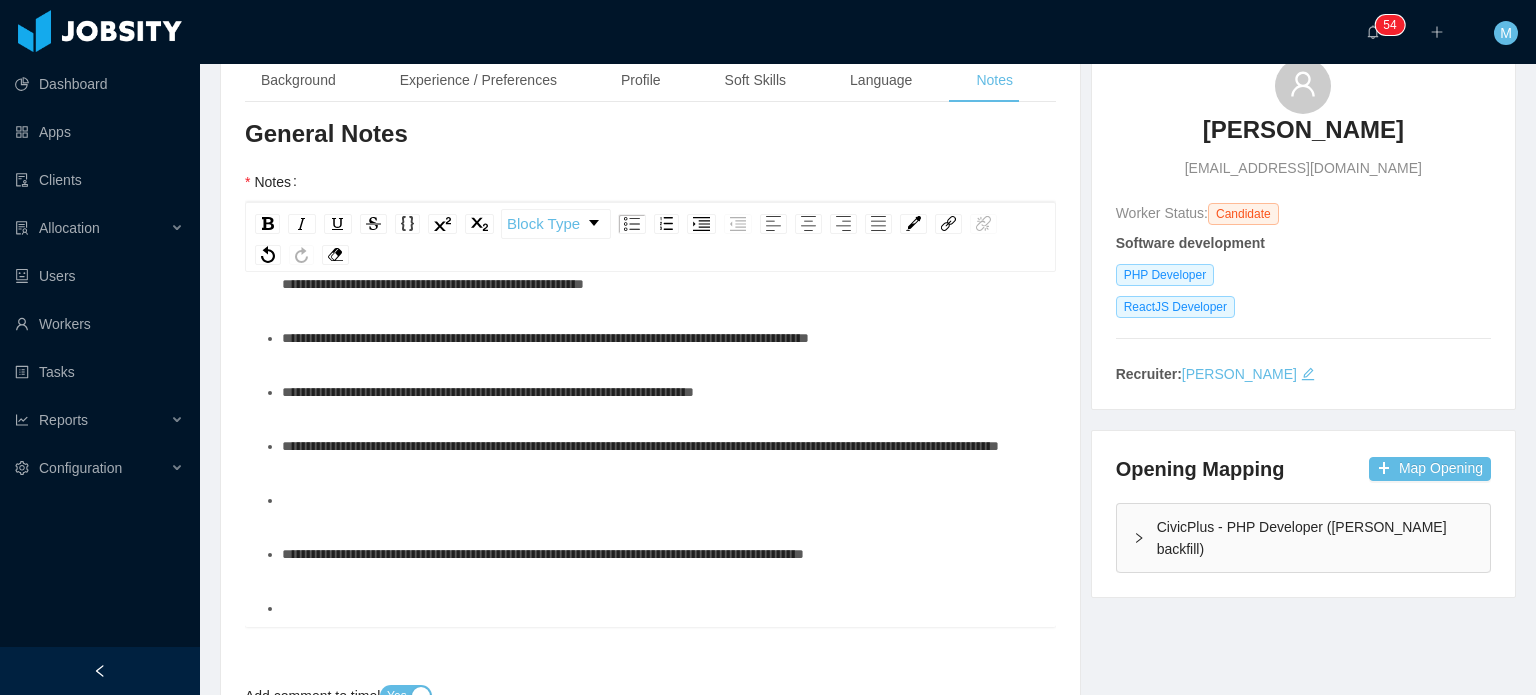 drag, startPoint x: 520, startPoint y: 535, endPoint x: 454, endPoint y: 563, distance: 71.693794 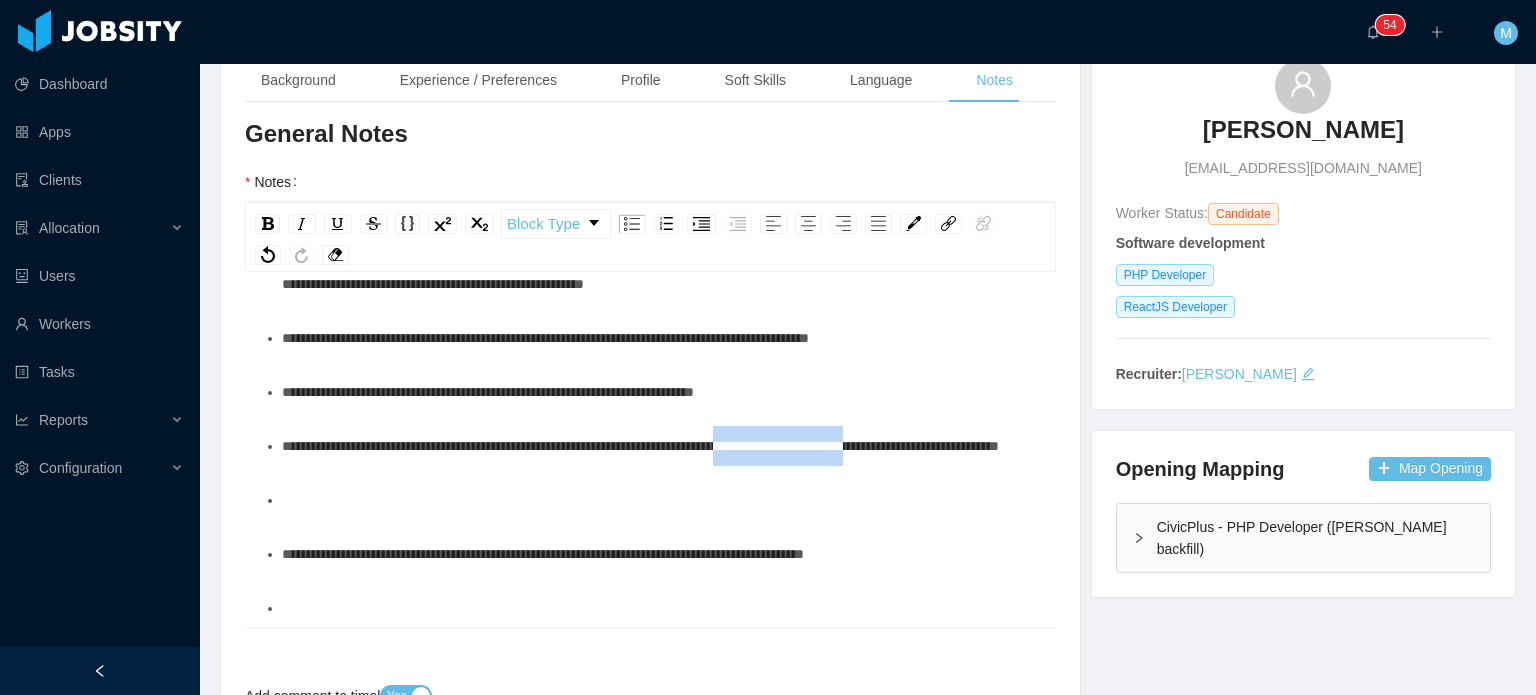 drag, startPoint x: 956, startPoint y: 457, endPoint x: 807, endPoint y: 461, distance: 149.05368 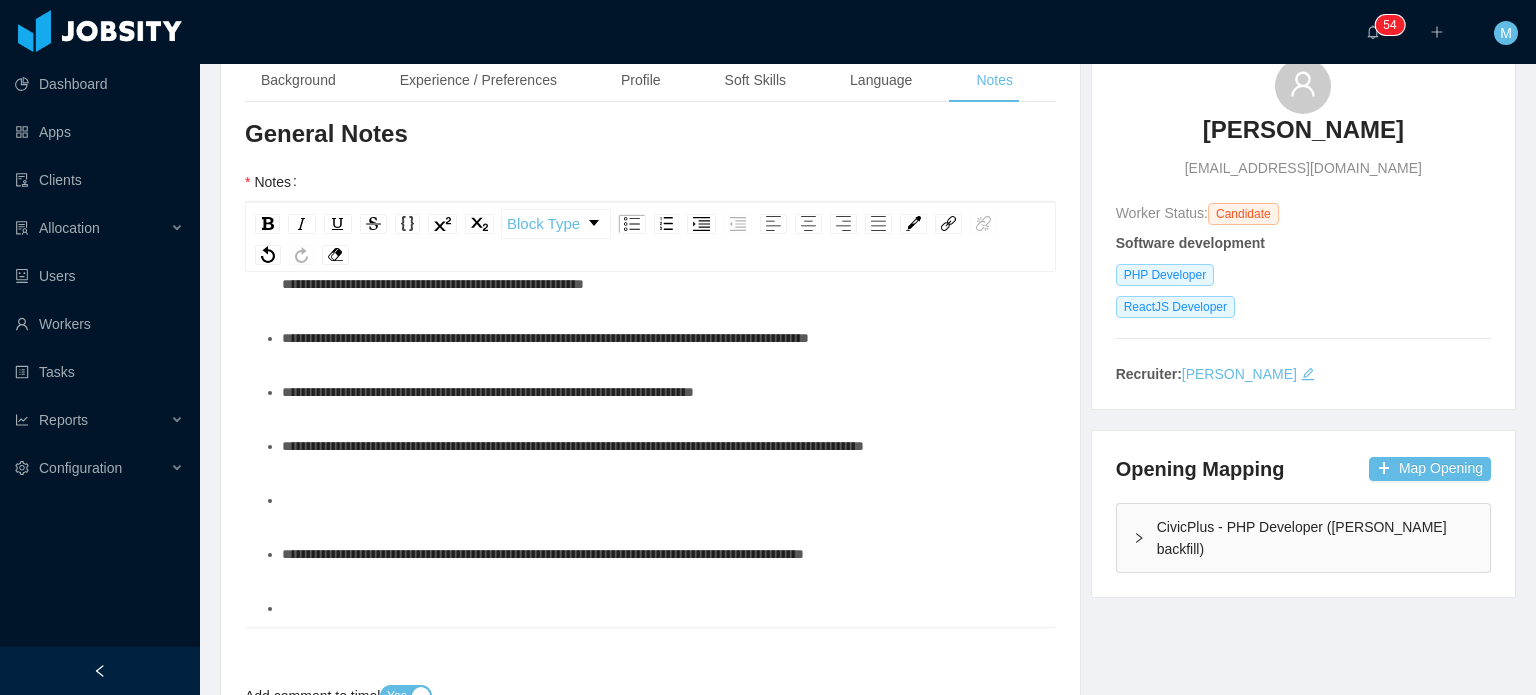 click at bounding box center [661, 500] 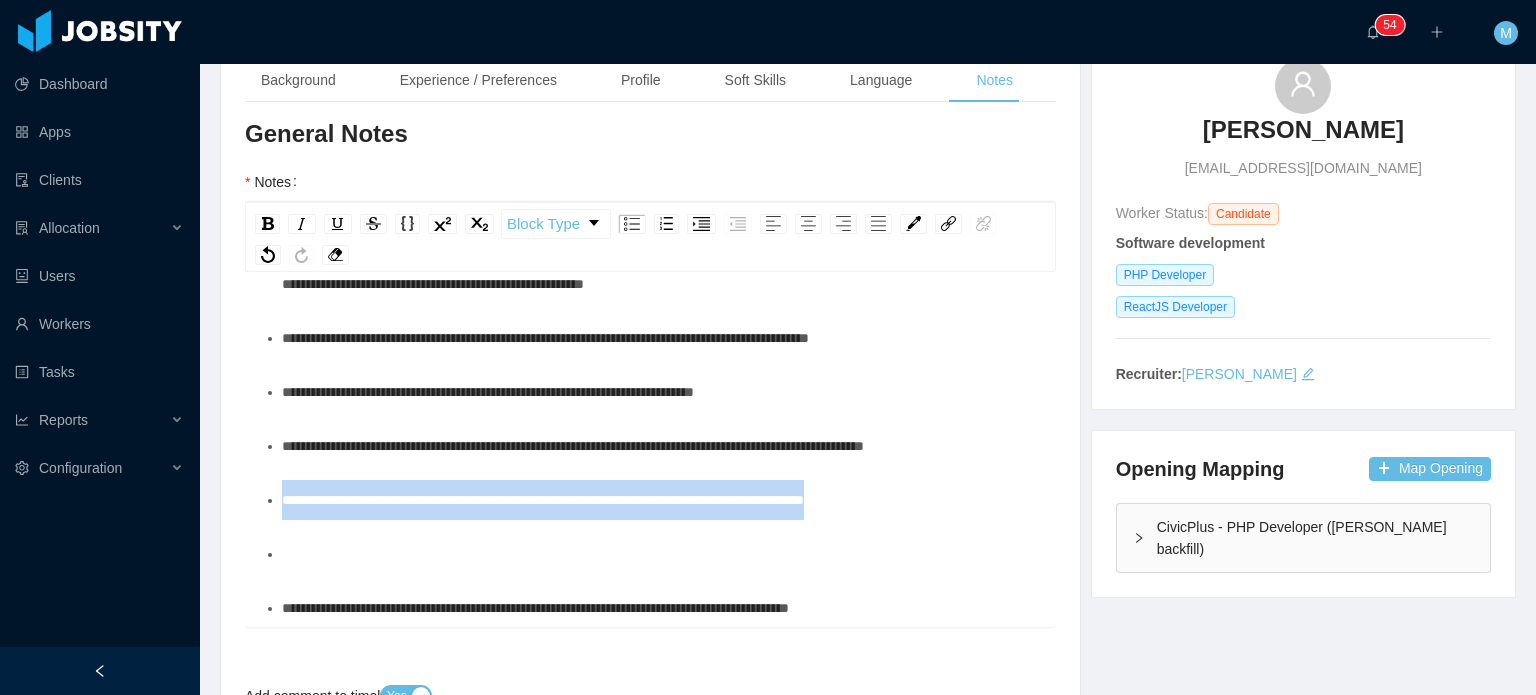 drag, startPoint x: 568, startPoint y: 553, endPoint x: 259, endPoint y: 526, distance: 310.17737 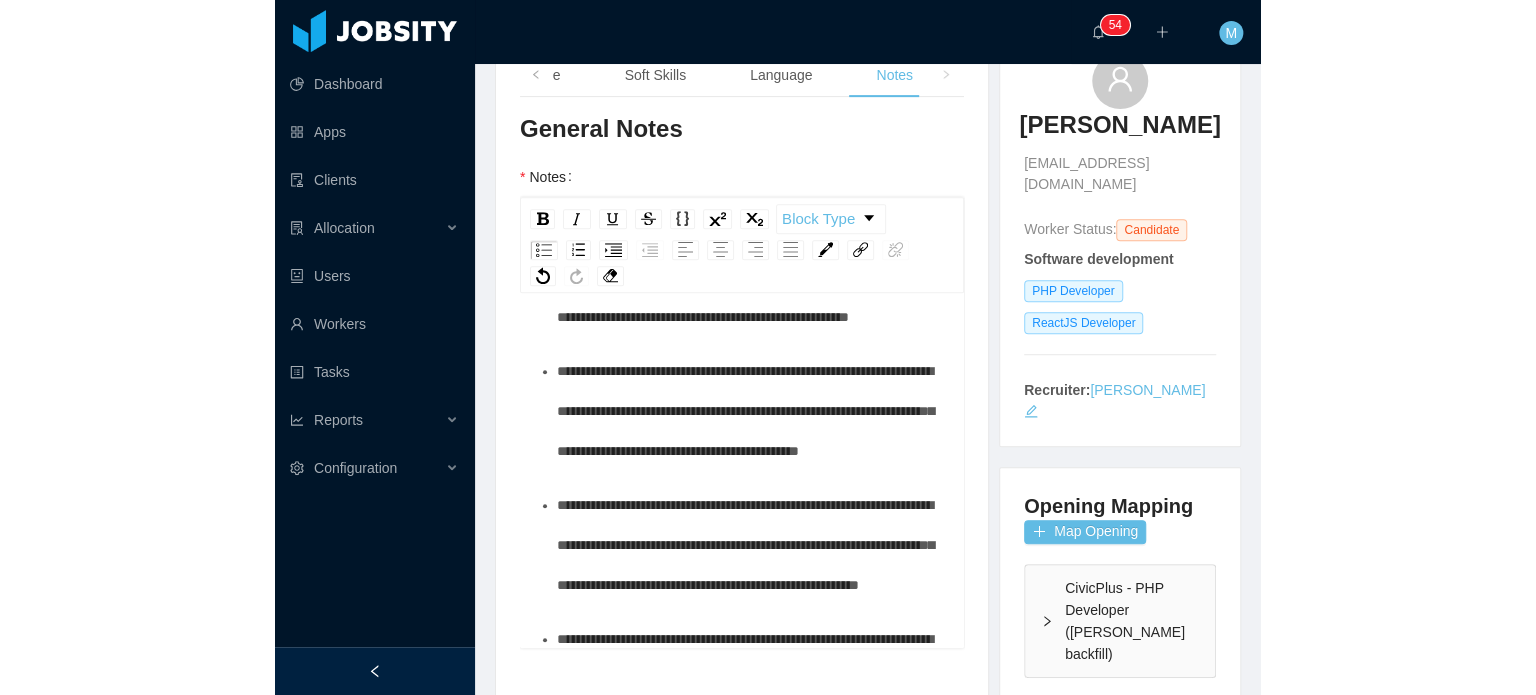 scroll, scrollTop: 160, scrollLeft: 0, axis: vertical 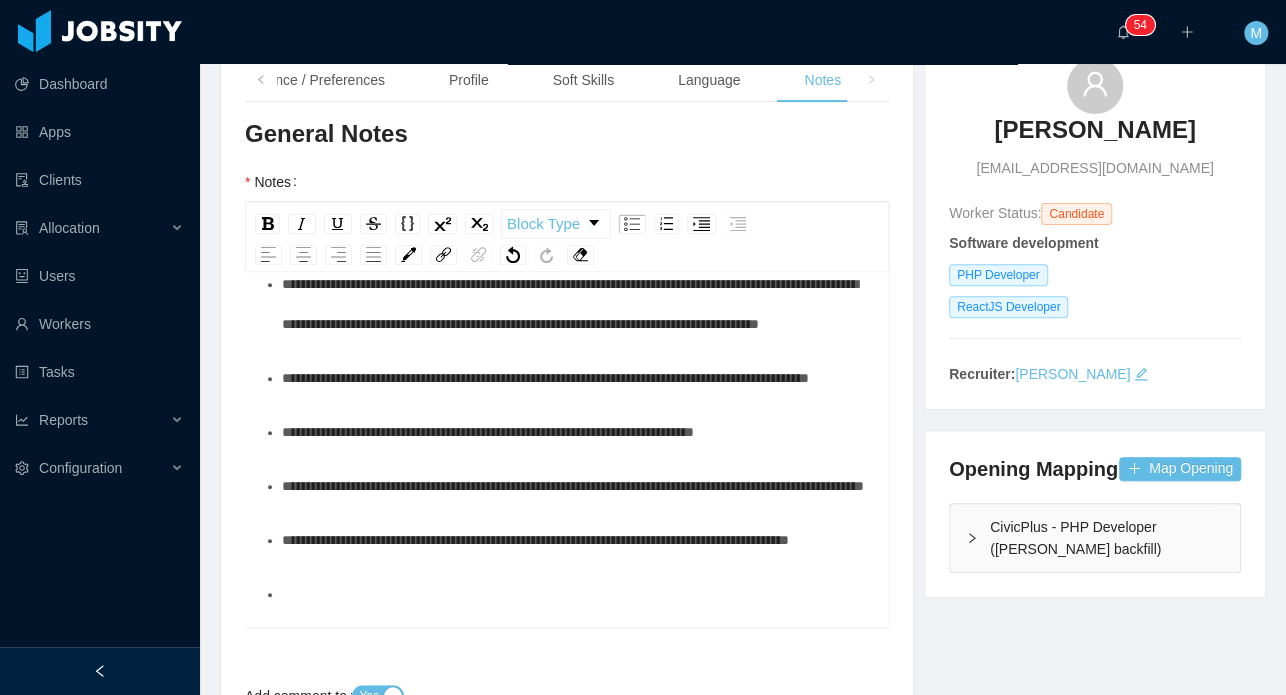type 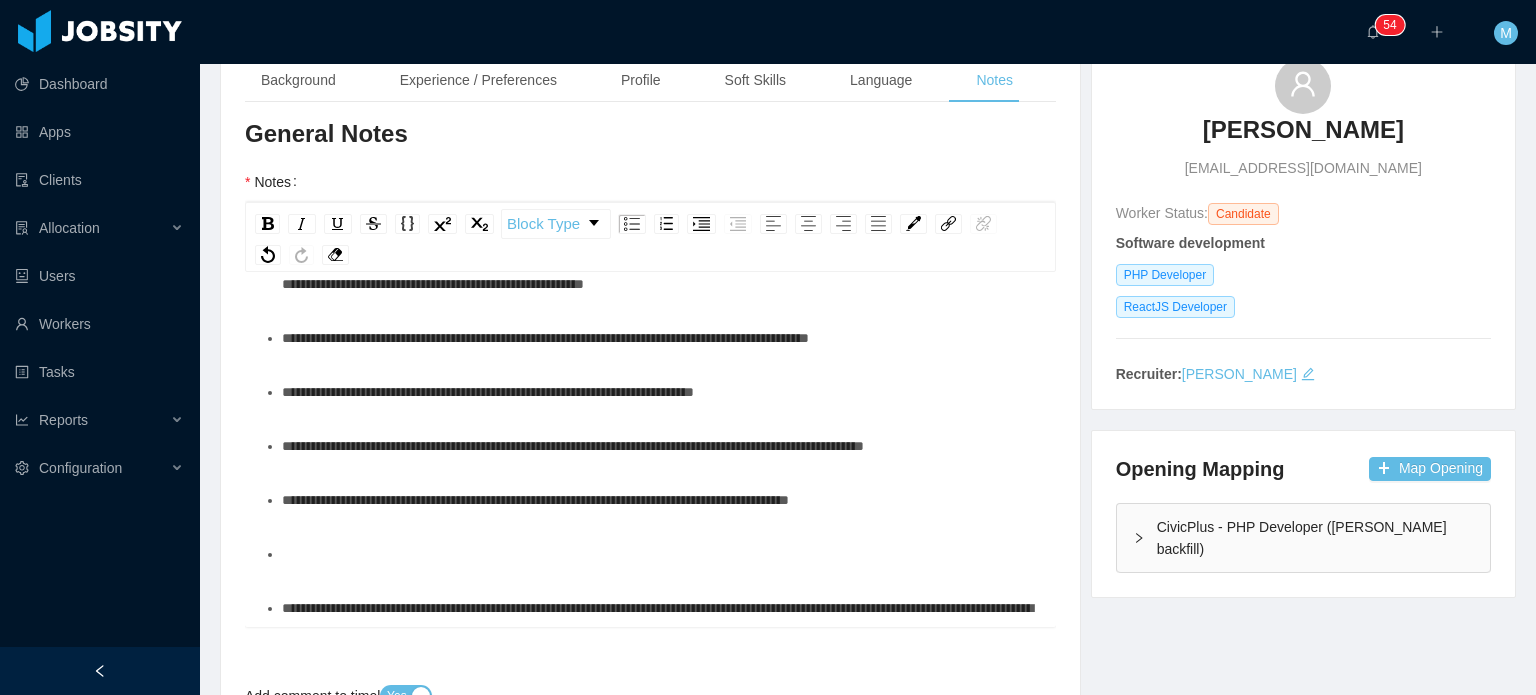 click on "**********" at bounding box center (651, 184) 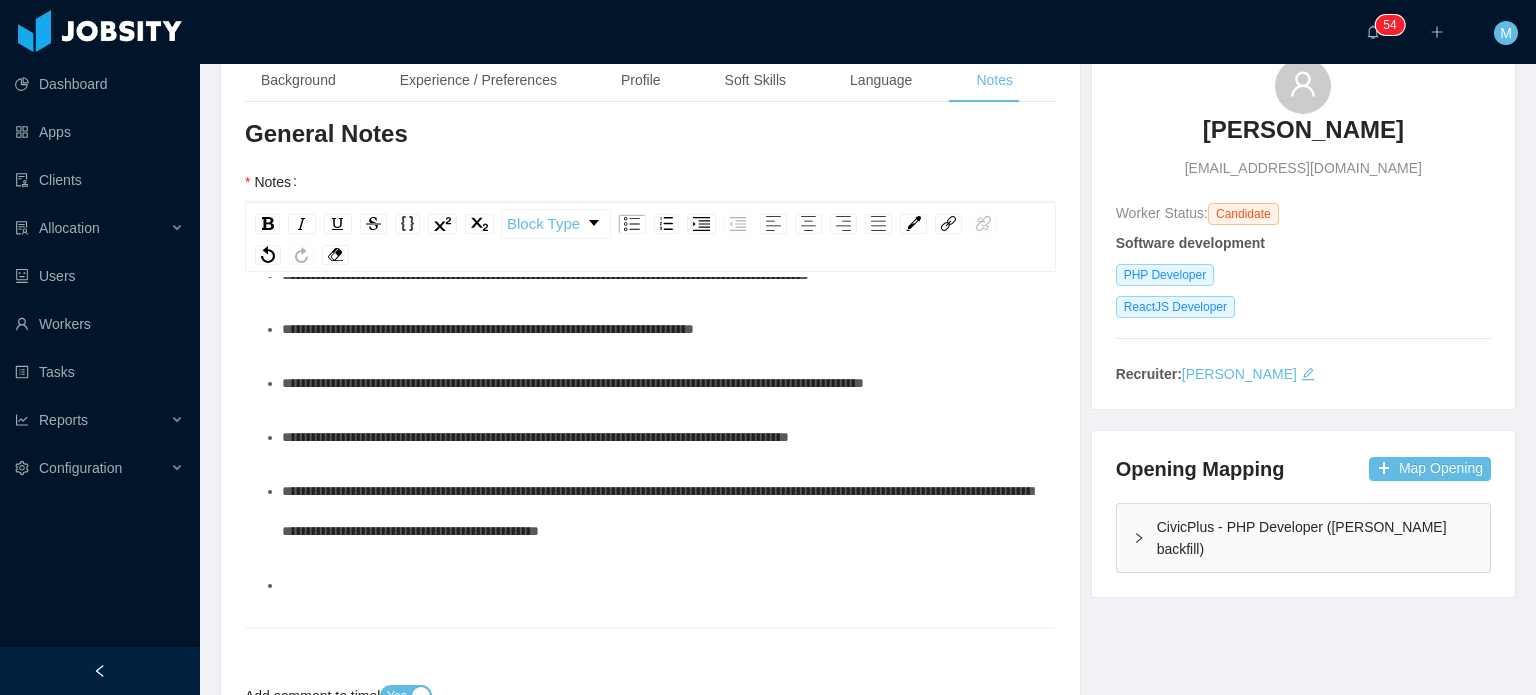 click on "**********" at bounding box center [661, 511] 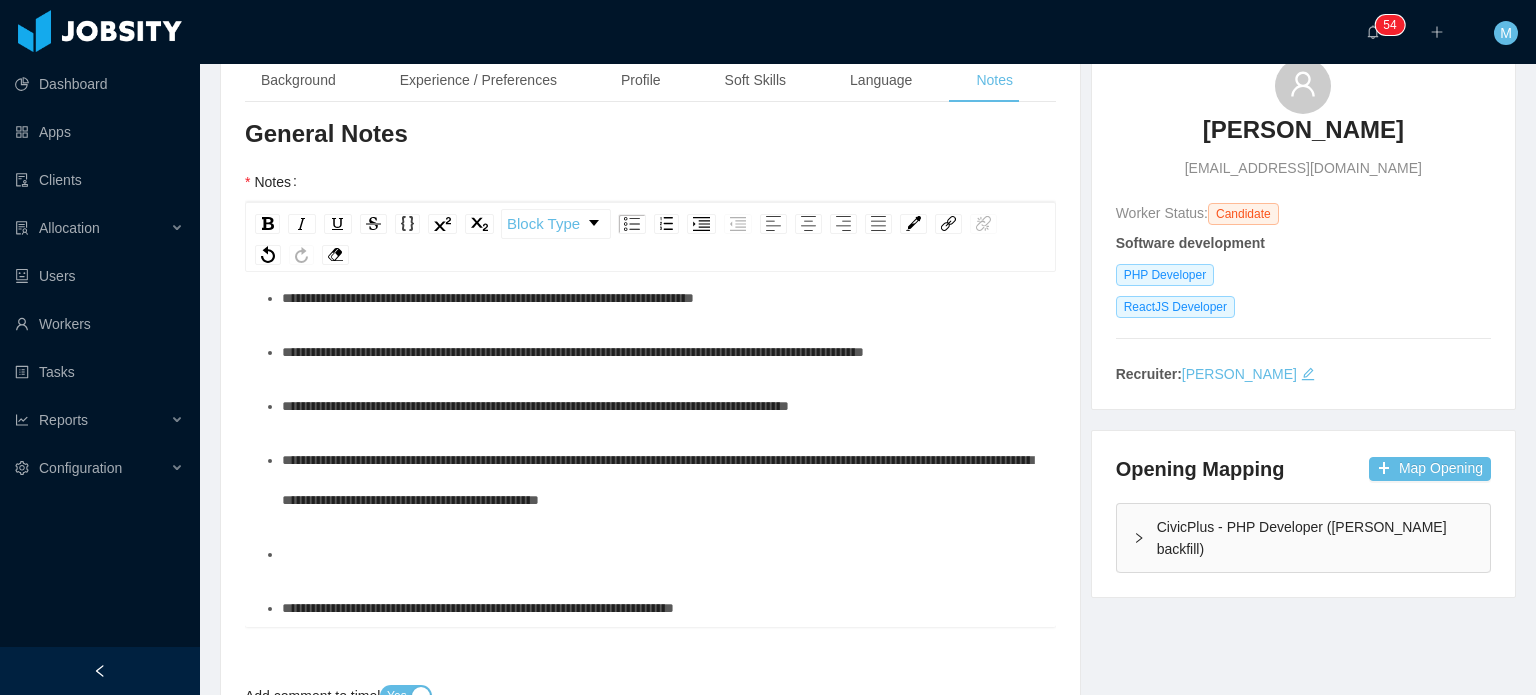 click at bounding box center [661, 554] 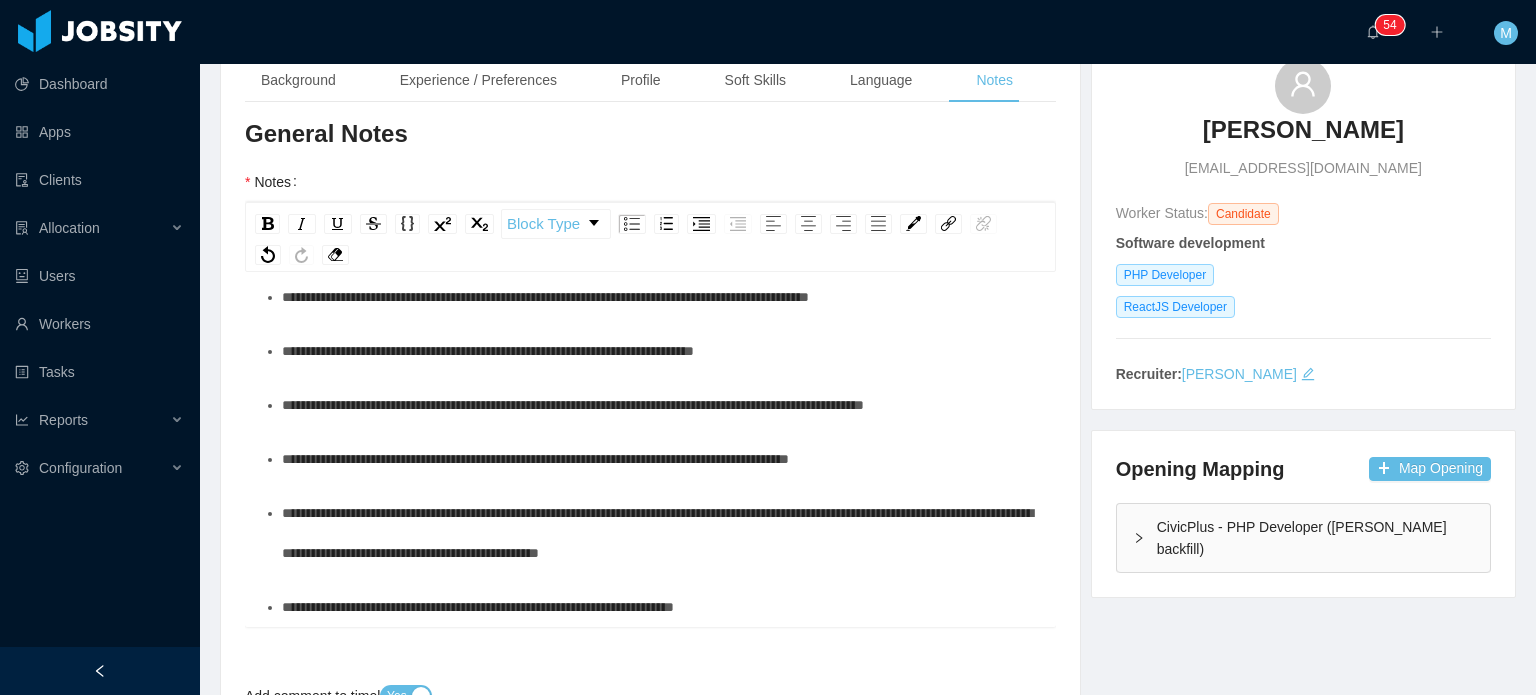 scroll, scrollTop: 756, scrollLeft: 0, axis: vertical 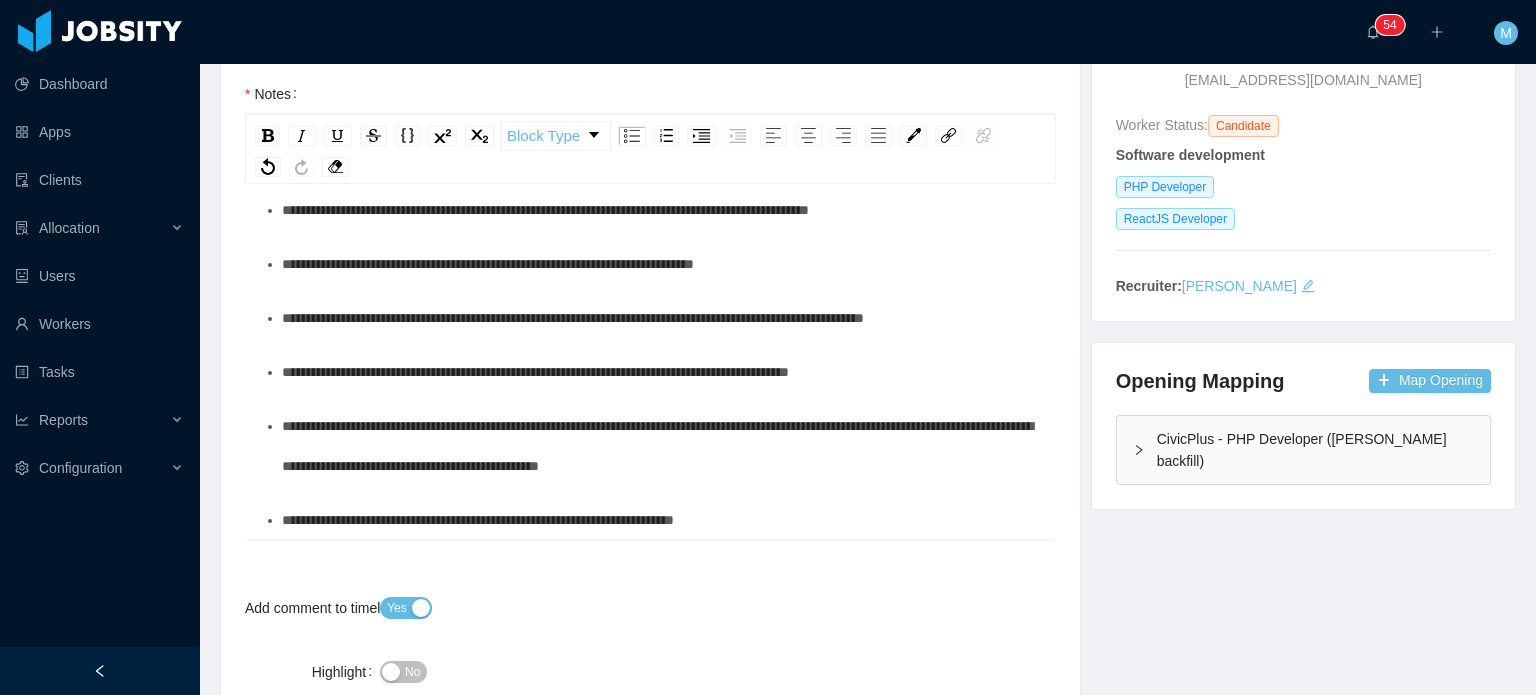 click on "**********" at bounding box center (661, 520) 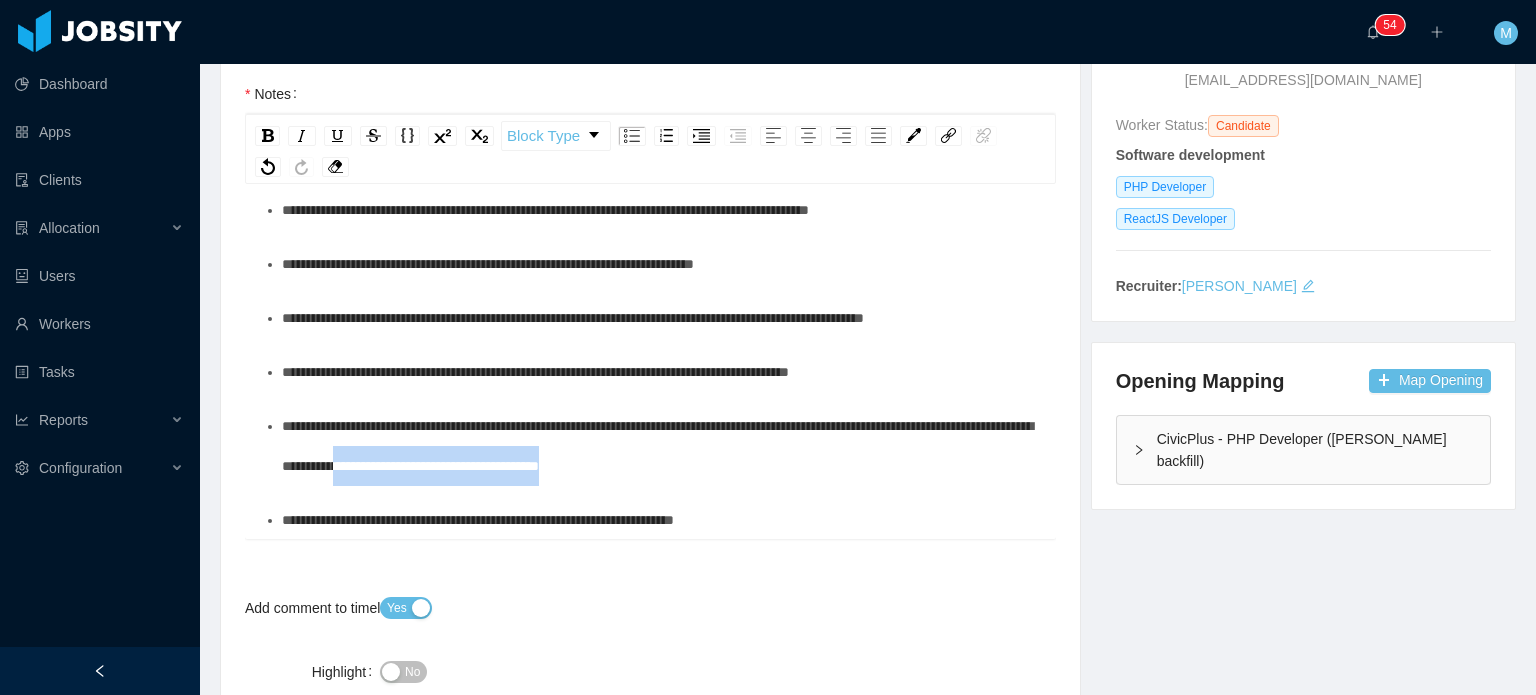 drag, startPoint x: 868, startPoint y: 483, endPoint x: 576, endPoint y: 495, distance: 292.24646 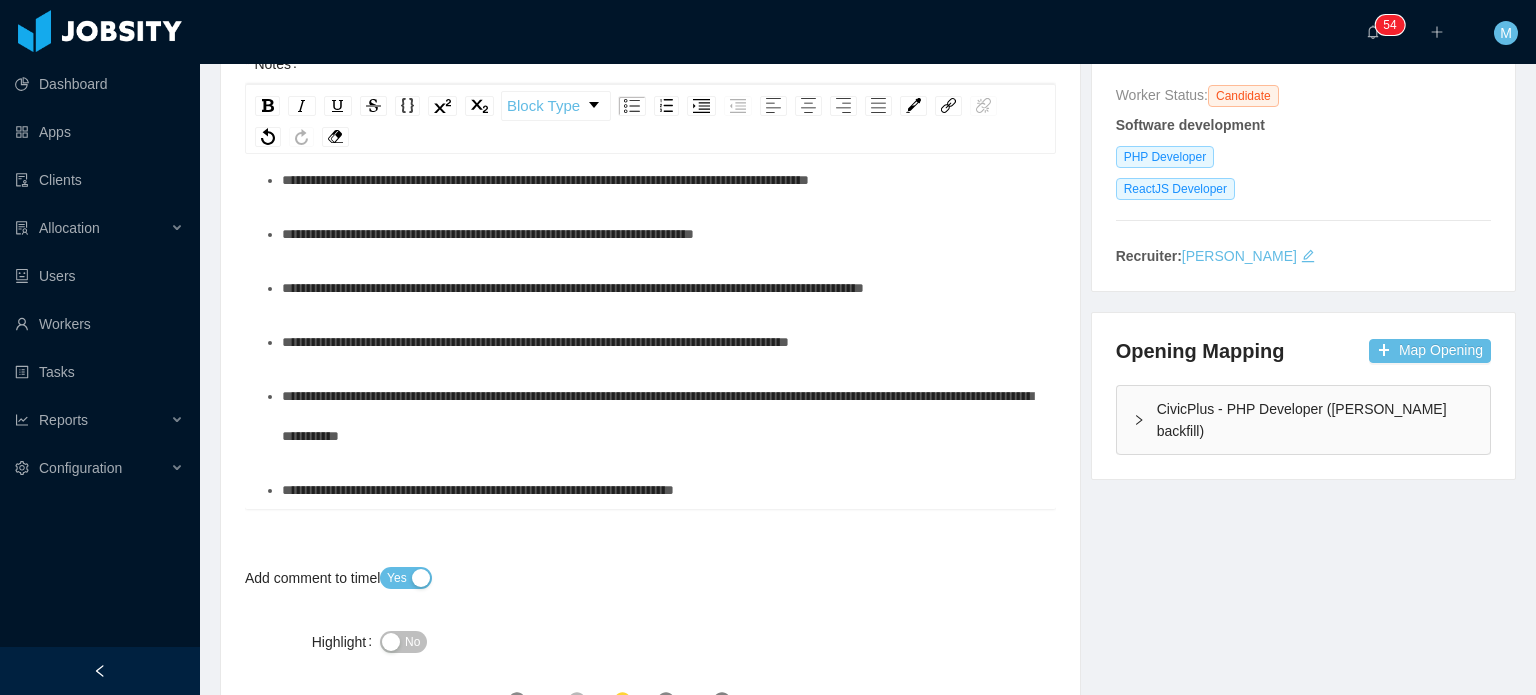 scroll, scrollTop: 280, scrollLeft: 0, axis: vertical 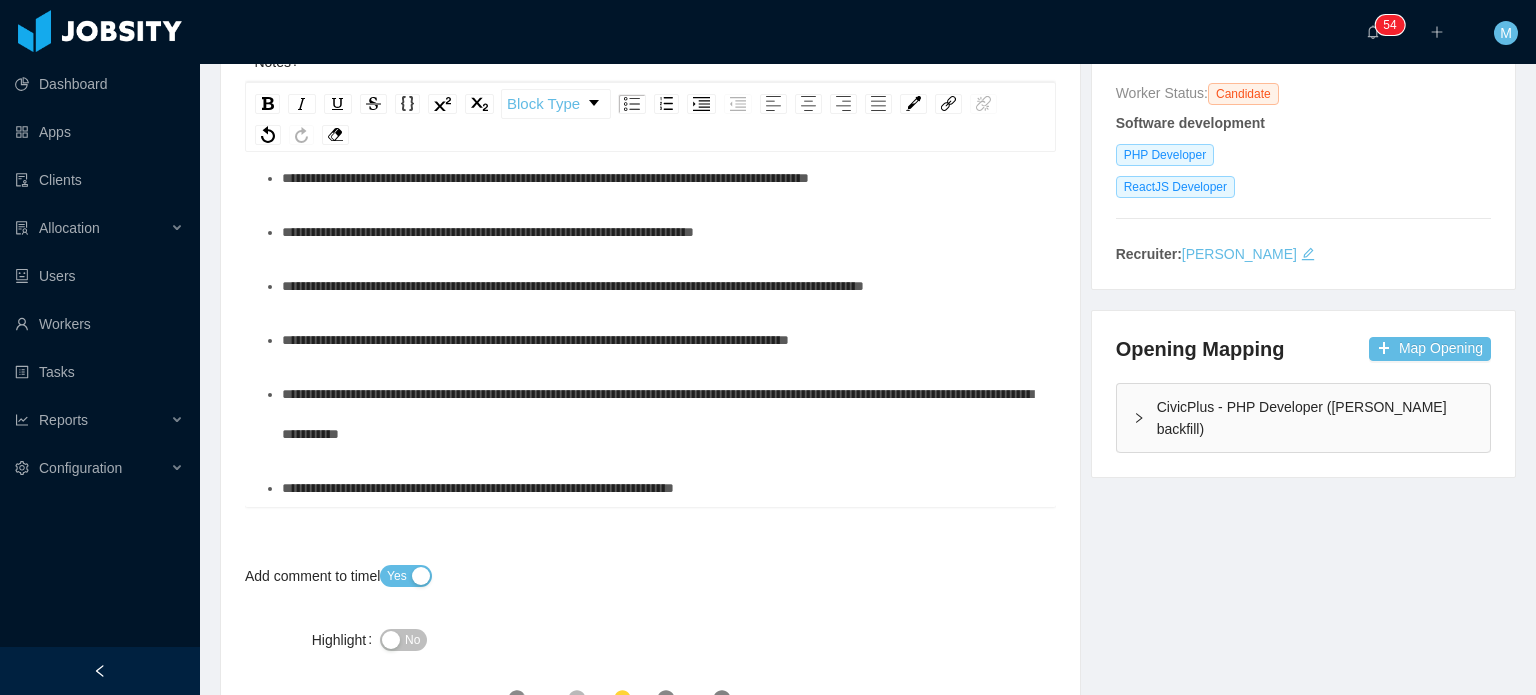 drag, startPoint x: 823, startPoint y: 504, endPoint x: 366, endPoint y: 511, distance: 457.05362 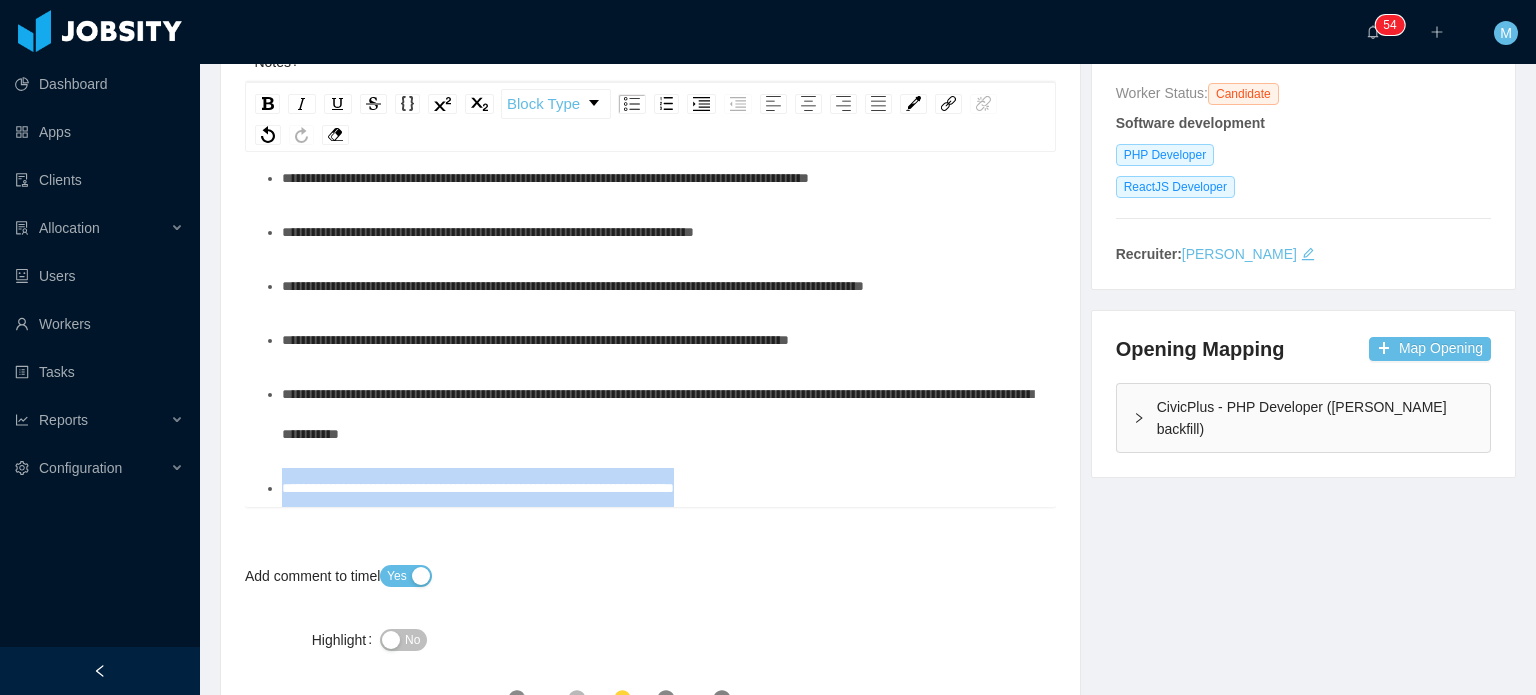 drag, startPoint x: 636, startPoint y: 503, endPoint x: 205, endPoint y: 511, distance: 431.07425 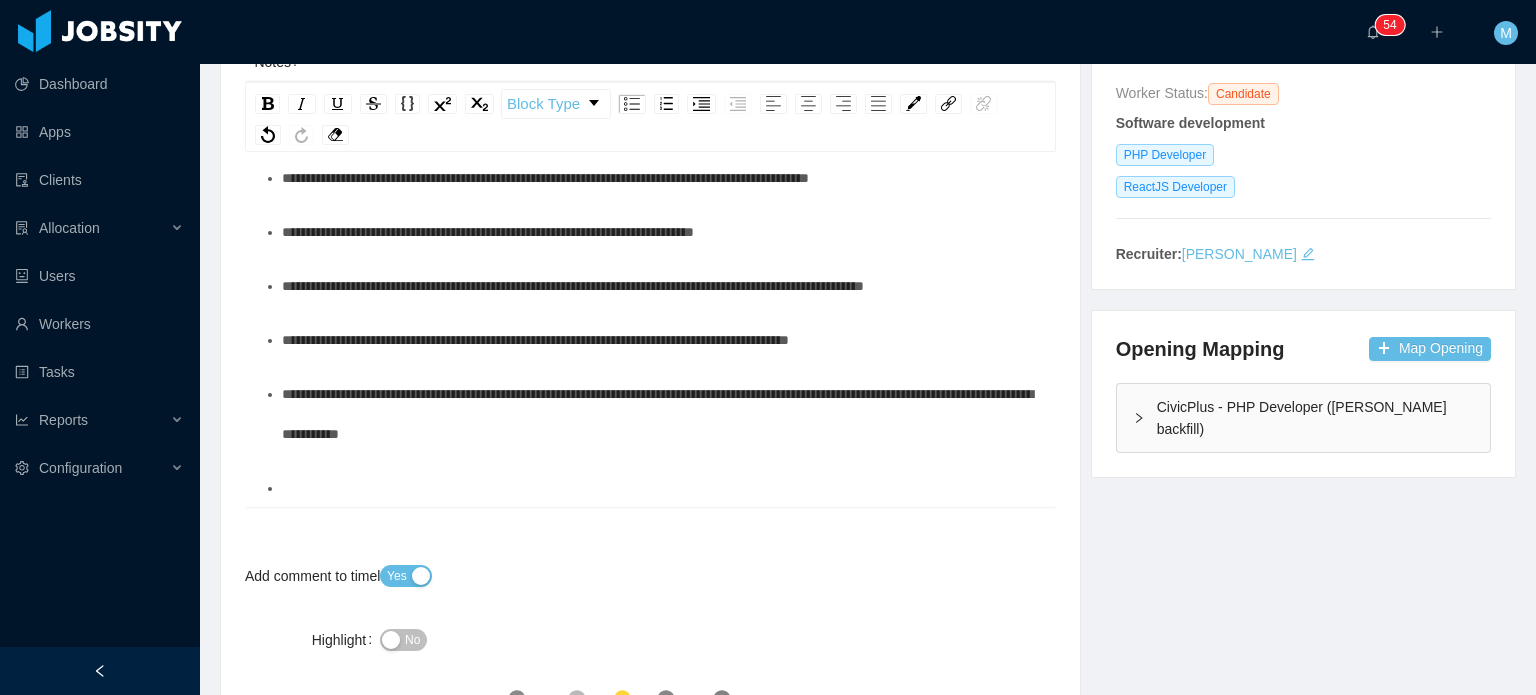 scroll, scrollTop: 702, scrollLeft: 0, axis: vertical 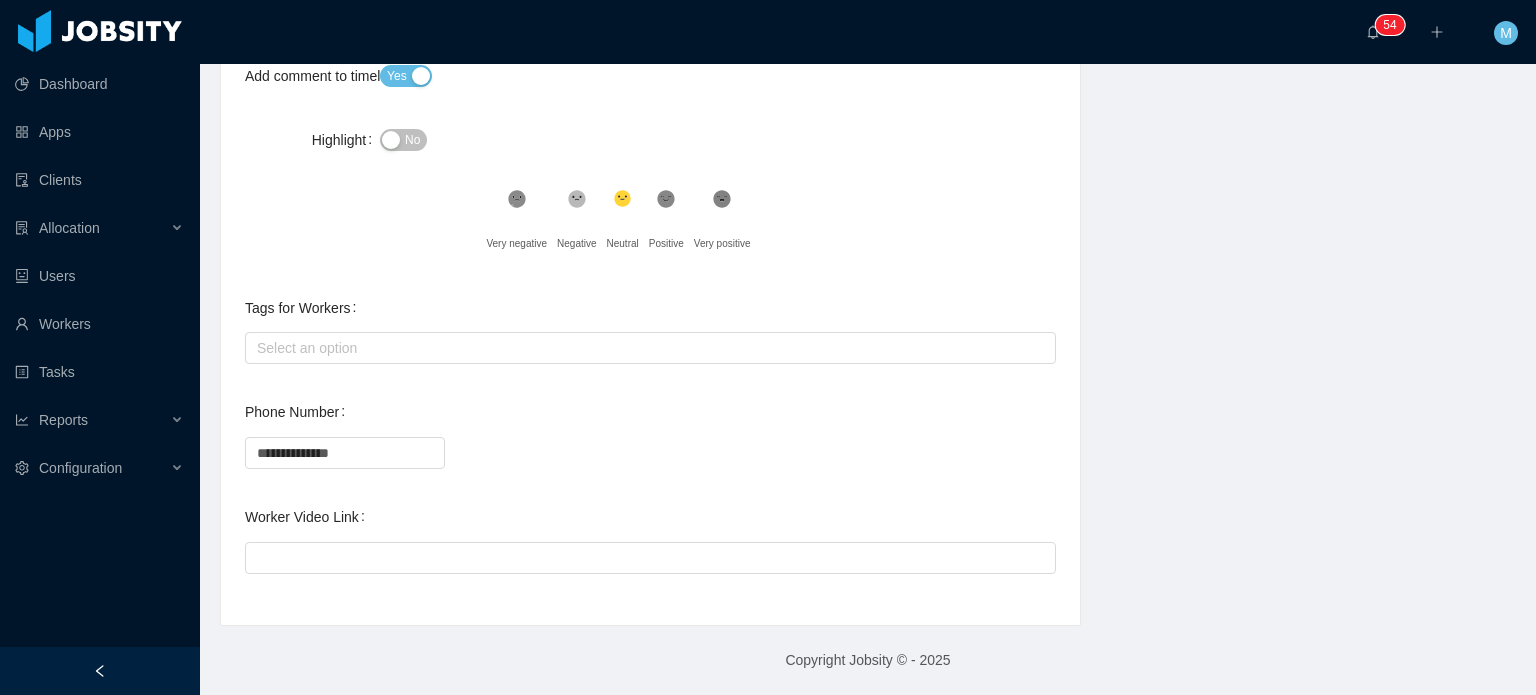 click on "**********" at bounding box center (650, 49) 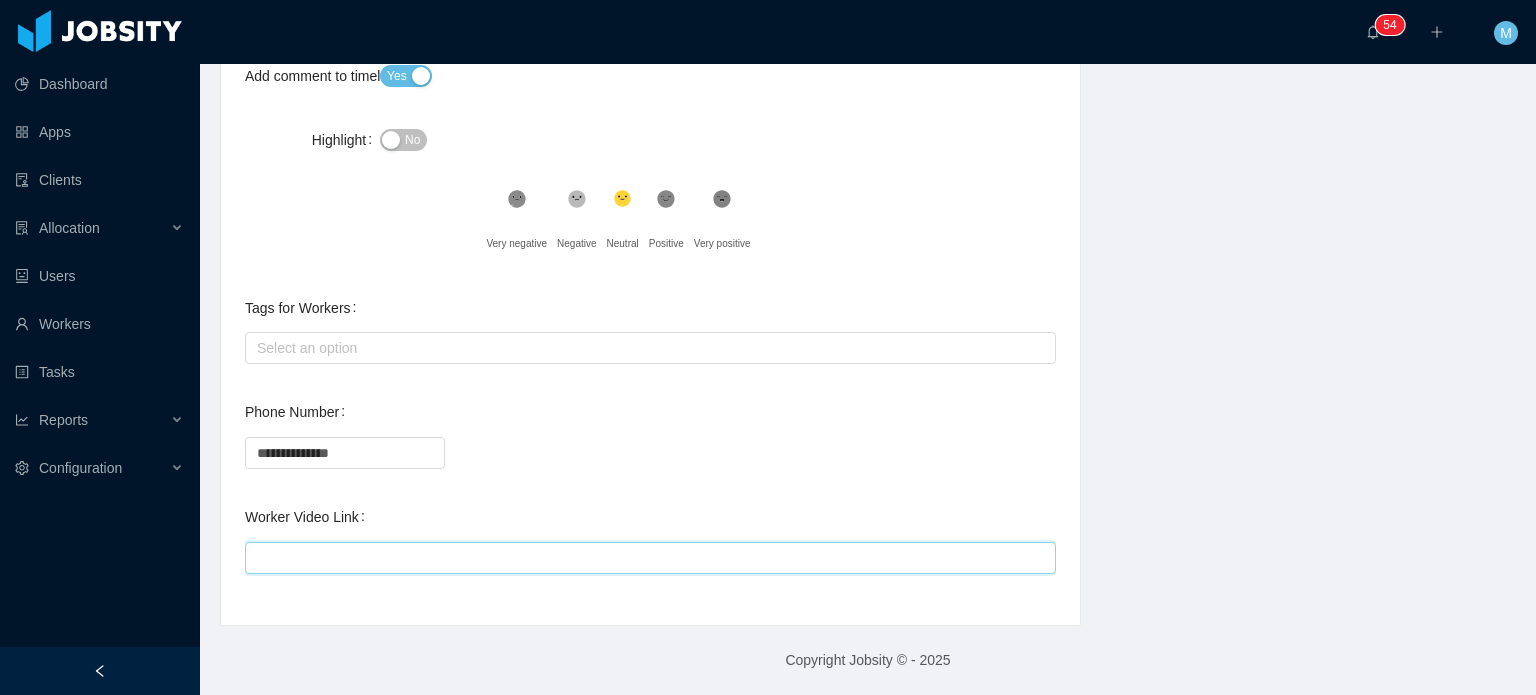 click on "Worker Video Link" at bounding box center [650, 558] 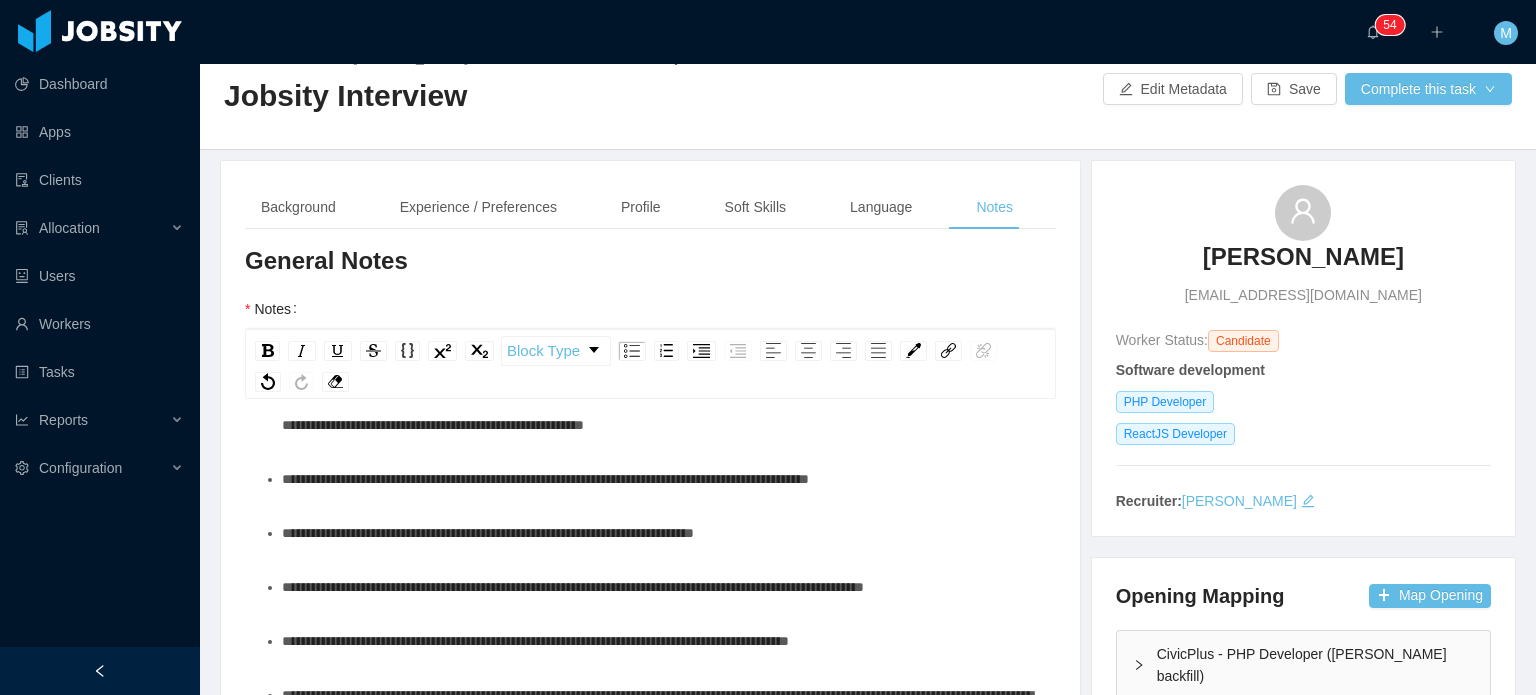 scroll, scrollTop: 0, scrollLeft: 0, axis: both 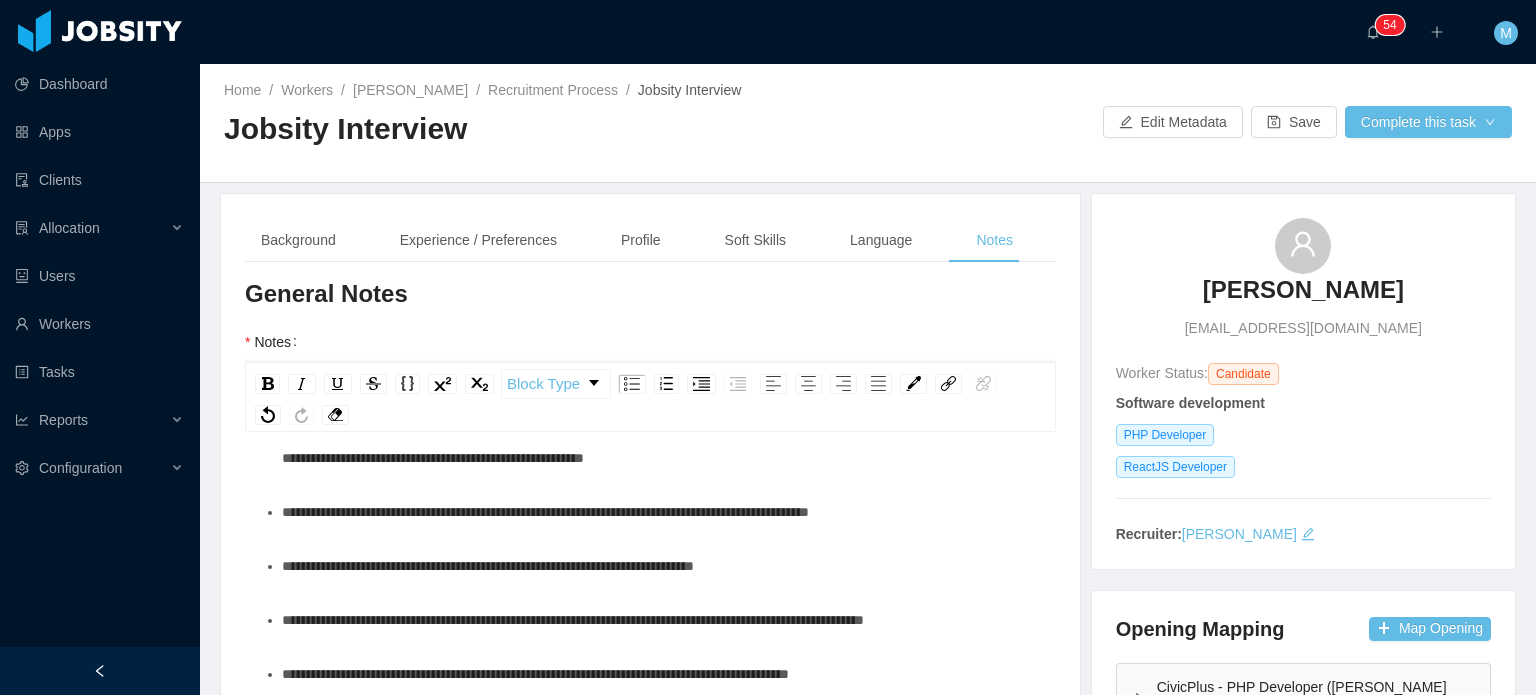 type on "**********" 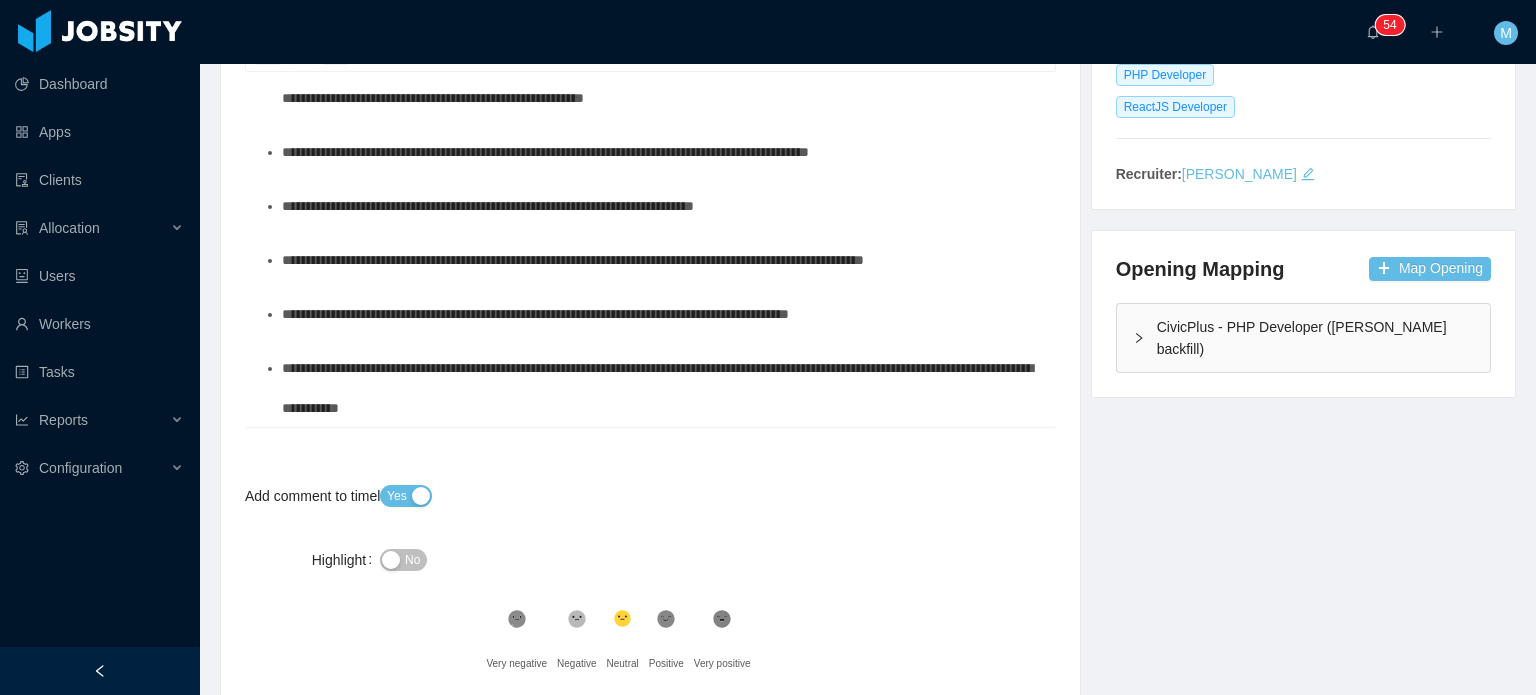 scroll, scrollTop: 0, scrollLeft: 0, axis: both 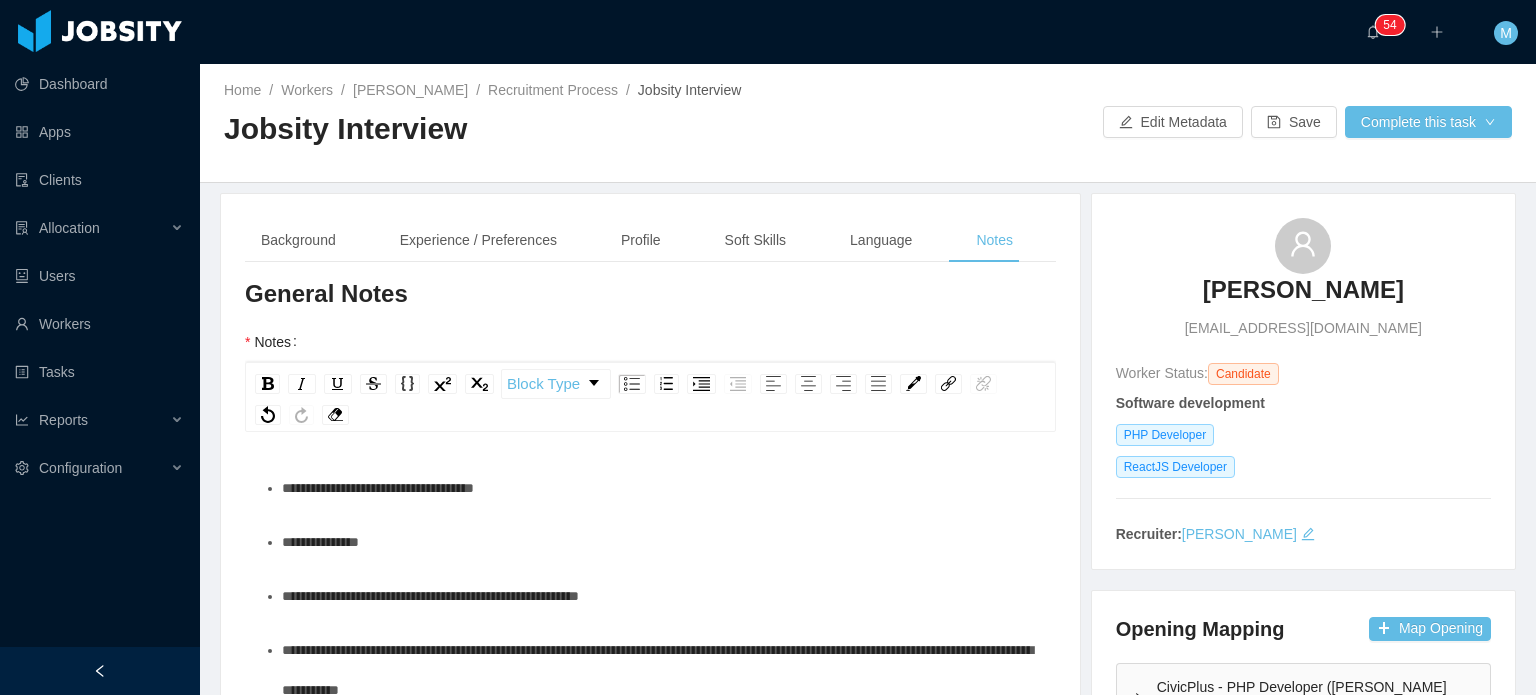 click on "**********" at bounding box center [661, 542] 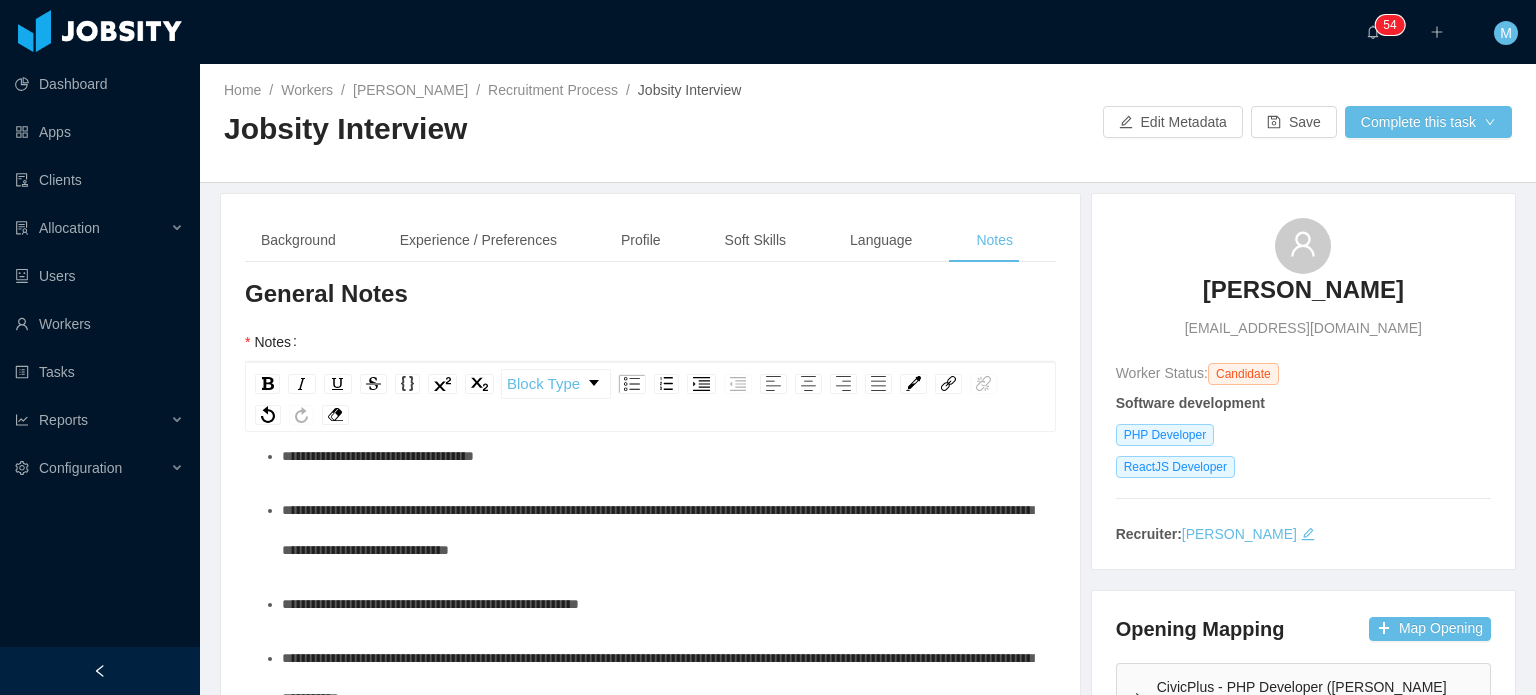 scroll, scrollTop: 34, scrollLeft: 0, axis: vertical 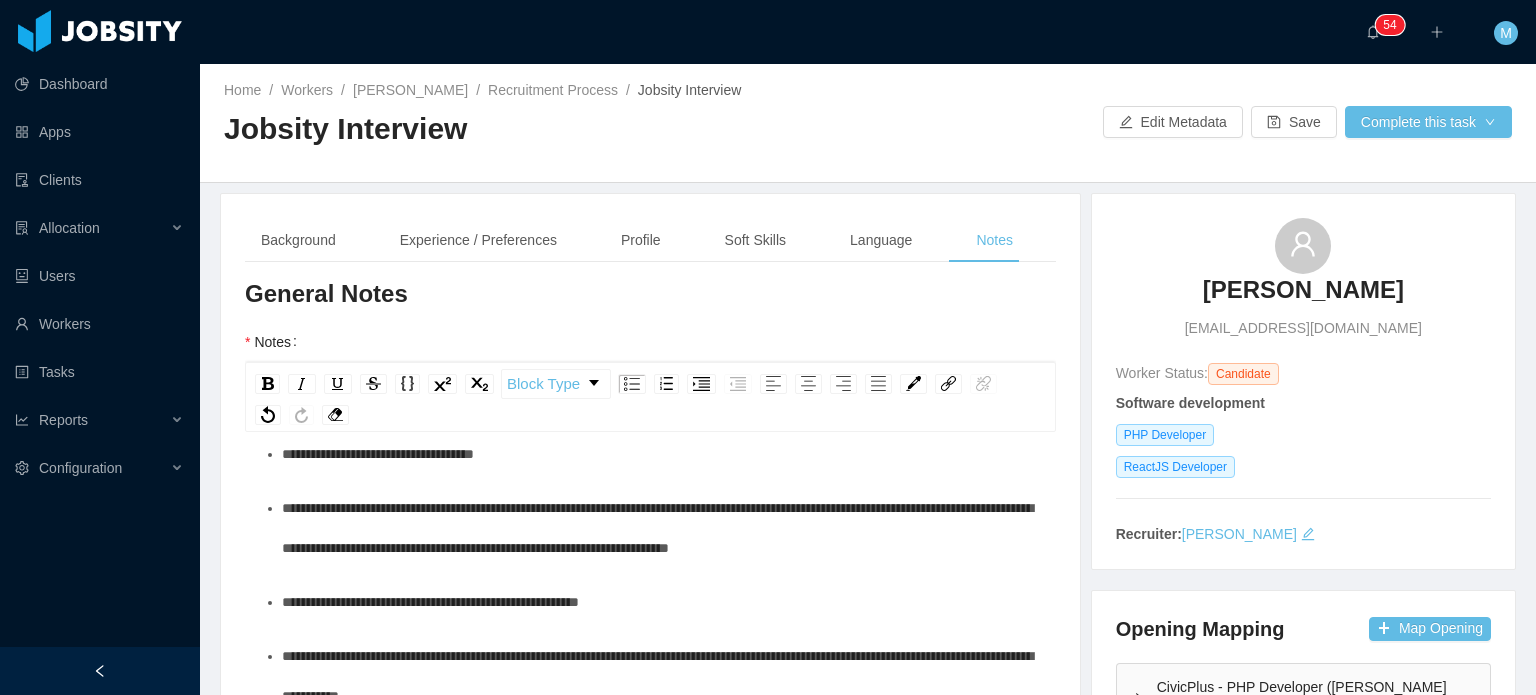 click on "**********" at bounding box center [661, 602] 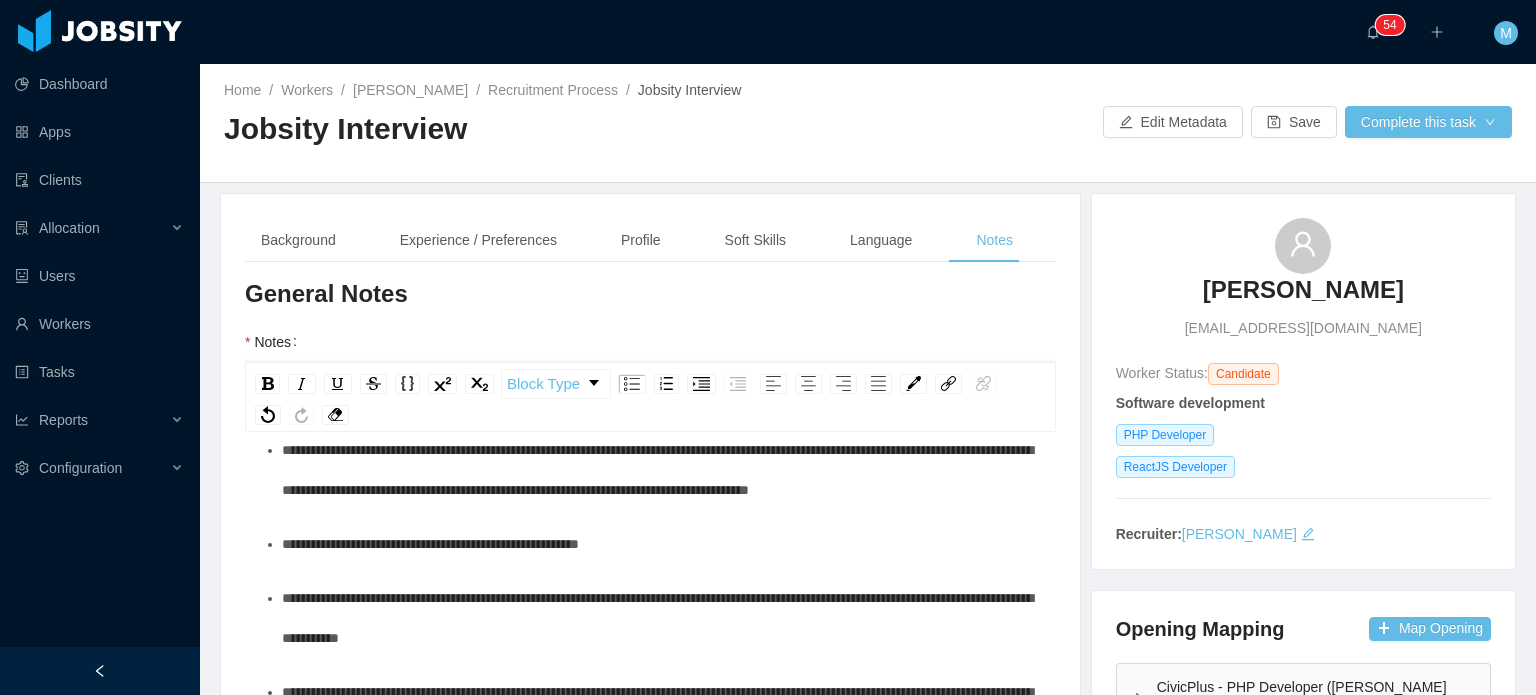 scroll, scrollTop: 91, scrollLeft: 0, axis: vertical 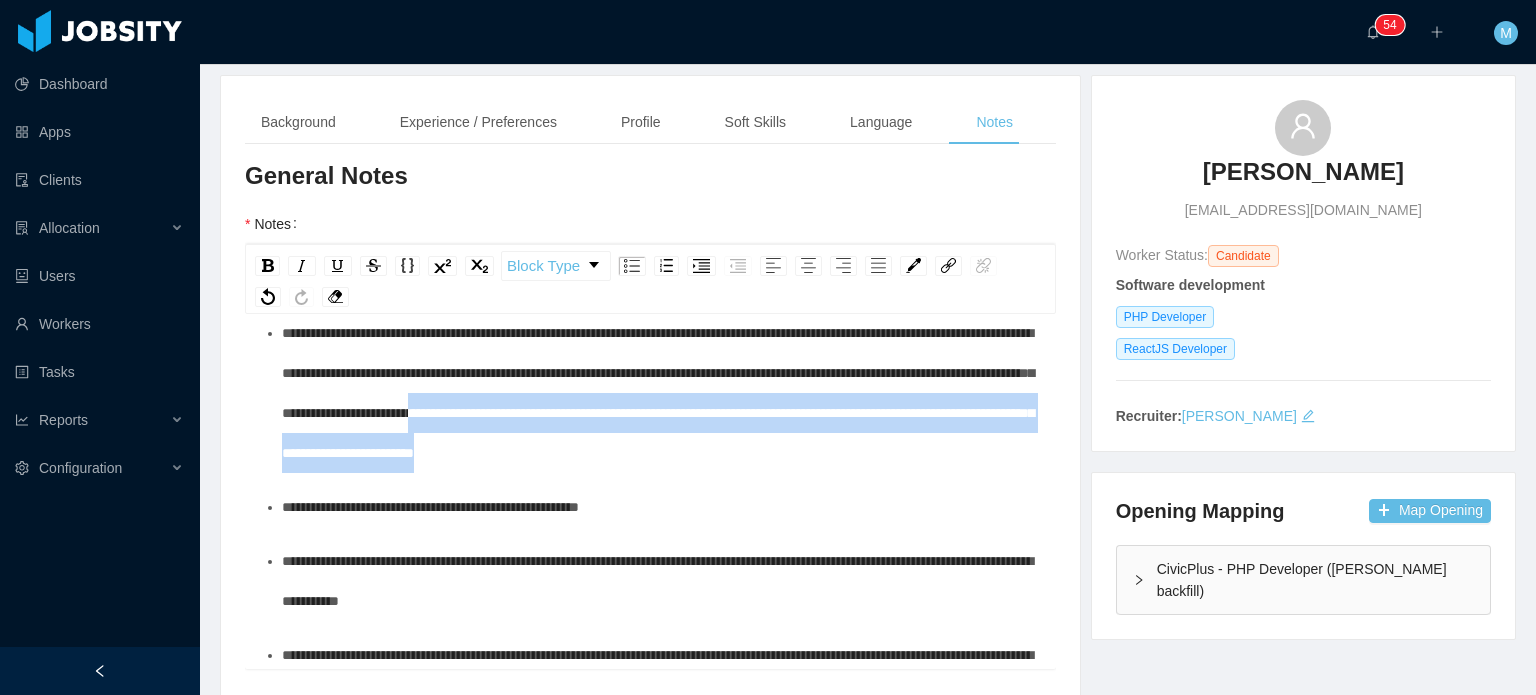 drag, startPoint x: 920, startPoint y: 525, endPoint x: 884, endPoint y: 437, distance: 95.07891 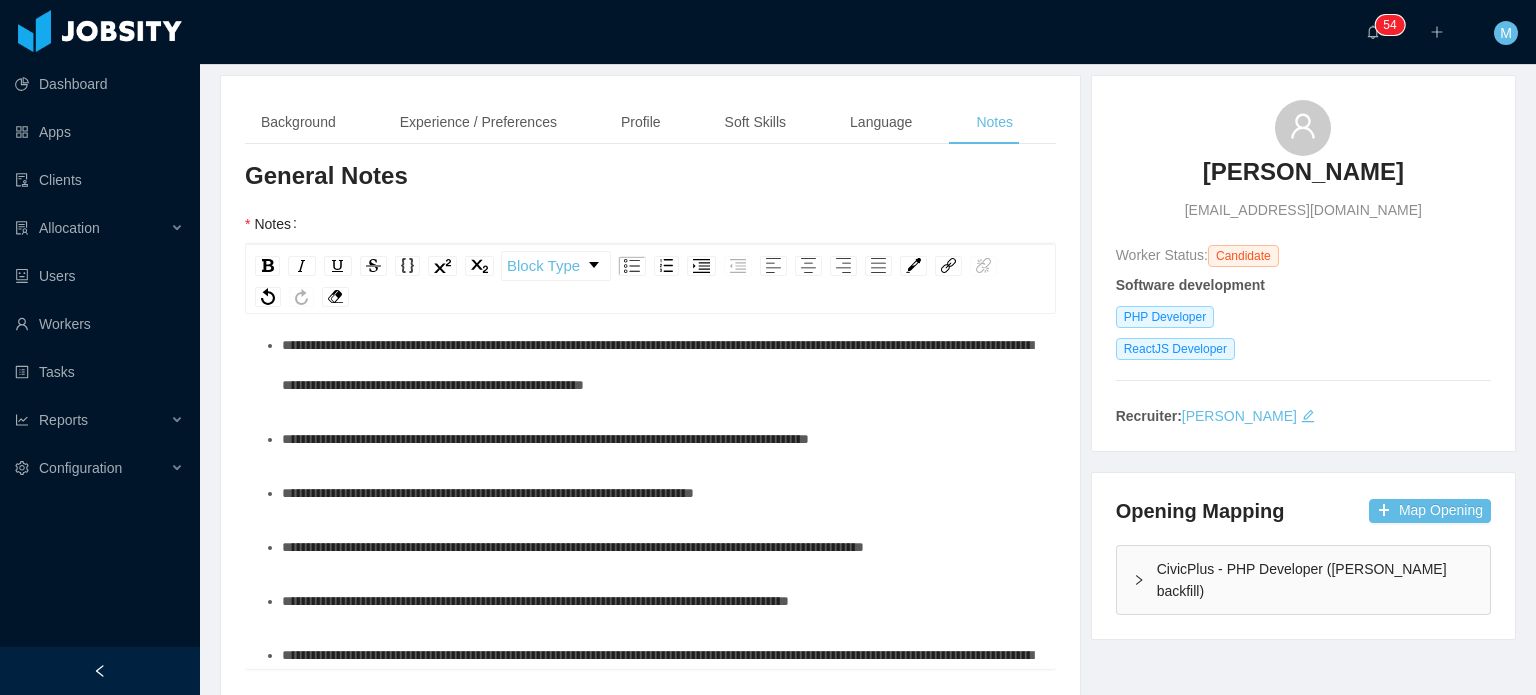 scroll, scrollTop: 862, scrollLeft: 0, axis: vertical 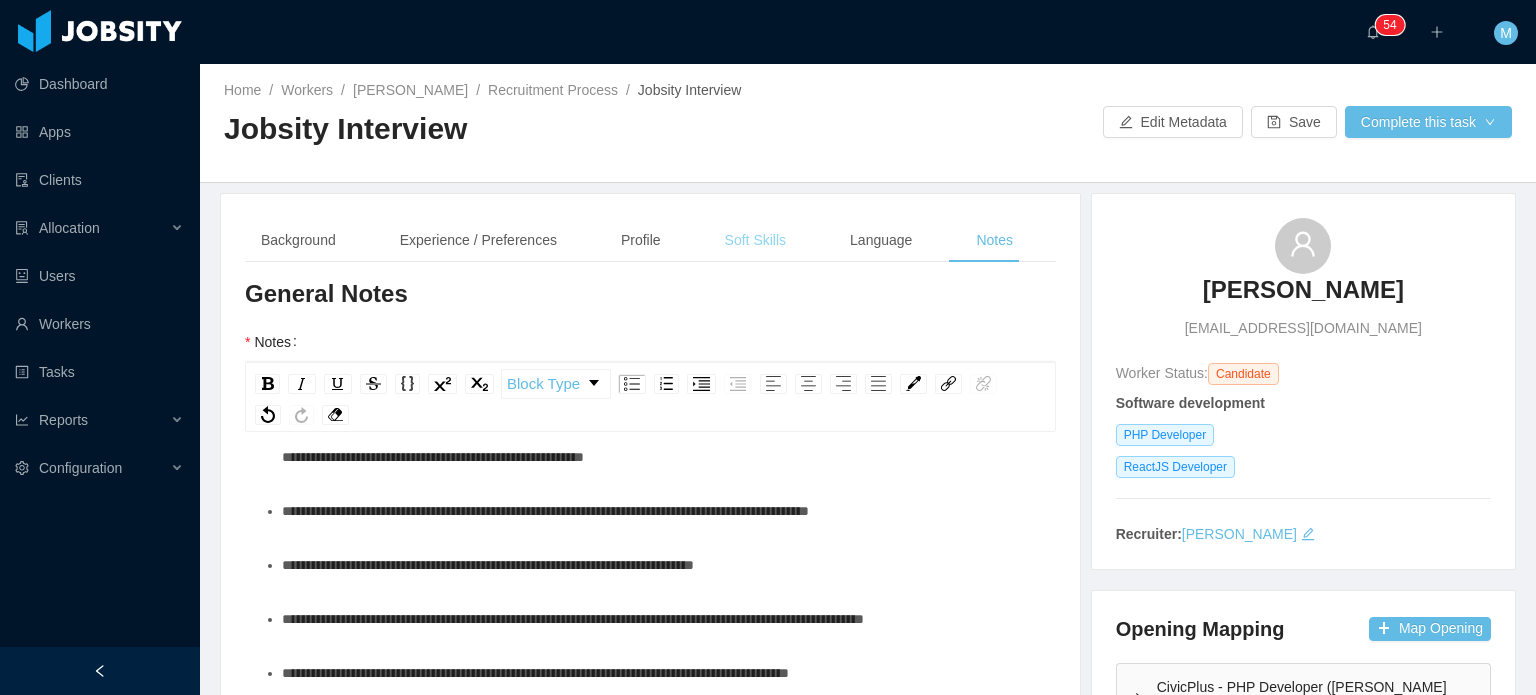 click on "Soft Skills" at bounding box center [755, 240] 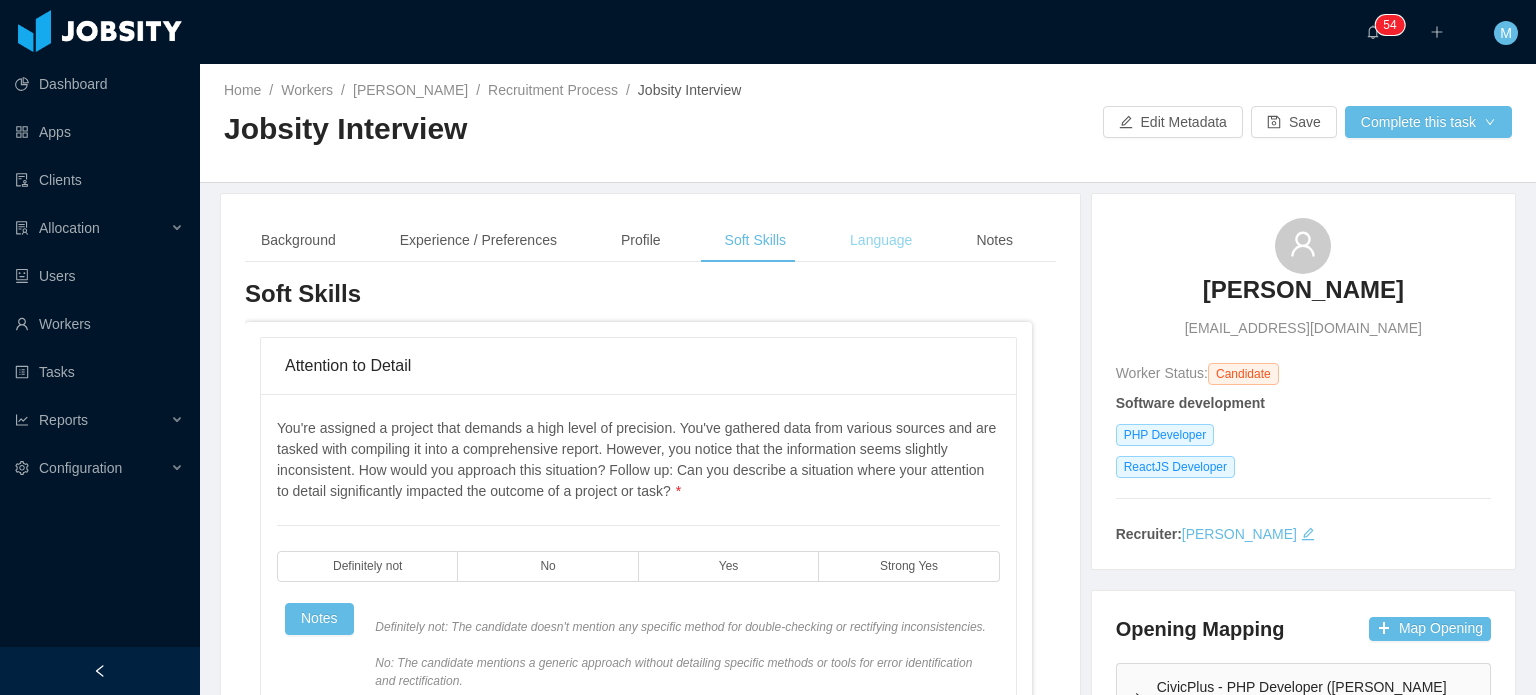click on "Language" at bounding box center (881, 240) 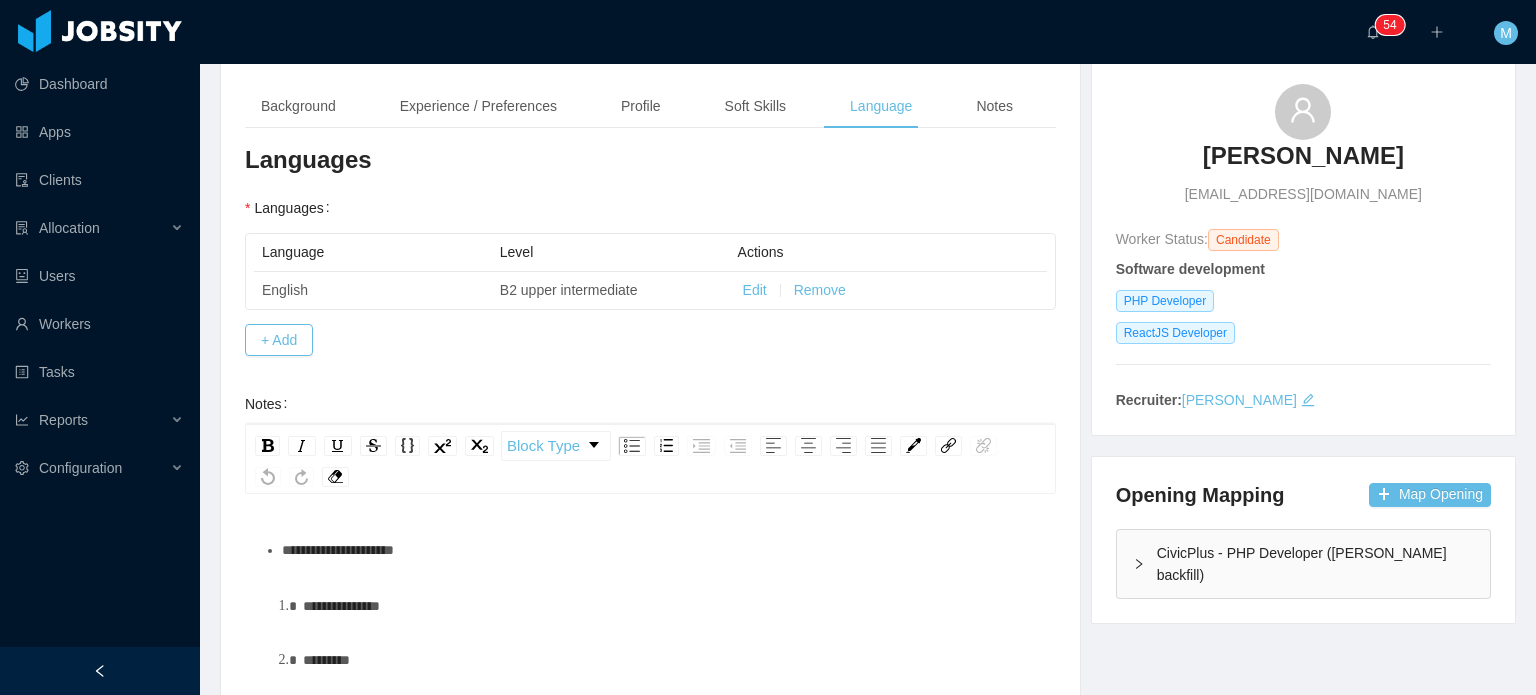 scroll, scrollTop: 400, scrollLeft: 0, axis: vertical 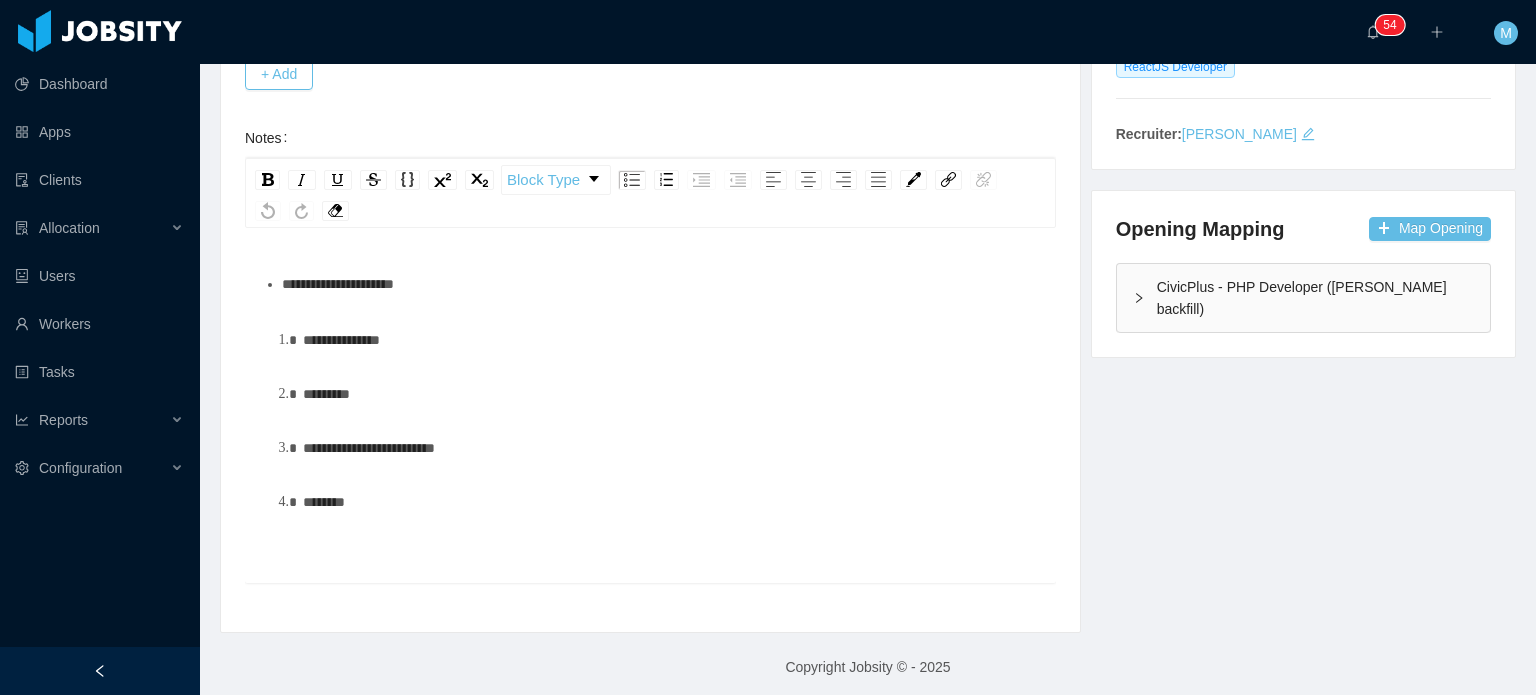 click on "**********" at bounding box center [661, 284] 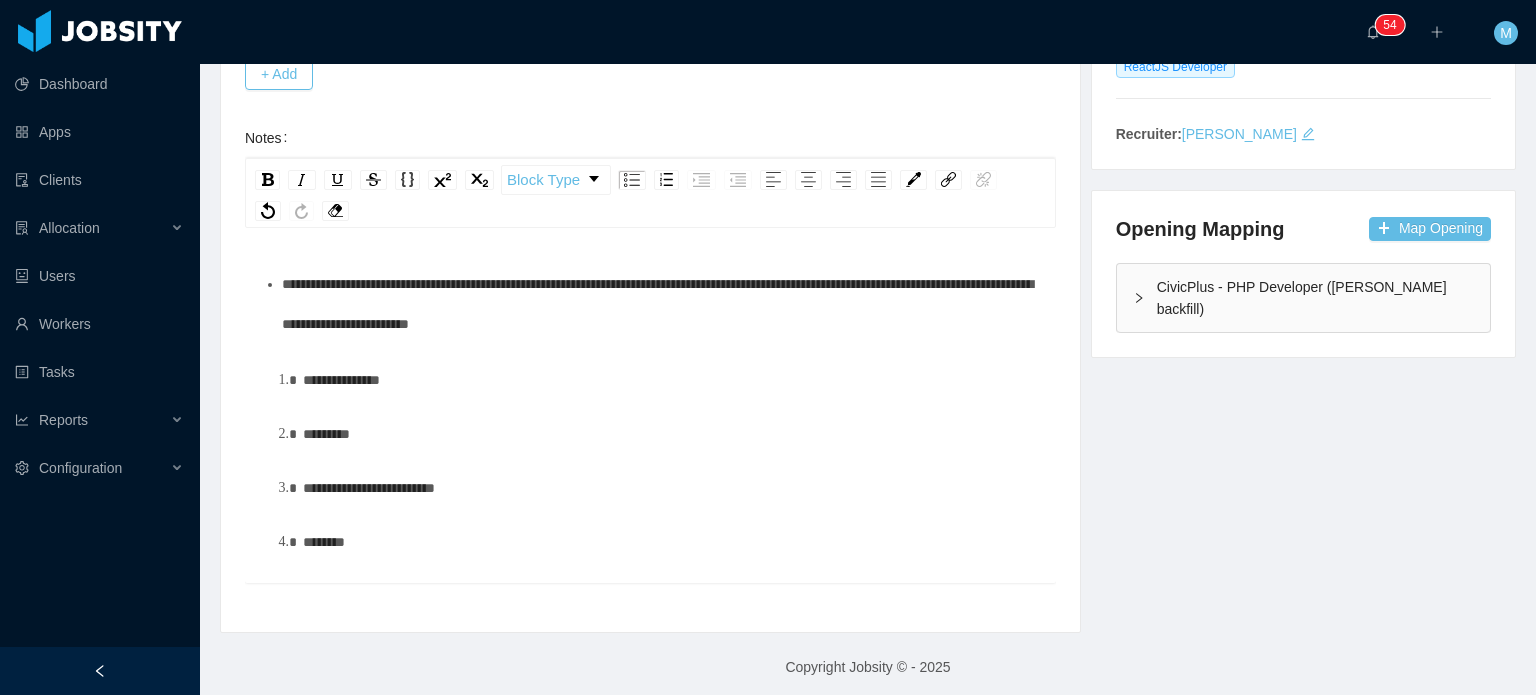 click on "**********" at bounding box center (657, 304) 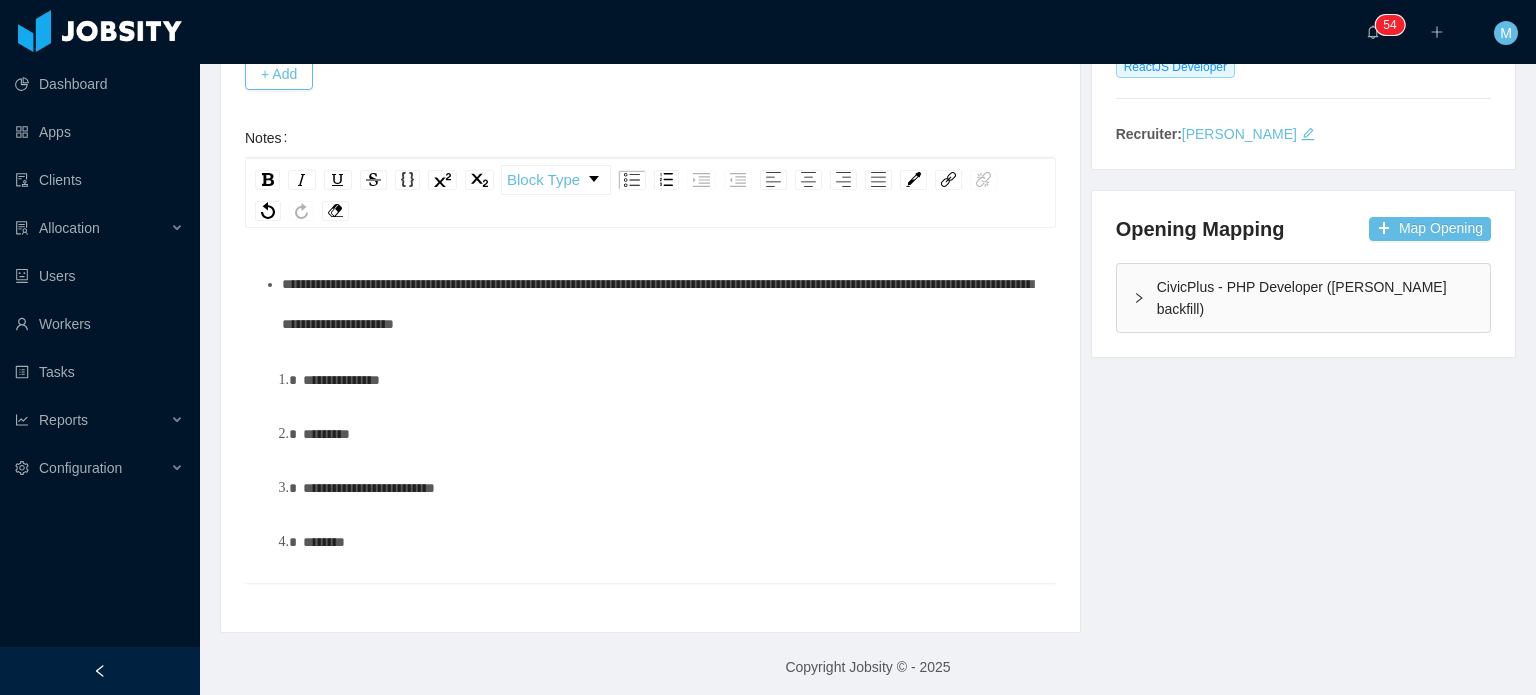 click on "**********" at bounding box center (672, 380) 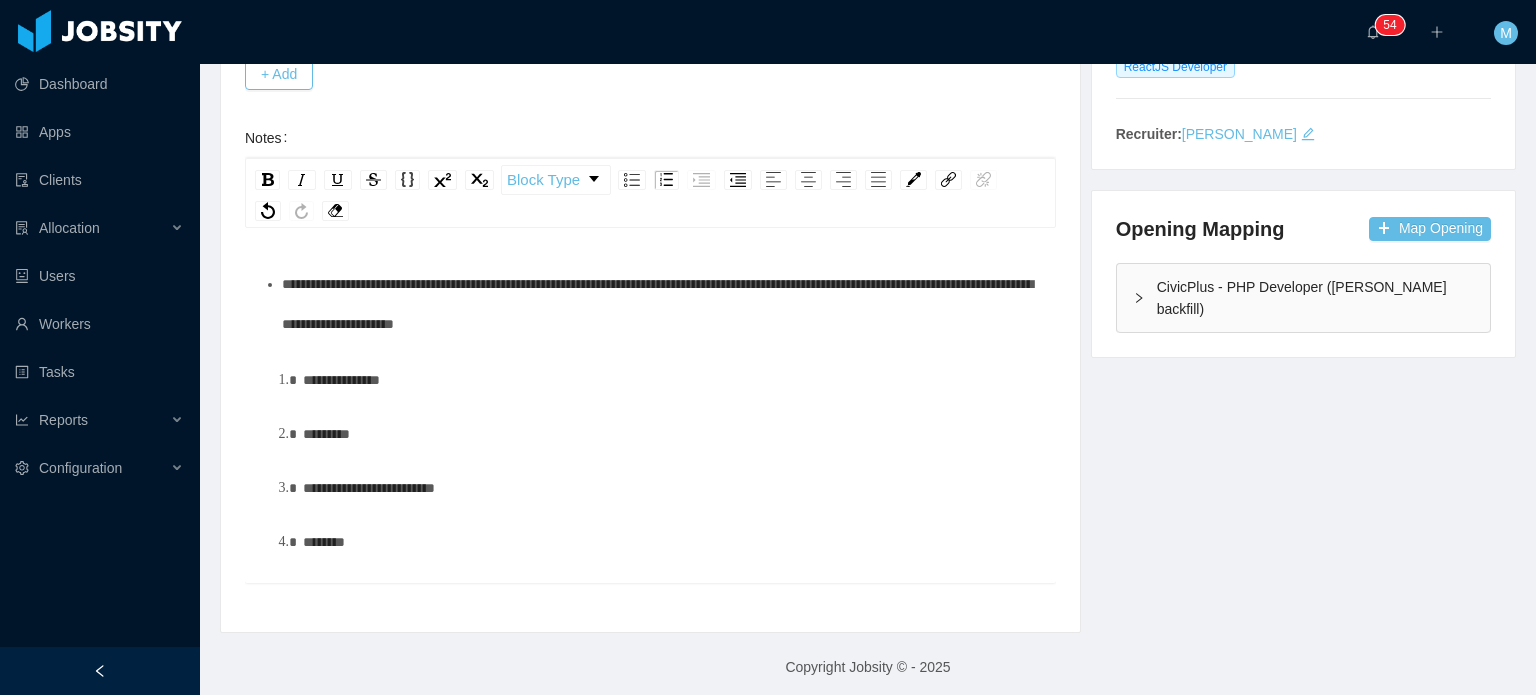type 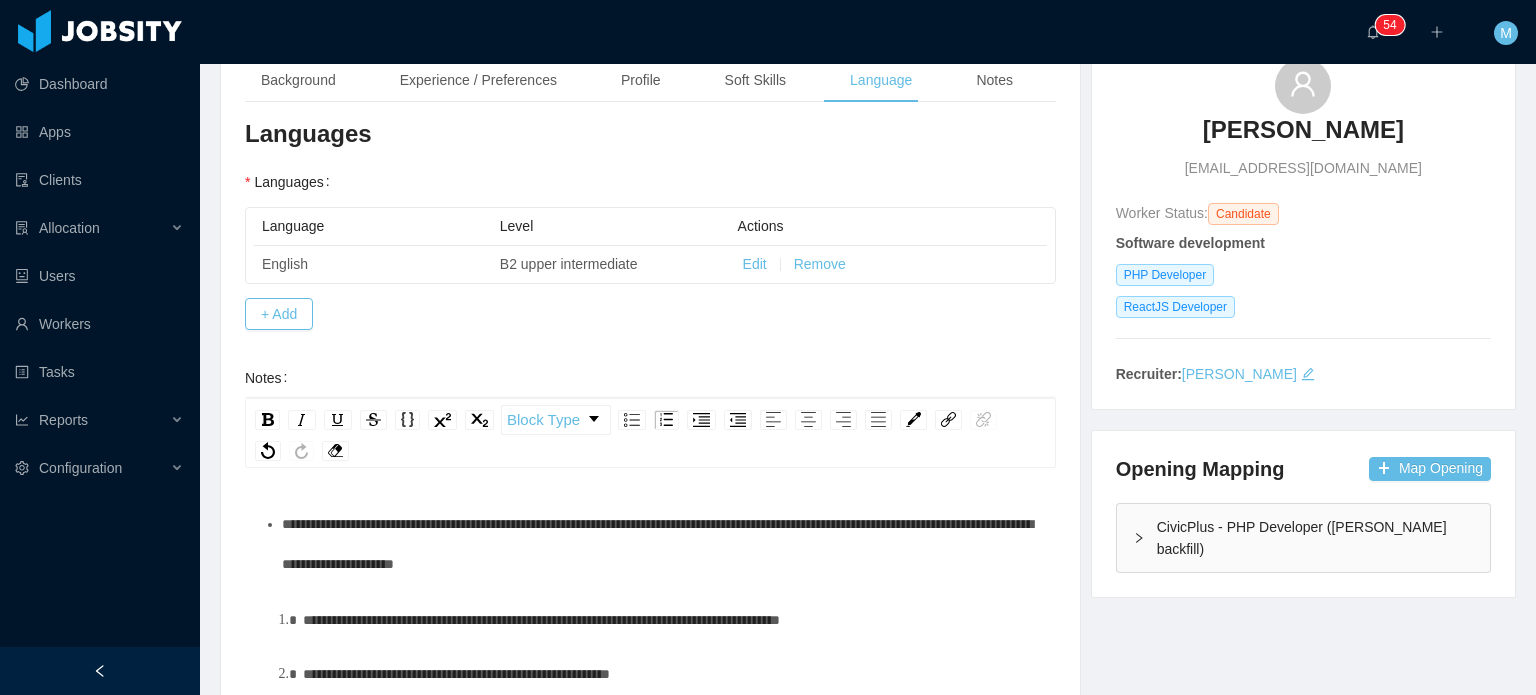 scroll, scrollTop: 27, scrollLeft: 0, axis: vertical 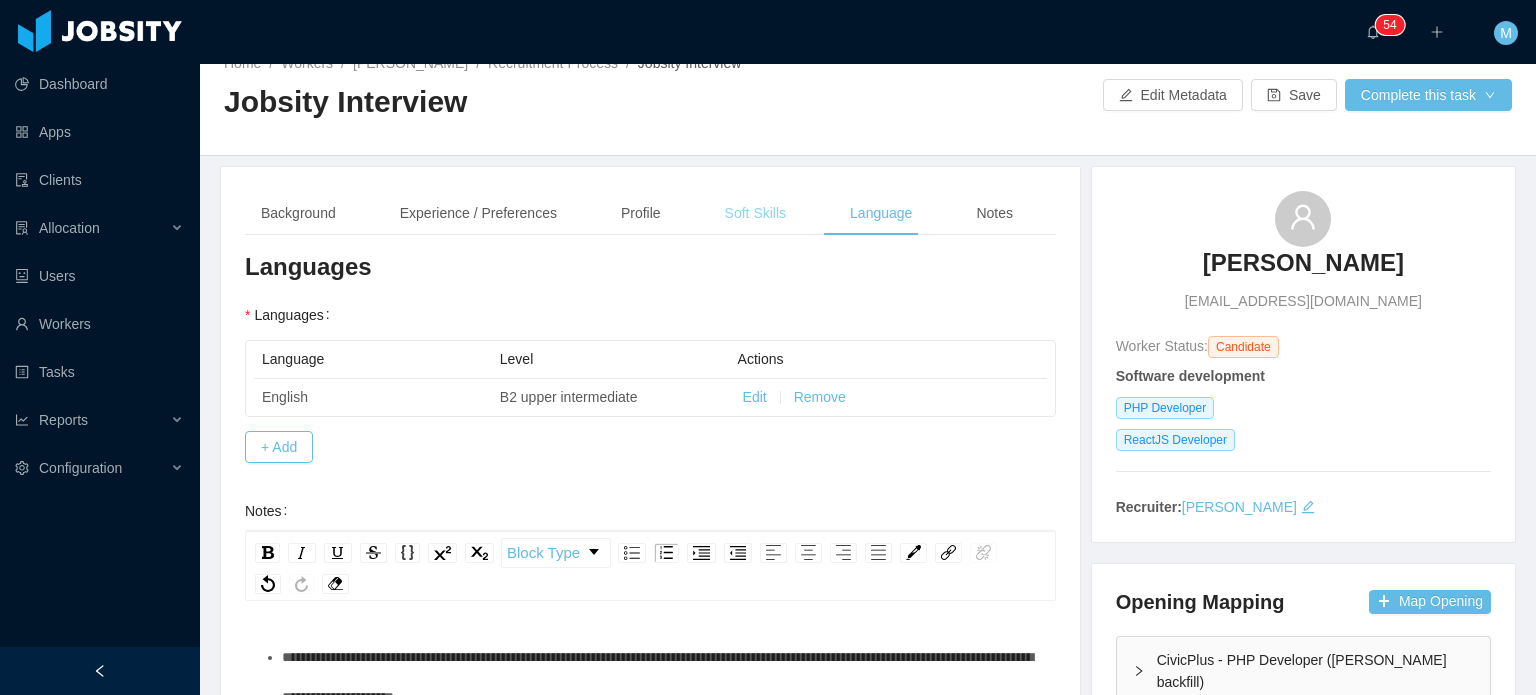 click on "Soft Skills" at bounding box center [755, 213] 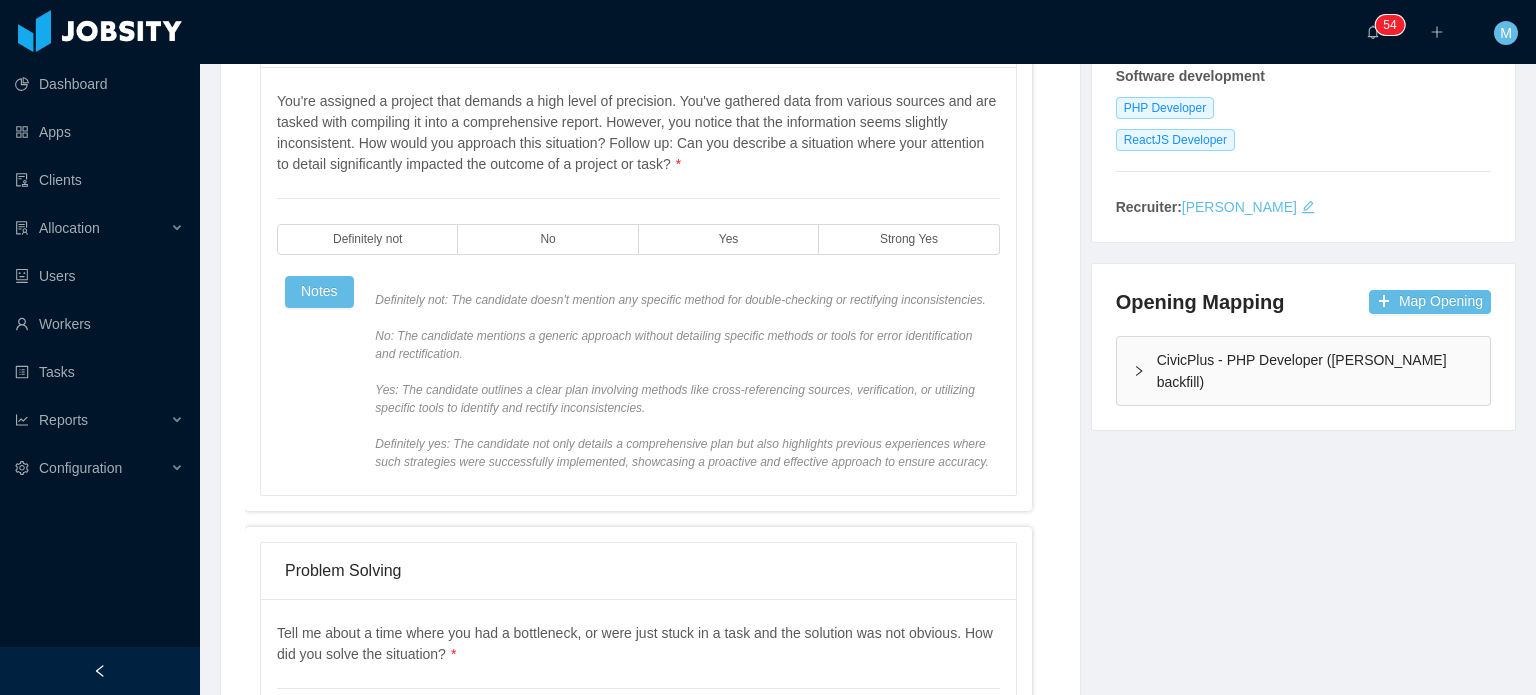 click on "You're assigned a project that demands a high level of precision. You've gathered data from various sources and are tasked with compiling it into a comprehensive report. However, you notice that the information seems slightly inconsistent. How would you approach this situation? Follow up: Can you describe a situation where your attention to detail significantly impacted the outcome of a project or task? * Definitely not No Yes Strong Yes Notes" at bounding box center (638, 281) 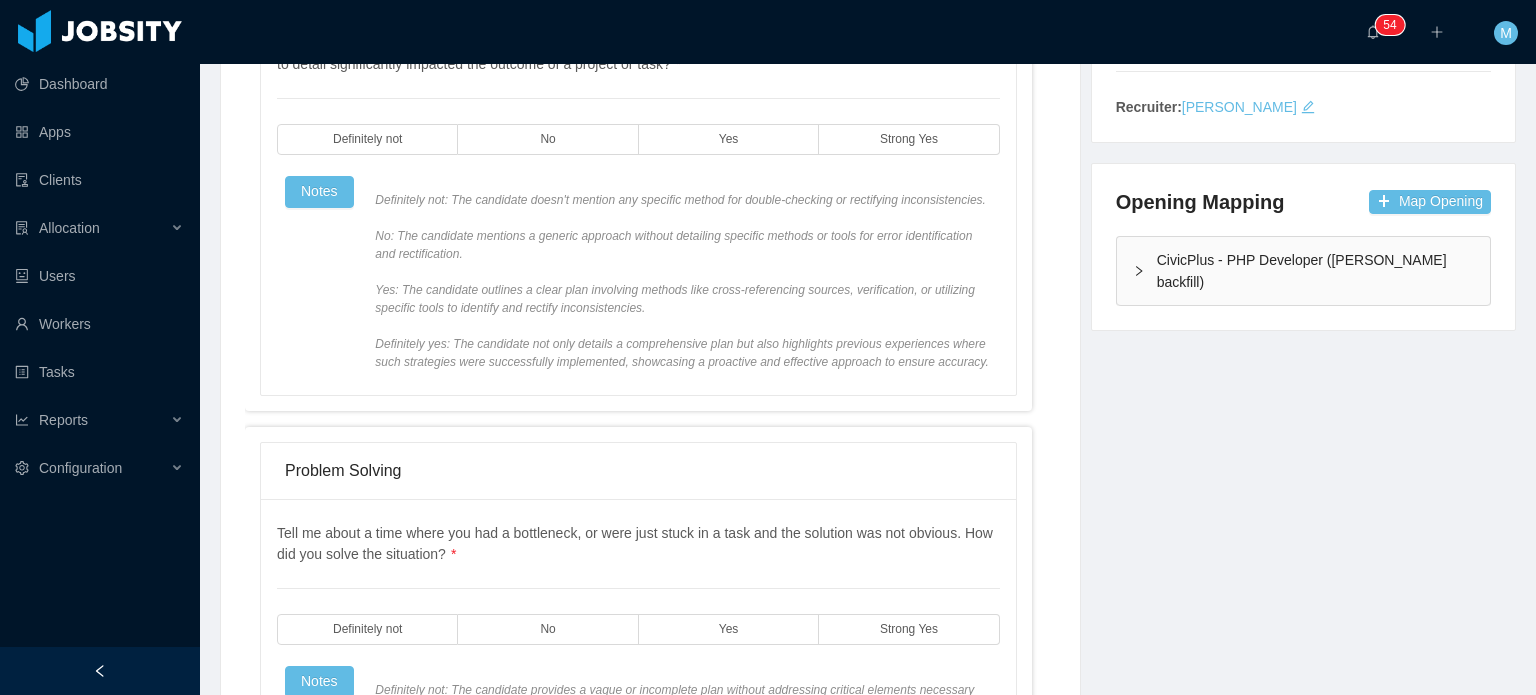 click on "You're assigned a project that demands a high level of precision. You've gathered data from various sources and are tasked with compiling it into a comprehensive report. However, you notice that the information seems slightly inconsistent. How would you approach this situation? Follow up: Can you describe a situation where your attention to detail significantly impacted the outcome of a project or task? * Definitely not No Yes Strong Yes Notes" at bounding box center (638, 181) 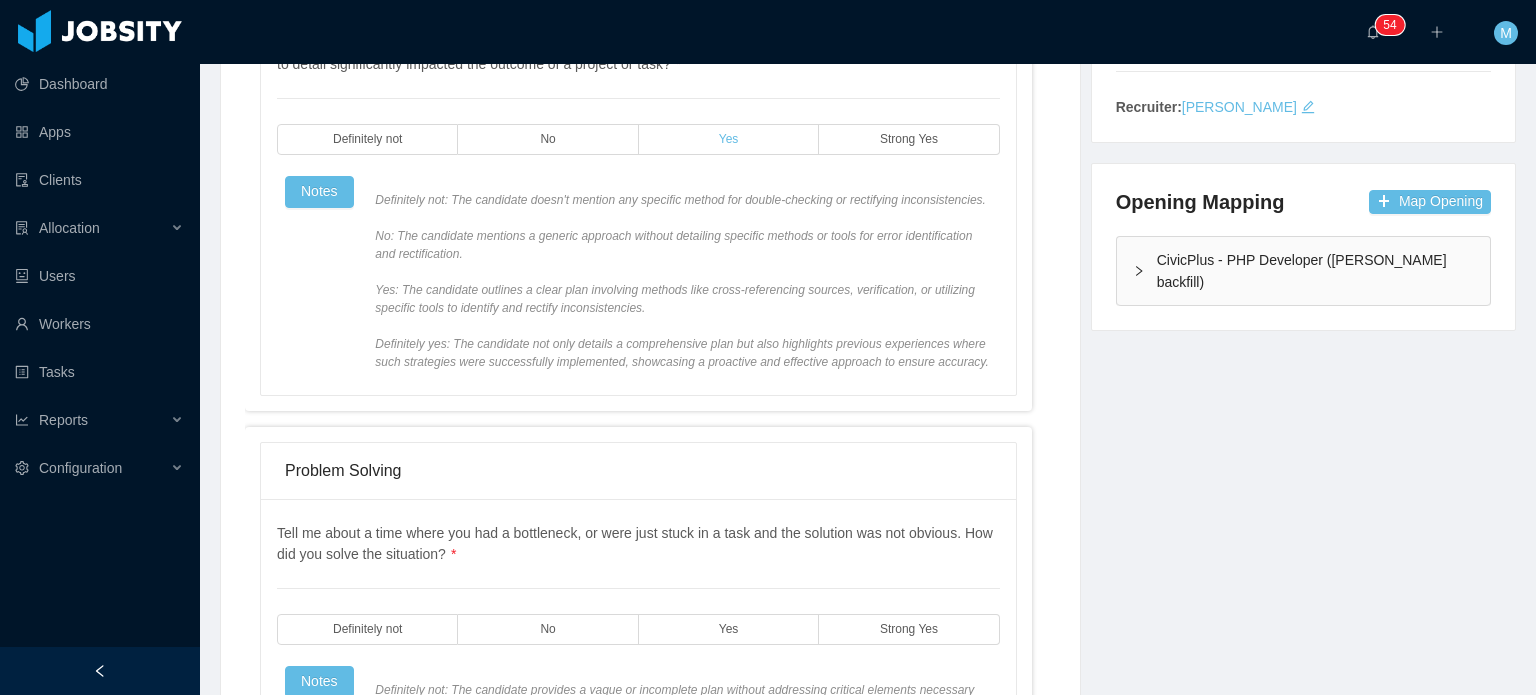 click on "Yes" at bounding box center [729, 139] 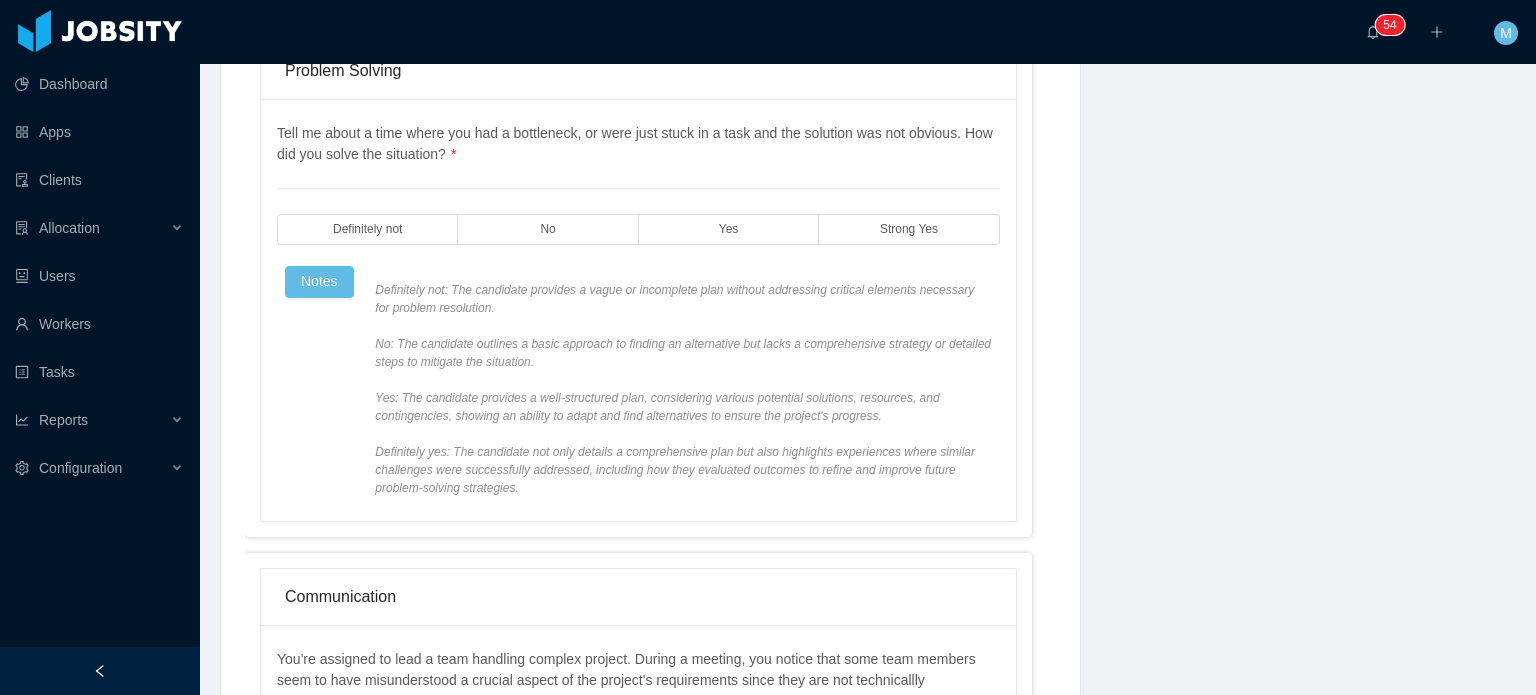 click on "Tell me about a time where you had a bottleneck, or were just stuck in a task and the solution was not obvious. How did you solve the situation? * Definitely not No Yes Strong Yes Notes Definitely not: The candidate provides a vague or incomplete plan without addressing critical elements necessary for problem resolution.
No: The candidate outlines a basic approach to finding an alternative but lacks a comprehensive strategy or detailed steps to mitigate the situation.
Yes: The candidate provides a well-structured plan, considering various potential solutions, resources, and contingencies, showing an ability to adapt and find alternatives to ensure the project's progress.
Definitely yes: The candidate not only details a comprehensive plan but also highlights experiences where similar challenges were successfully addressed, including how they evaluated outcomes to refine and improve future problem-solving strategies." at bounding box center (638, 310) 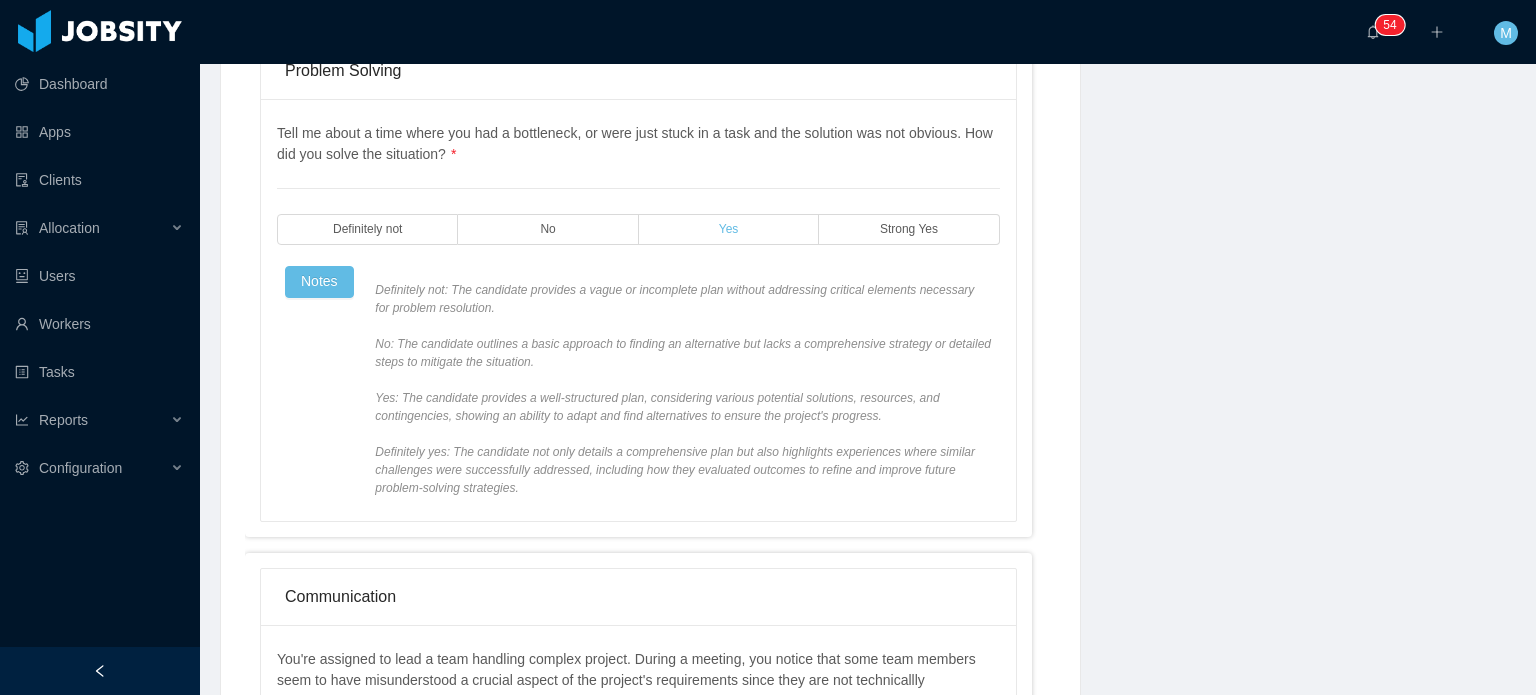 click on "Yes" at bounding box center (729, 229) 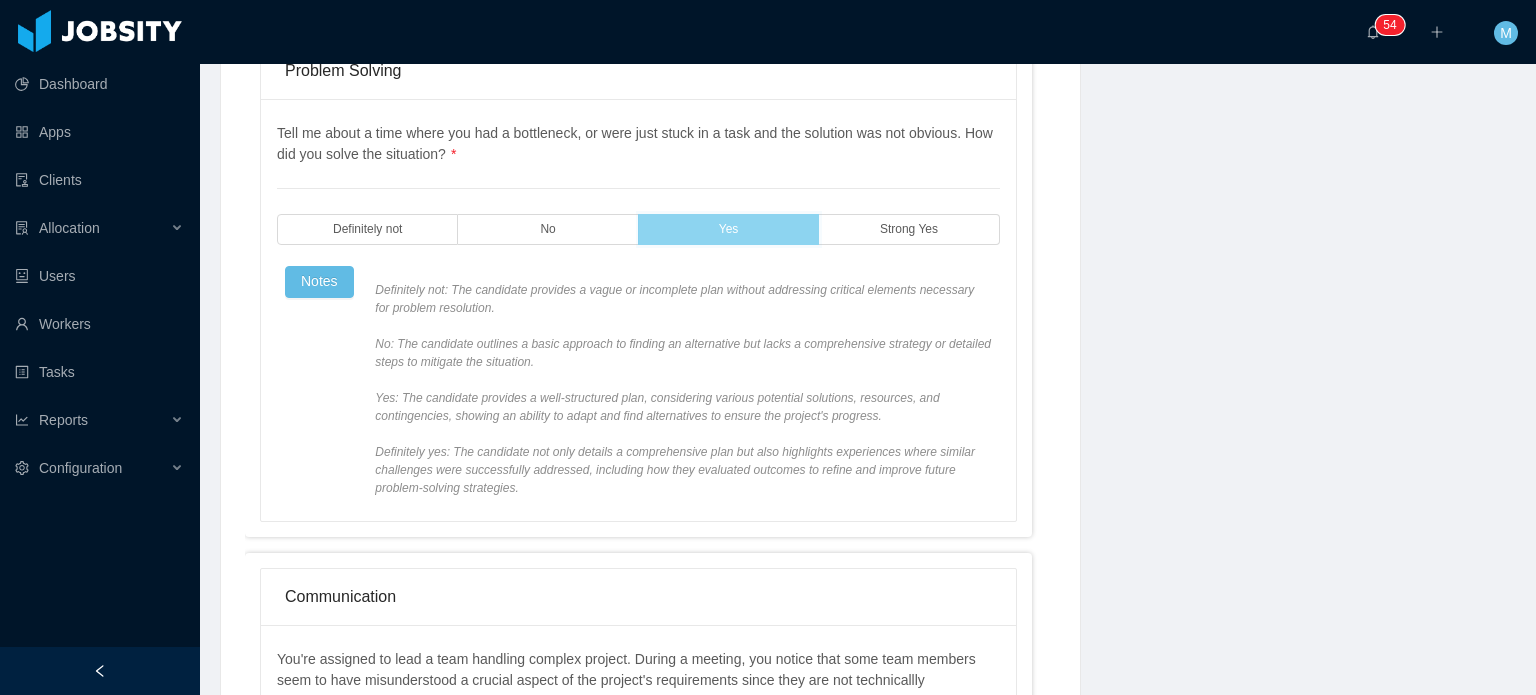 scroll, scrollTop: 1227, scrollLeft: 0, axis: vertical 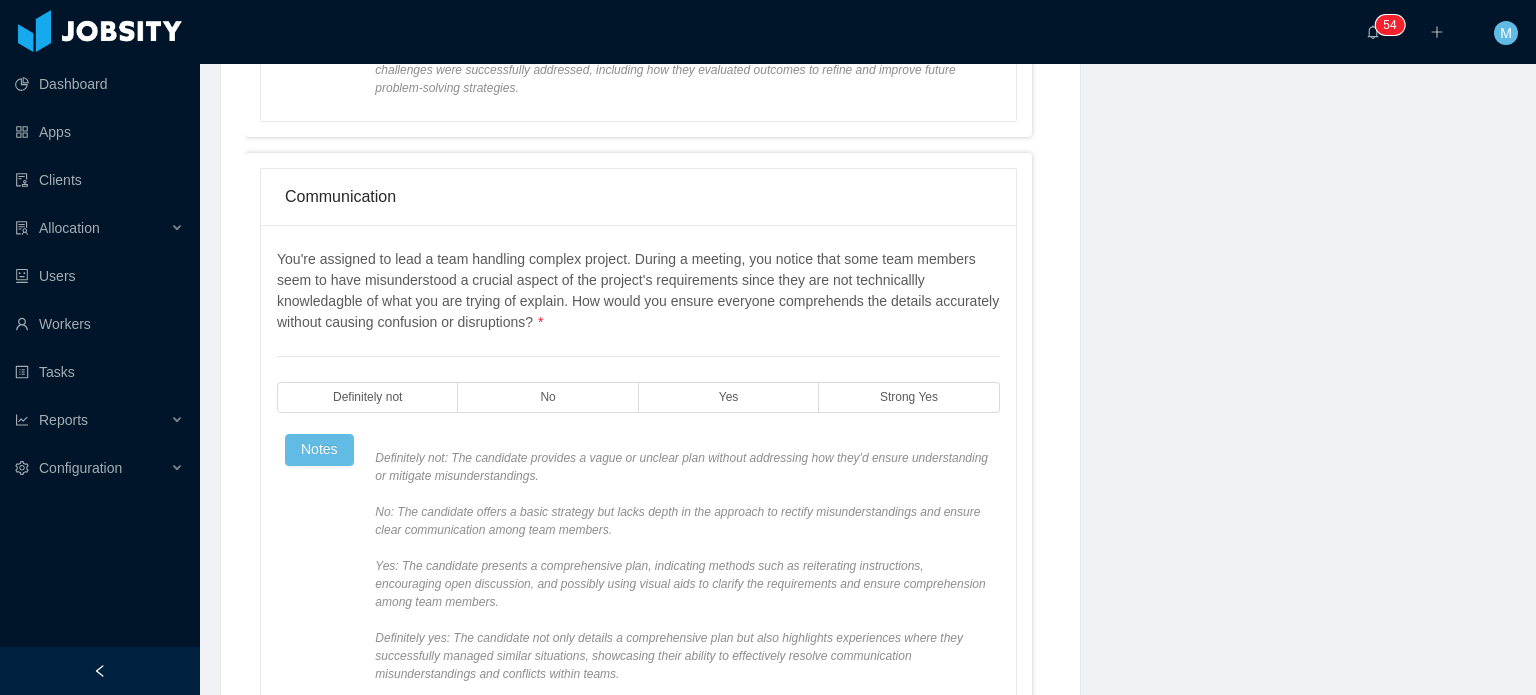 click on "You're assigned to lead a team handling complex project. During a meeting, you notice that some team members seem to have misunderstood a crucial aspect of the project's requirements since they are not technicallly knowledagble of what you are trying of explain. How would you ensure everyone comprehends the details accurately without causing confusion or disruptions? * Definitely not No Yes Strong Yes Notes" at bounding box center [638, 466] 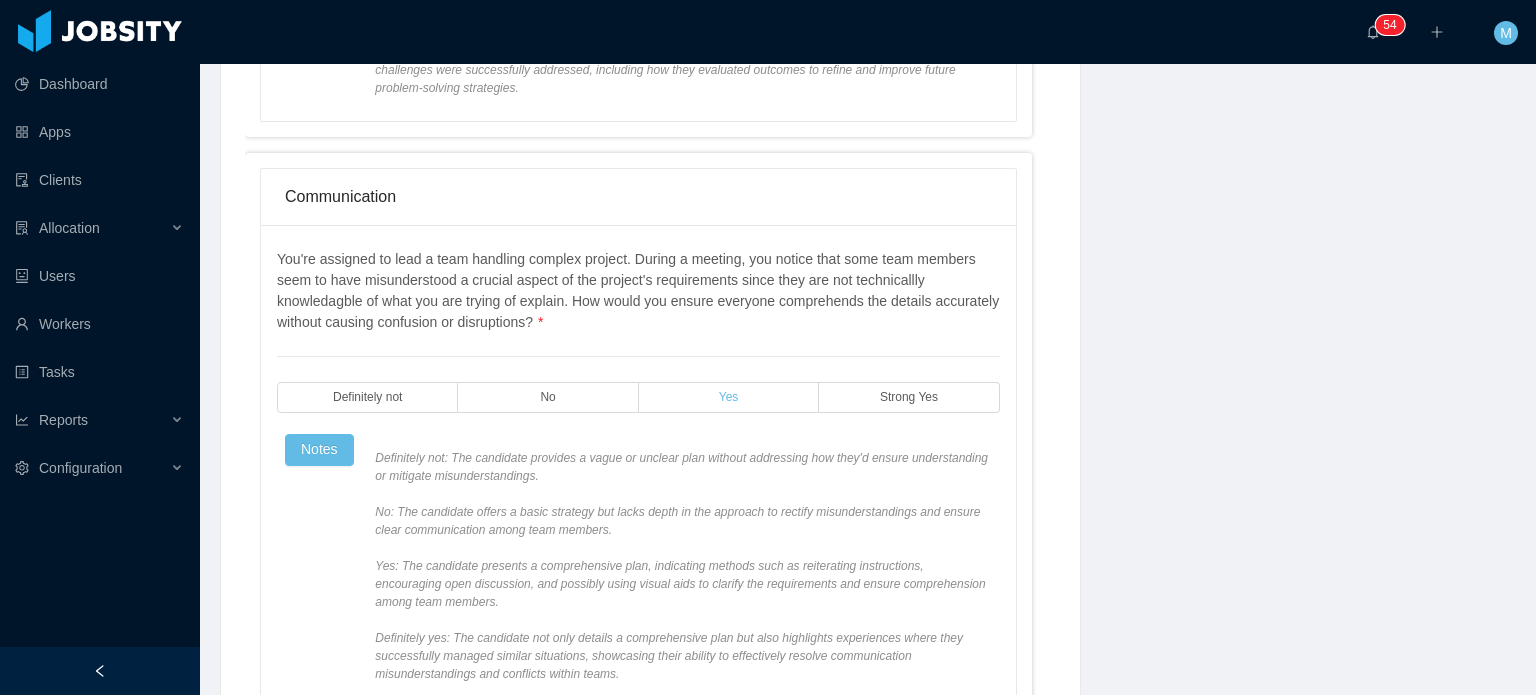click on "Yes" at bounding box center [729, 397] 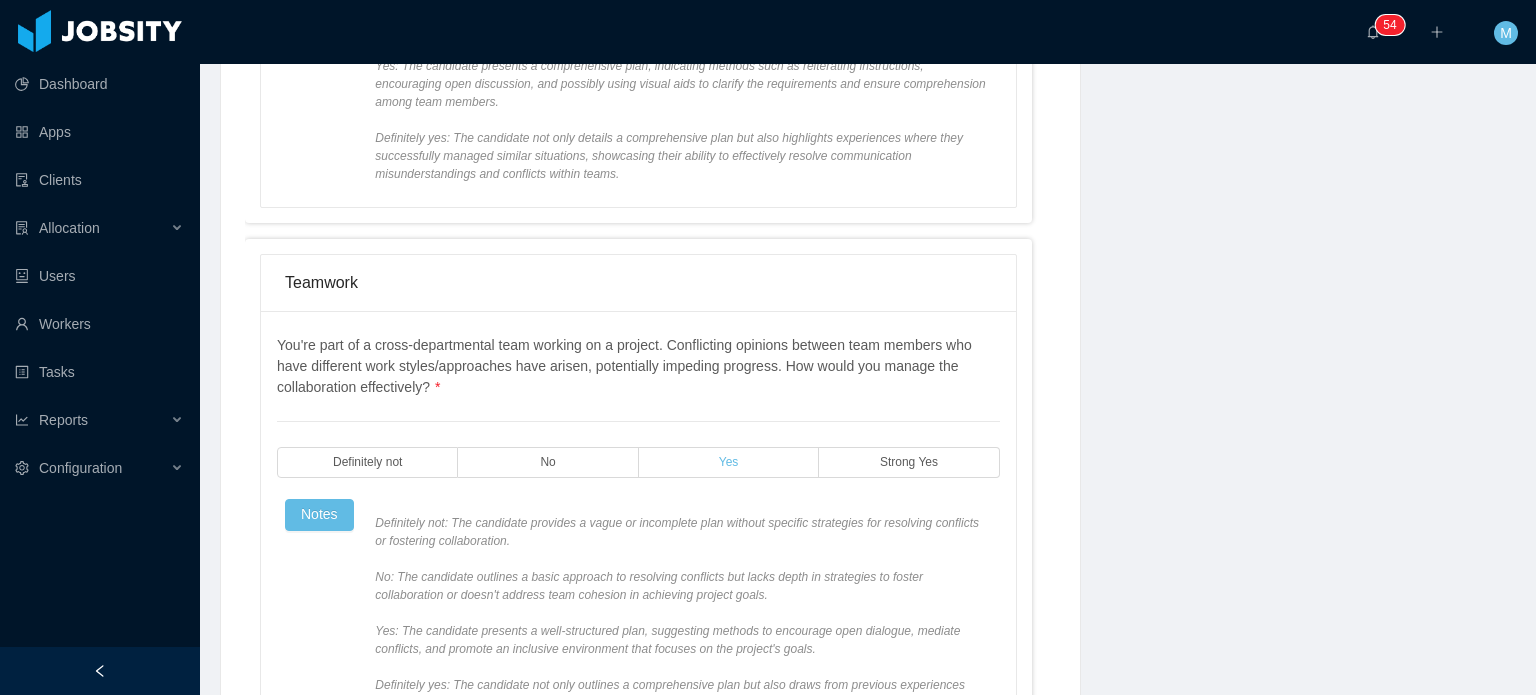 click on "Yes" at bounding box center [729, 462] 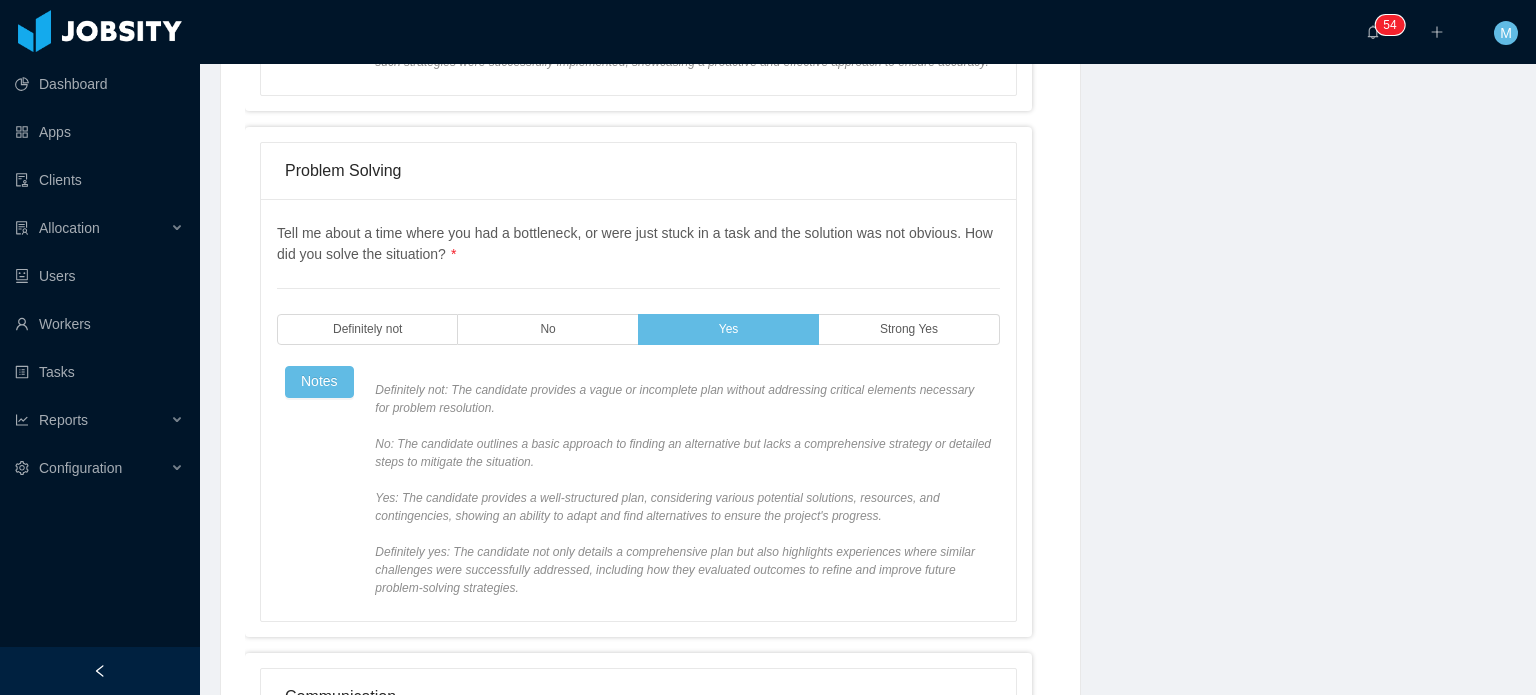 scroll, scrollTop: 0, scrollLeft: 0, axis: both 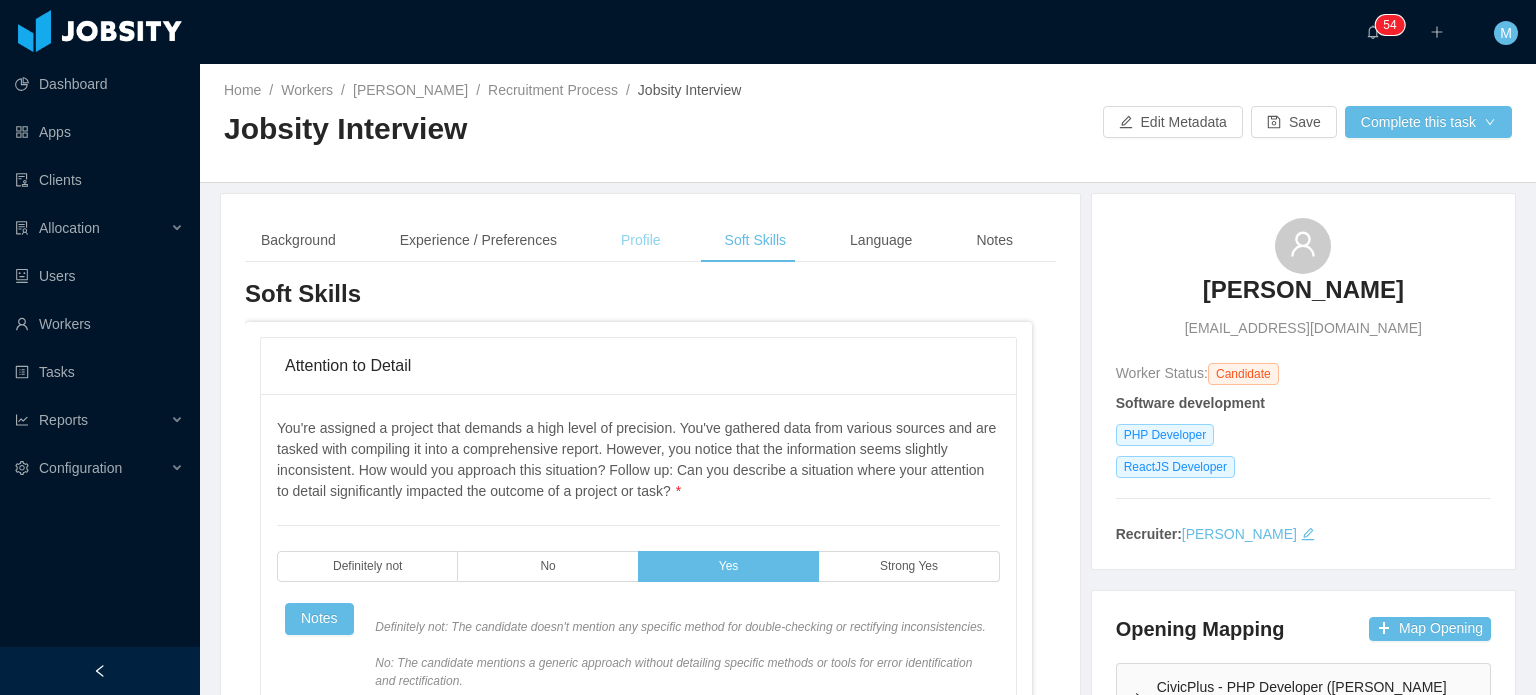 click on "Profile" at bounding box center (641, 240) 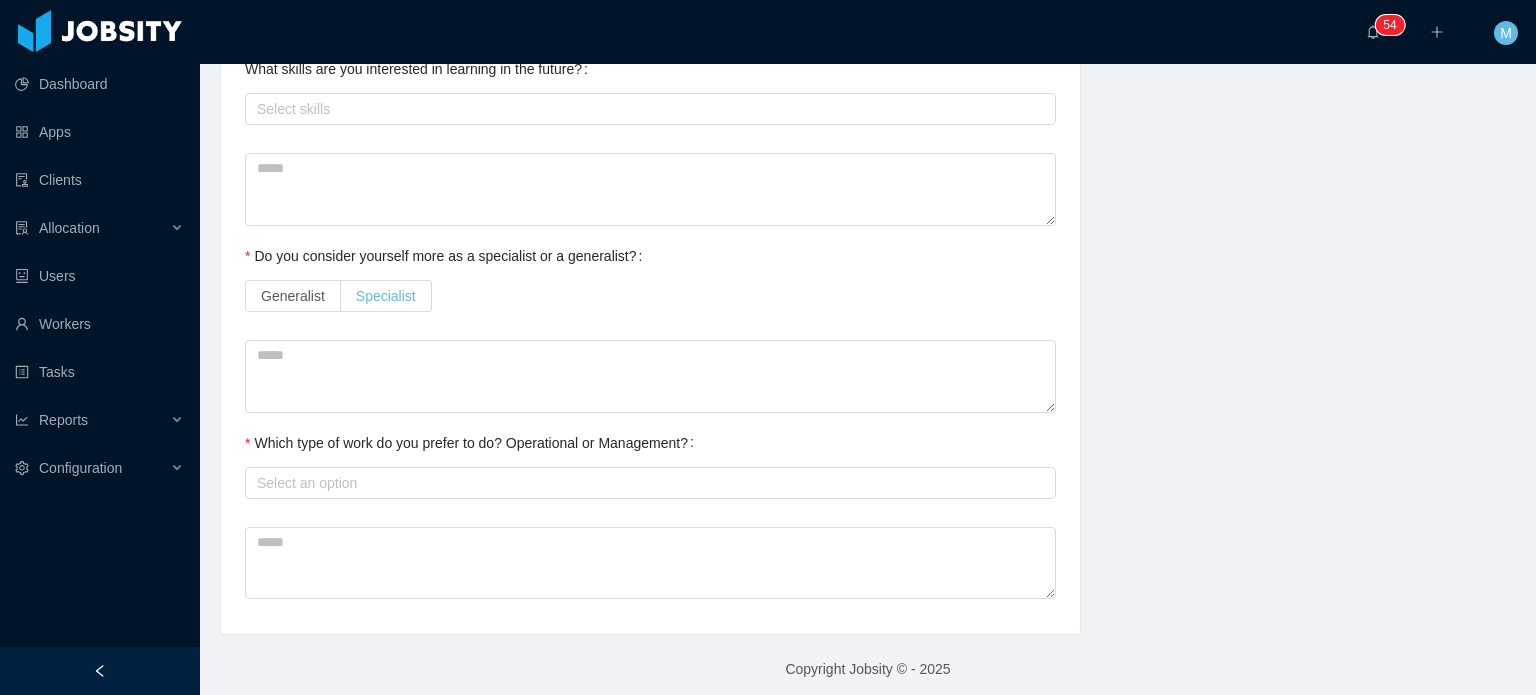 click on "Specialist" at bounding box center (386, 296) 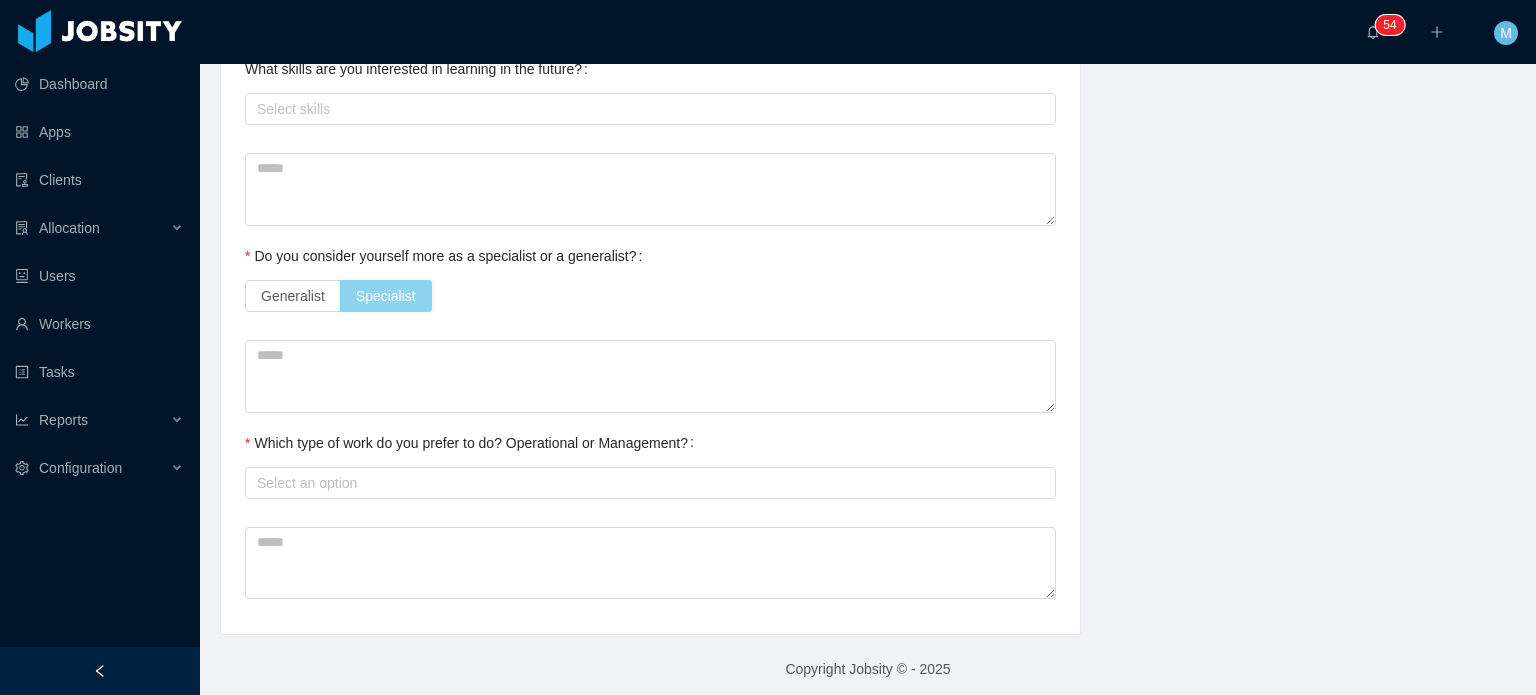 scroll, scrollTop: 1028, scrollLeft: 0, axis: vertical 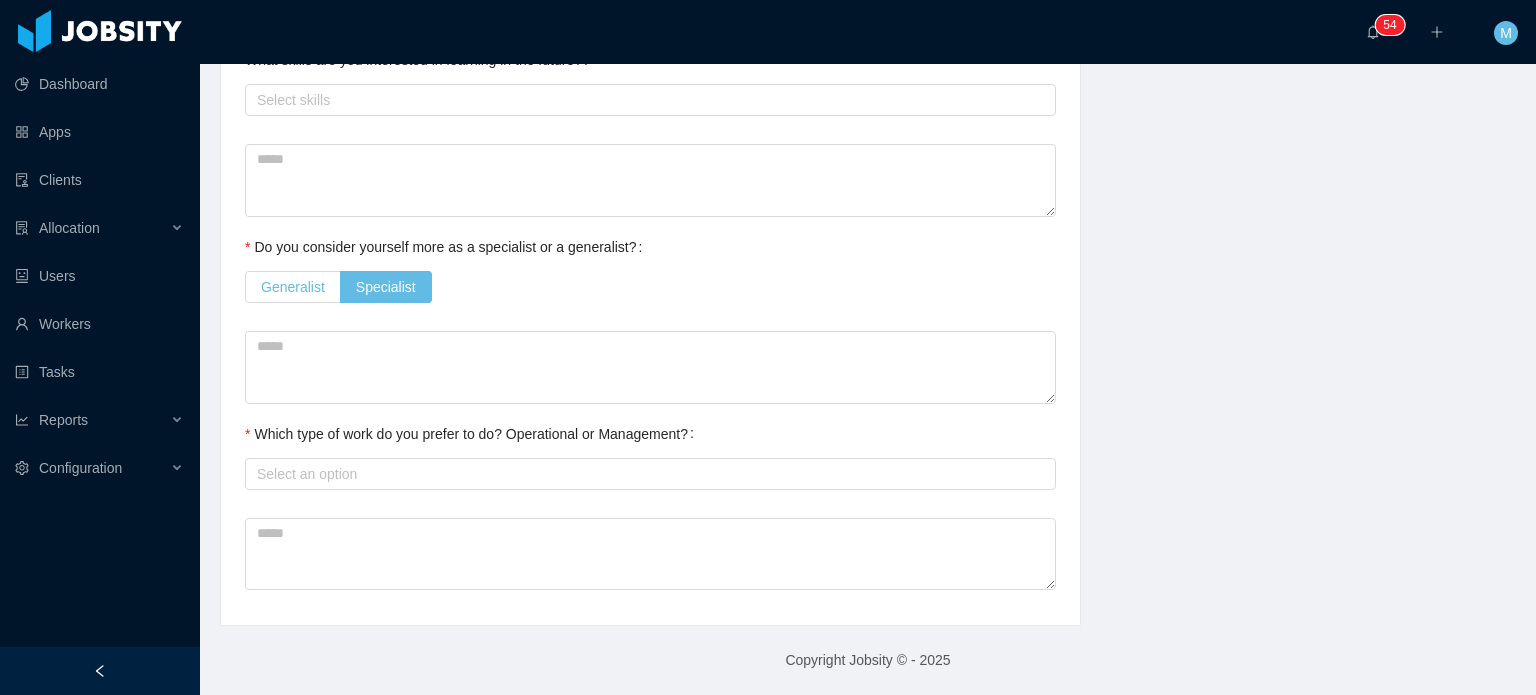 click on "Generalist" at bounding box center (293, 287) 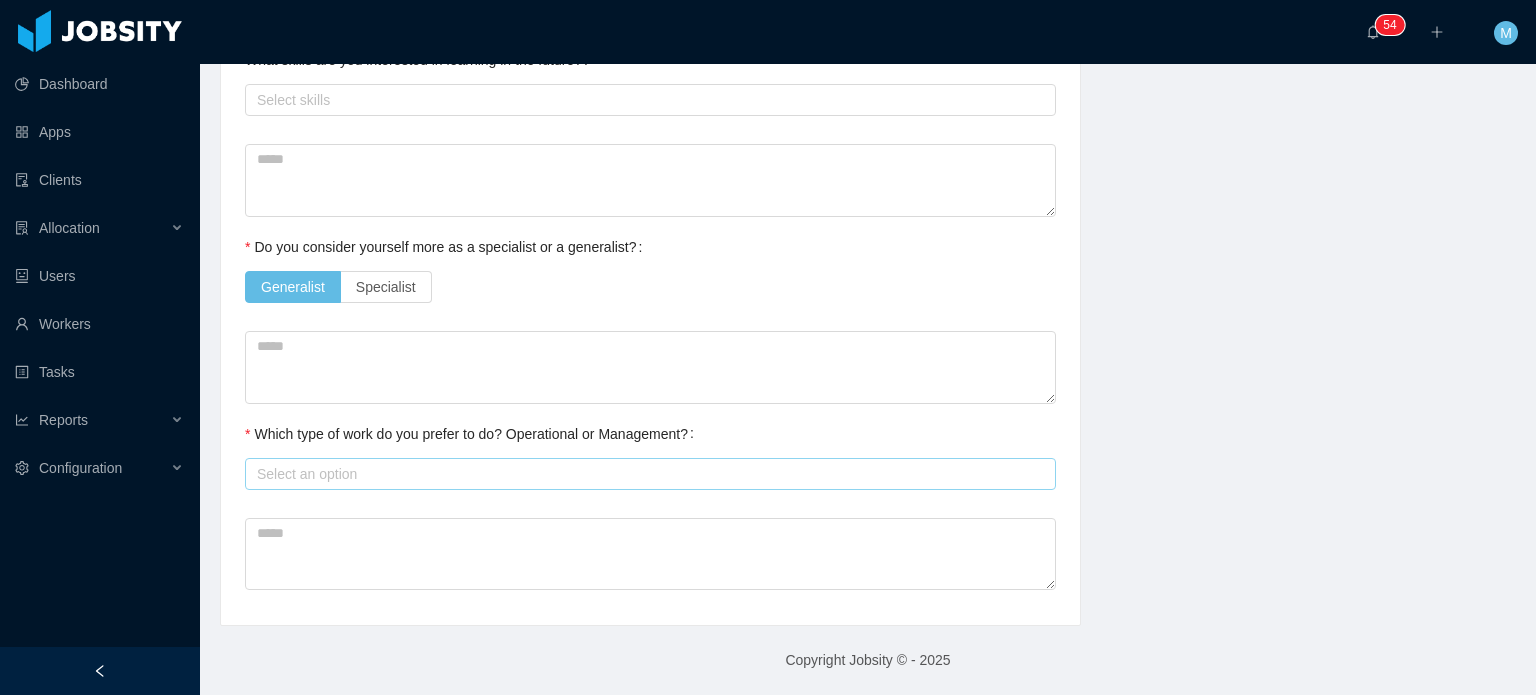 click on "Select an option" at bounding box center [647, 474] 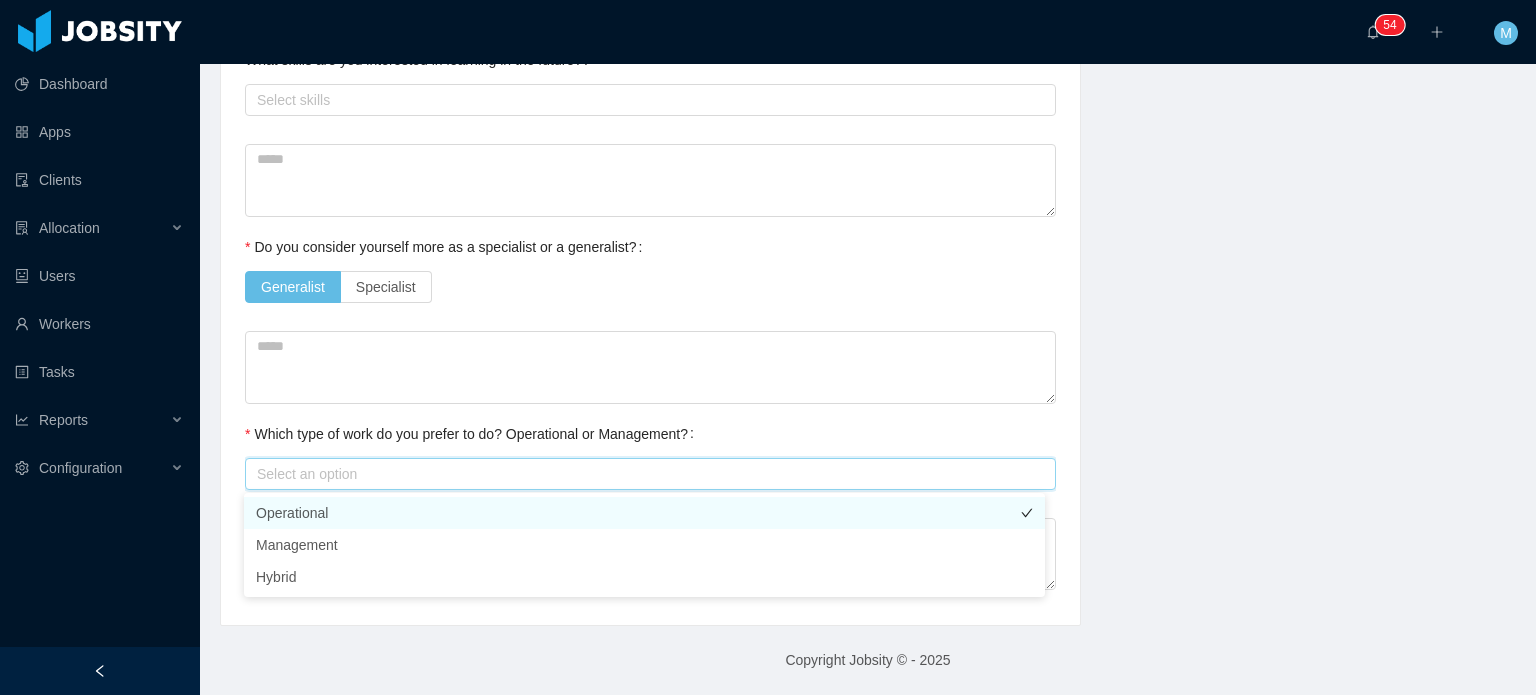 click on "Operational" at bounding box center [644, 513] 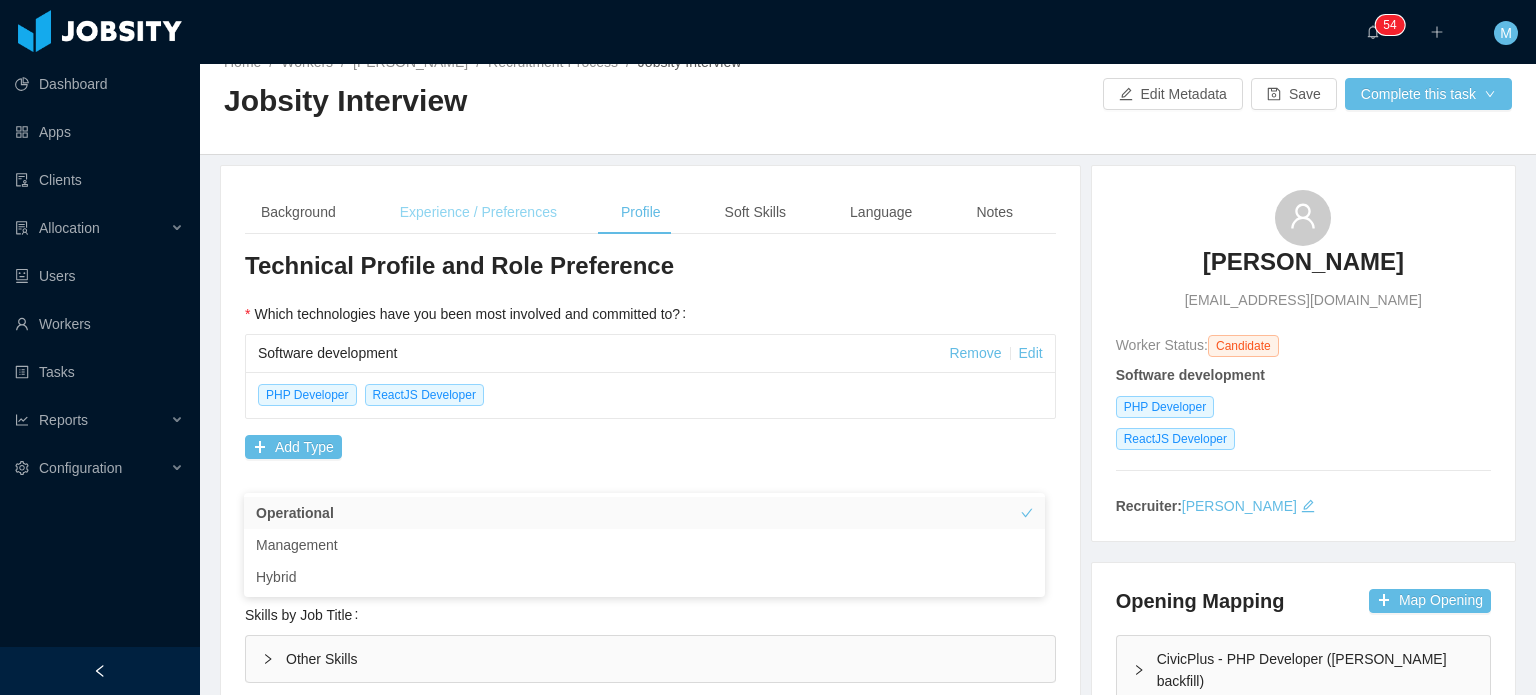 scroll, scrollTop: 0, scrollLeft: 0, axis: both 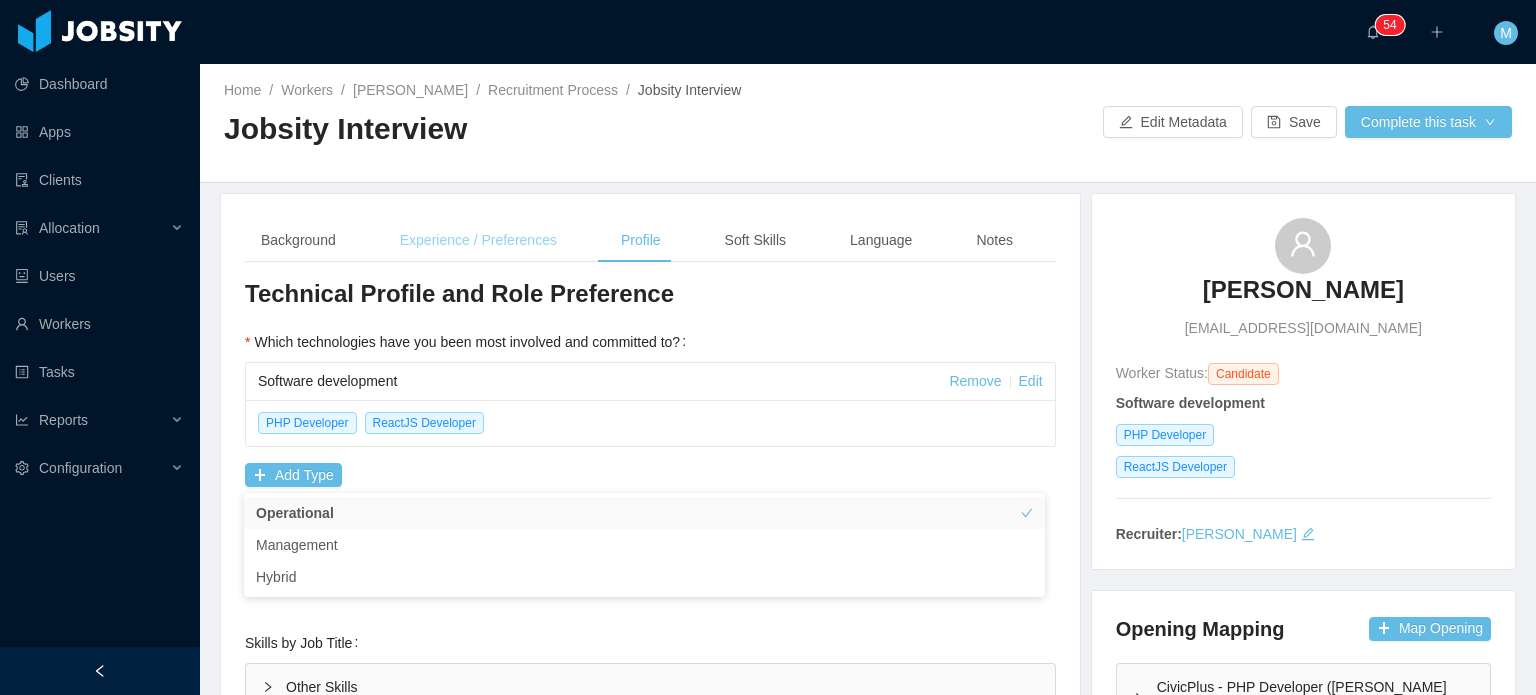 click on "Experience / Preferences" at bounding box center (478, 240) 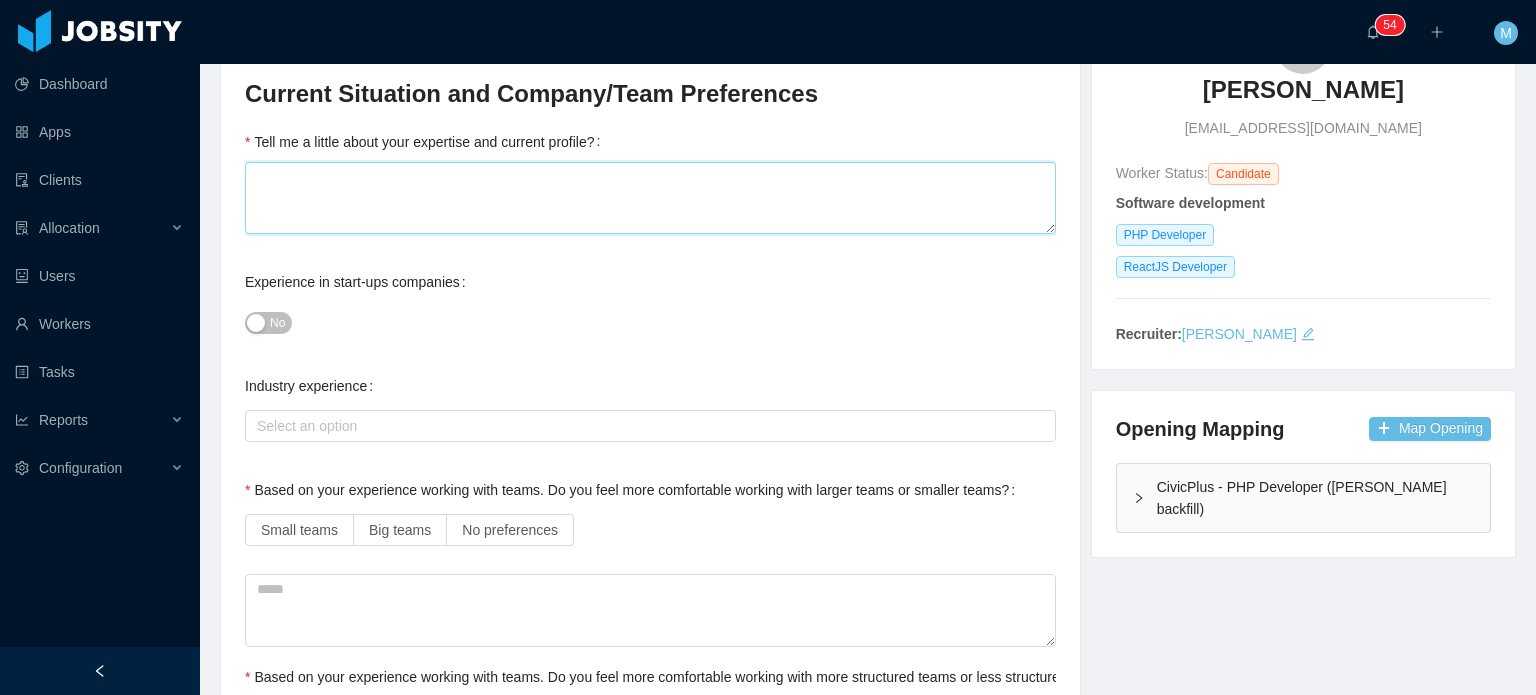 click on "Tell me a little about your expertise and current profile?" at bounding box center [650, 198] 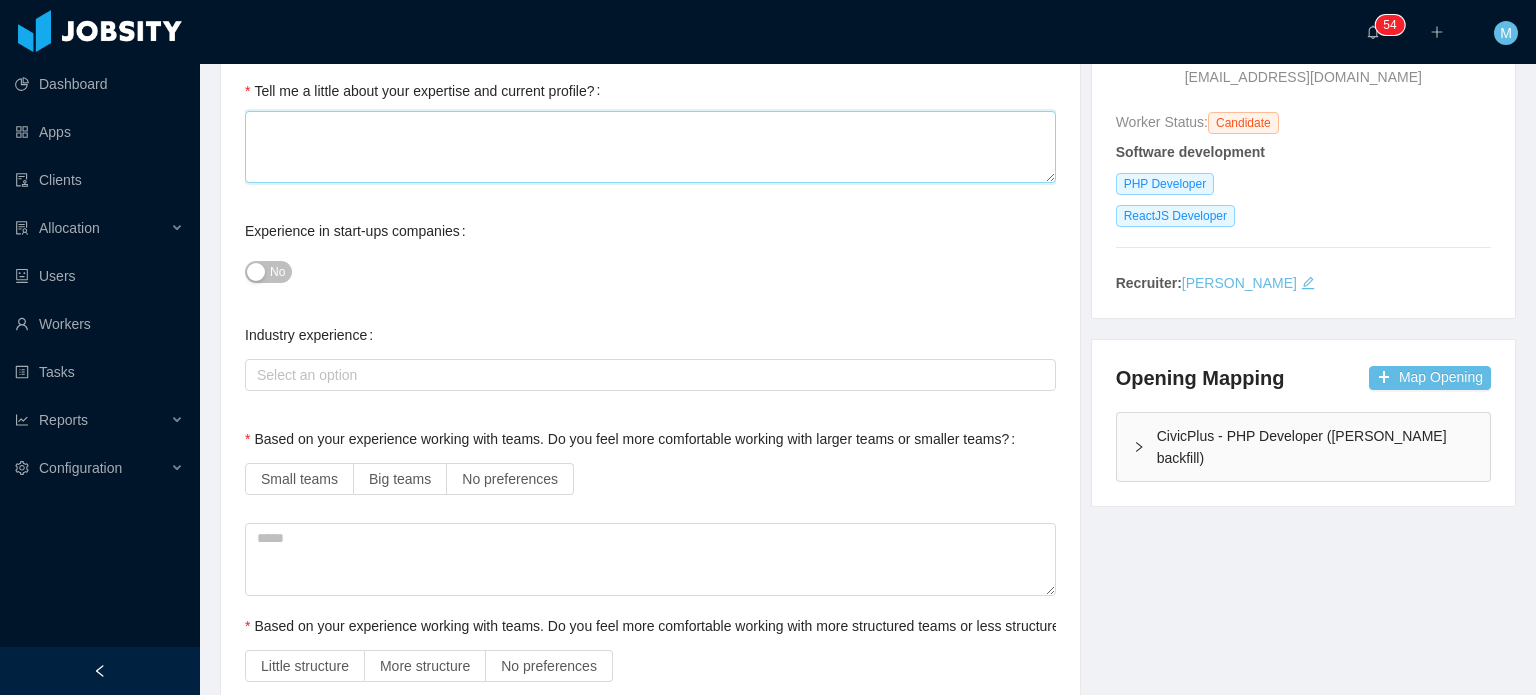 scroll, scrollTop: 300, scrollLeft: 0, axis: vertical 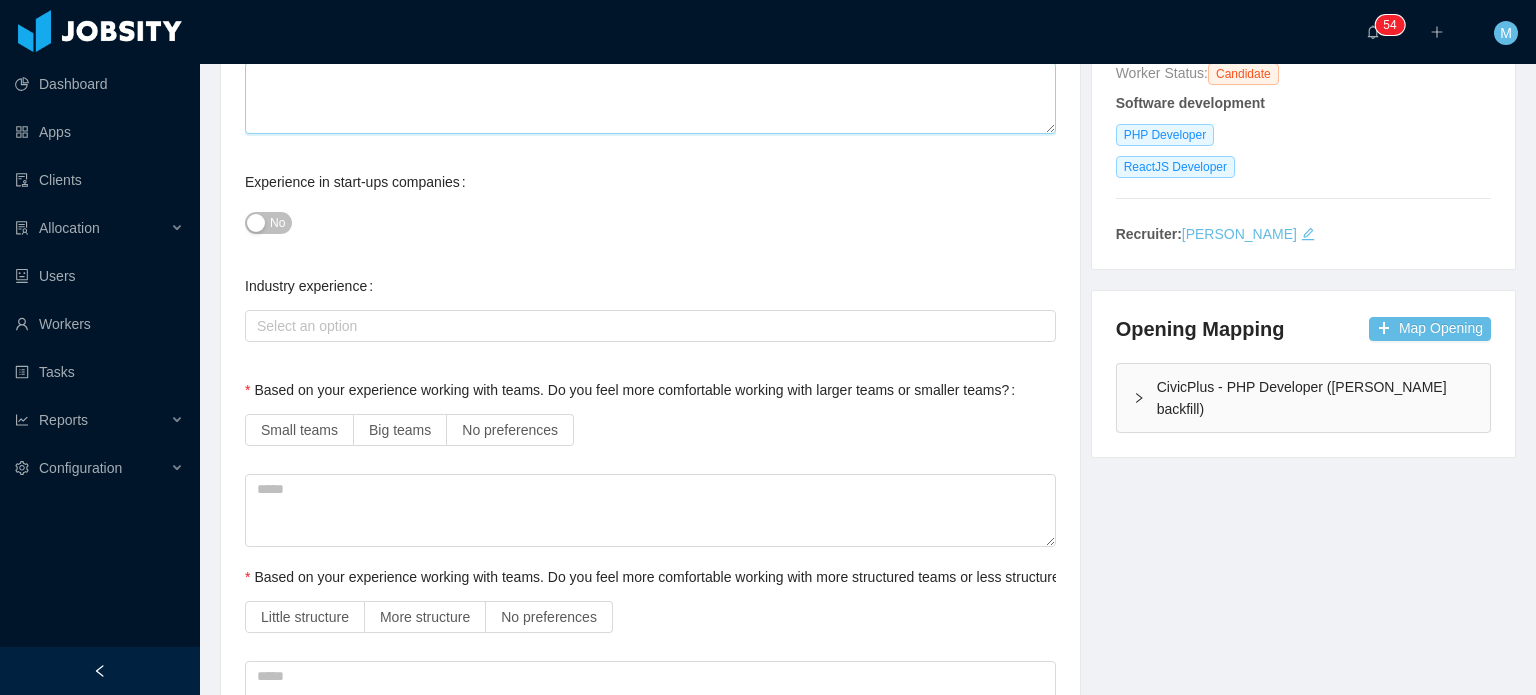 type 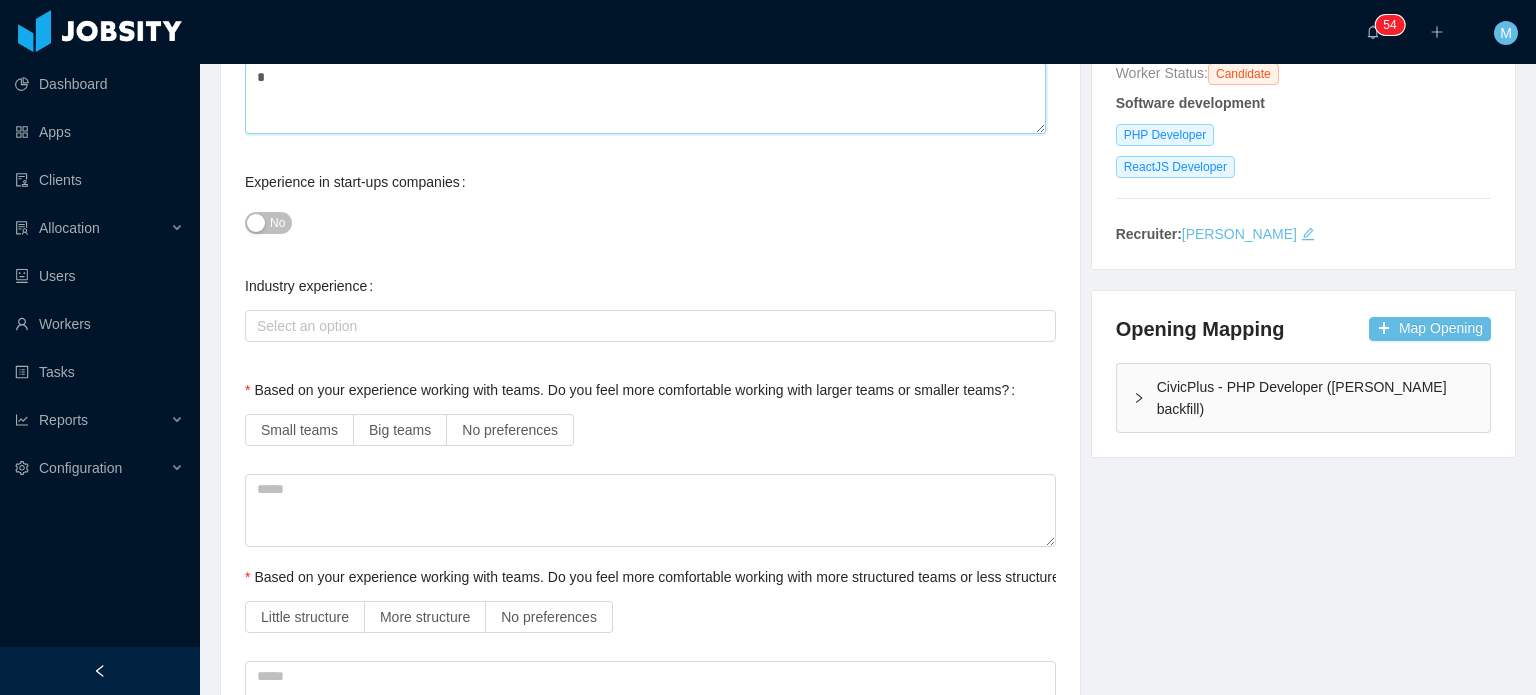 type on "*" 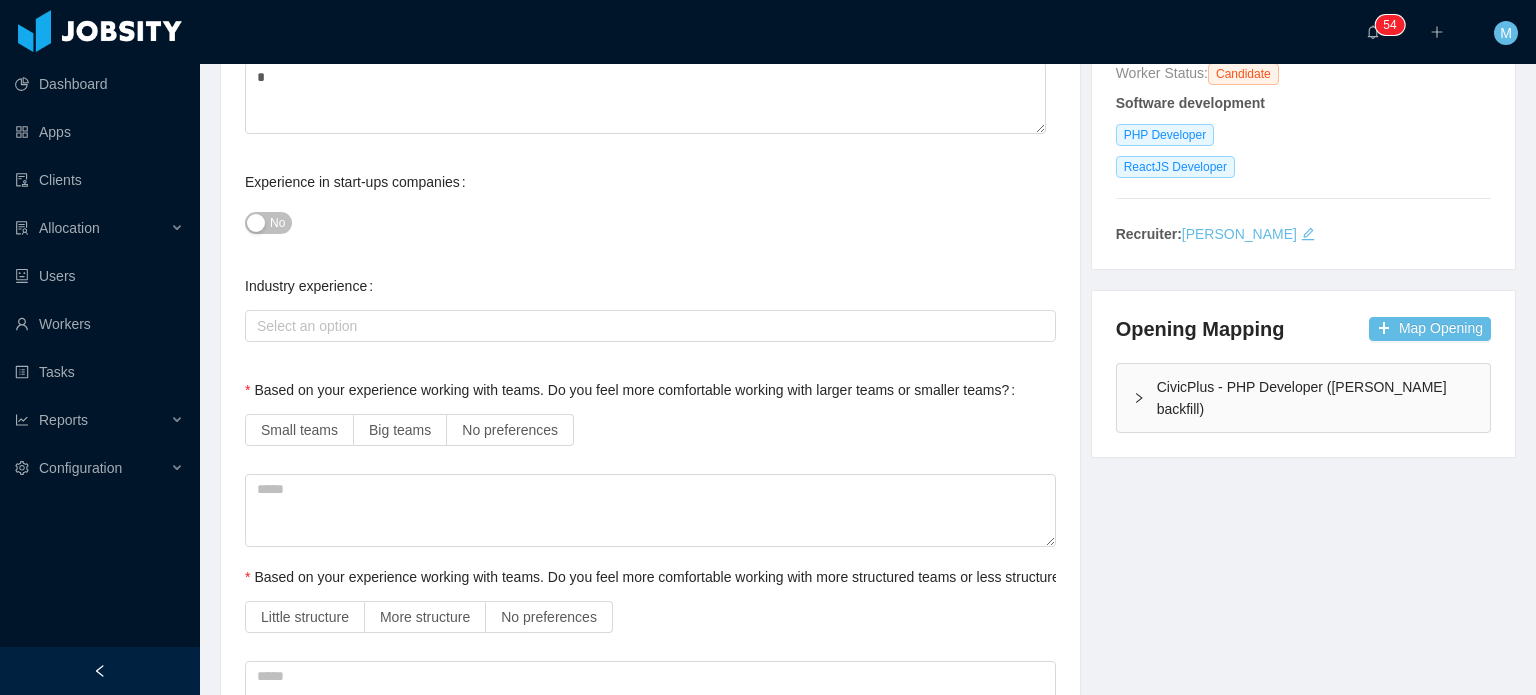 click on "No" at bounding box center (268, 222) 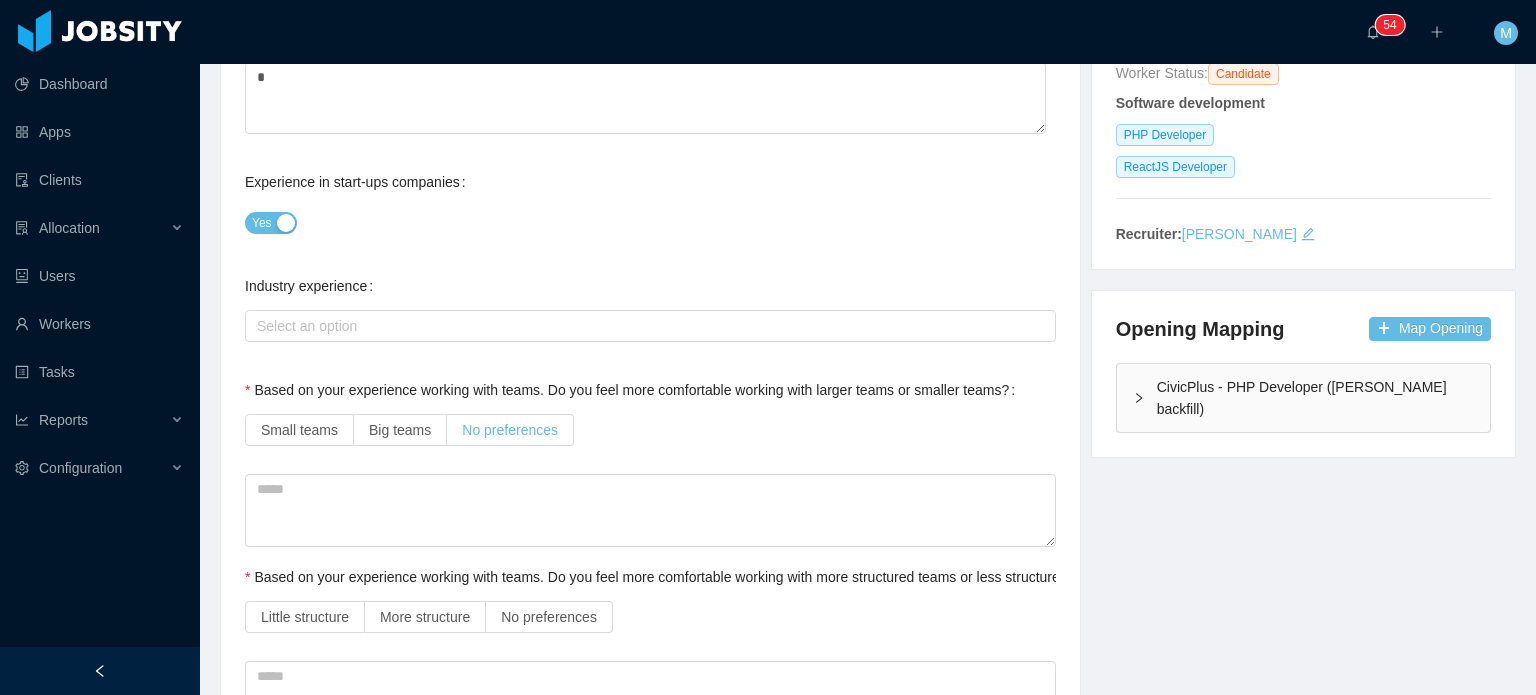 click on "No preferences" at bounding box center [510, 430] 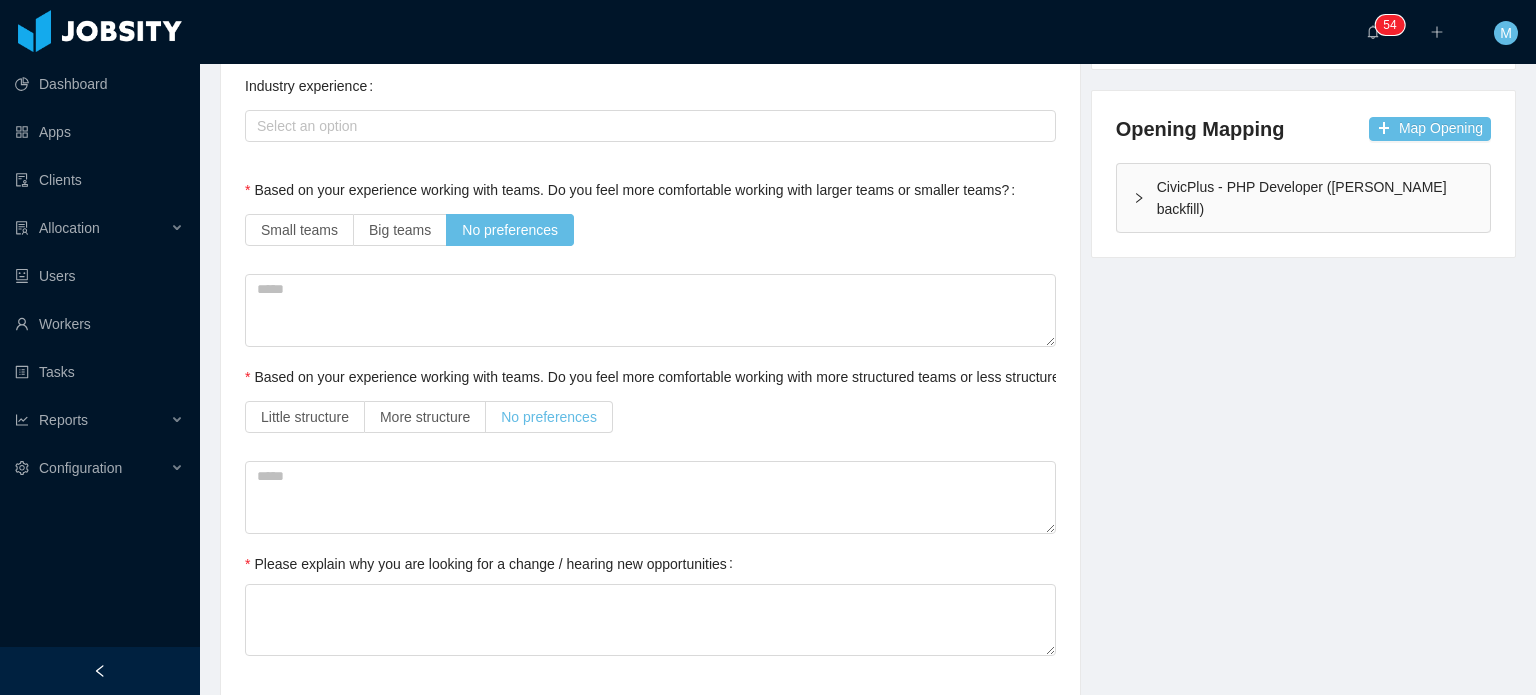 click on "No preferences" at bounding box center (549, 417) 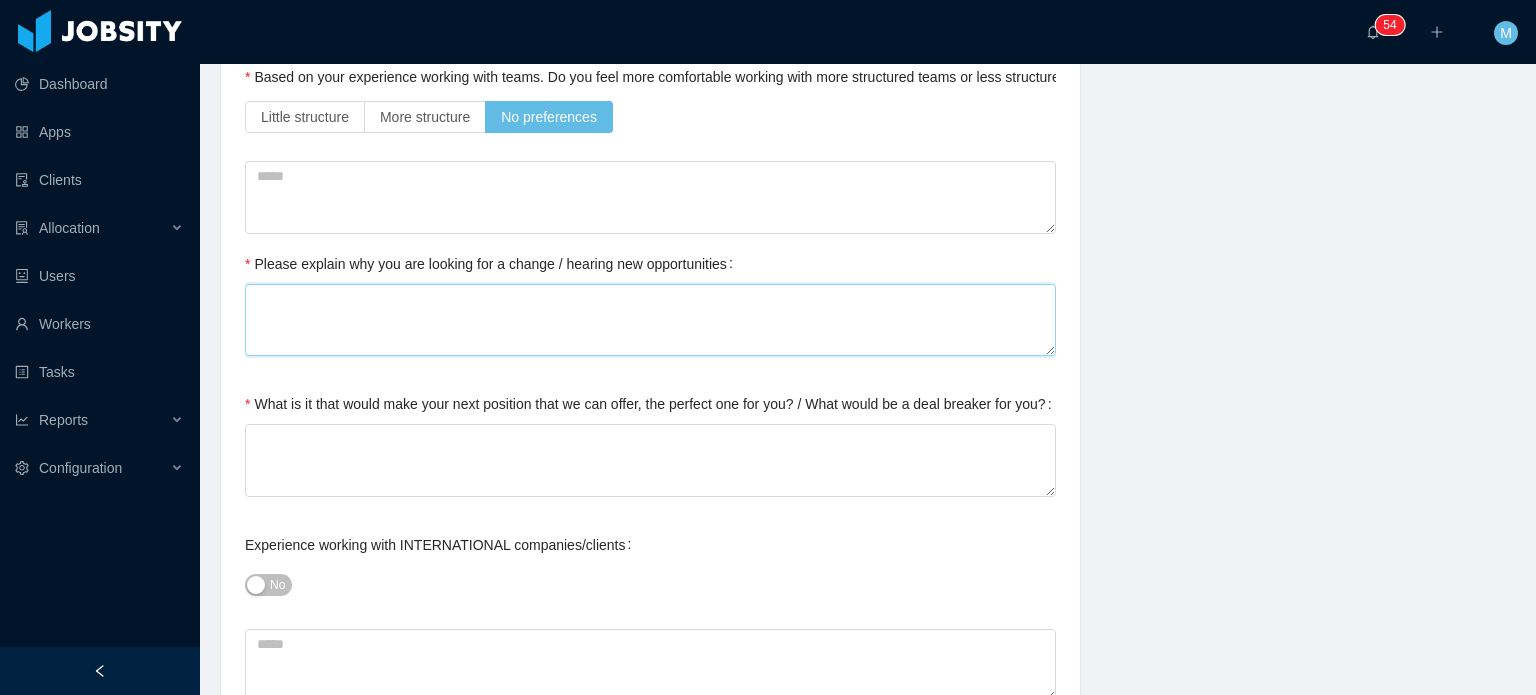 click on "Please explain why you are looking for a change / hearing new opportunities" at bounding box center [650, 320] 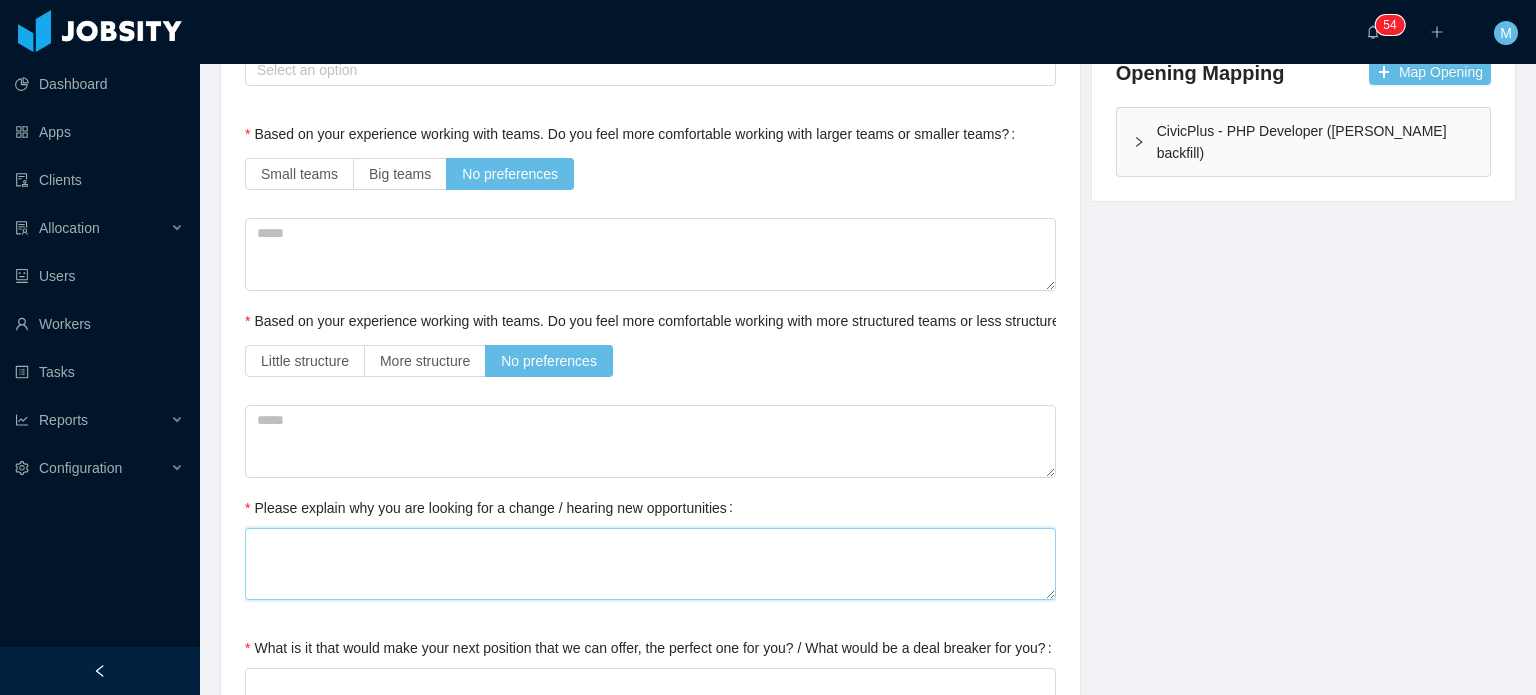 scroll, scrollTop: 0, scrollLeft: 0, axis: both 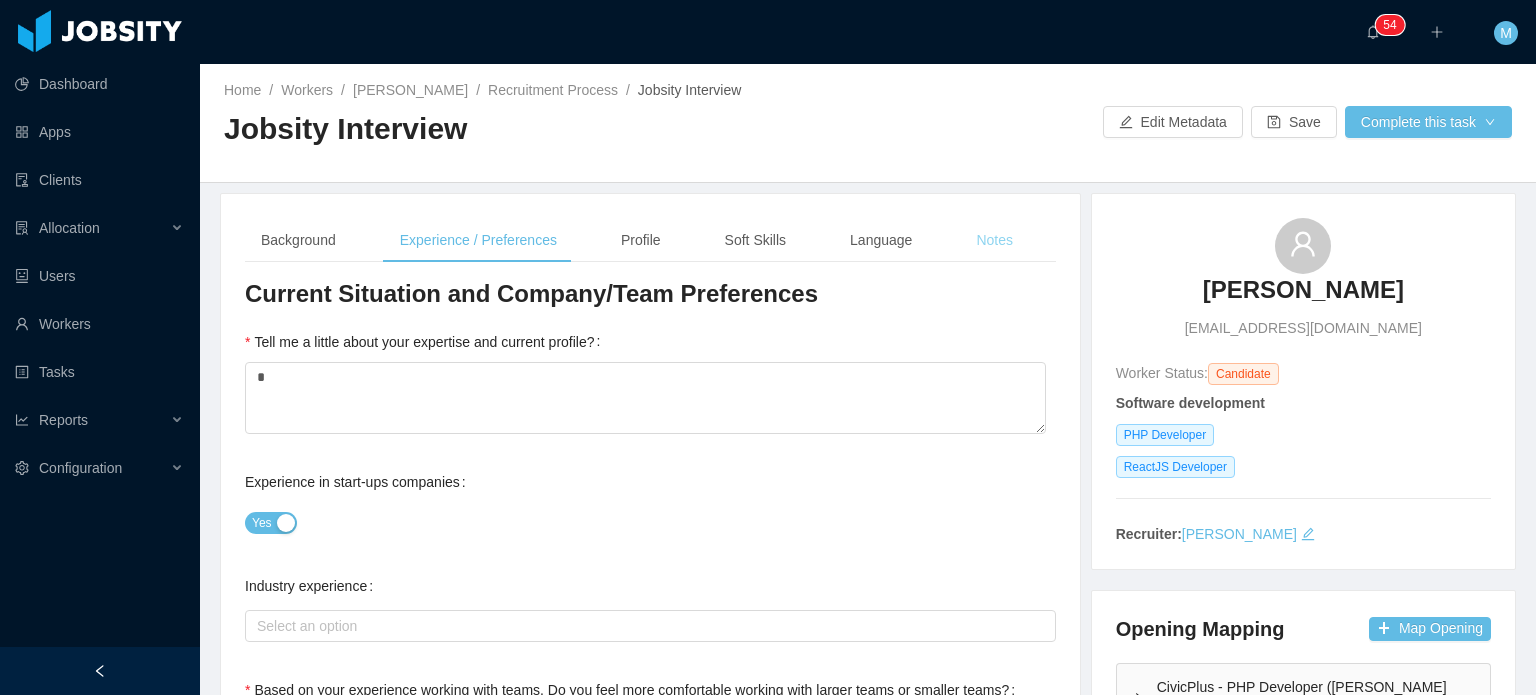 click on "Notes" at bounding box center (994, 240) 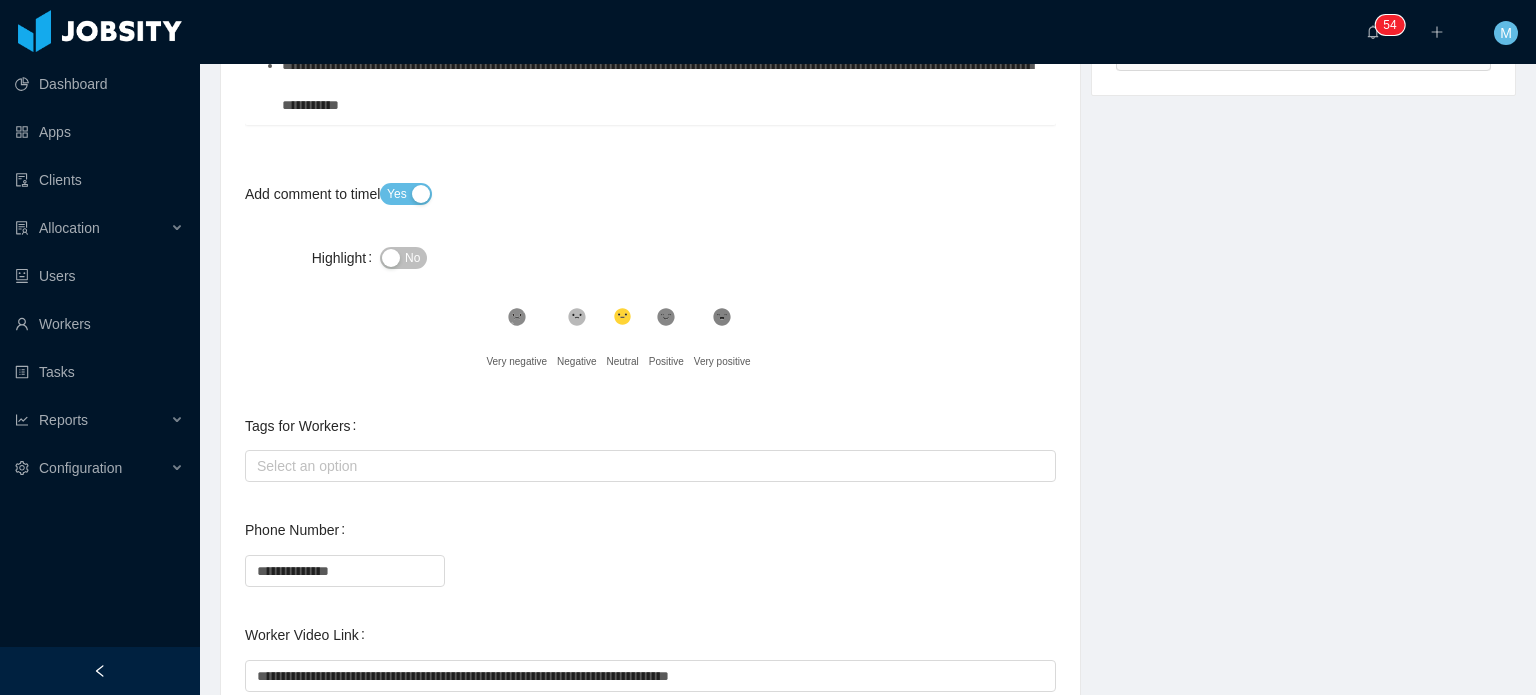 scroll, scrollTop: 399, scrollLeft: 0, axis: vertical 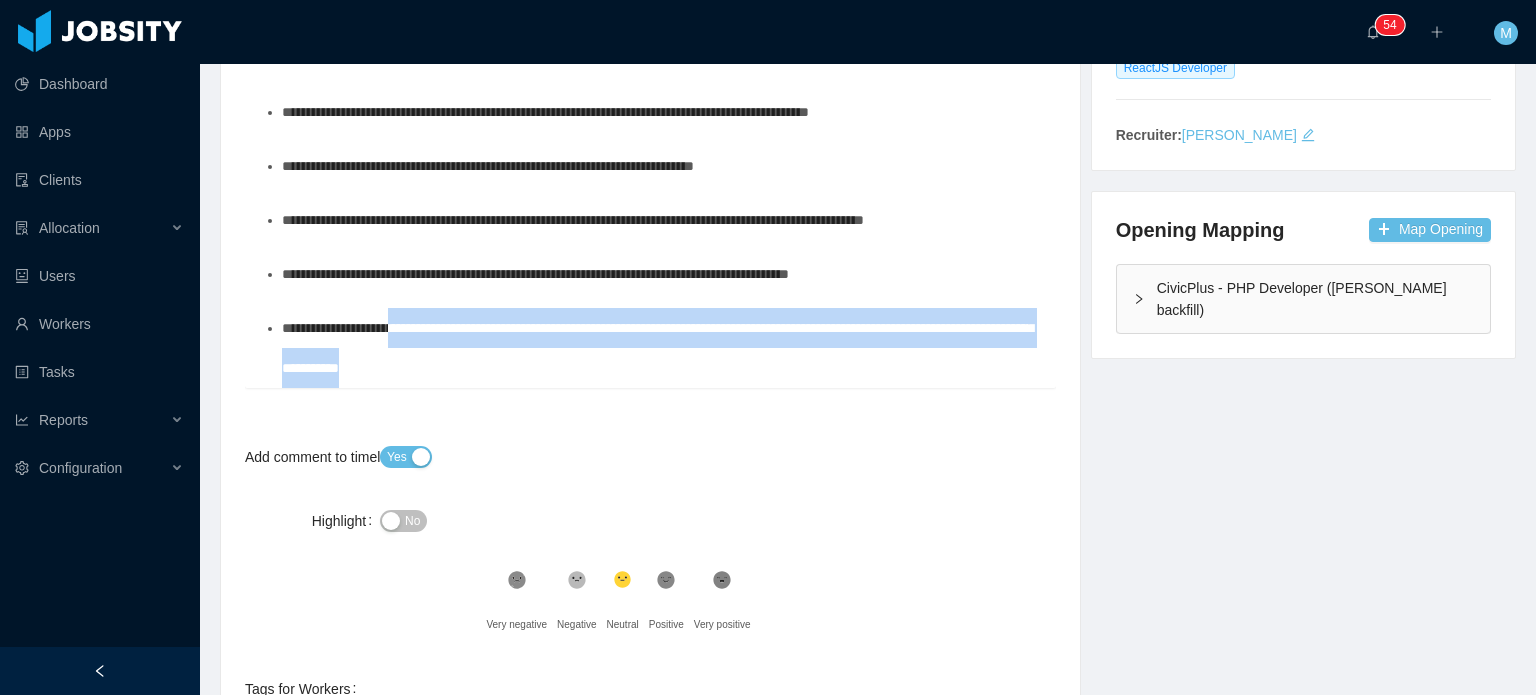 drag, startPoint x: 612, startPoint y: 383, endPoint x: 410, endPoint y: 348, distance: 205.00975 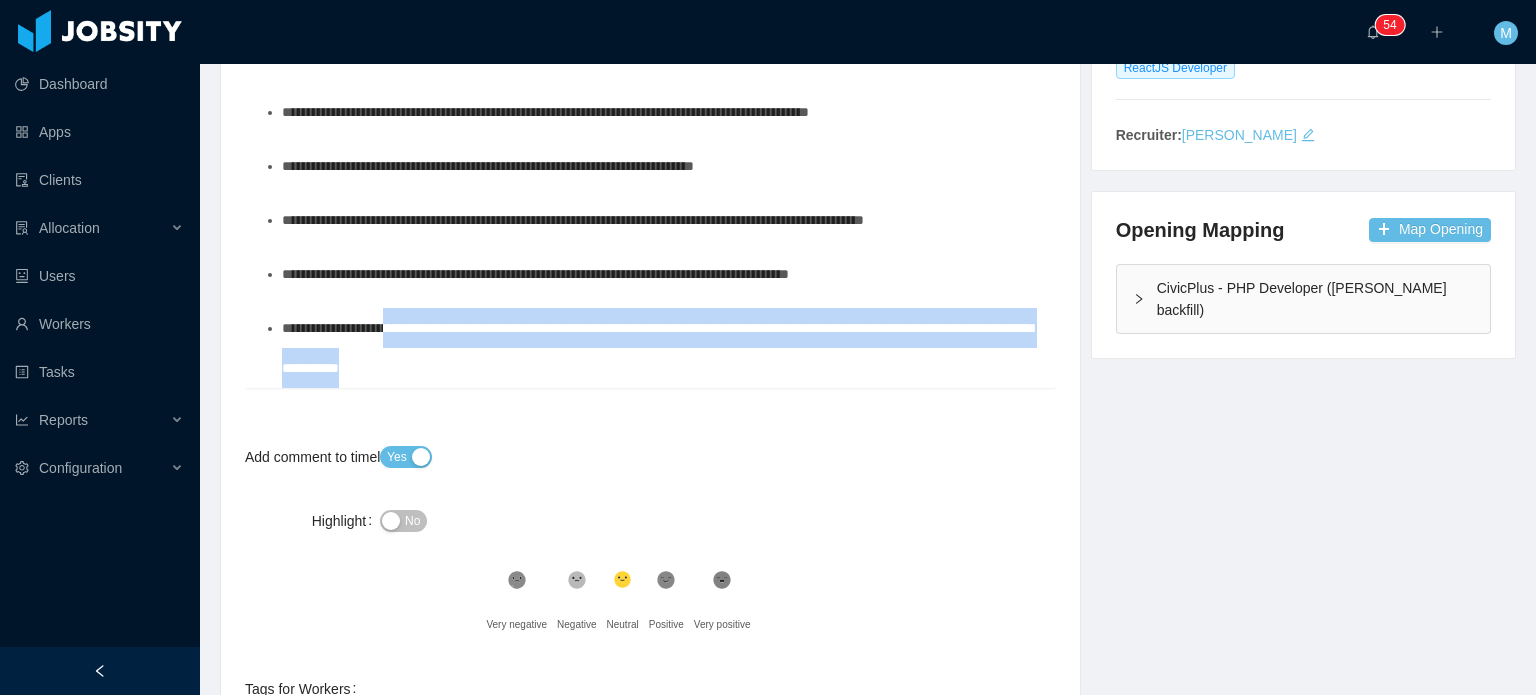 drag, startPoint x: 404, startPoint y: 351, endPoint x: 768, endPoint y: 440, distance: 374.72256 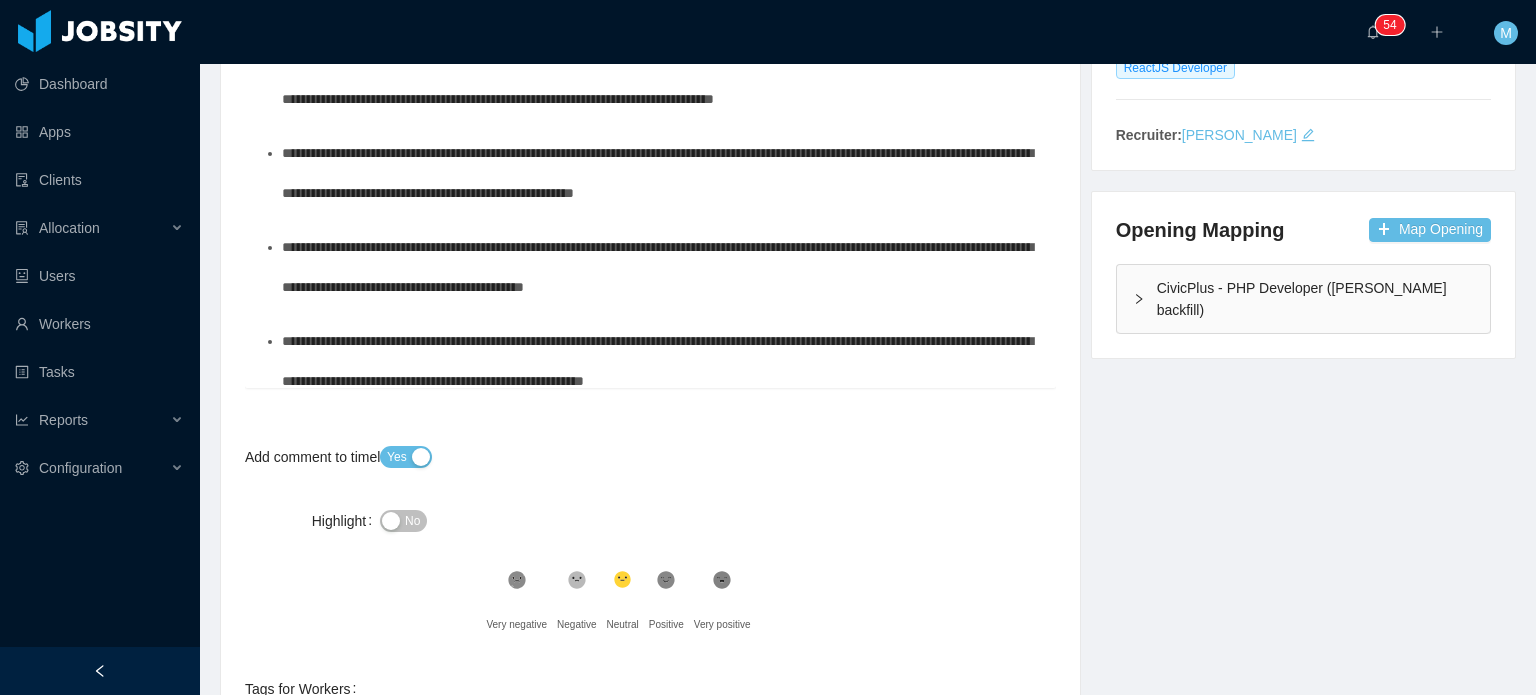 scroll, scrollTop: 0, scrollLeft: 0, axis: both 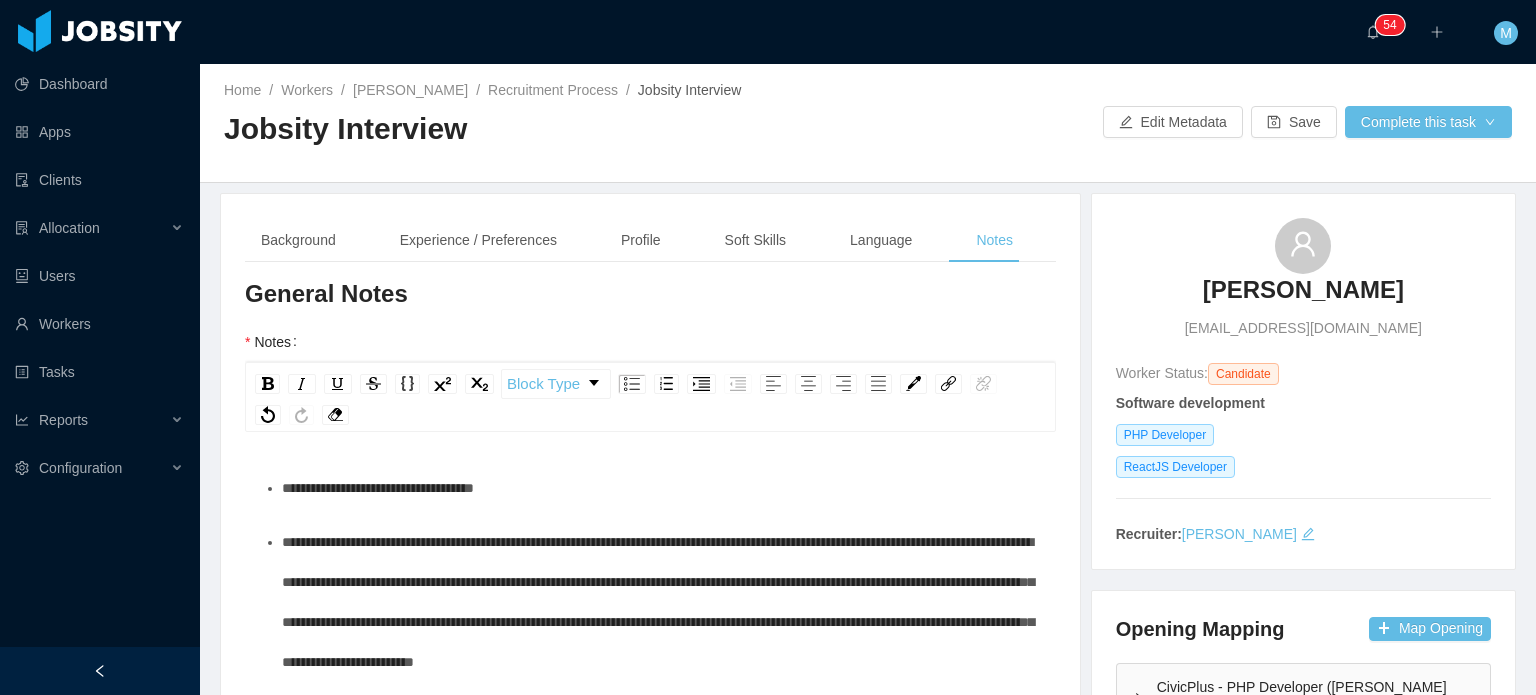 click on "Background Experience / Preferences Profile Soft Skills Language Notes General Background What have you heard about Jobsity? Billable Billable Gender Female Male Non binary Location Country ****** Brazil   City ******** Campinas   Marital Status Marital Status Number of Children * Nationality Country   Education + Add Overall Years of Experience Date of Birth Current Situation and Company/Team Preferences Tell me a little about your expertise and current profile? * Experience in start-ups companies Yes Industry experience Select an option   Based on your experience working with teams. Do you feel more comfortable working with larger teams or smaller teams? Small teams Big teams No preferences Based on your experience working with teams. Do you feel more comfortable working with more structured teams or less structured teams? Little structure More structure No preferences Please explain why you are looking for a change / hearing new opportunities This field required No Has remote experience Yes No Unknown" at bounding box center [650, 799] 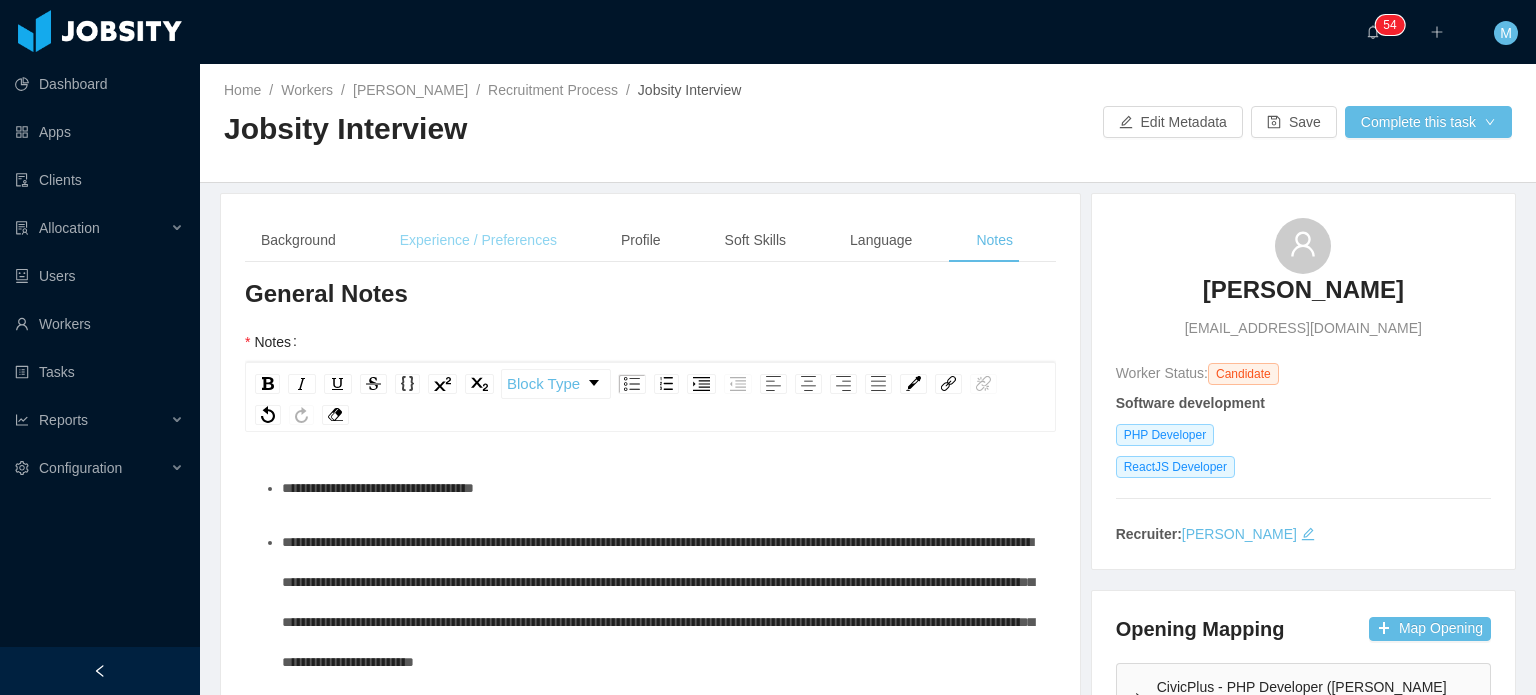 click on "Experience / Preferences" at bounding box center [478, 240] 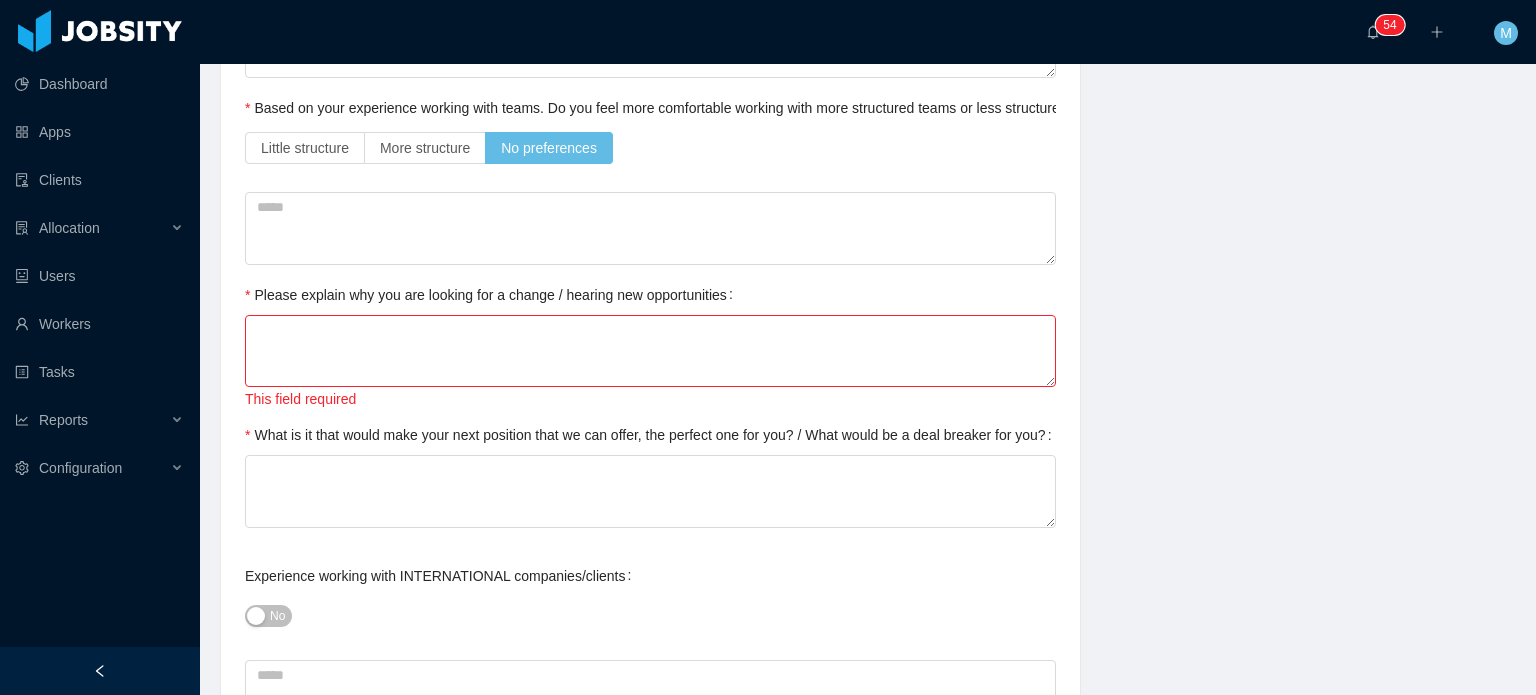 scroll, scrollTop: 800, scrollLeft: 0, axis: vertical 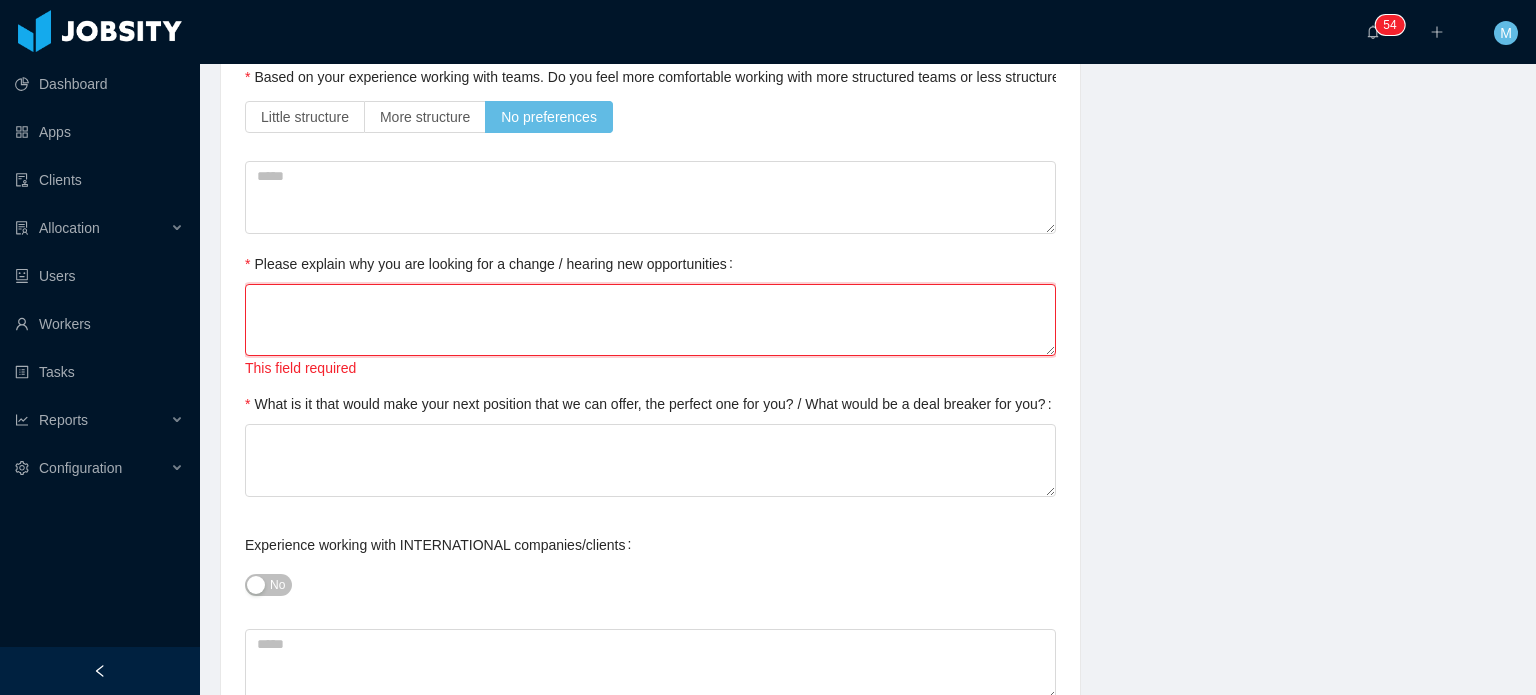 click on "Please explain why you are looking for a change / hearing new opportunities" at bounding box center [650, 320] 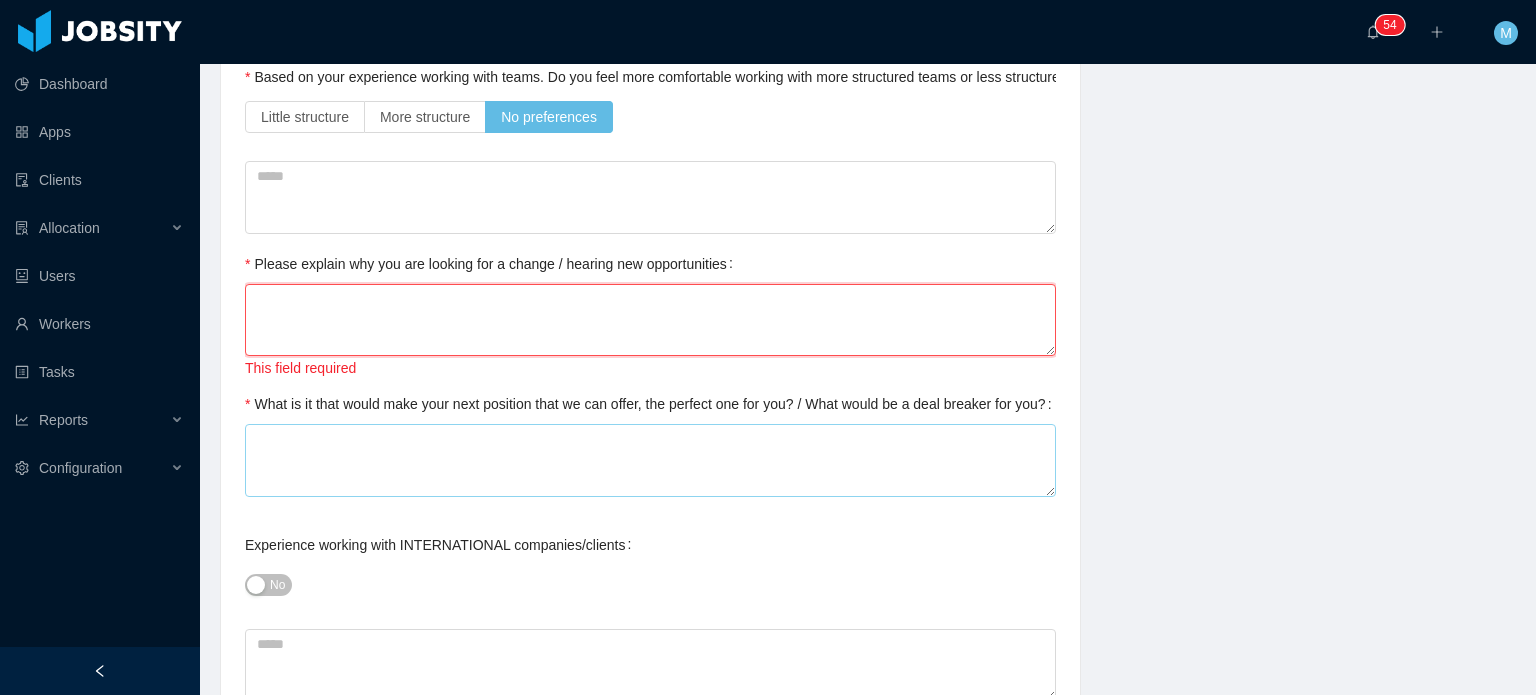 paste on "**********" 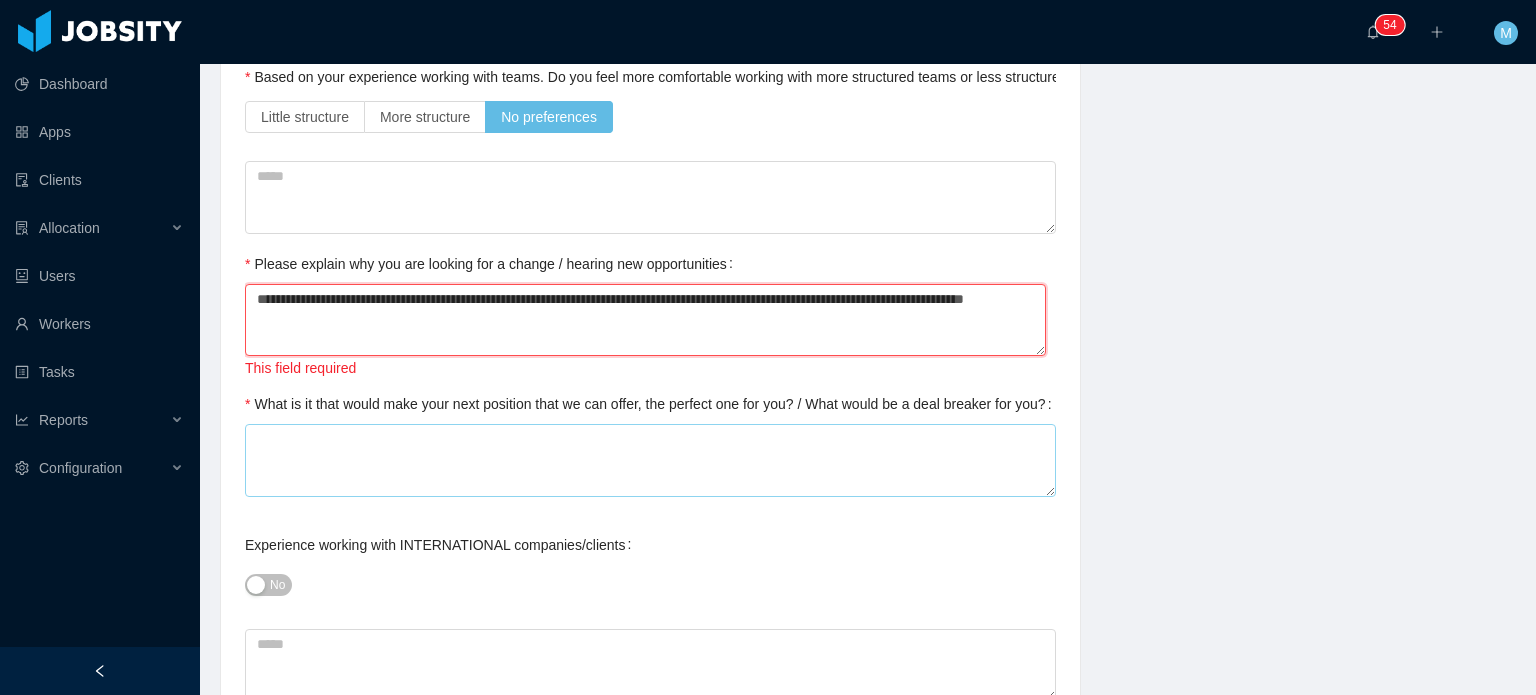 type on "**********" 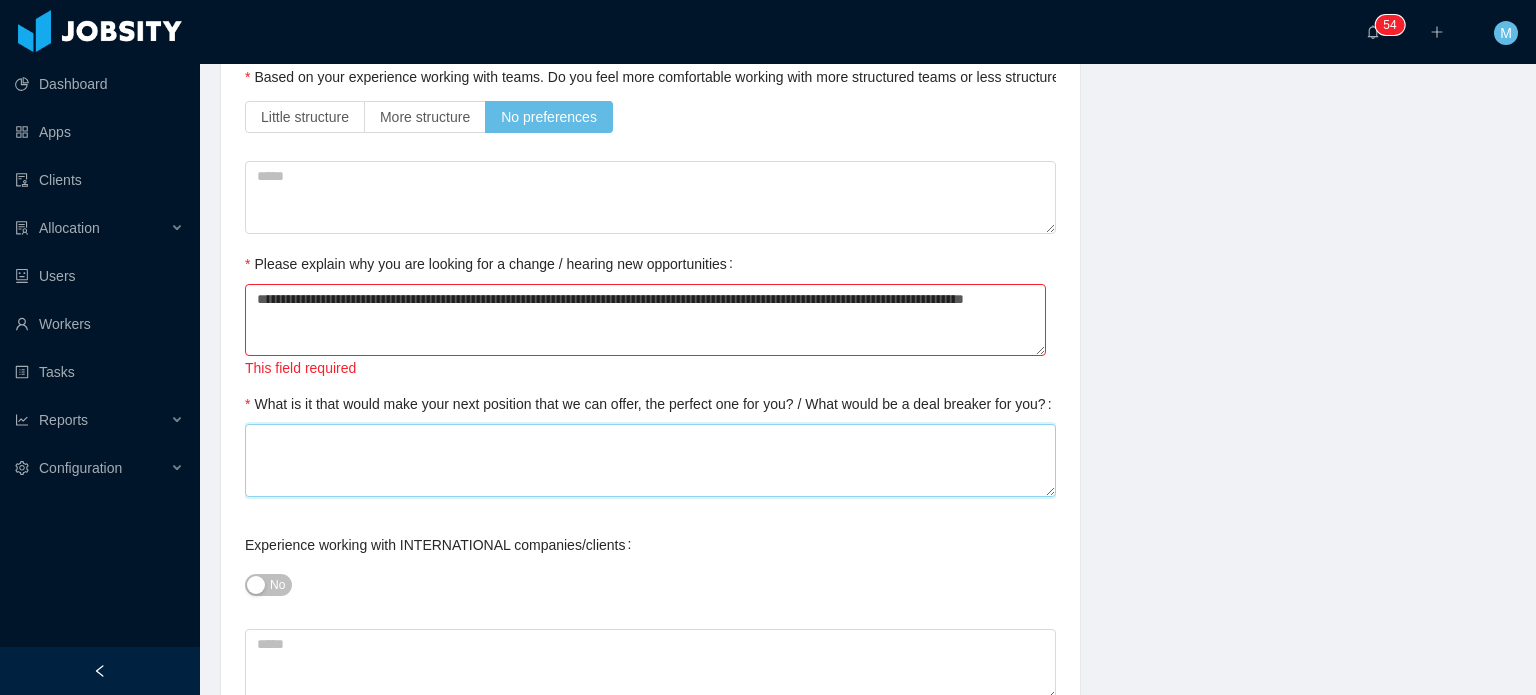 click on "What is it that would make your next position that we can offer, the perfect one for you? / What would be a deal breaker for you?" at bounding box center (650, 460) 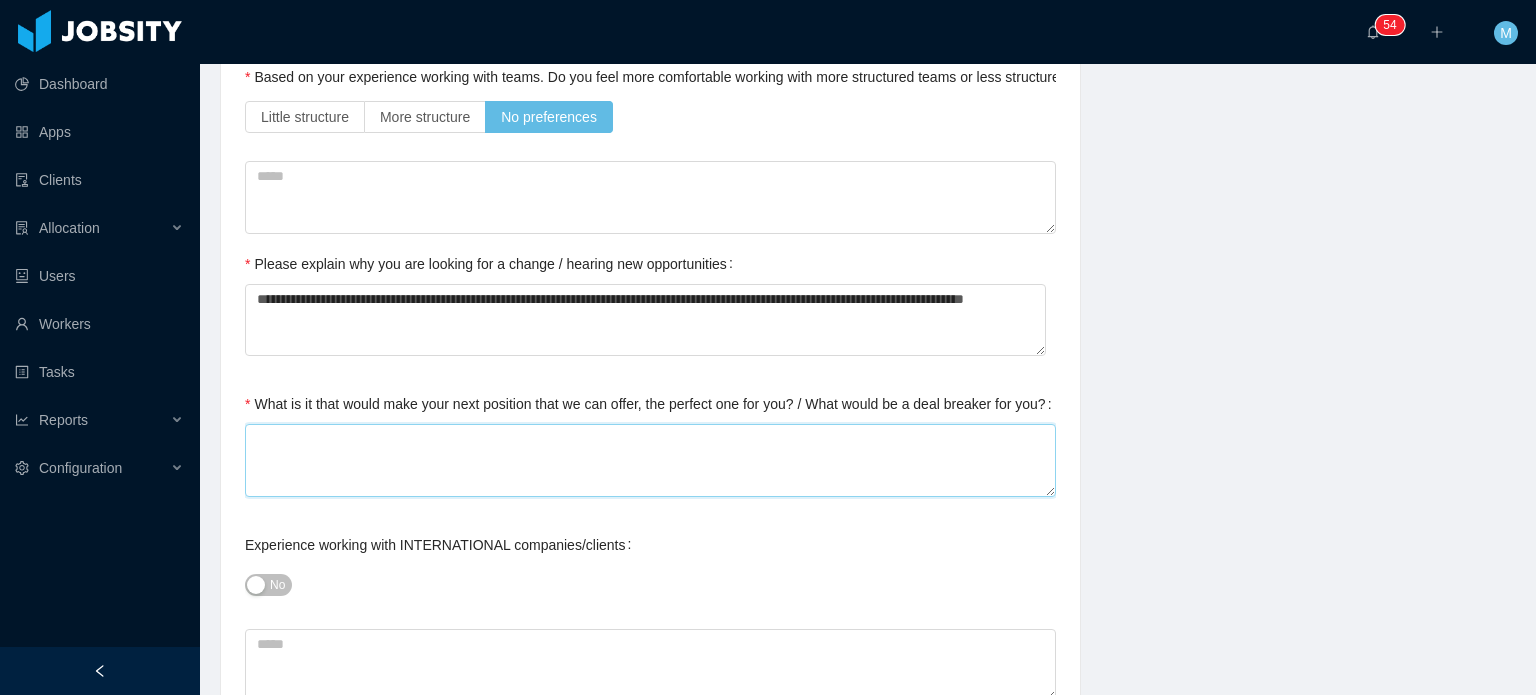 type 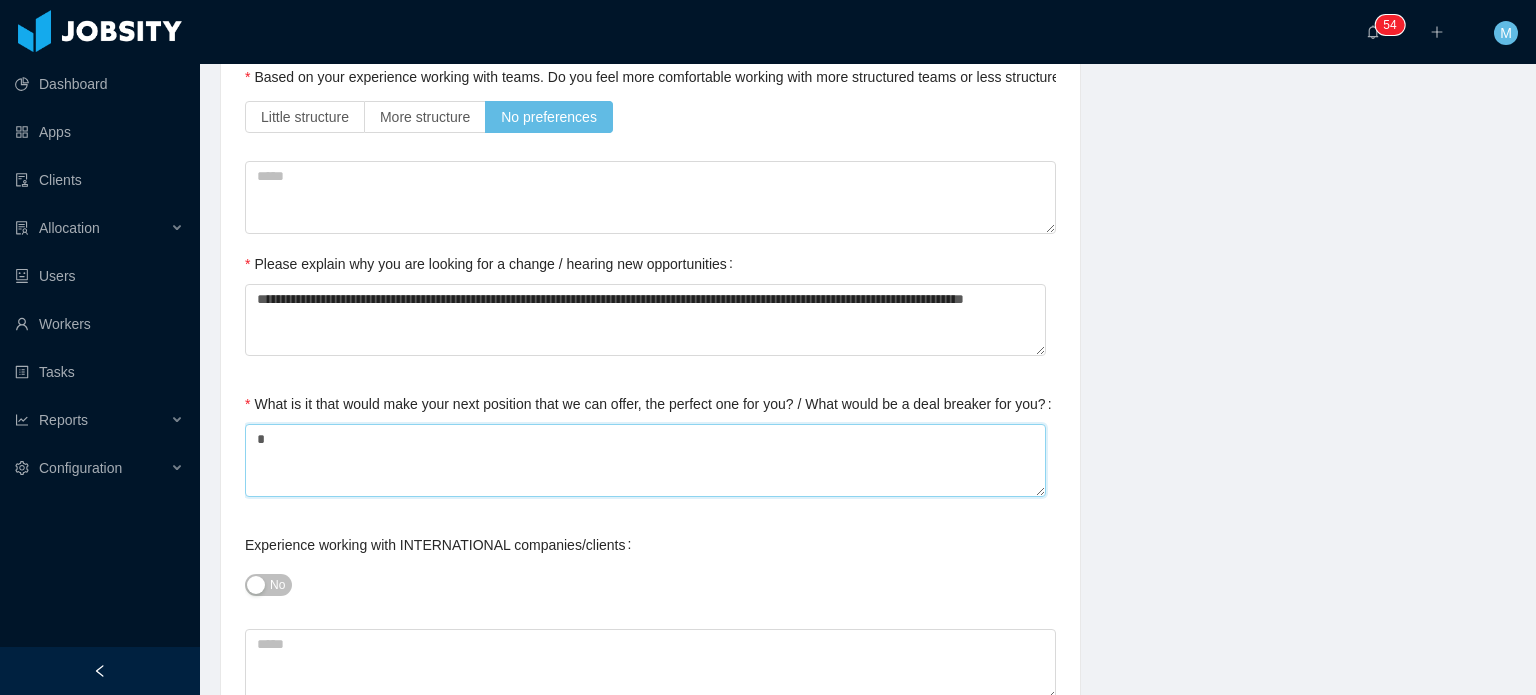 type 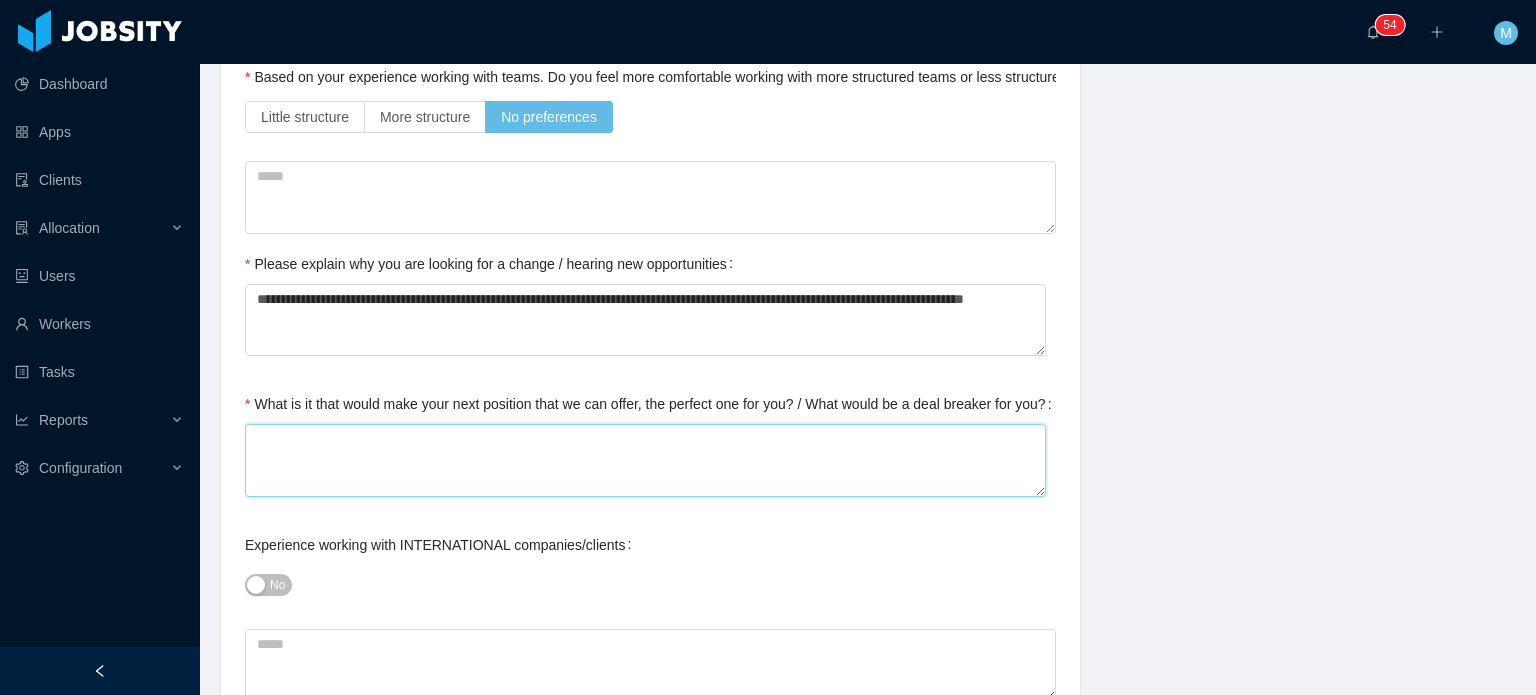 type 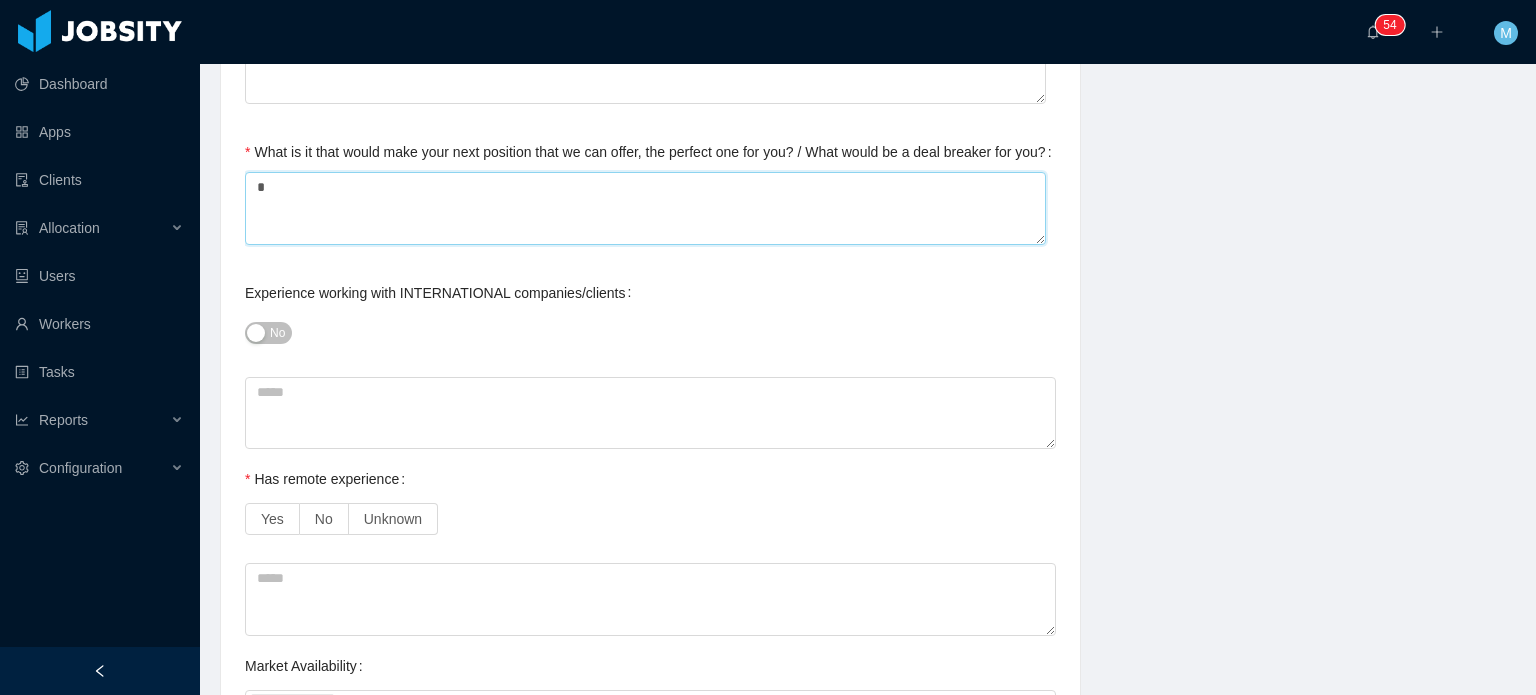 scroll, scrollTop: 1100, scrollLeft: 0, axis: vertical 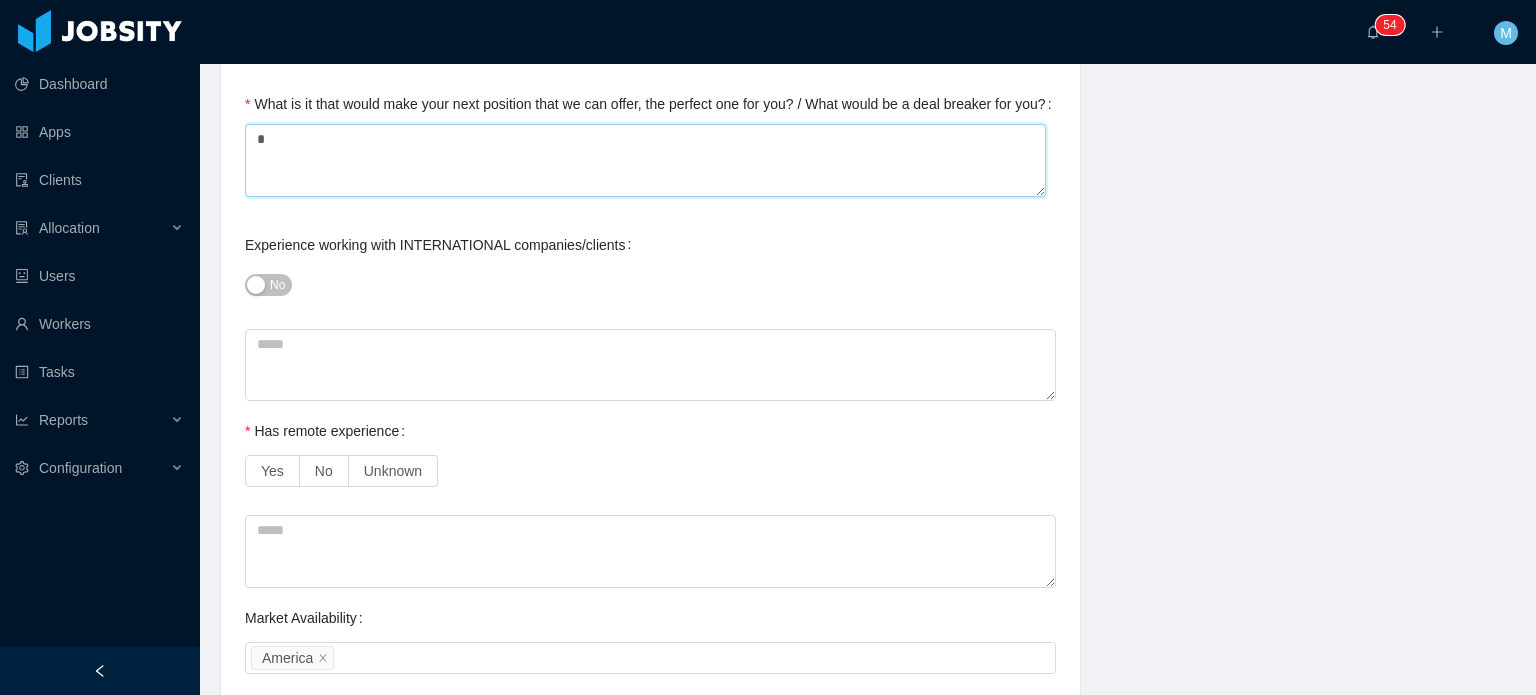type on "*" 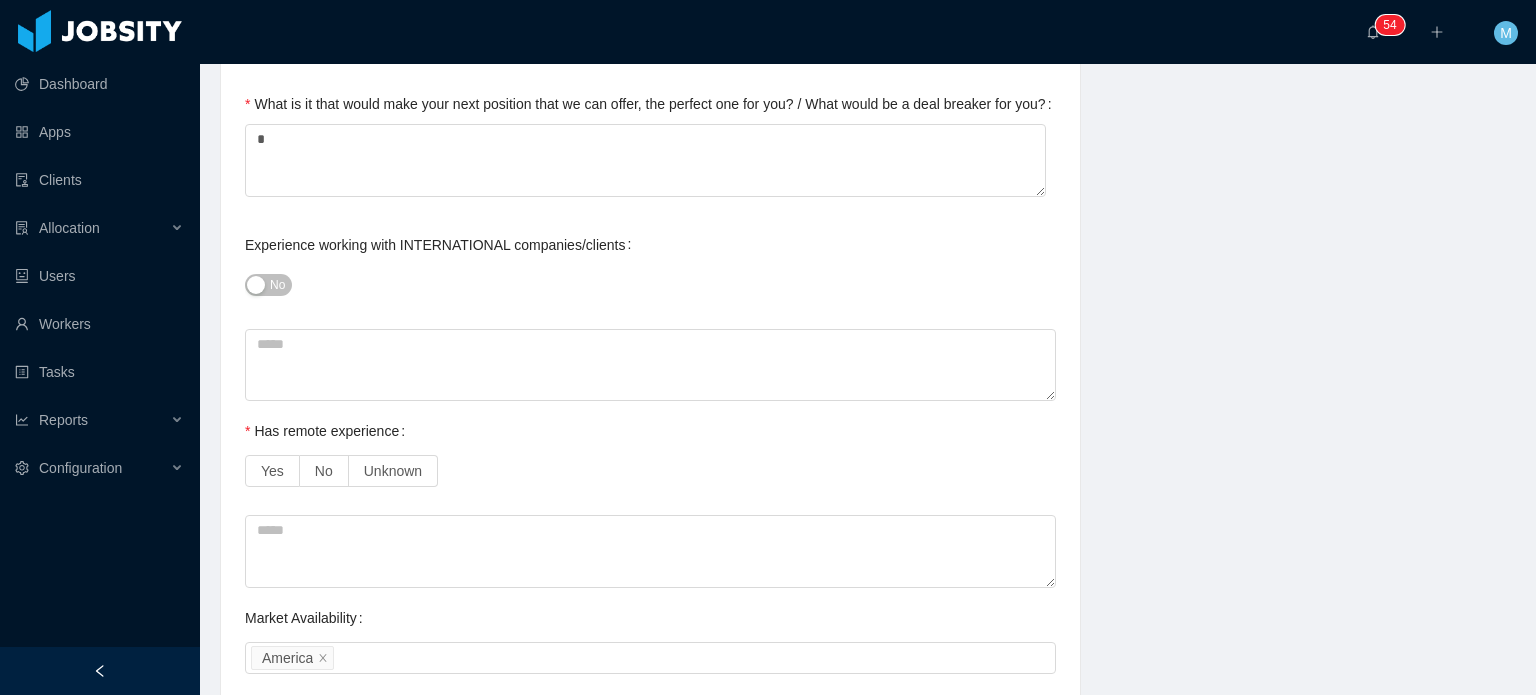 click on "No" at bounding box center [277, 285] 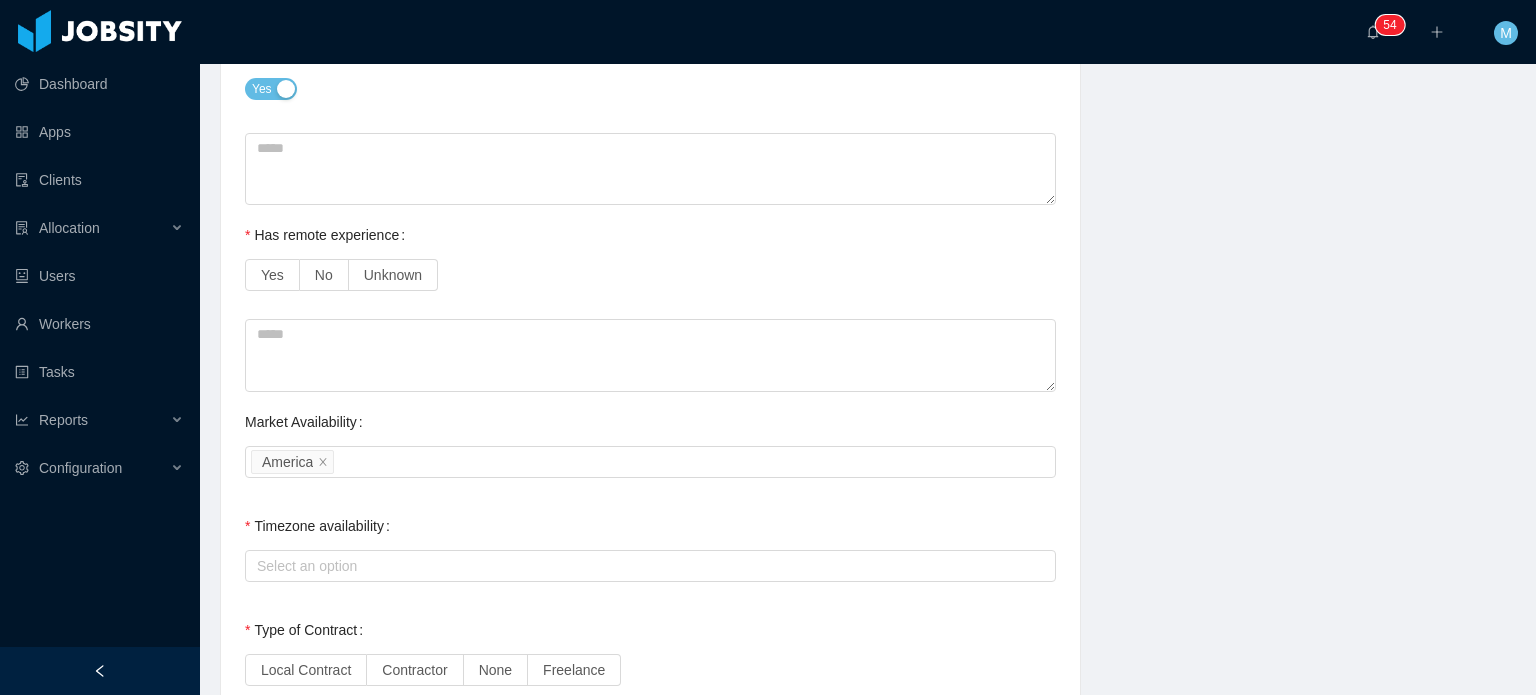 scroll, scrollTop: 1300, scrollLeft: 0, axis: vertical 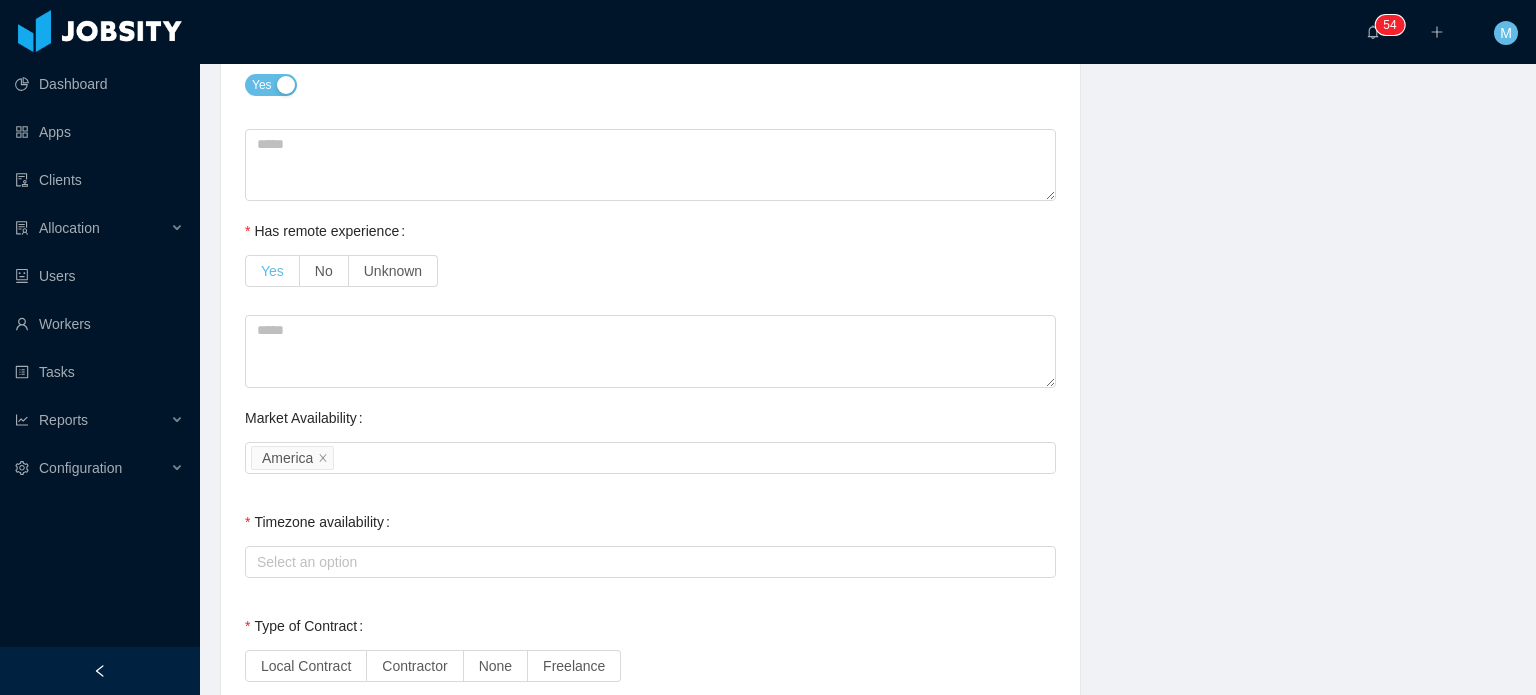 click on "Yes" at bounding box center (272, 271) 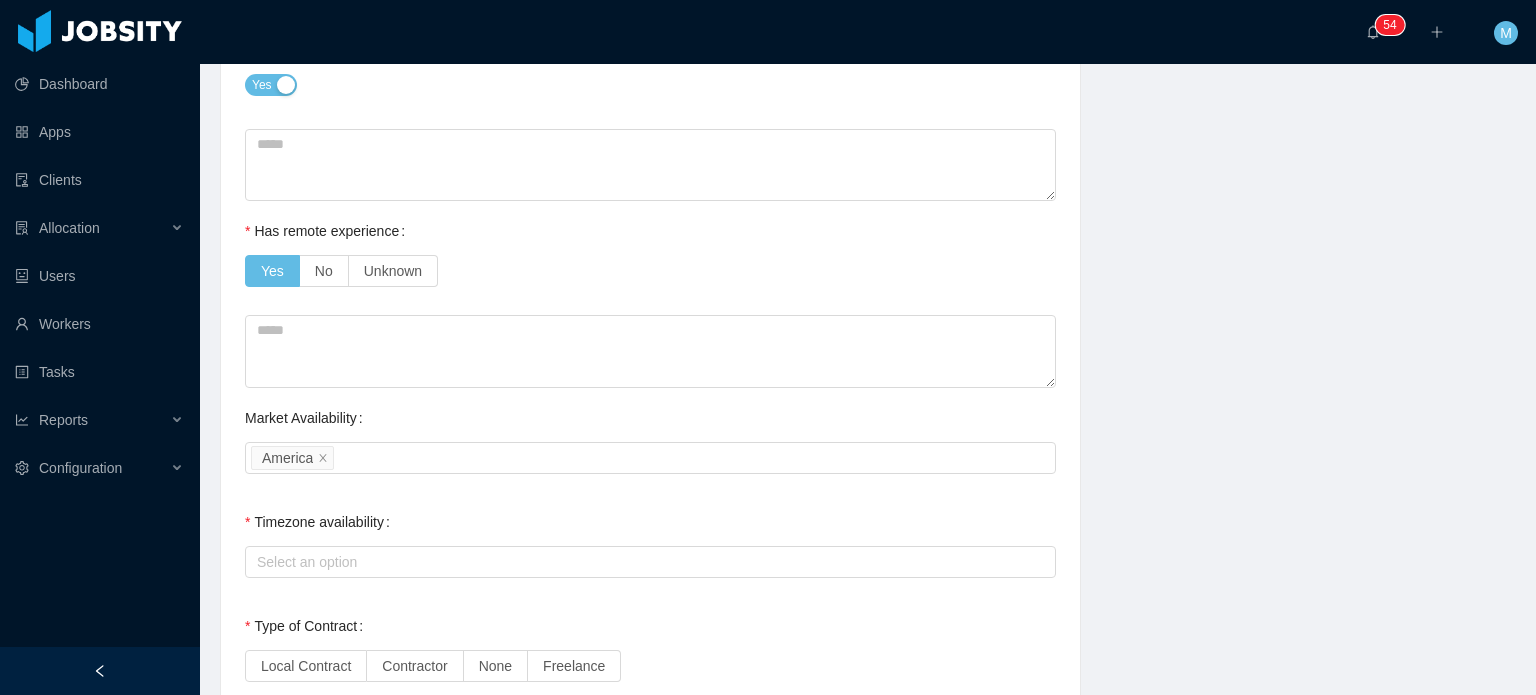 click on "Yes" at bounding box center [271, 85] 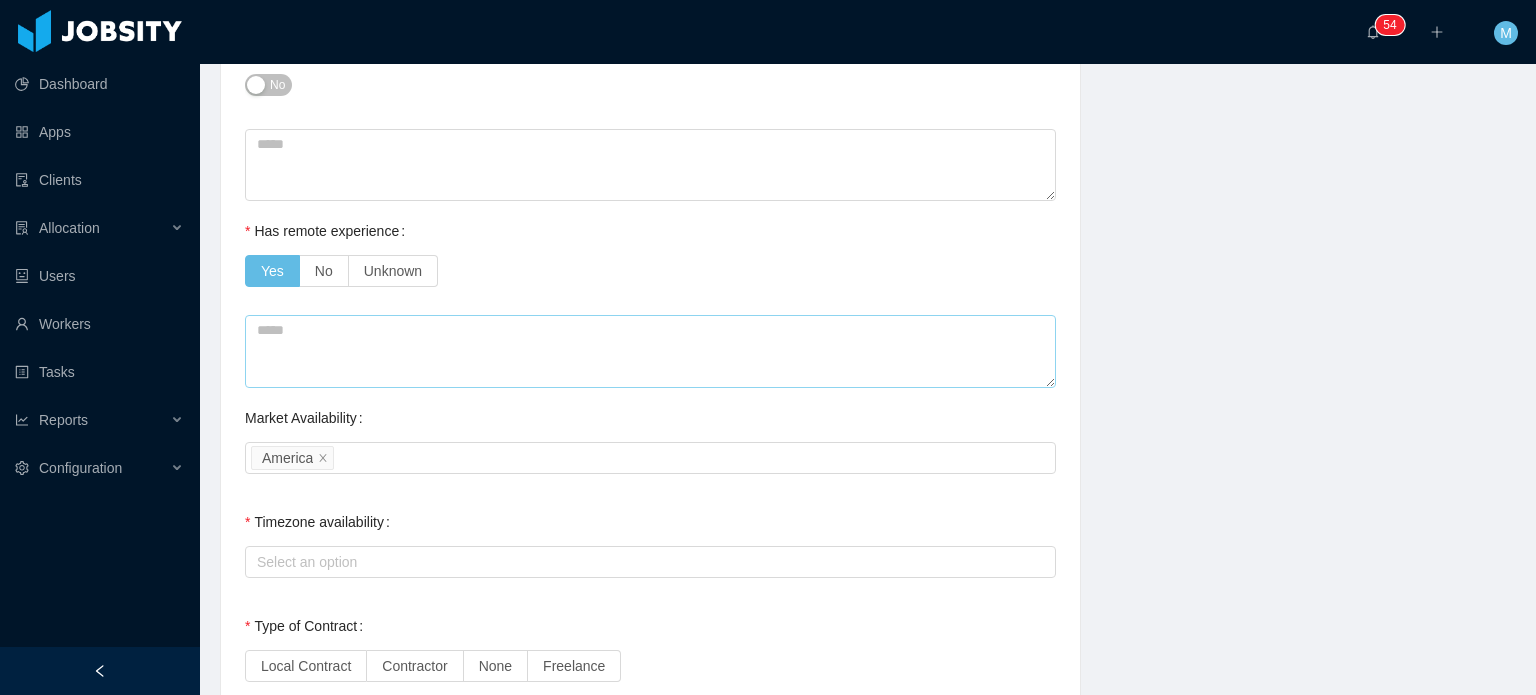 scroll, scrollTop: 1500, scrollLeft: 0, axis: vertical 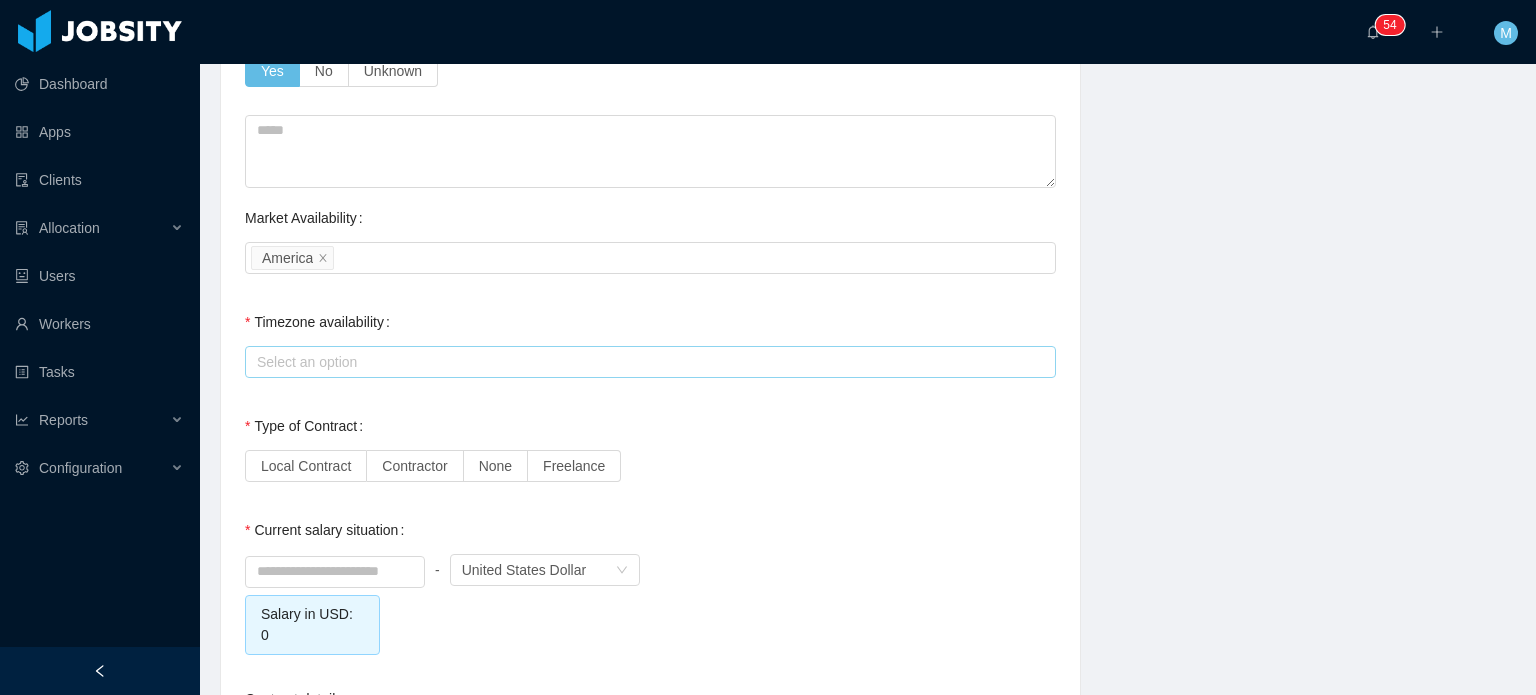 click on "Select an option" at bounding box center (647, 362) 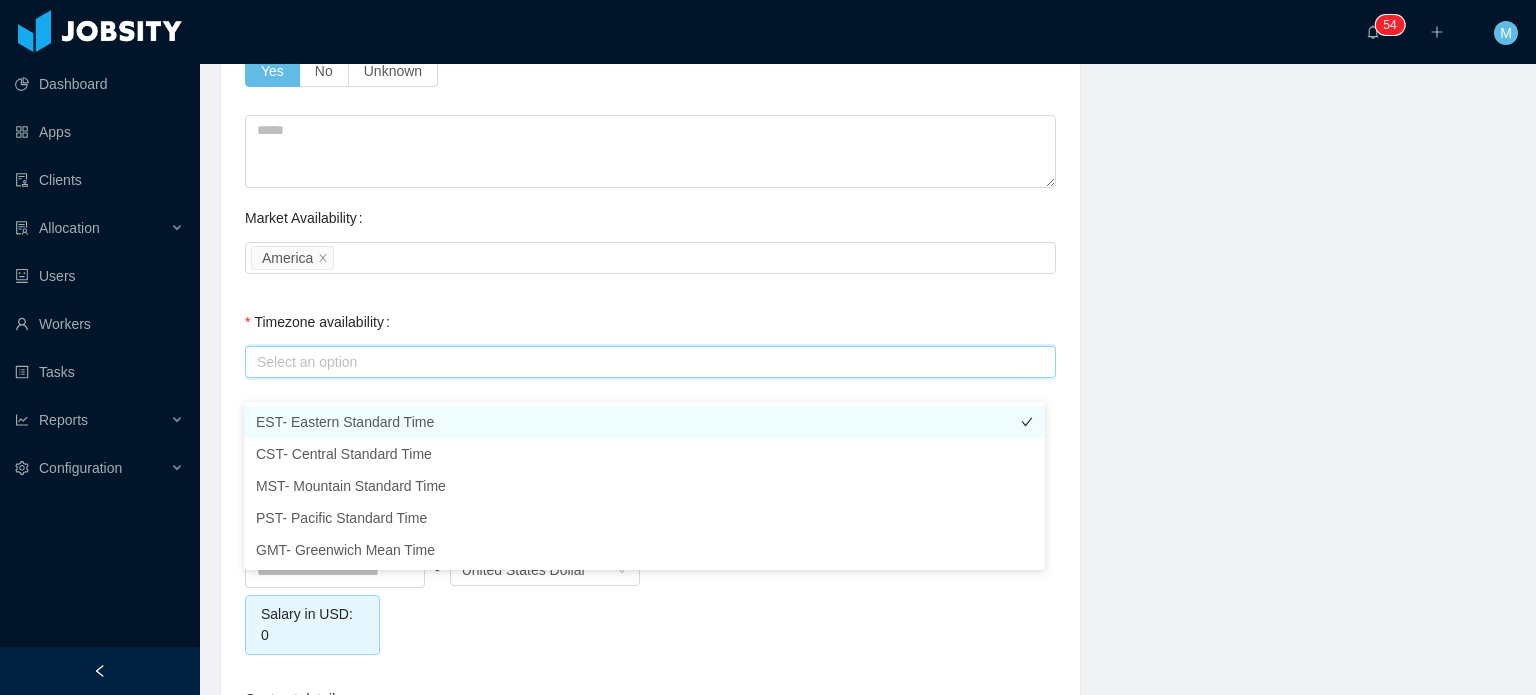 click on "EST- Eastern Standard Time" at bounding box center [644, 422] 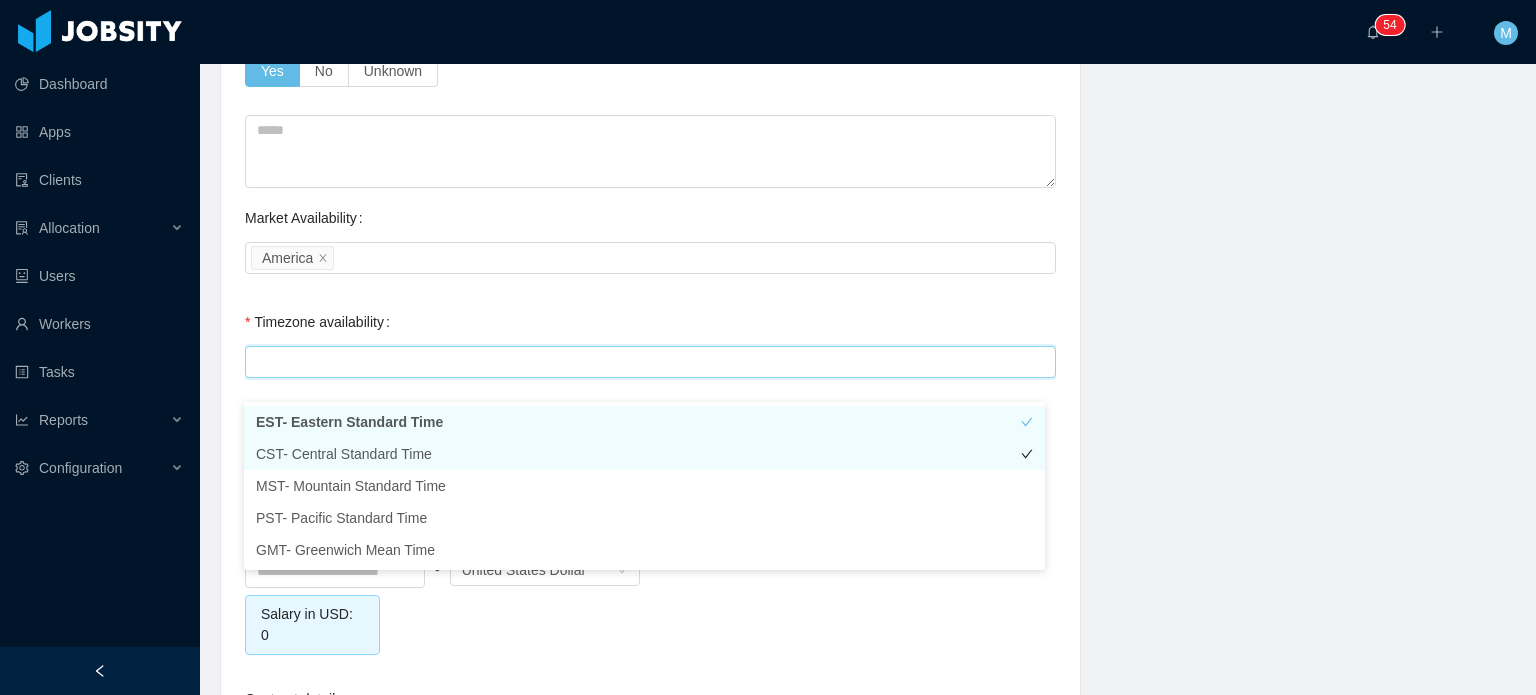 click on "CST- Central Standard Time" at bounding box center (644, 454) 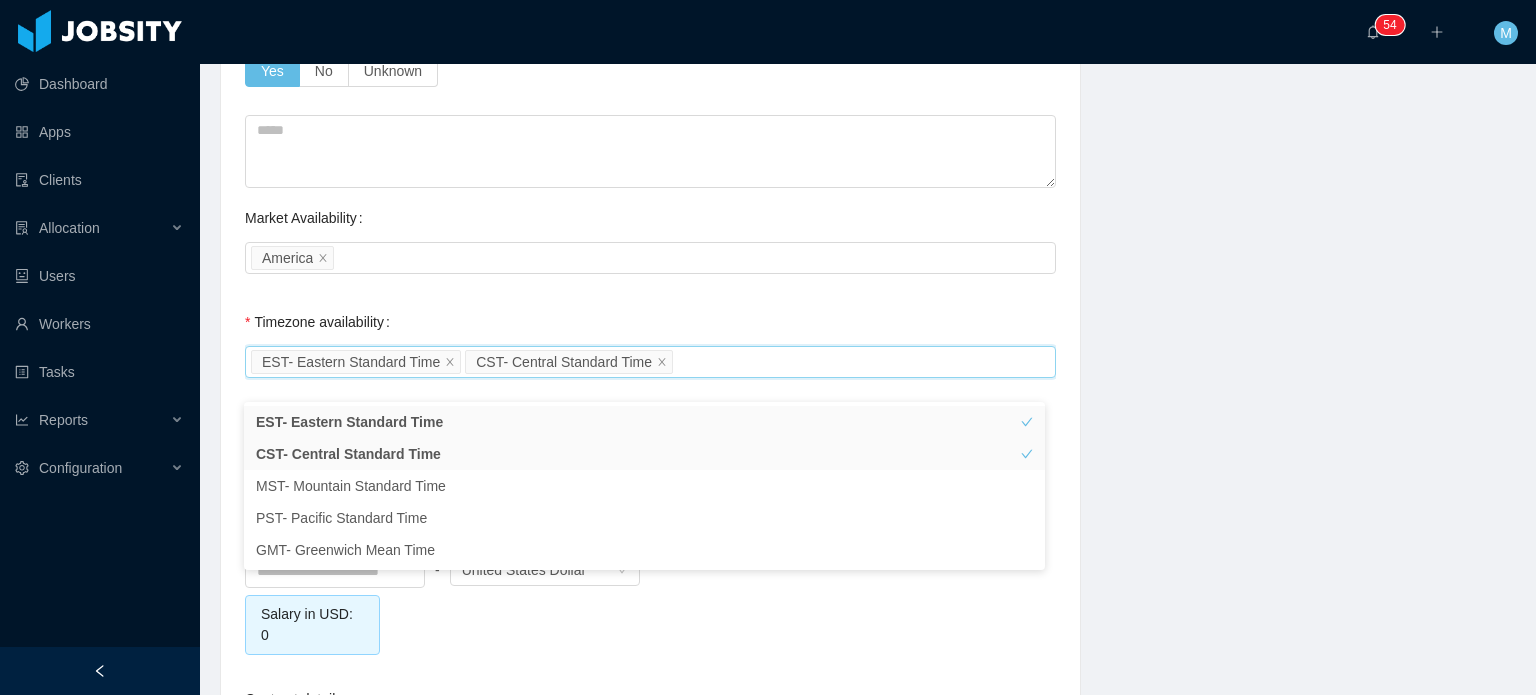 click on "Background Experience / Preferences Profile Soft Skills Language Notes General Background What have you heard about Jobsity? Billable Billable Gender Female Male Non binary Location Country ****** Brazil   City ******** Campinas   Marital Status Marital Status Number of Children * Nationality Country   Education + Add Overall Years of Experience Date of Birth Current Situation and Company/Team Preferences Tell me a little about your expertise and current profile? * Experience in start-ups companies Yes Industry experience Select an option   Based on your experience working with teams. Do you feel more comfortable working with larger teams or smaller teams? Small teams Big teams No preferences Based on your experience working with teams. Do you feel more comfortable working with more structured teams or less structured teams? Little structure More structure No preferences Please explain why you are looking for a change / hearing new opportunities * Experience working with INTERNATIONAL companies/clients No" at bounding box center [868, 9] 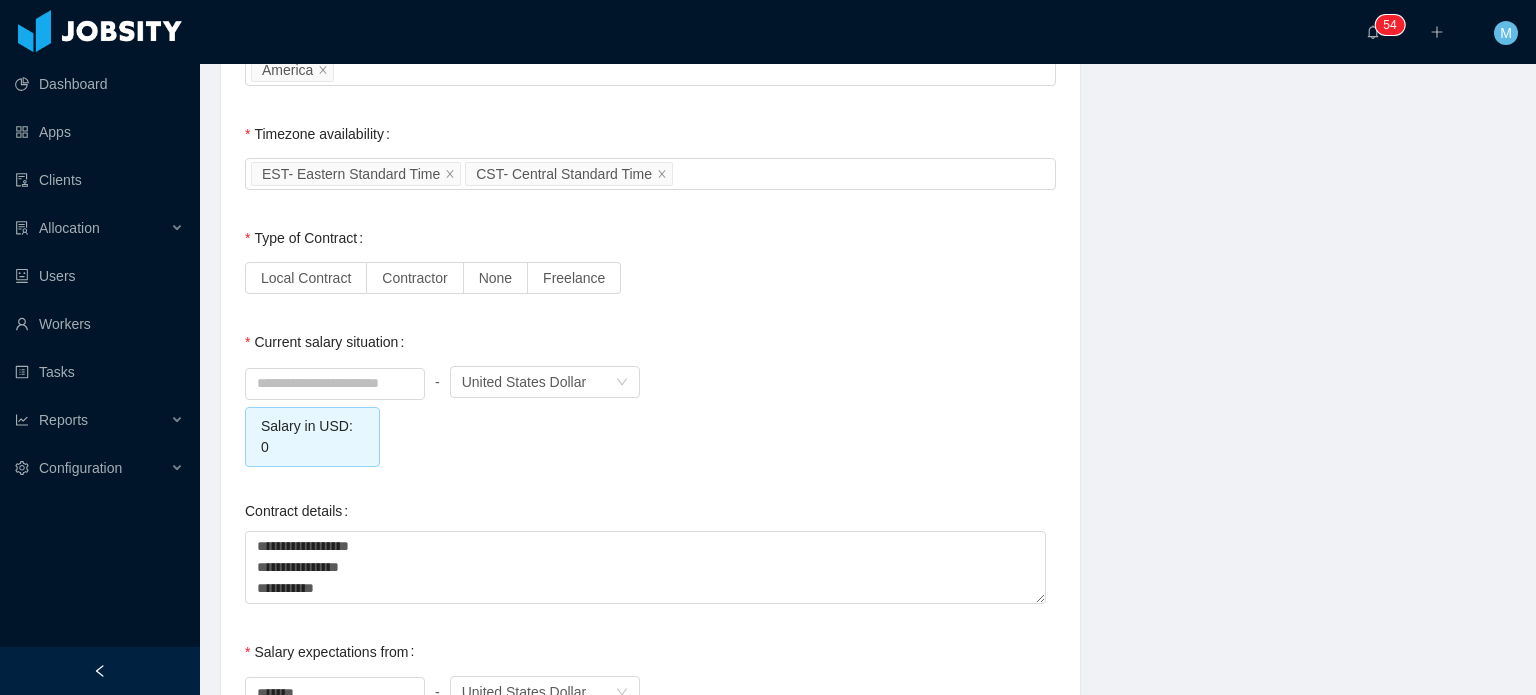 scroll, scrollTop: 1700, scrollLeft: 0, axis: vertical 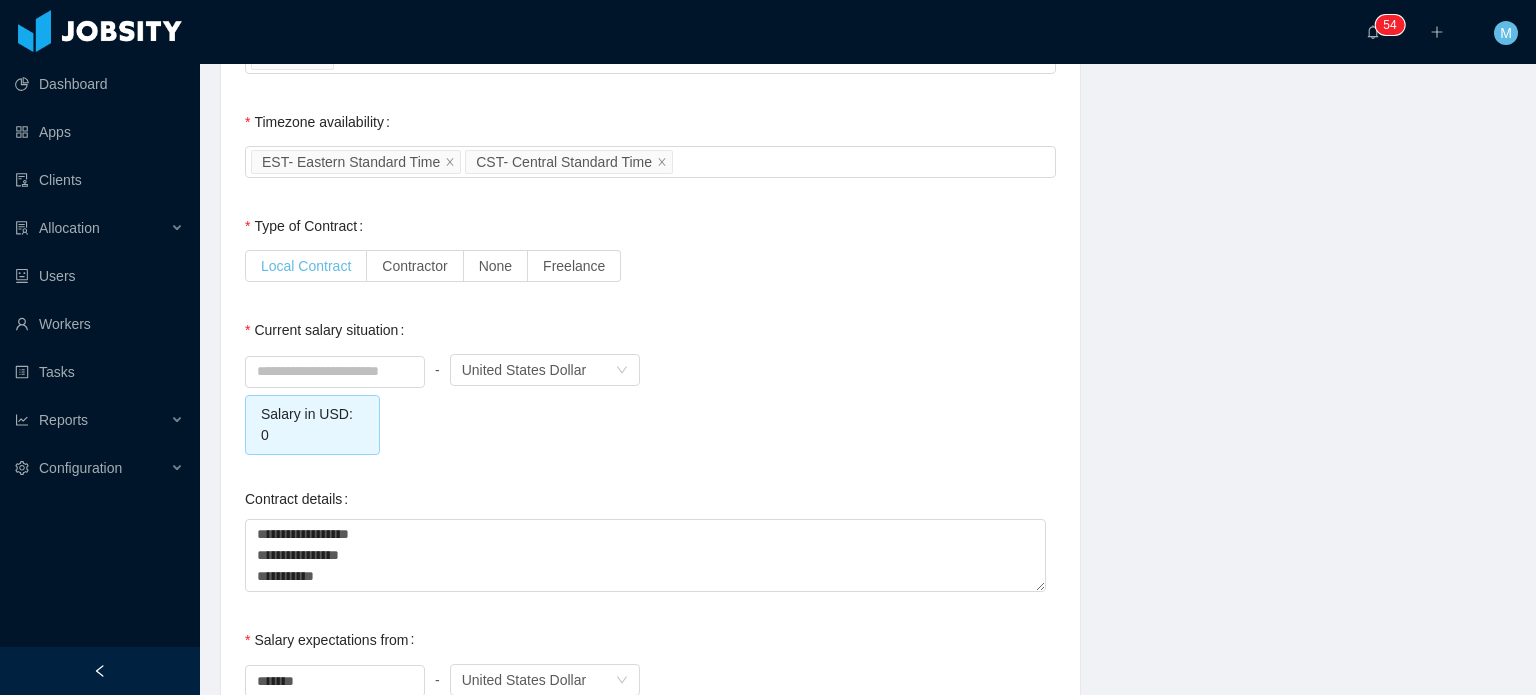 click on "Local Contract" at bounding box center (306, 266) 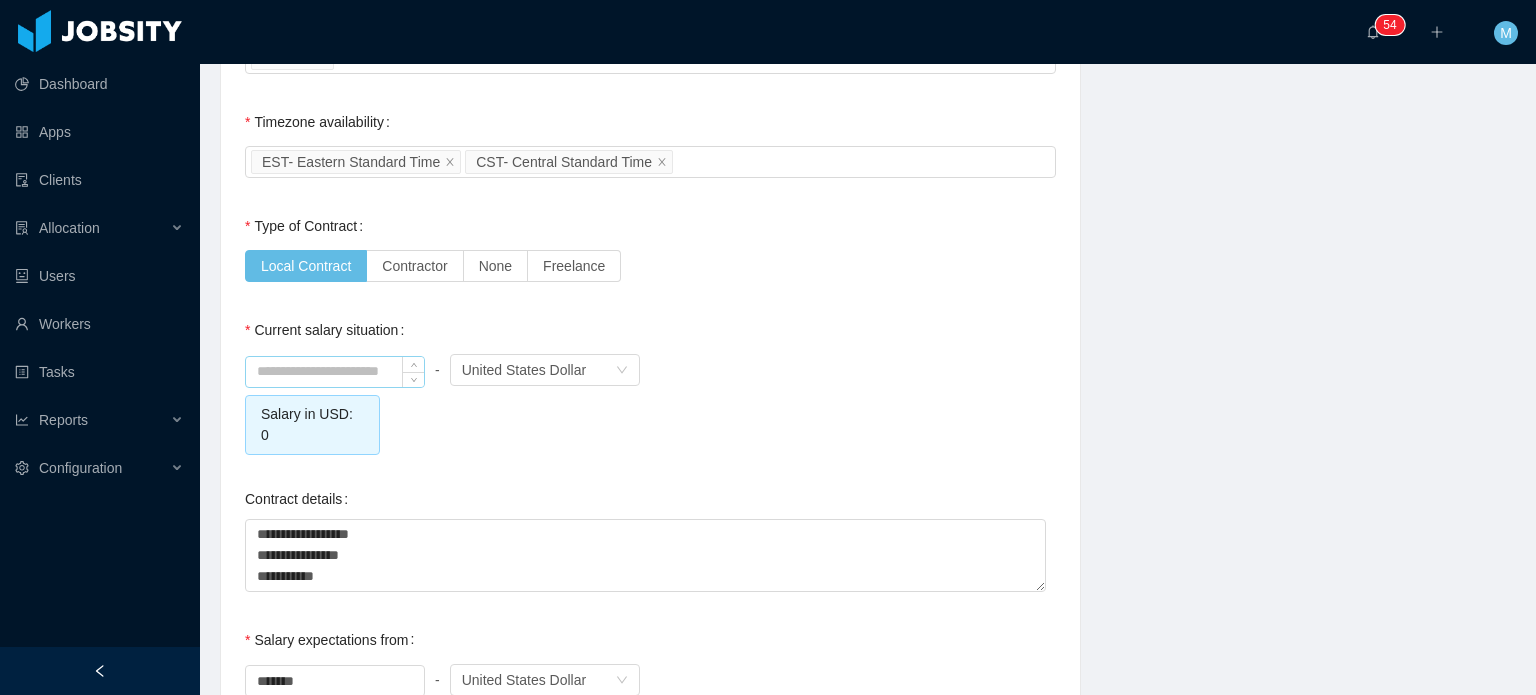 click at bounding box center (335, 372) 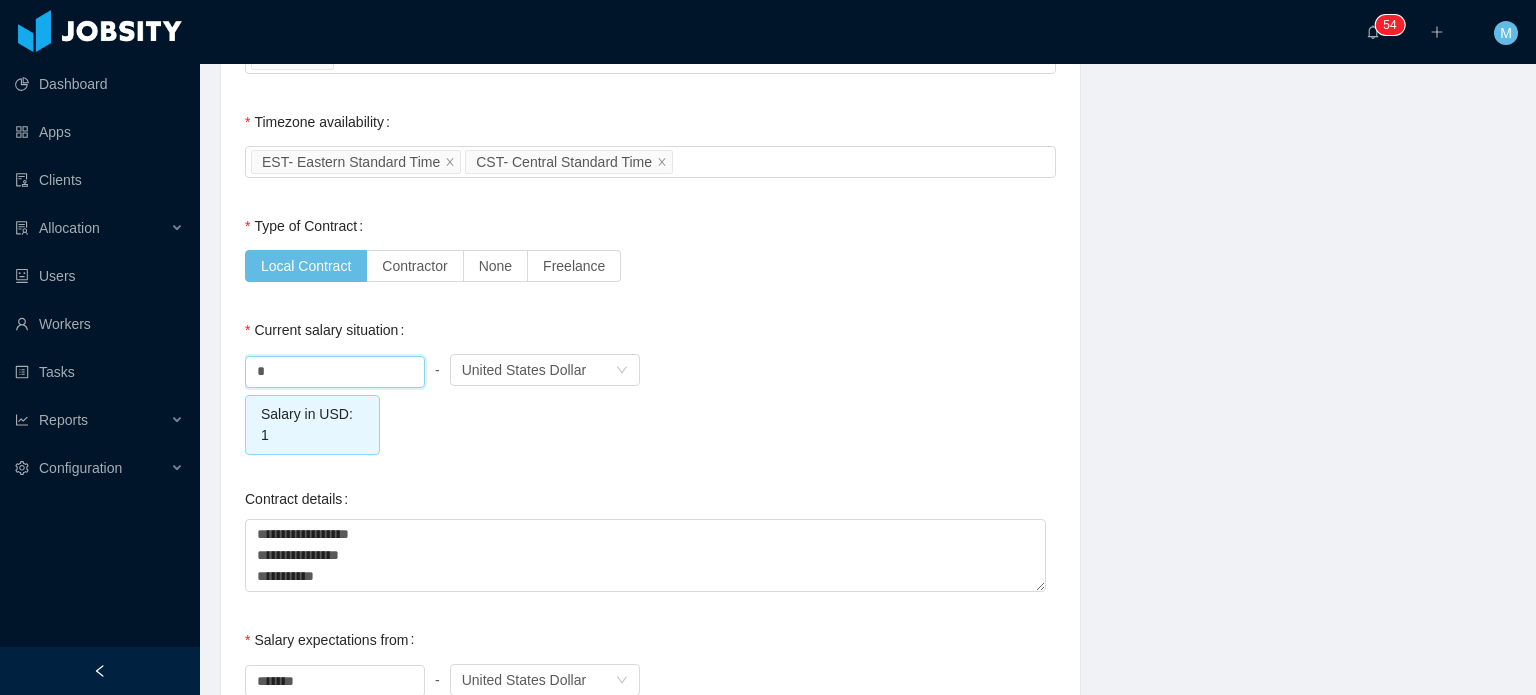 type on "****" 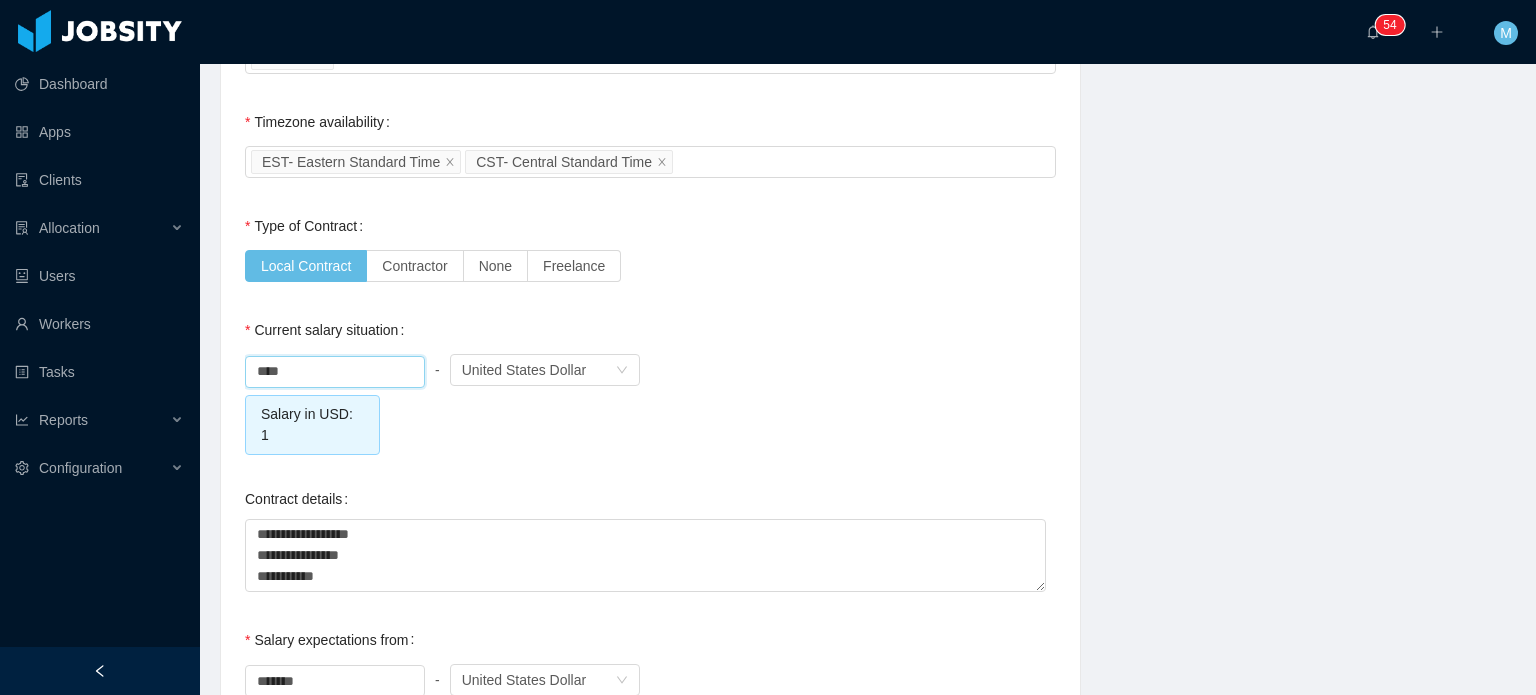 click on "**********" at bounding box center [650, -161] 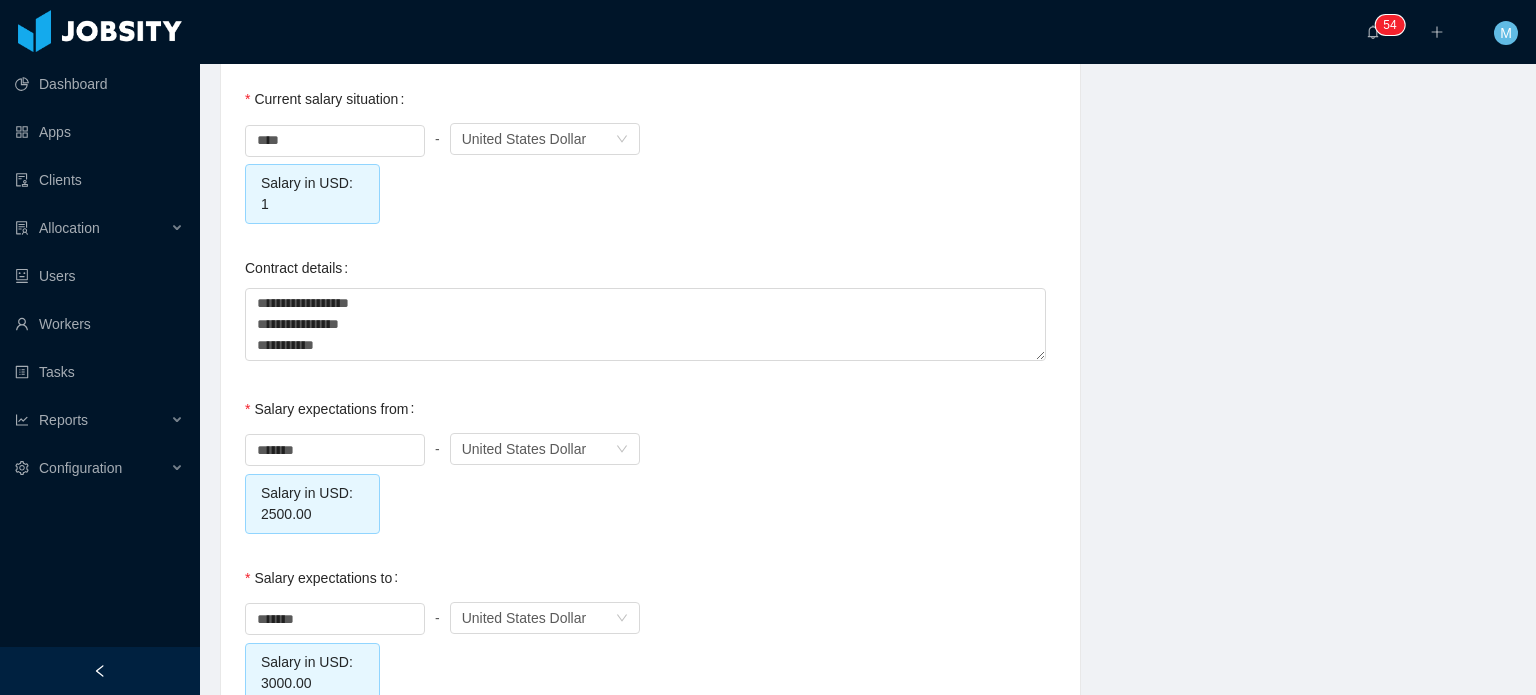 scroll, scrollTop: 2100, scrollLeft: 0, axis: vertical 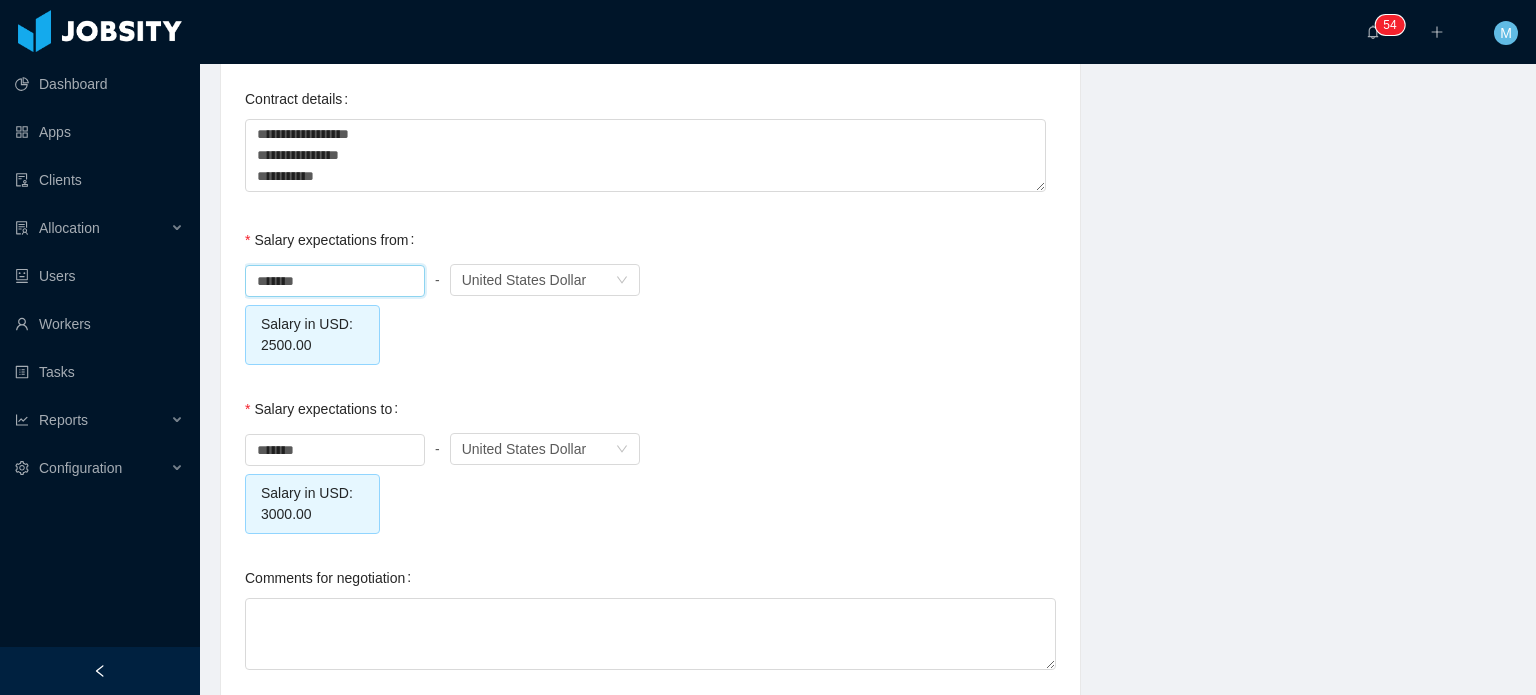 drag, startPoint x: 354, startPoint y: 277, endPoint x: 225, endPoint y: 267, distance: 129.38702 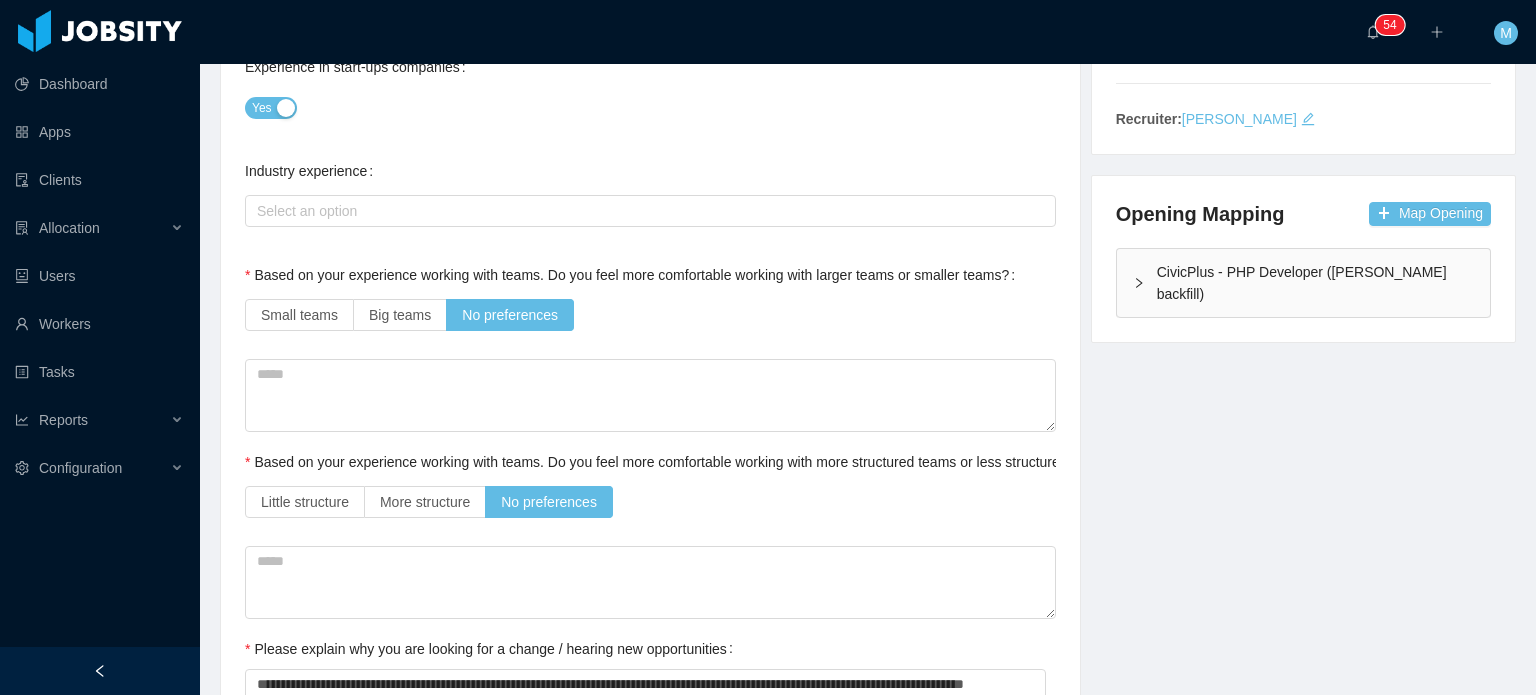 scroll, scrollTop: 0, scrollLeft: 0, axis: both 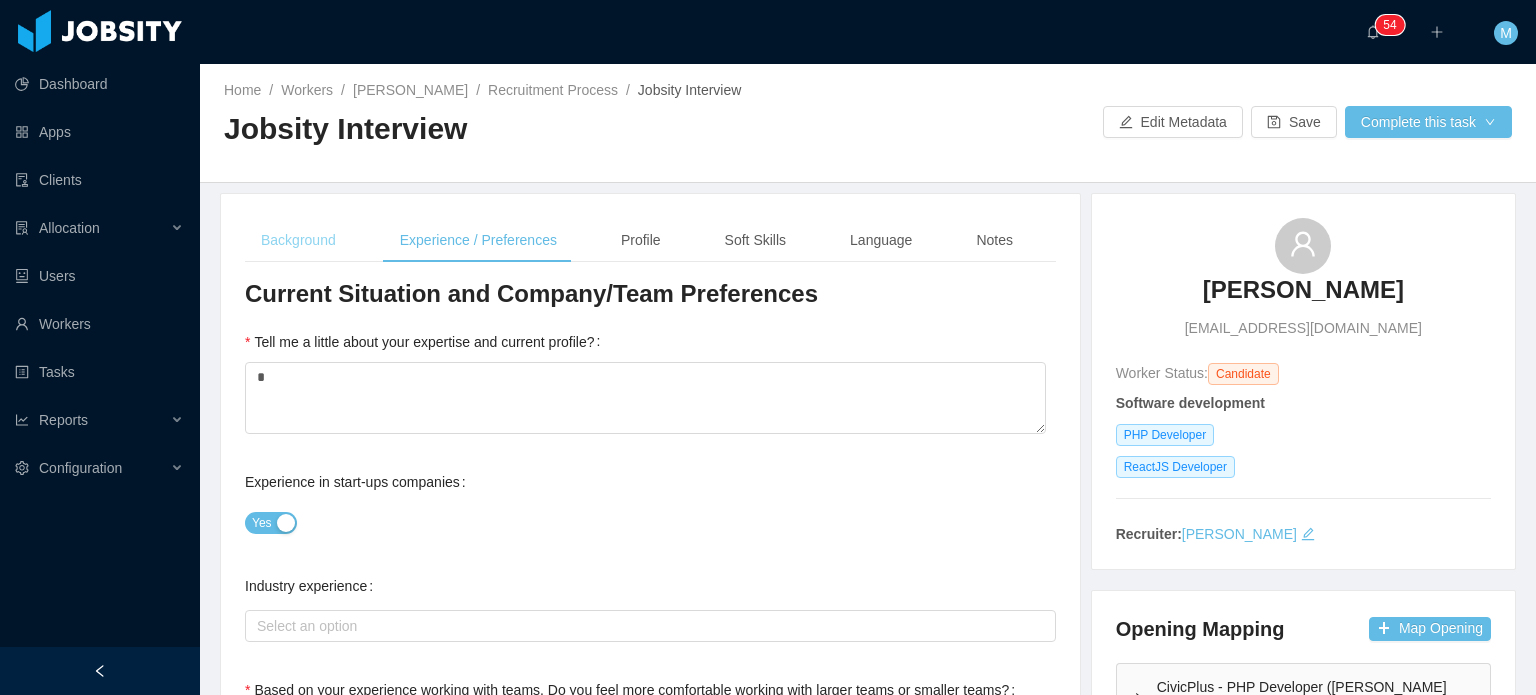 click on "Background" at bounding box center [298, 240] 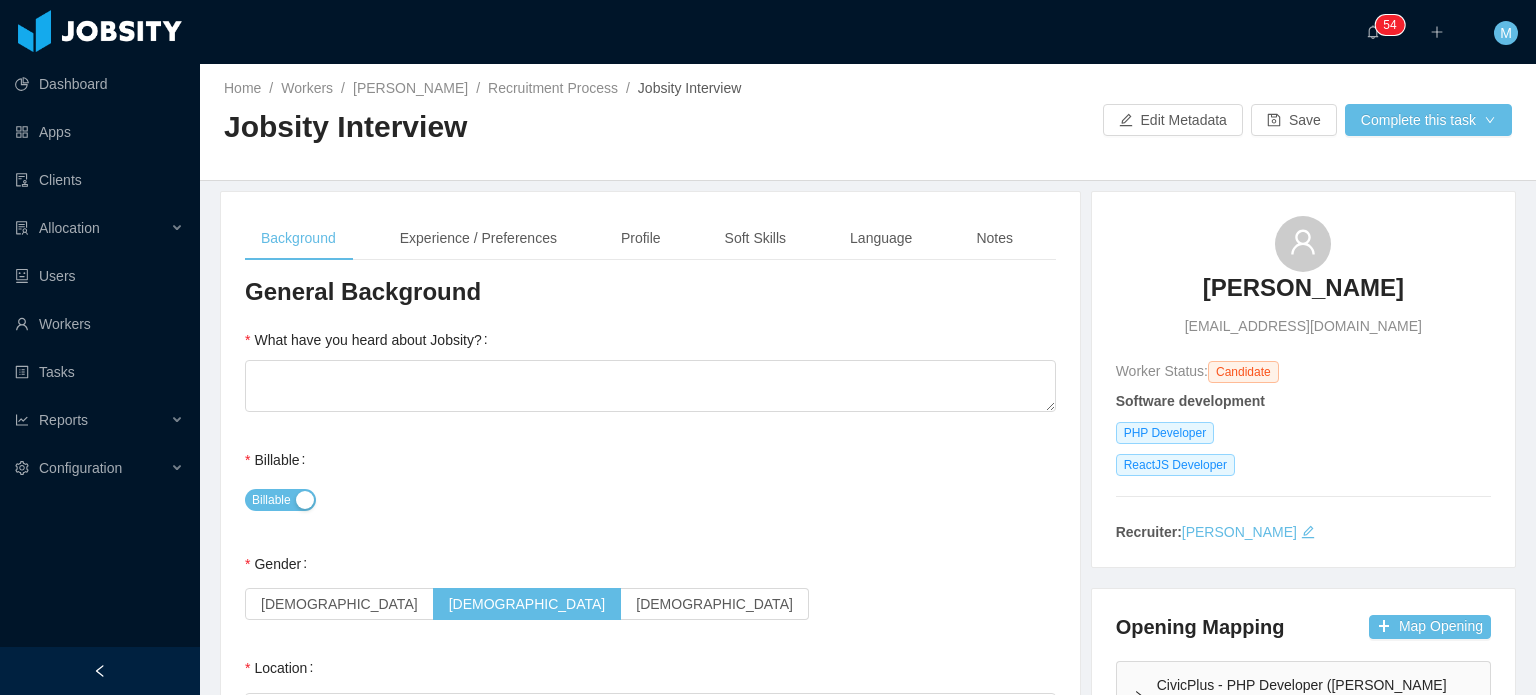 scroll, scrollTop: 0, scrollLeft: 0, axis: both 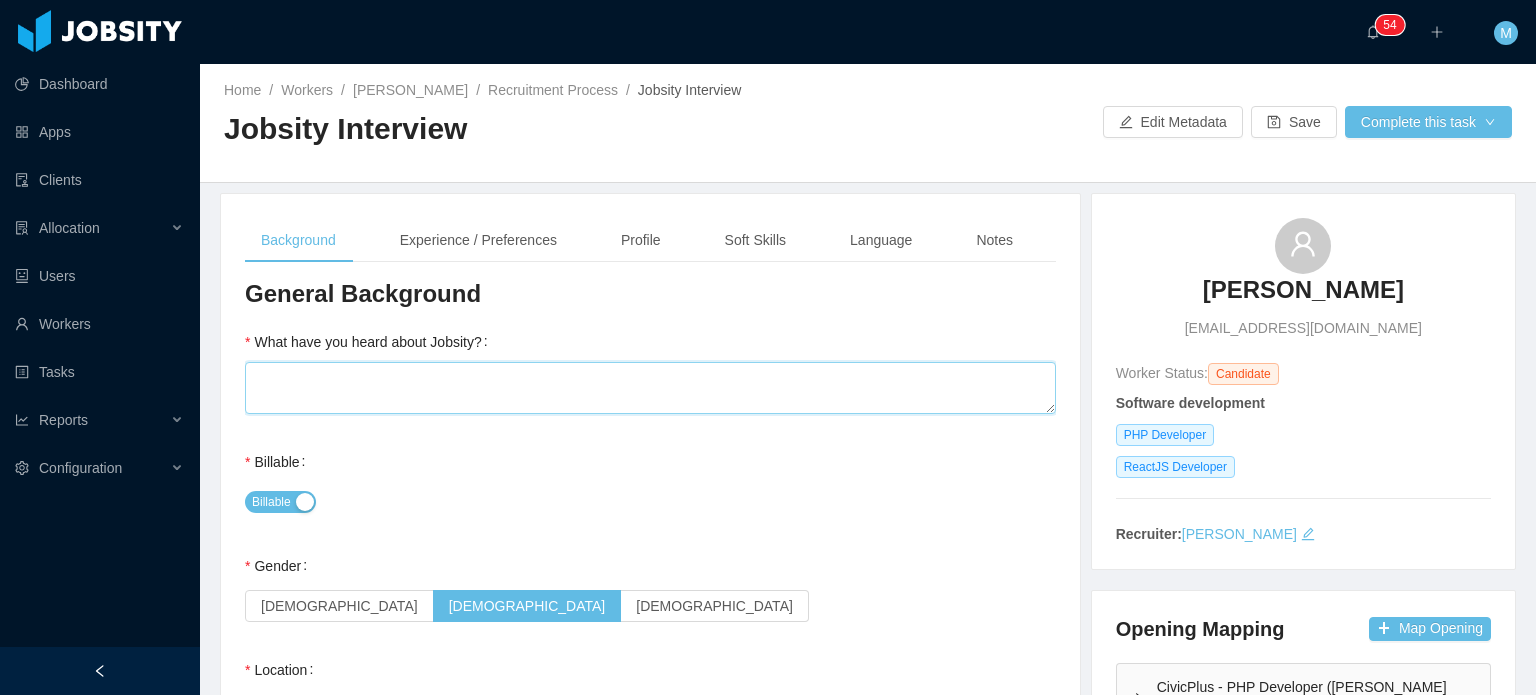 click on "What have you heard about Jobsity?" at bounding box center (650, 388) 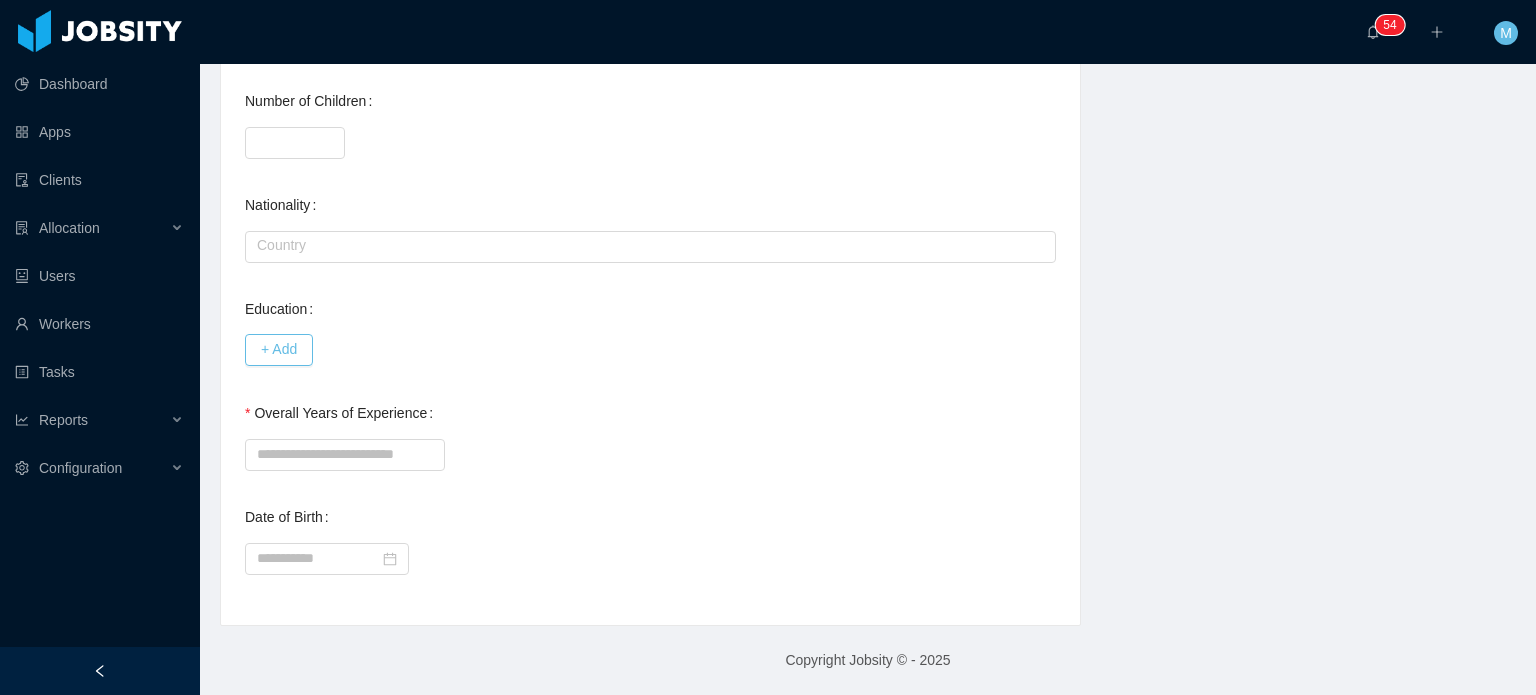 scroll, scrollTop: 841, scrollLeft: 0, axis: vertical 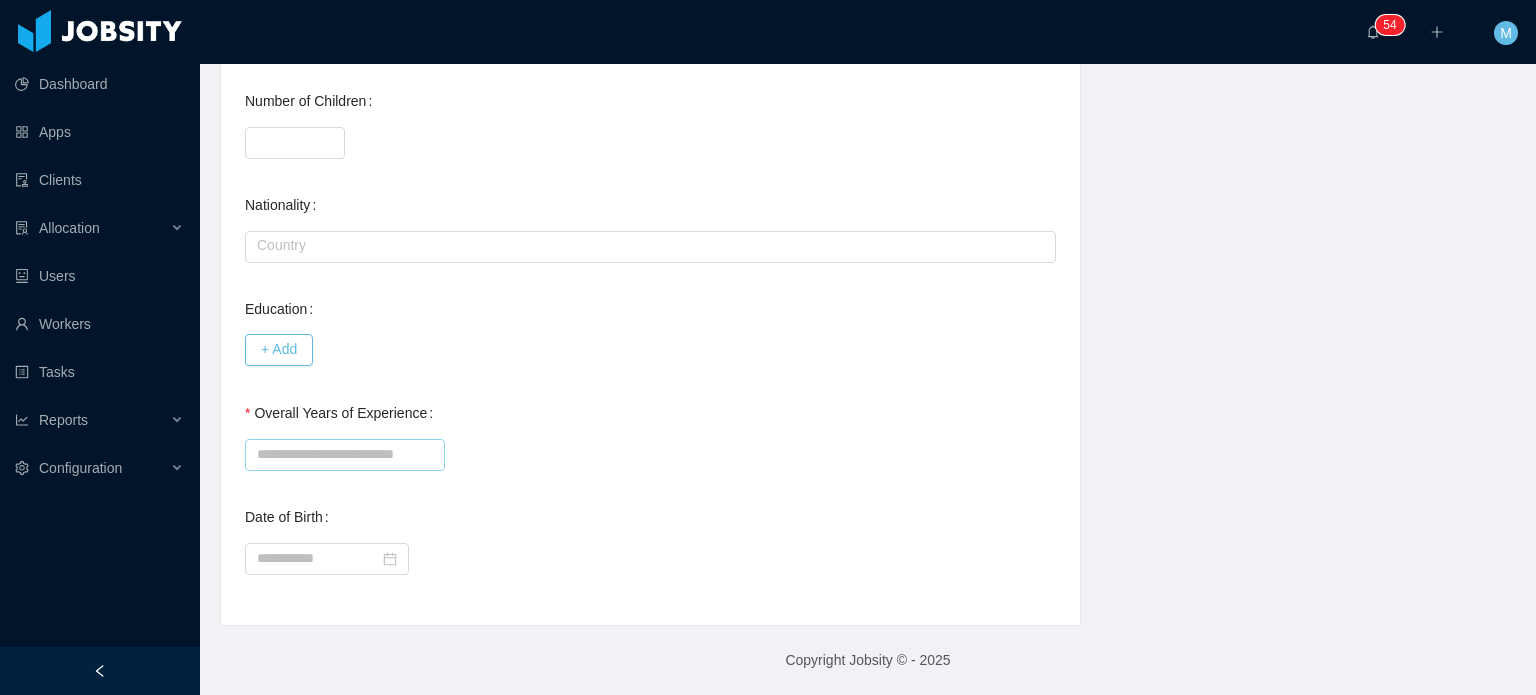 type on "*" 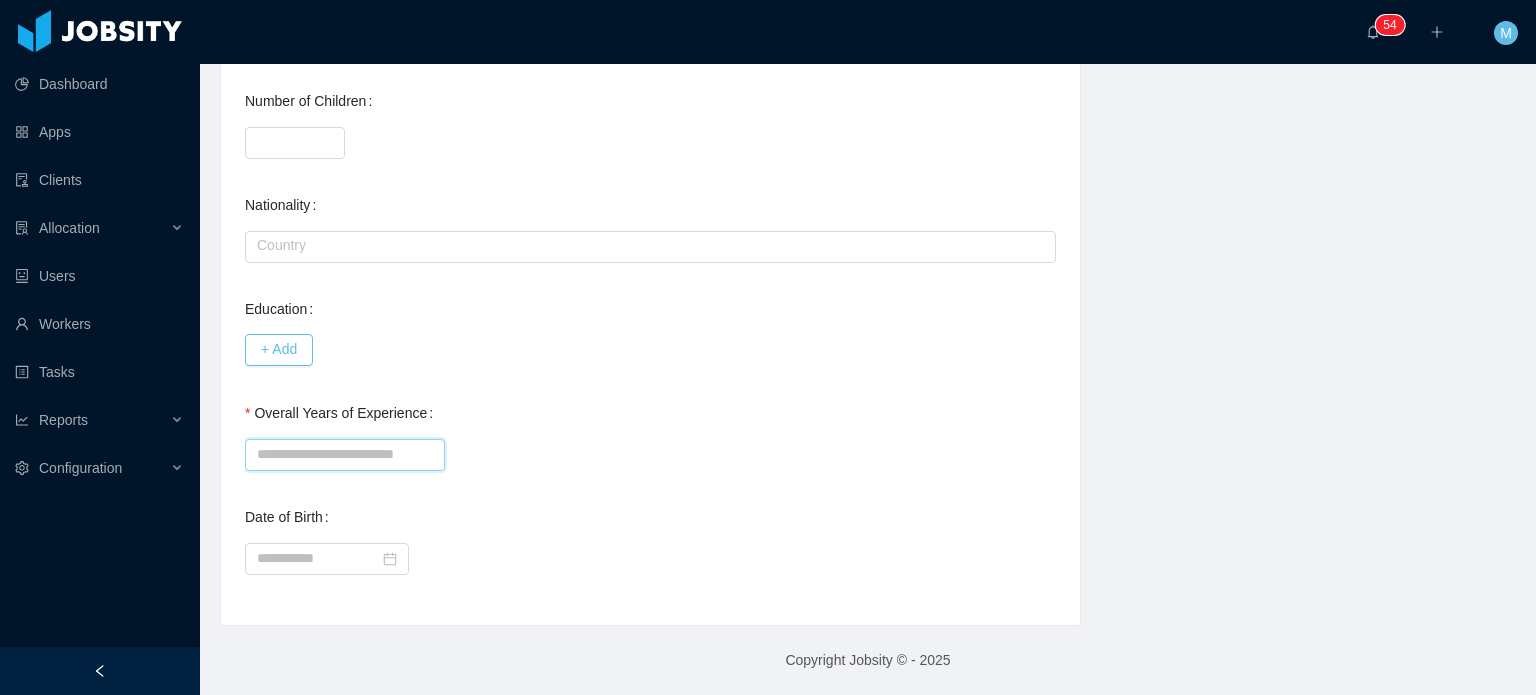click on "Overall Years of Experience" at bounding box center [345, 455] 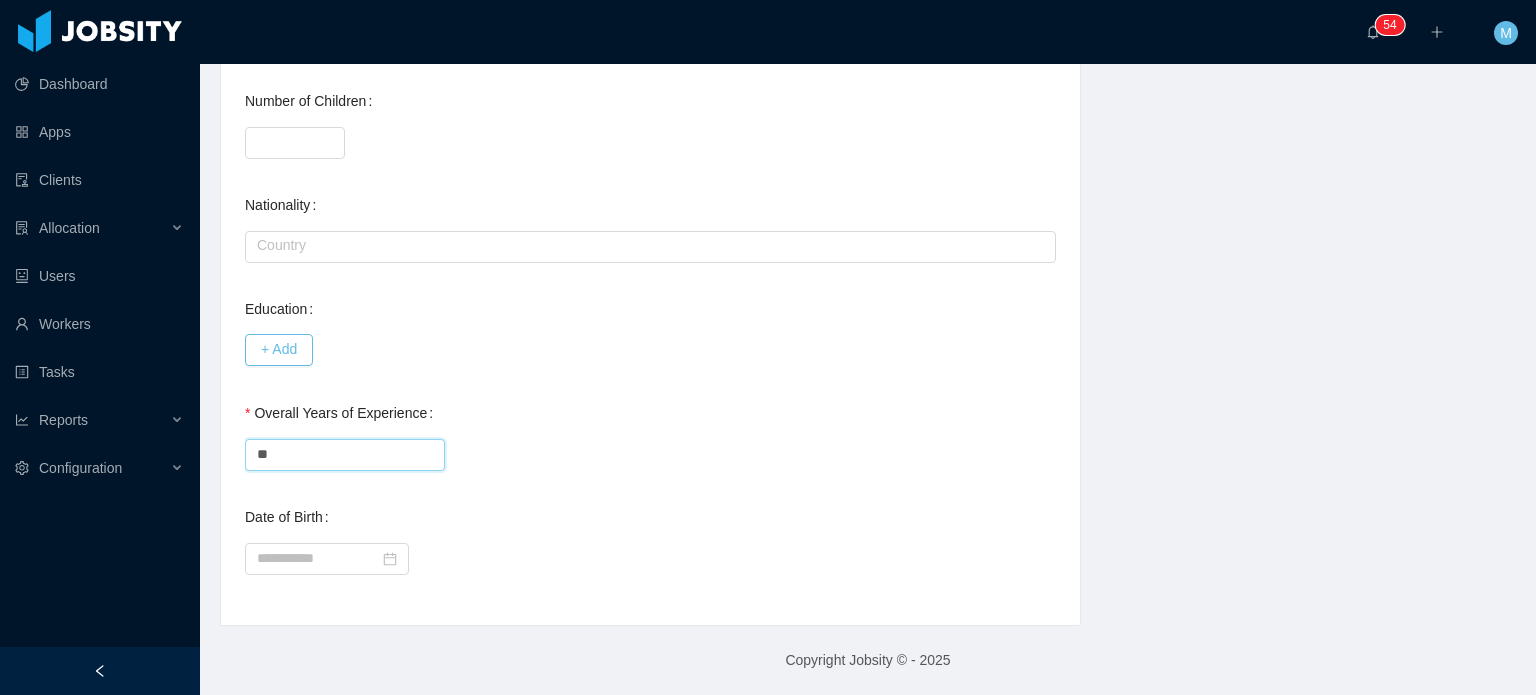 type on "**" 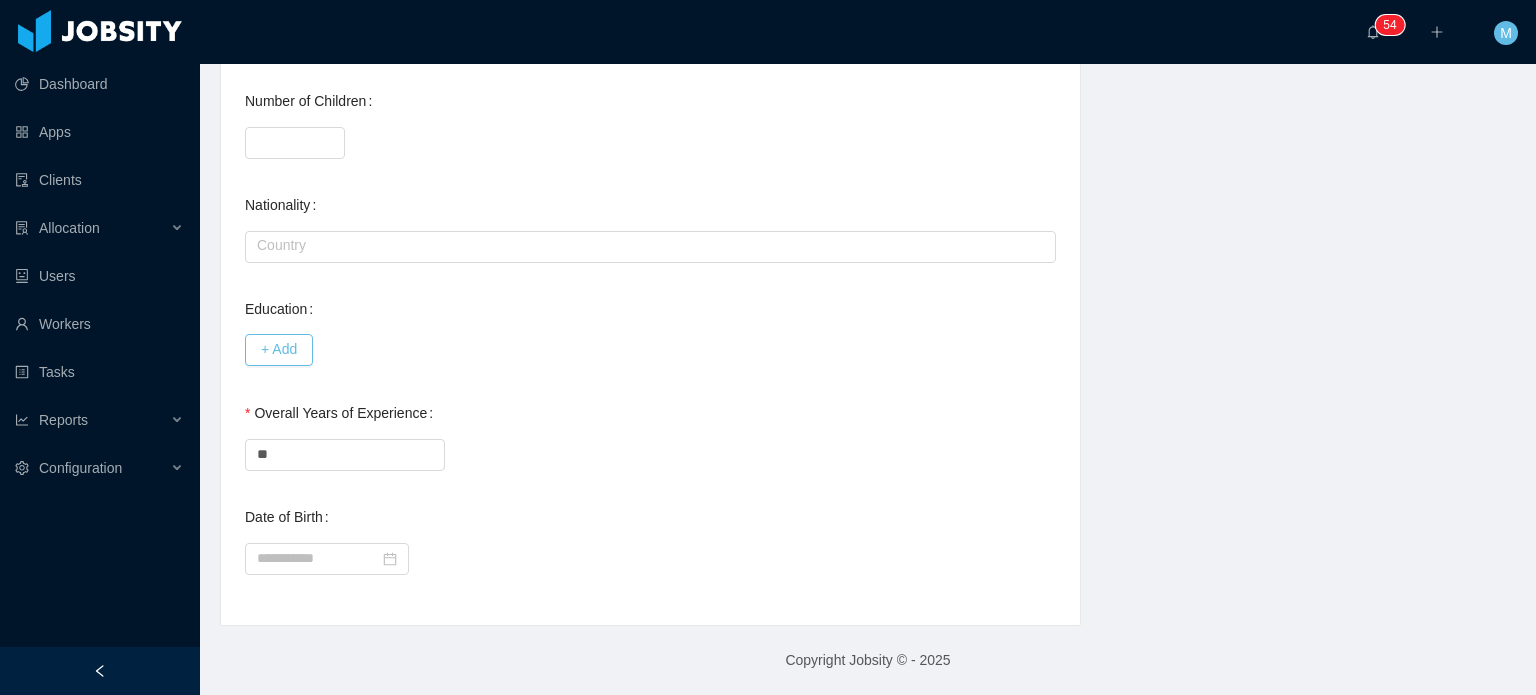 click on "General Background What have you heard about Jobsity? * Billable Billable Gender Female Male Non binary Location Country ****** Brazil   City ******** Campinas   Marital Status Marital Status Number of Children * Nationality Country   Education + Add Overall Years of Experience ** Date of Birth" at bounding box center (650, 29) 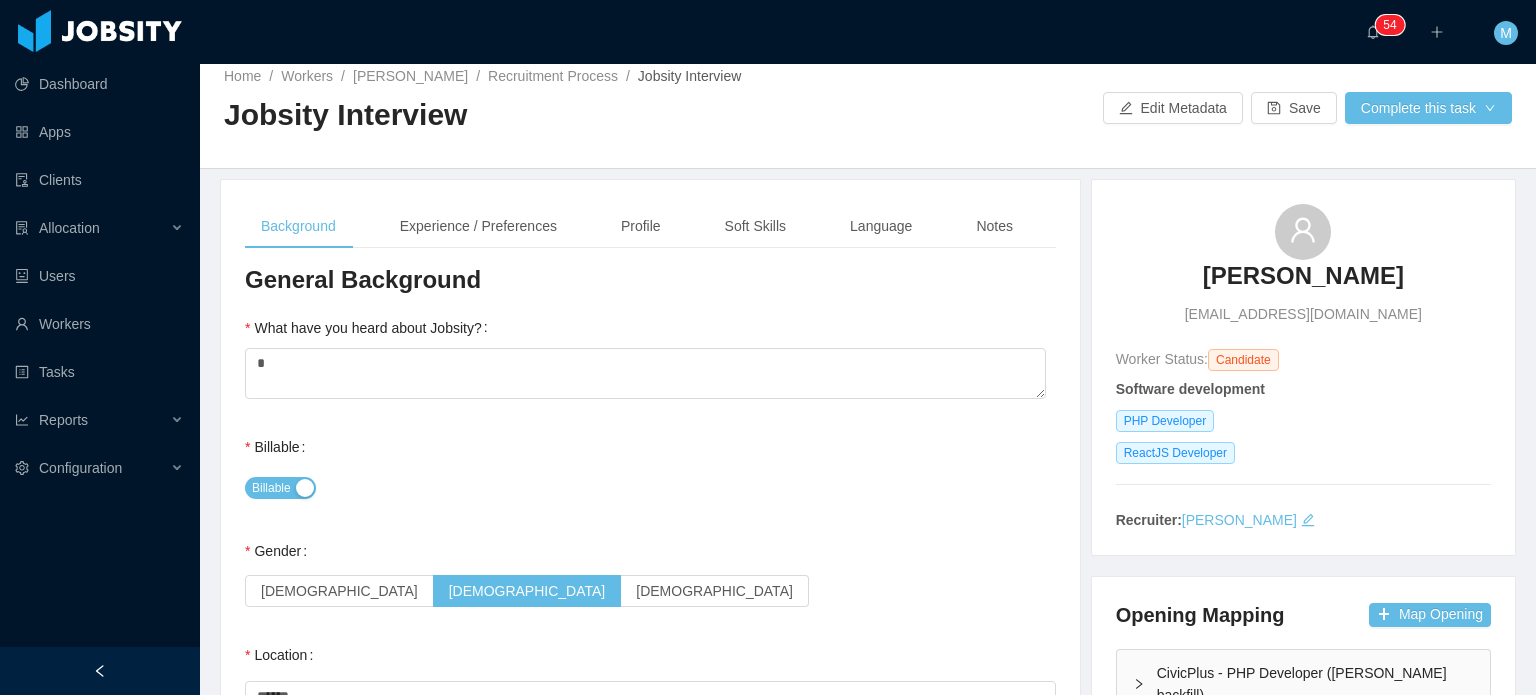 scroll, scrollTop: 0, scrollLeft: 0, axis: both 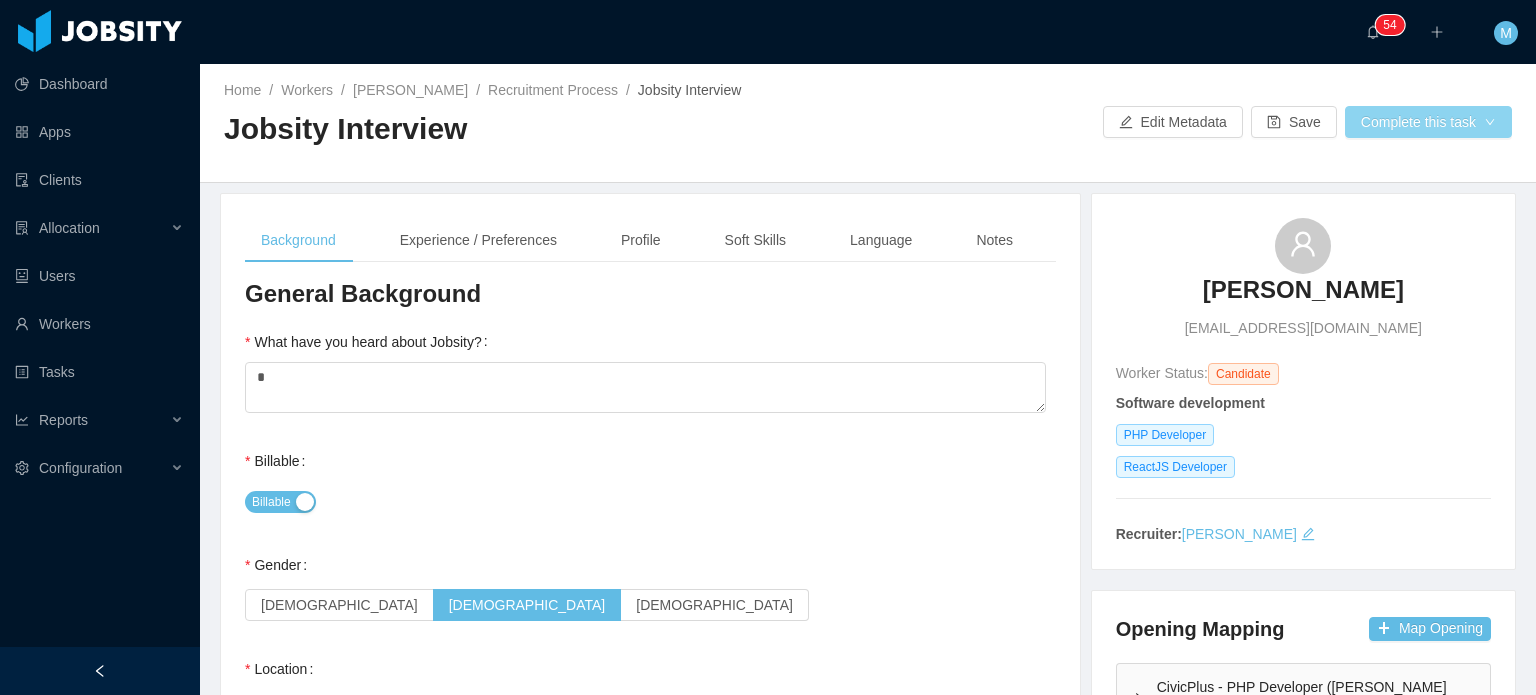 click on "Complete this task" at bounding box center [1428, 122] 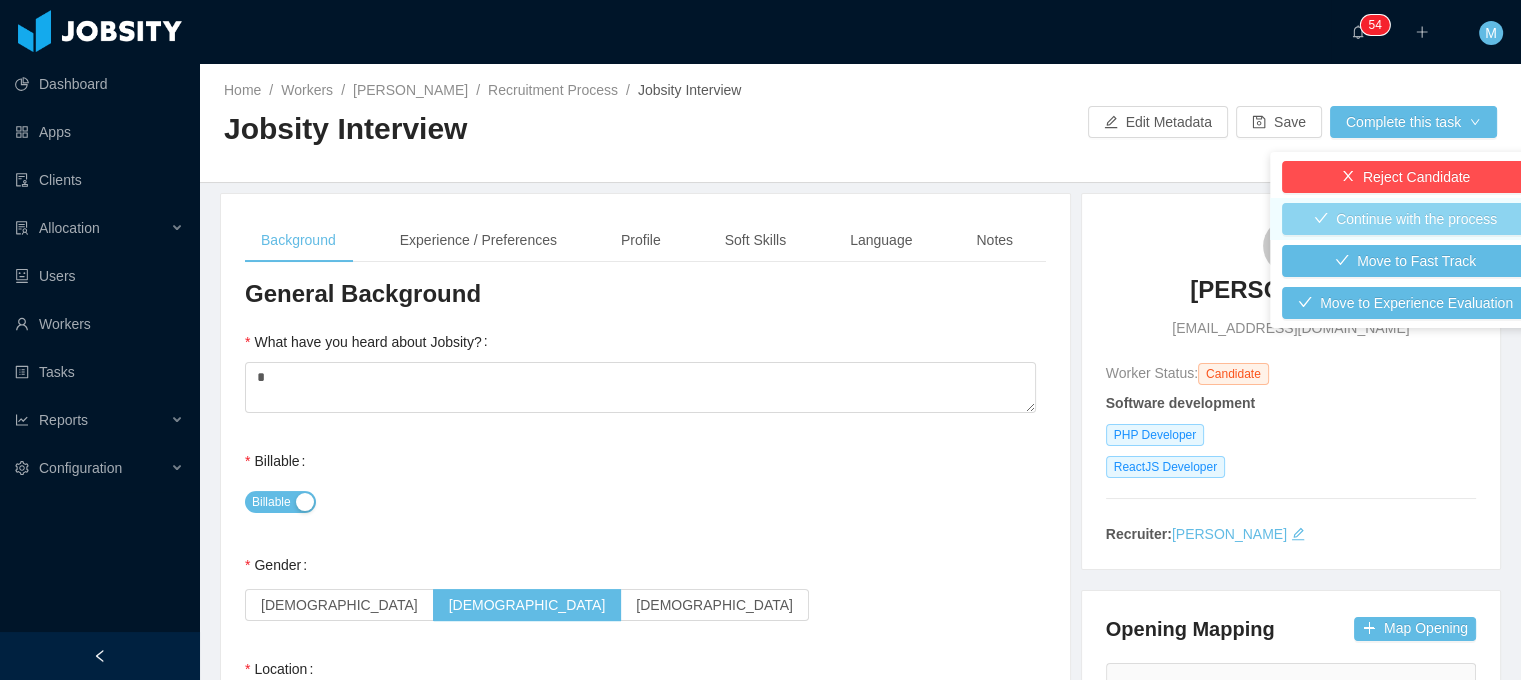 click on "Continue with the process" at bounding box center [1405, 219] 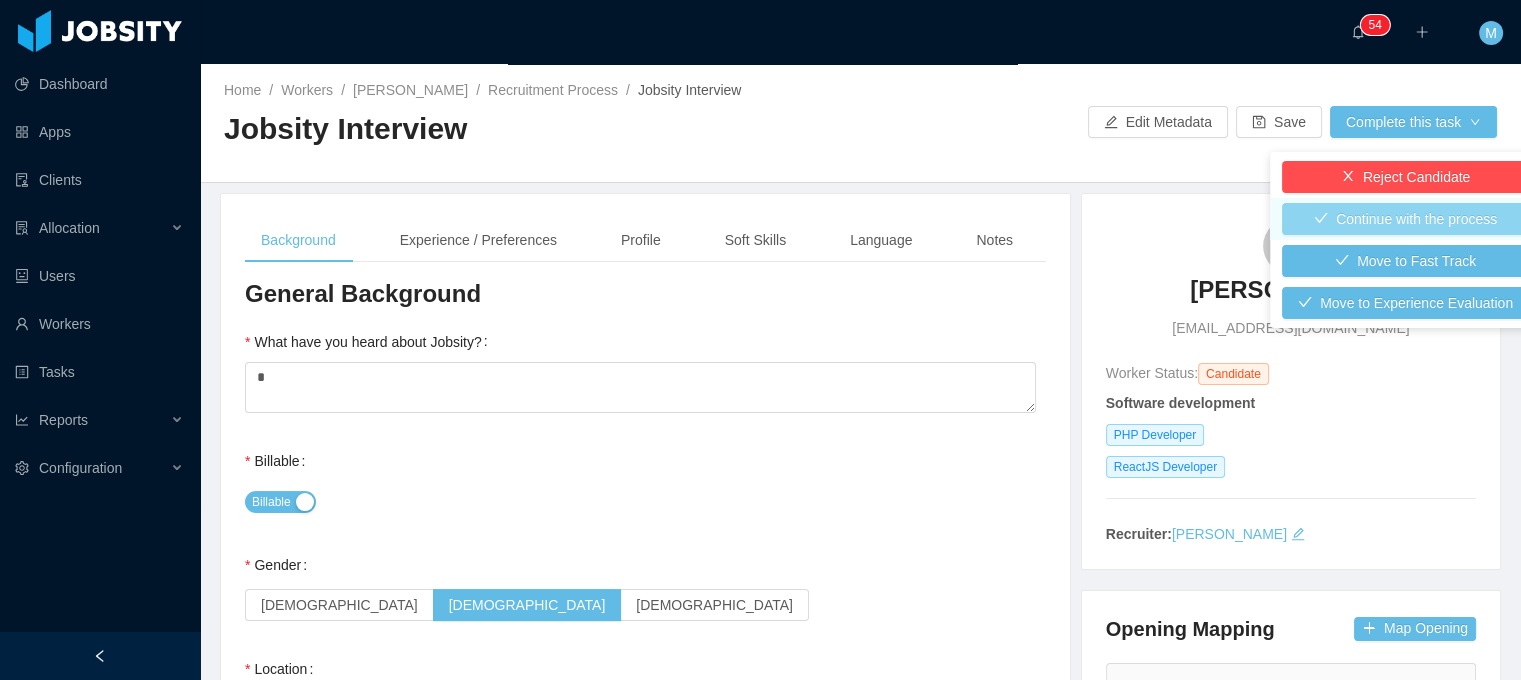type 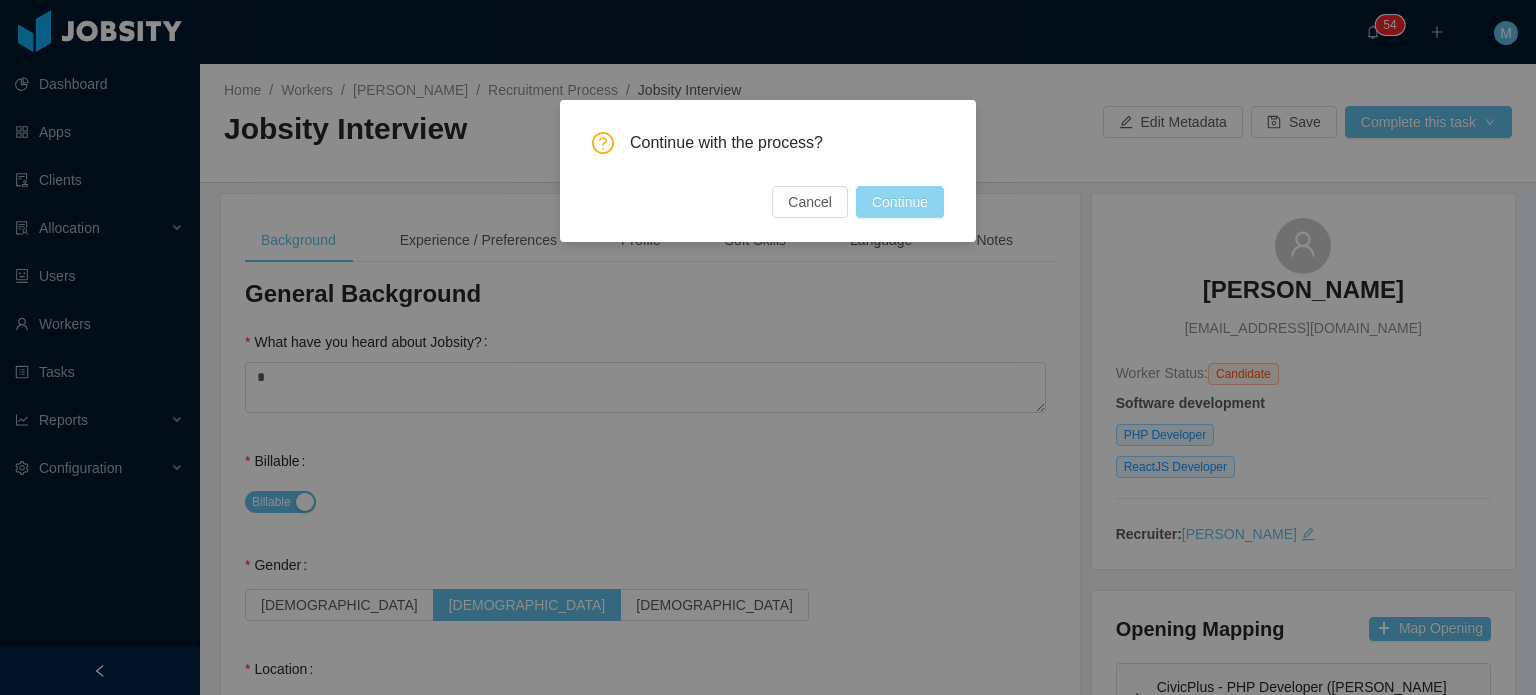 click on "Continue" at bounding box center (900, 202) 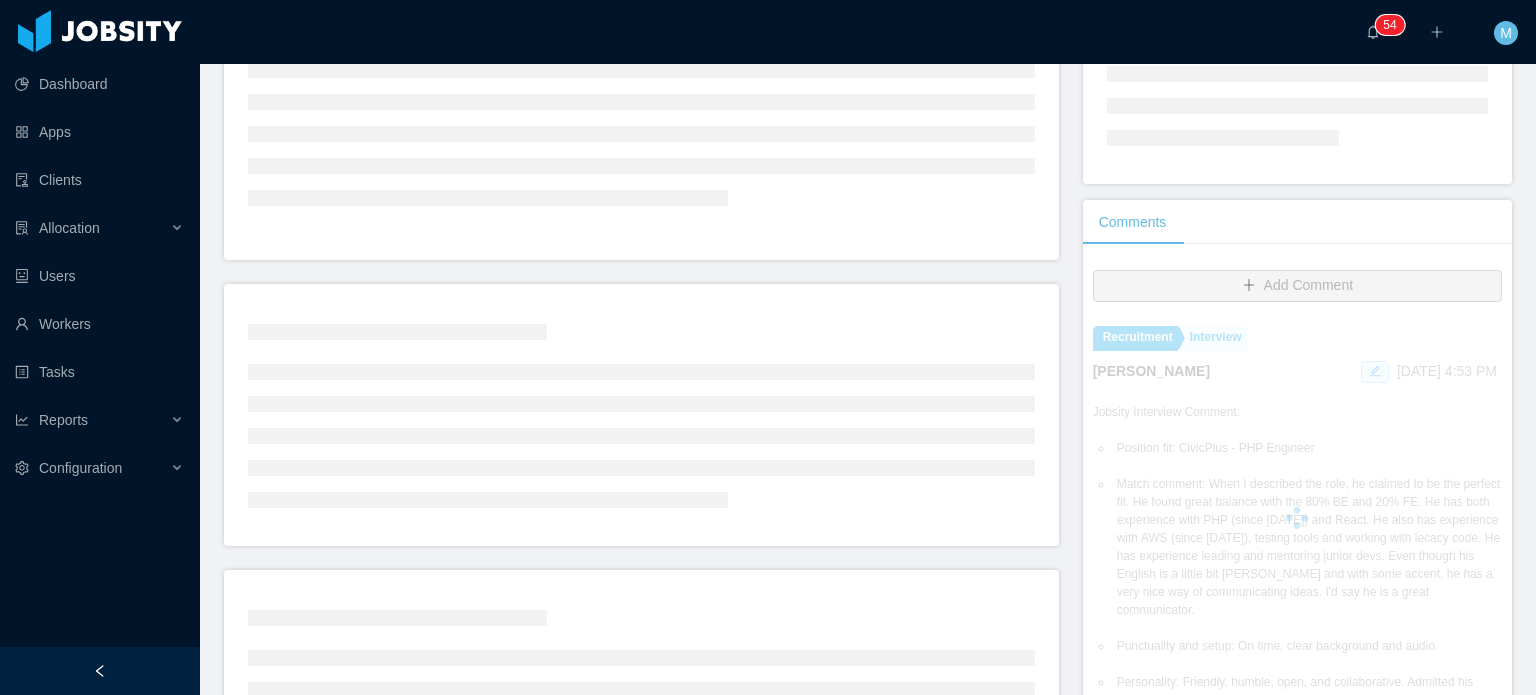 scroll, scrollTop: 0, scrollLeft: 0, axis: both 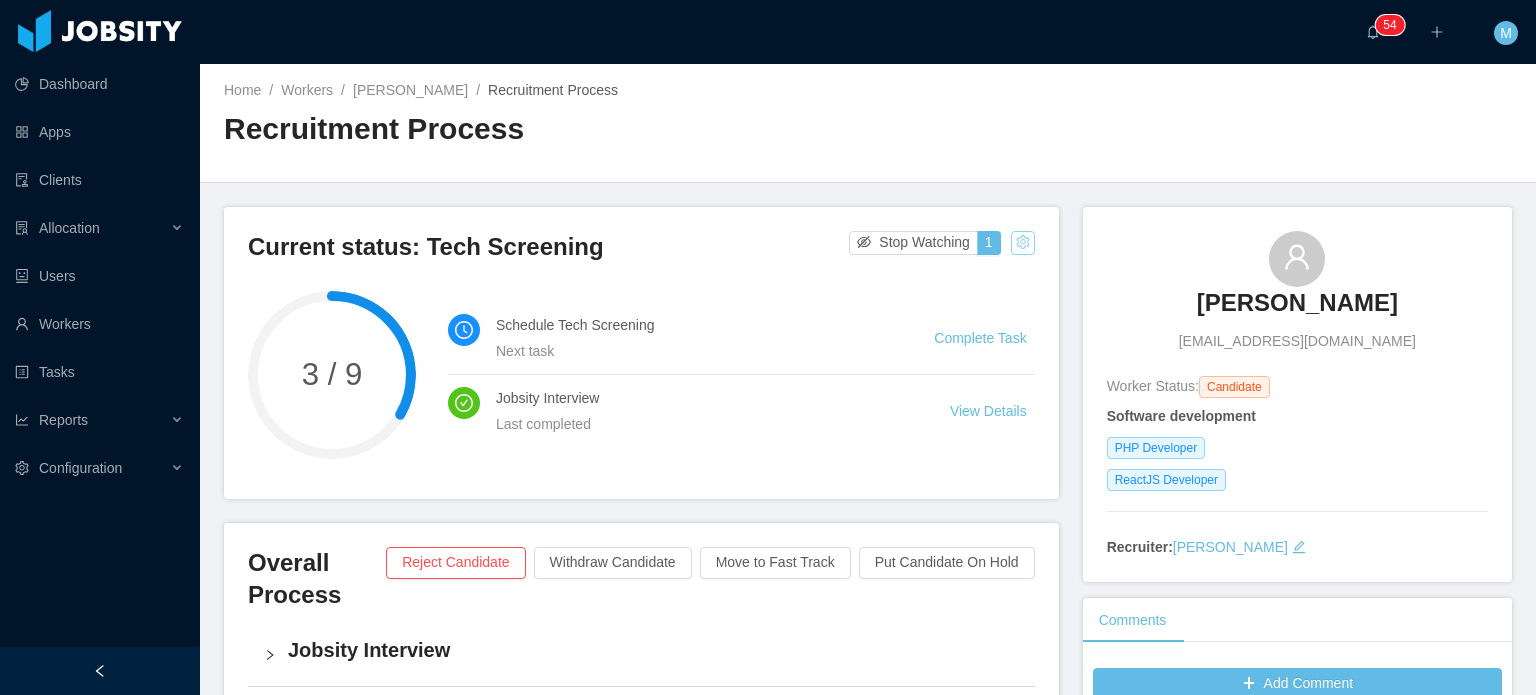 click at bounding box center (1023, 243) 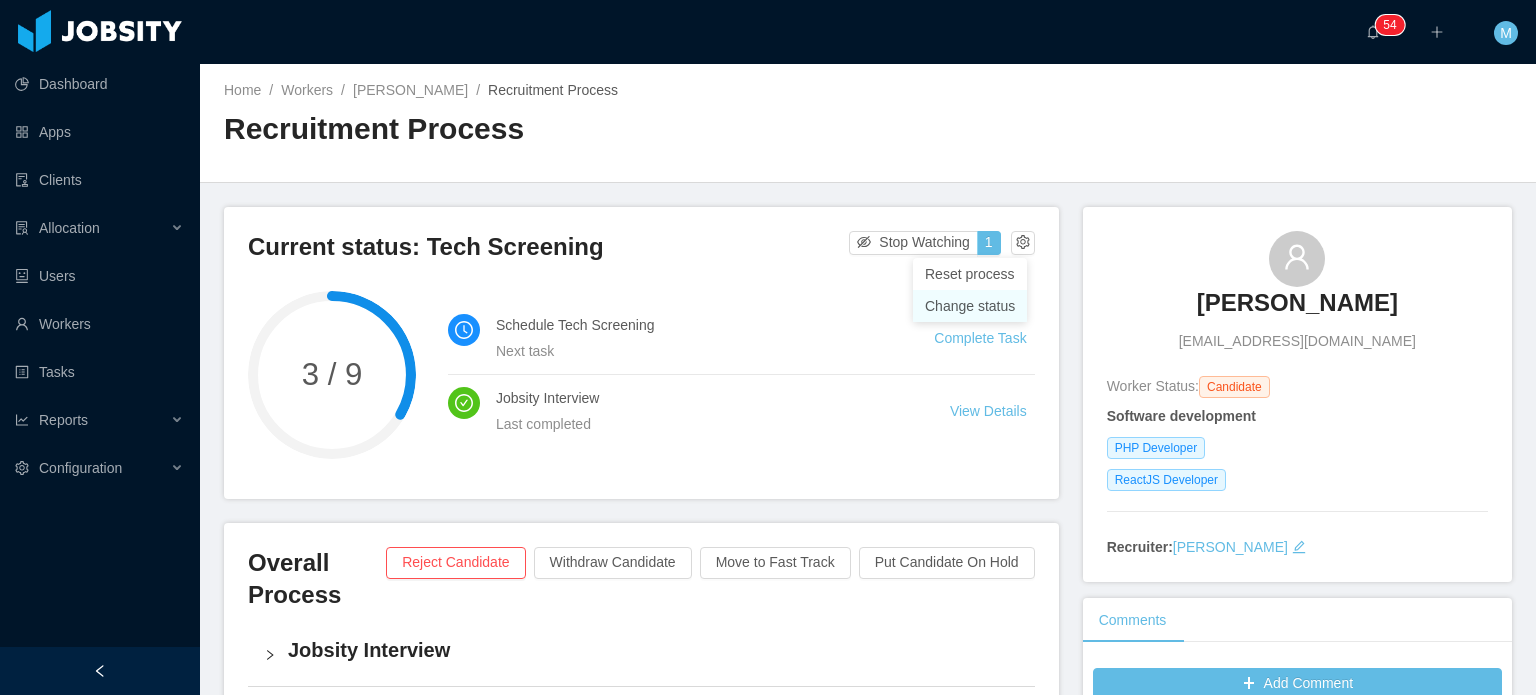 click on "Change status" at bounding box center (970, 306) 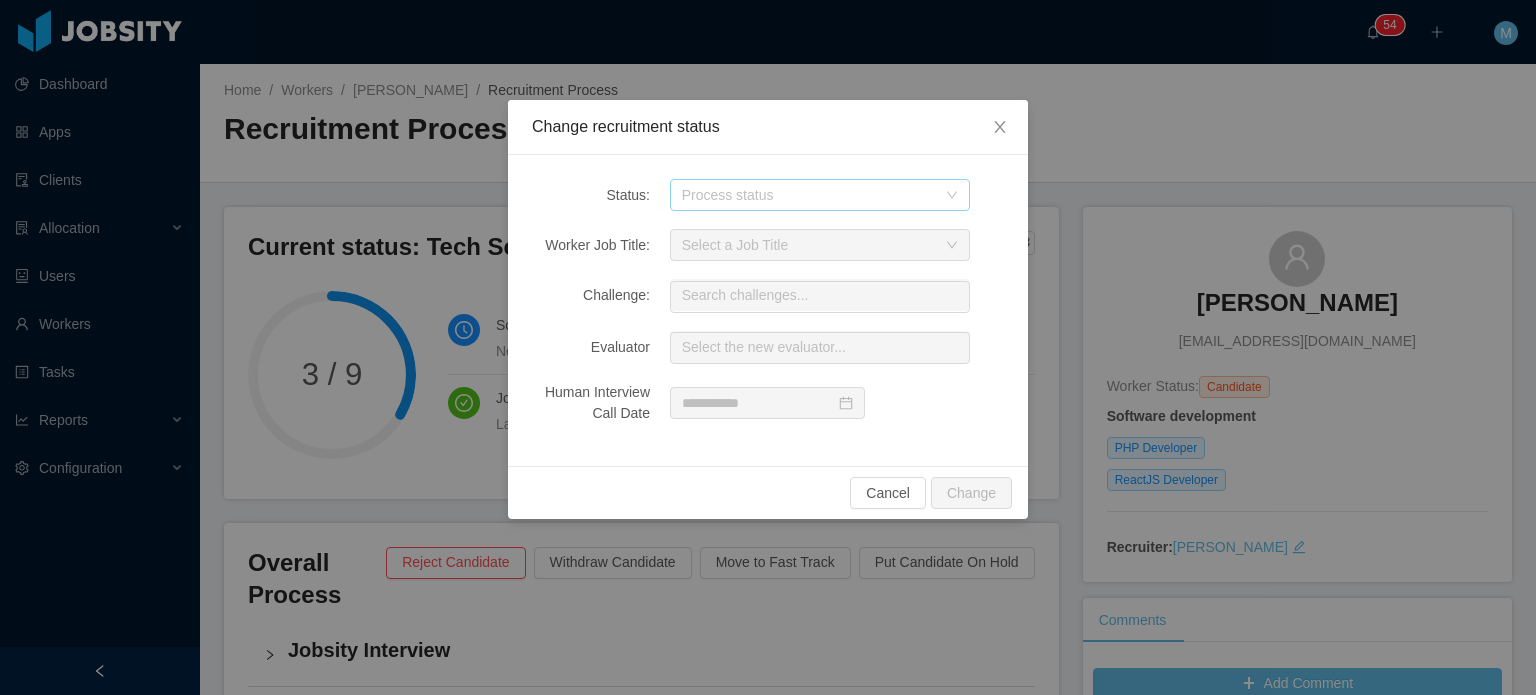 click on "Process status" at bounding box center [809, 195] 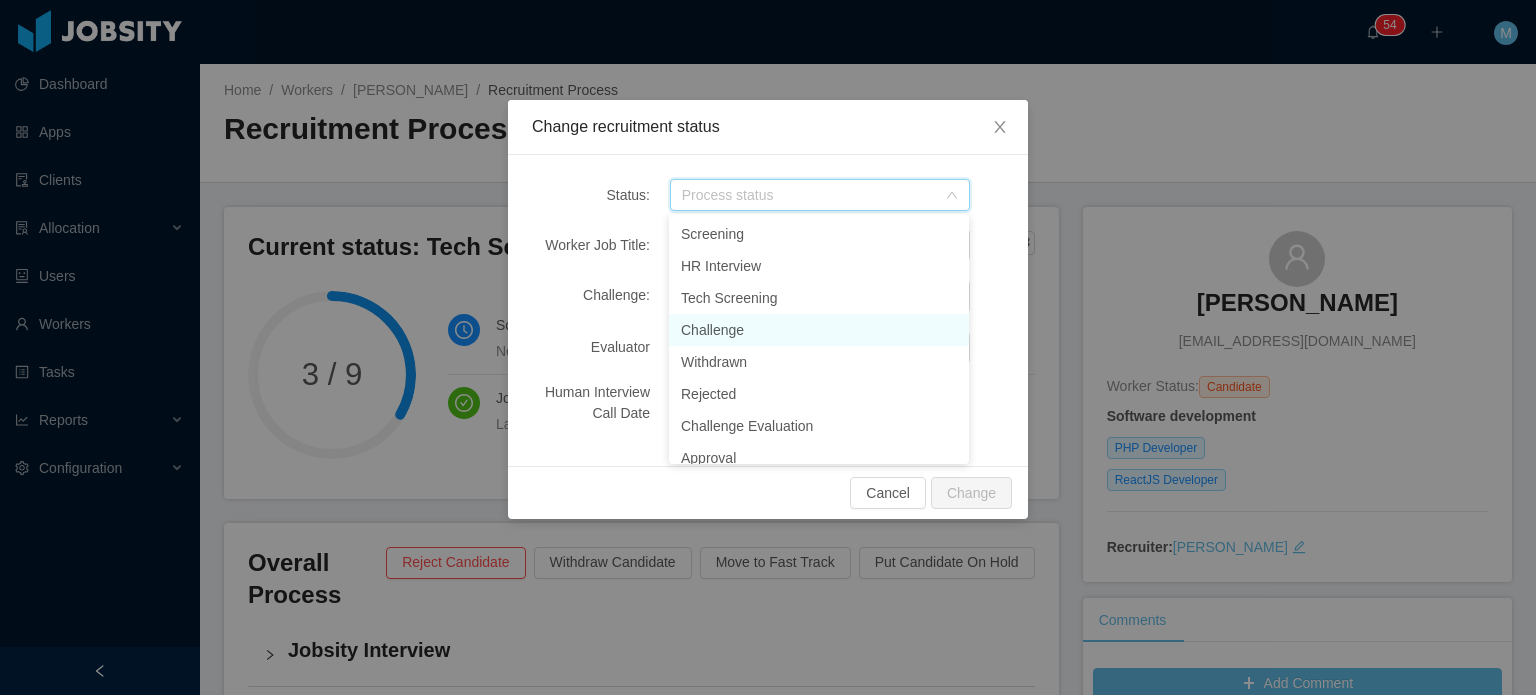 click on "Challenge" at bounding box center [819, 330] 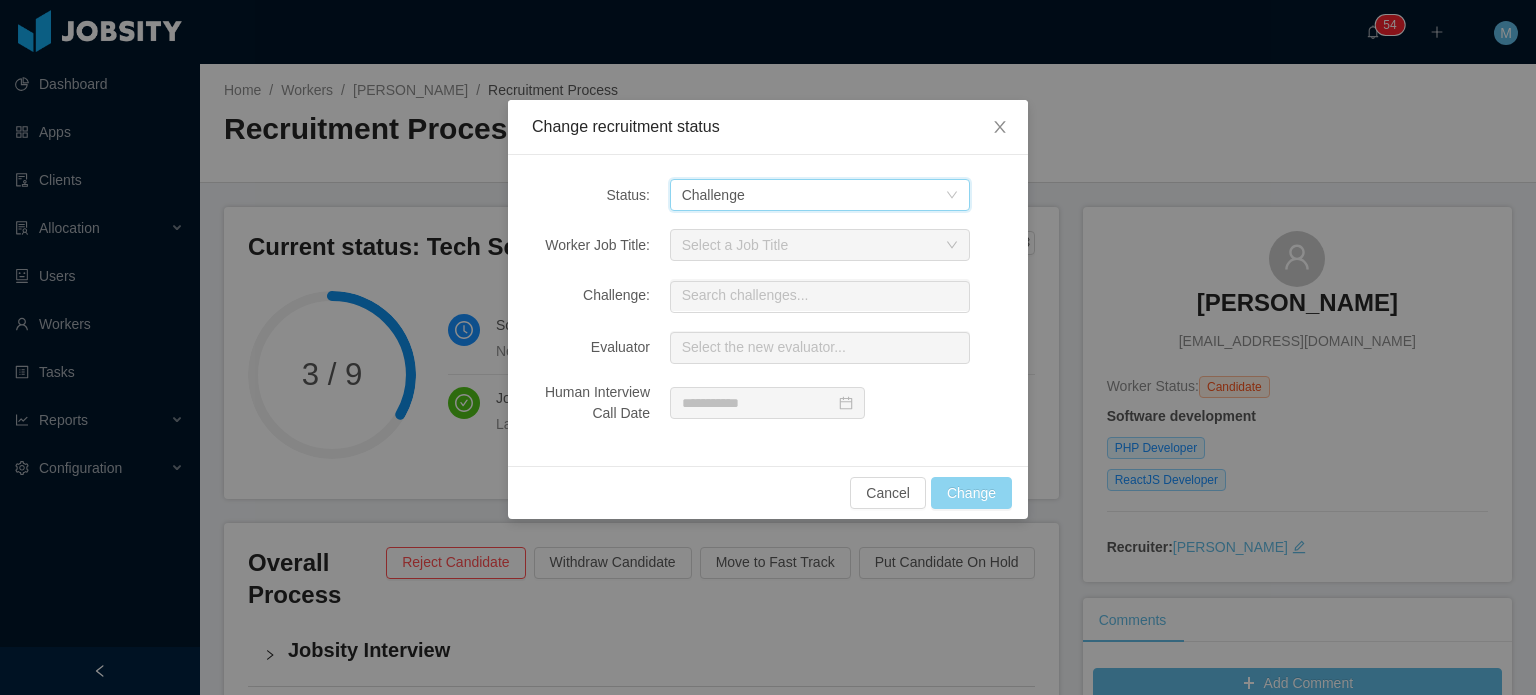 click on "Change" at bounding box center (971, 493) 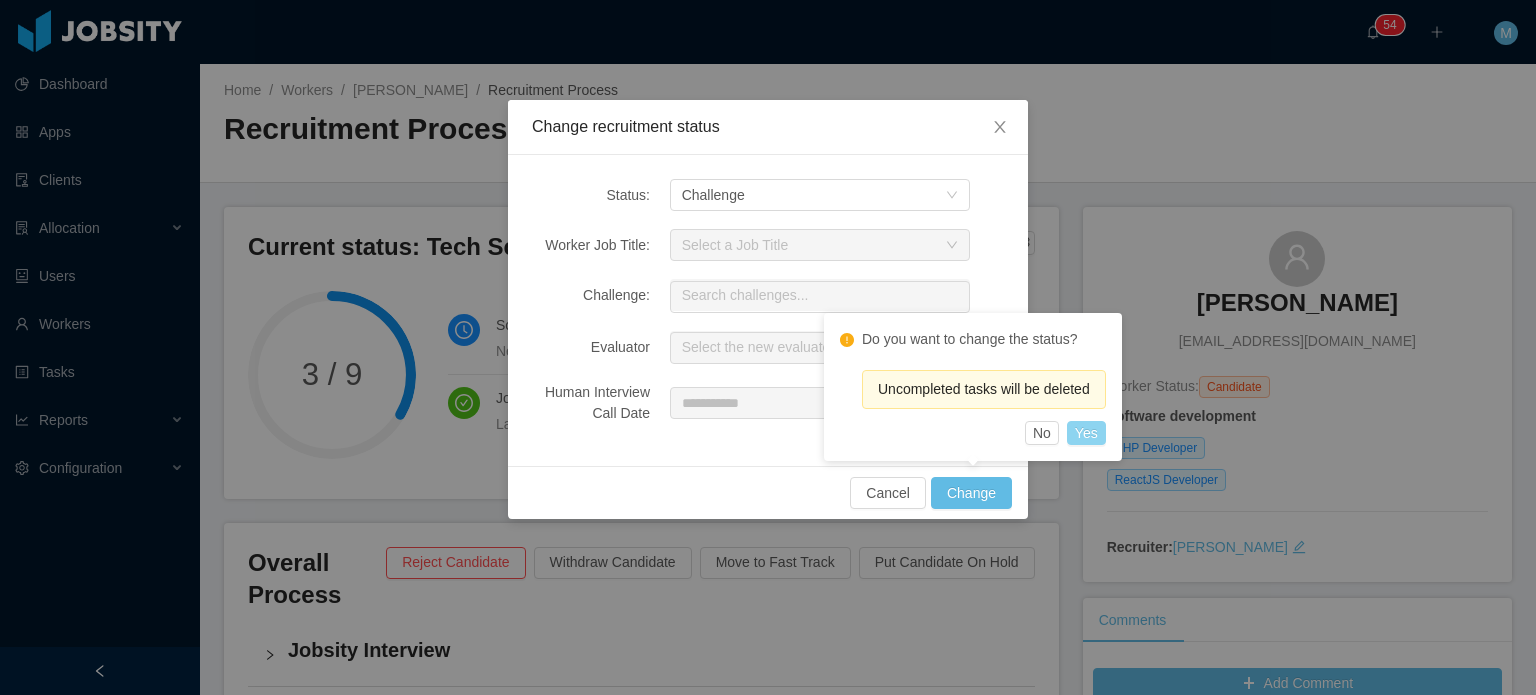 click on "Yes" at bounding box center [1086, 433] 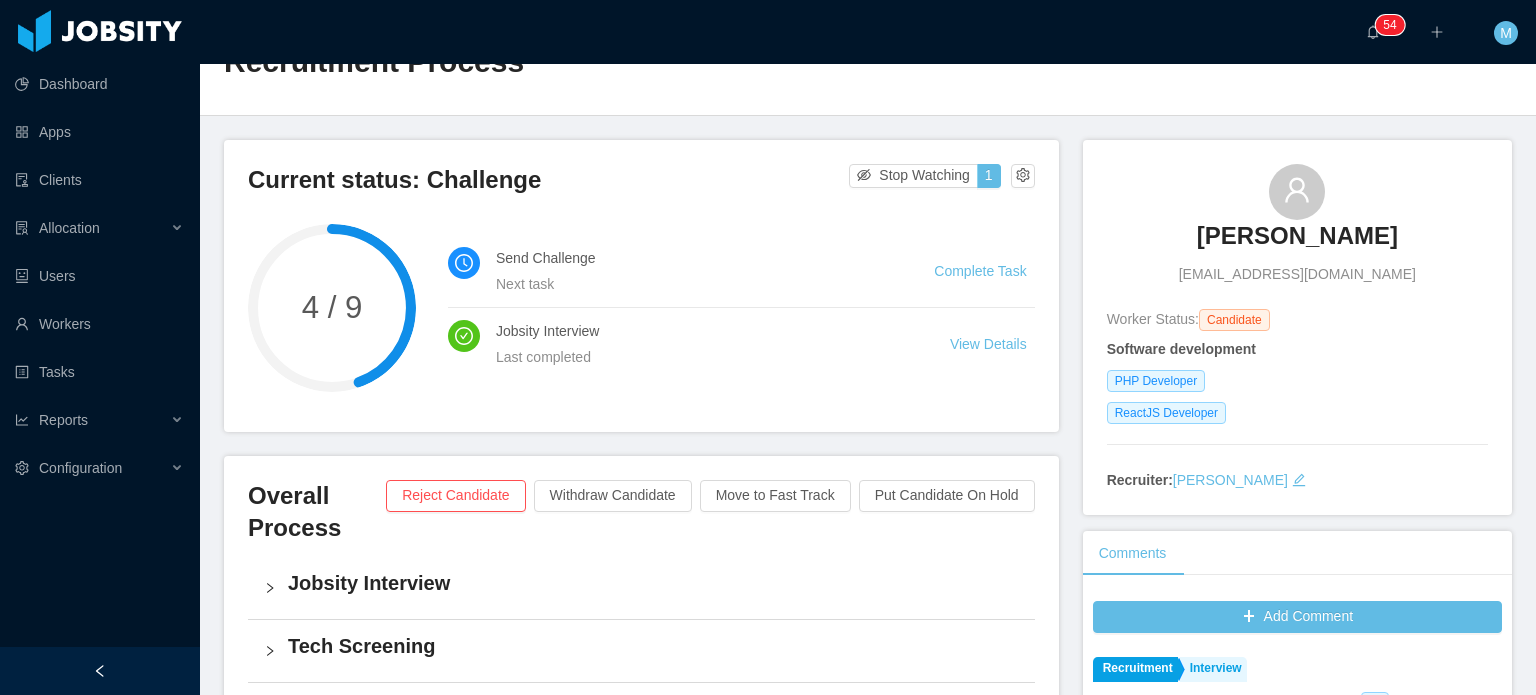 scroll, scrollTop: 0, scrollLeft: 0, axis: both 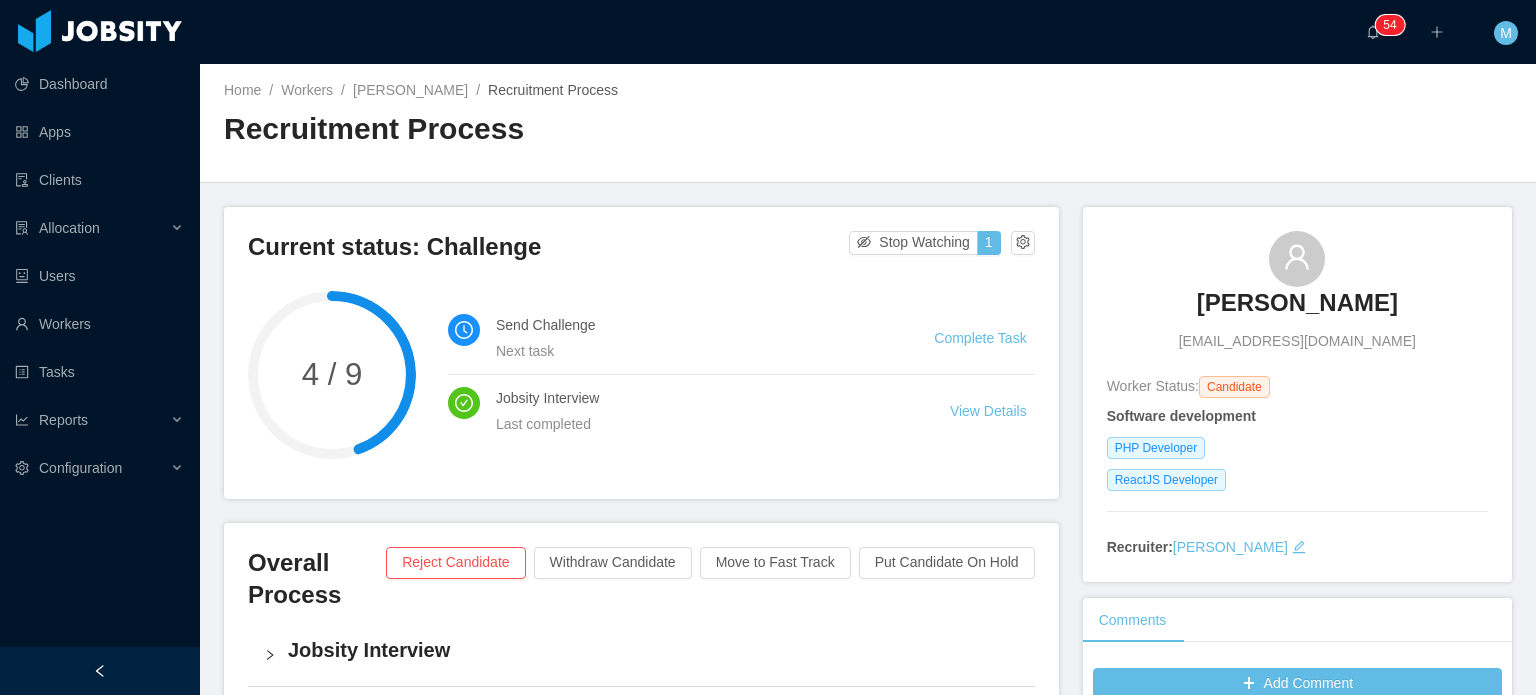 click on "Complete Task" at bounding box center [984, 338] 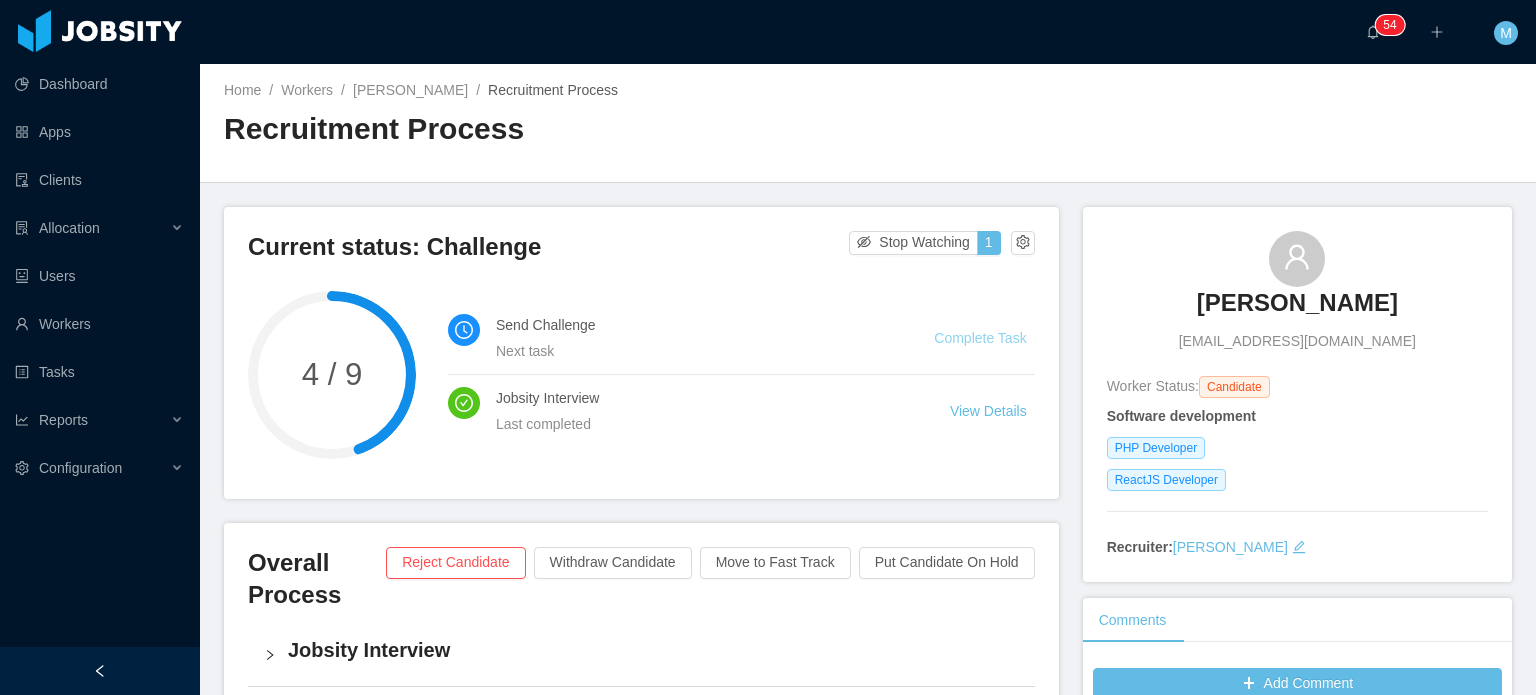 click on "Complete Task" at bounding box center [980, 338] 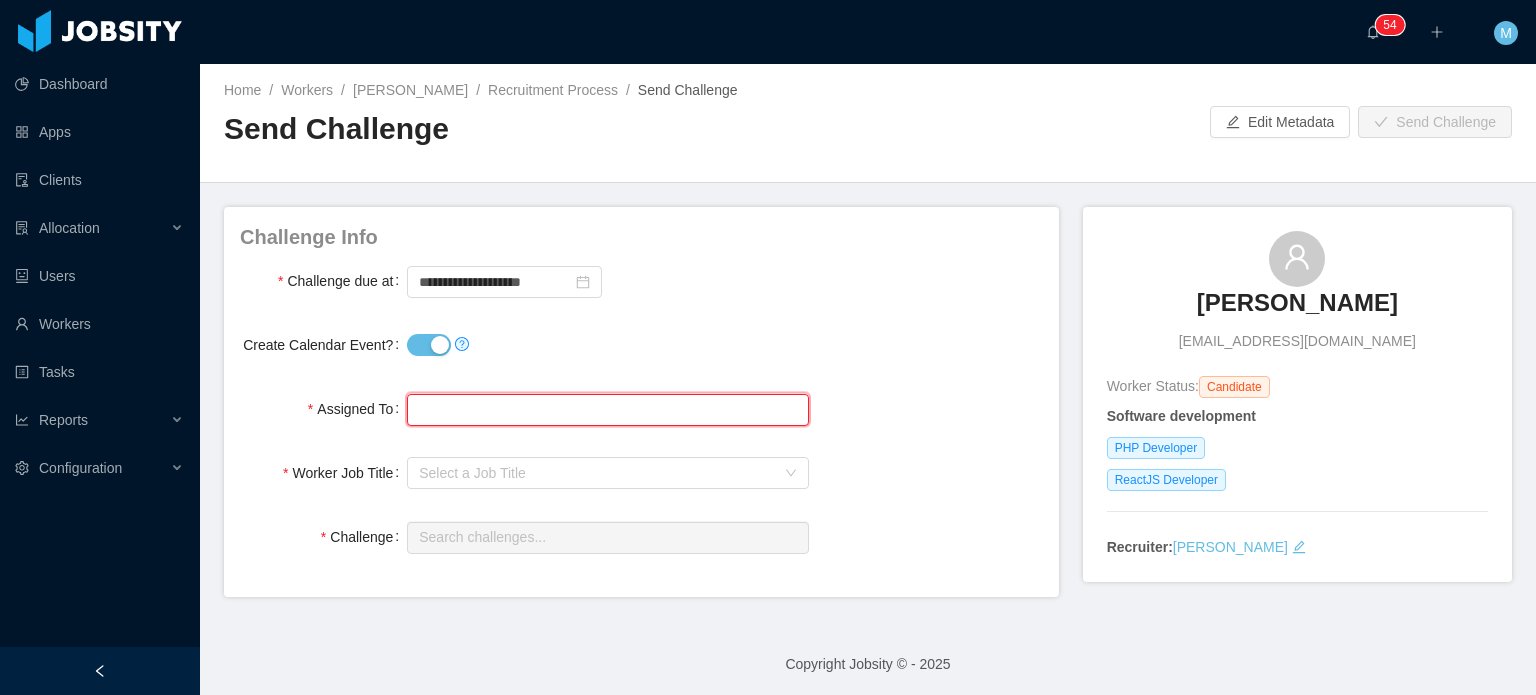 click at bounding box center (607, 410) 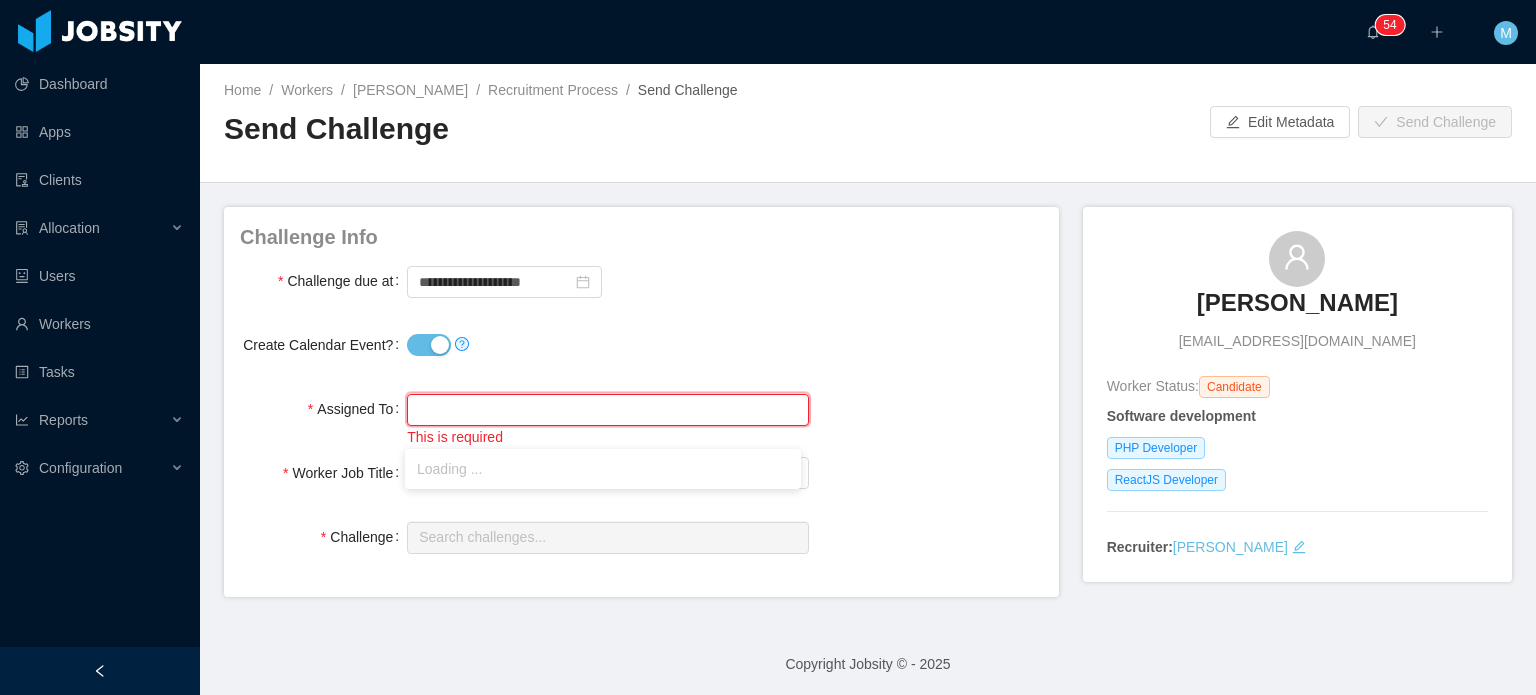 click at bounding box center [607, 410] 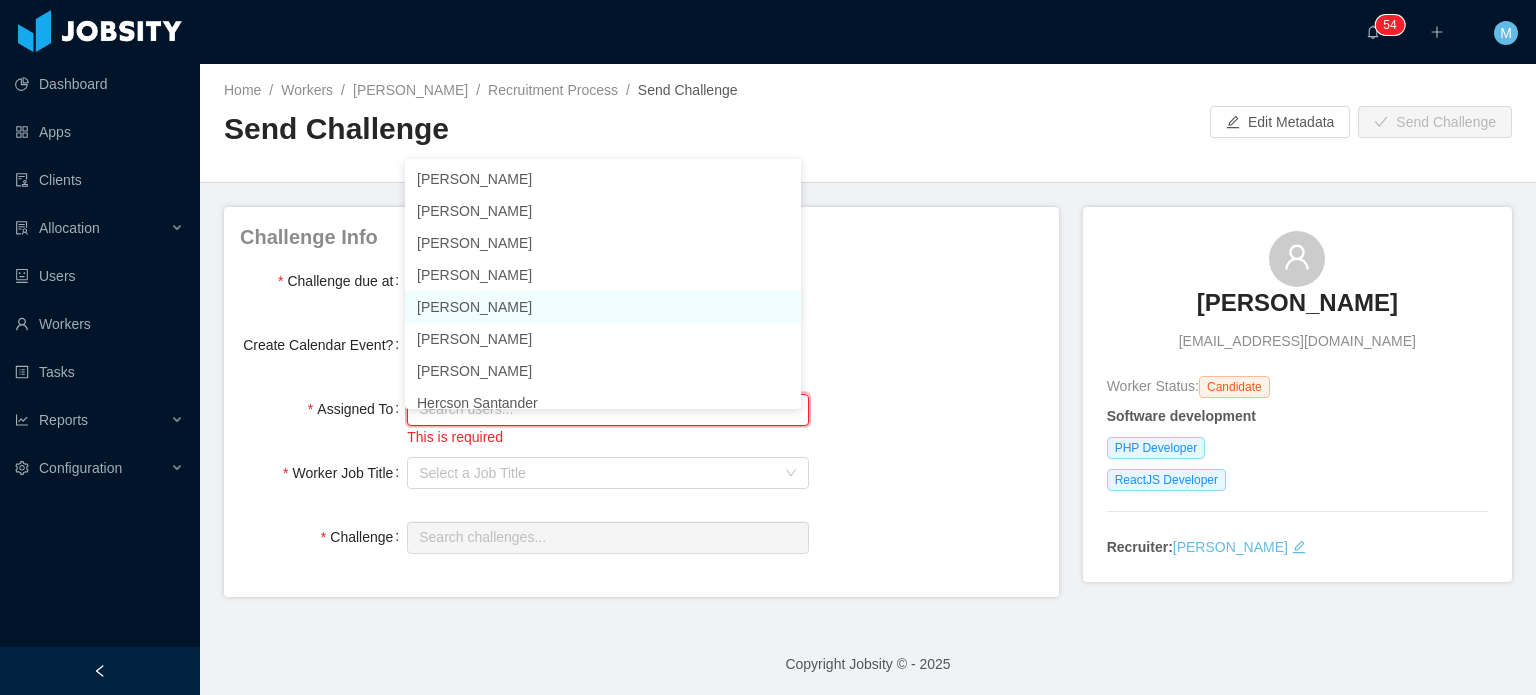 click on "Daniela Orellana Ospina" at bounding box center (603, 307) 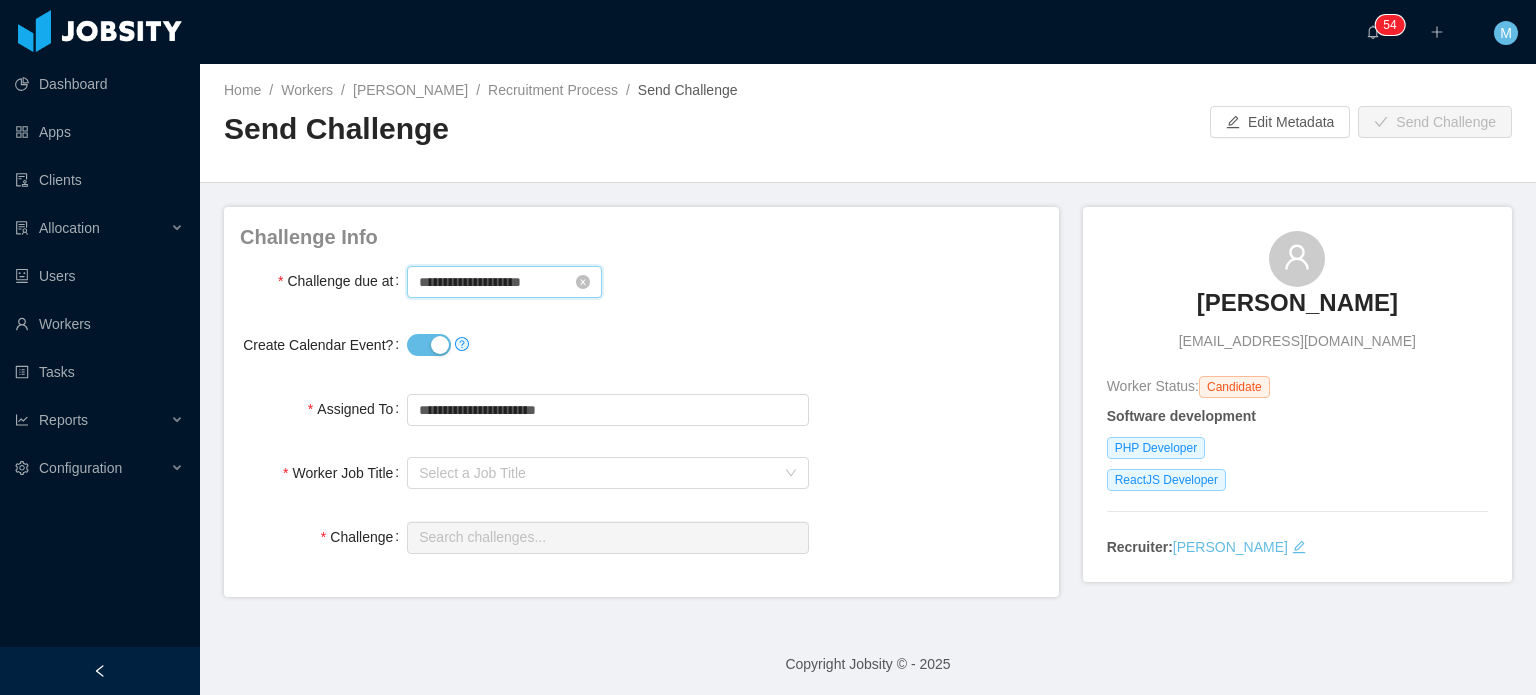 click on "**********" at bounding box center [504, 282] 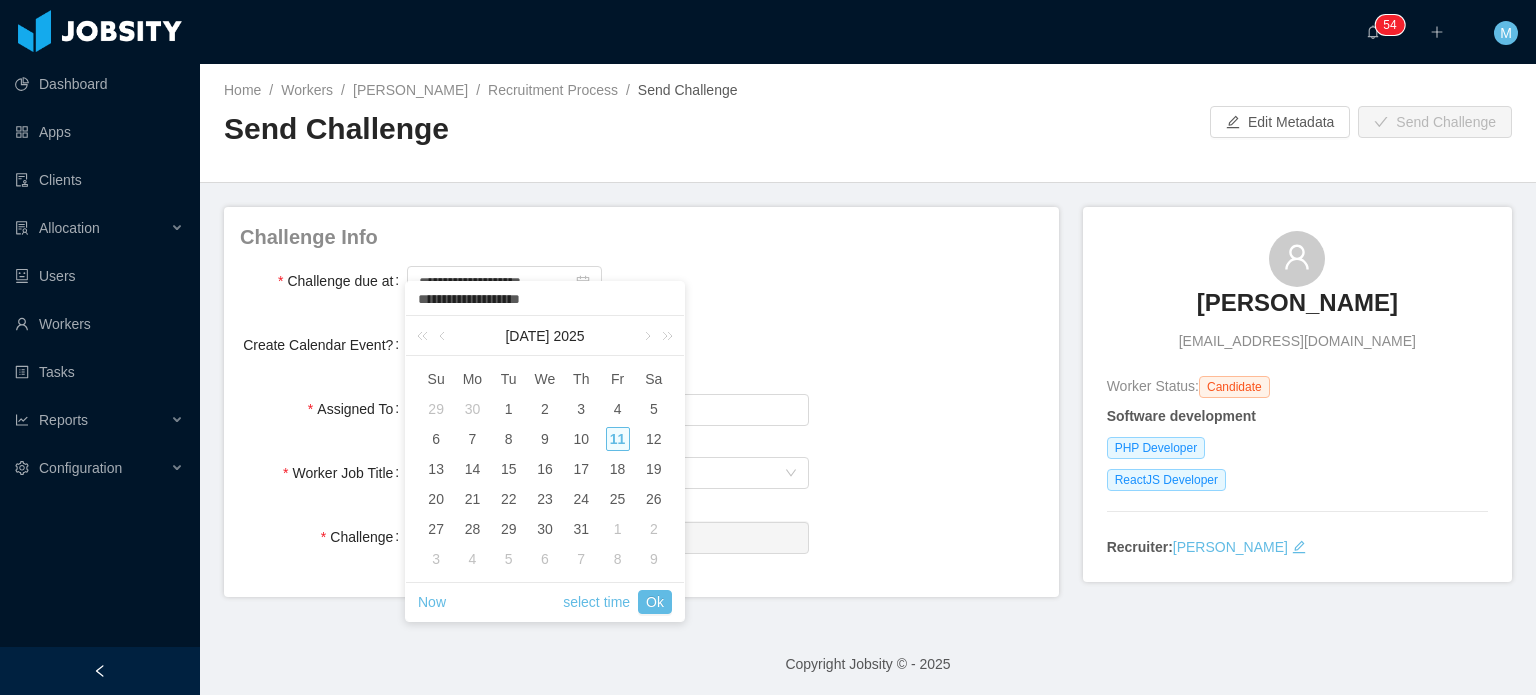 click on "Challenge Info" at bounding box center (641, 237) 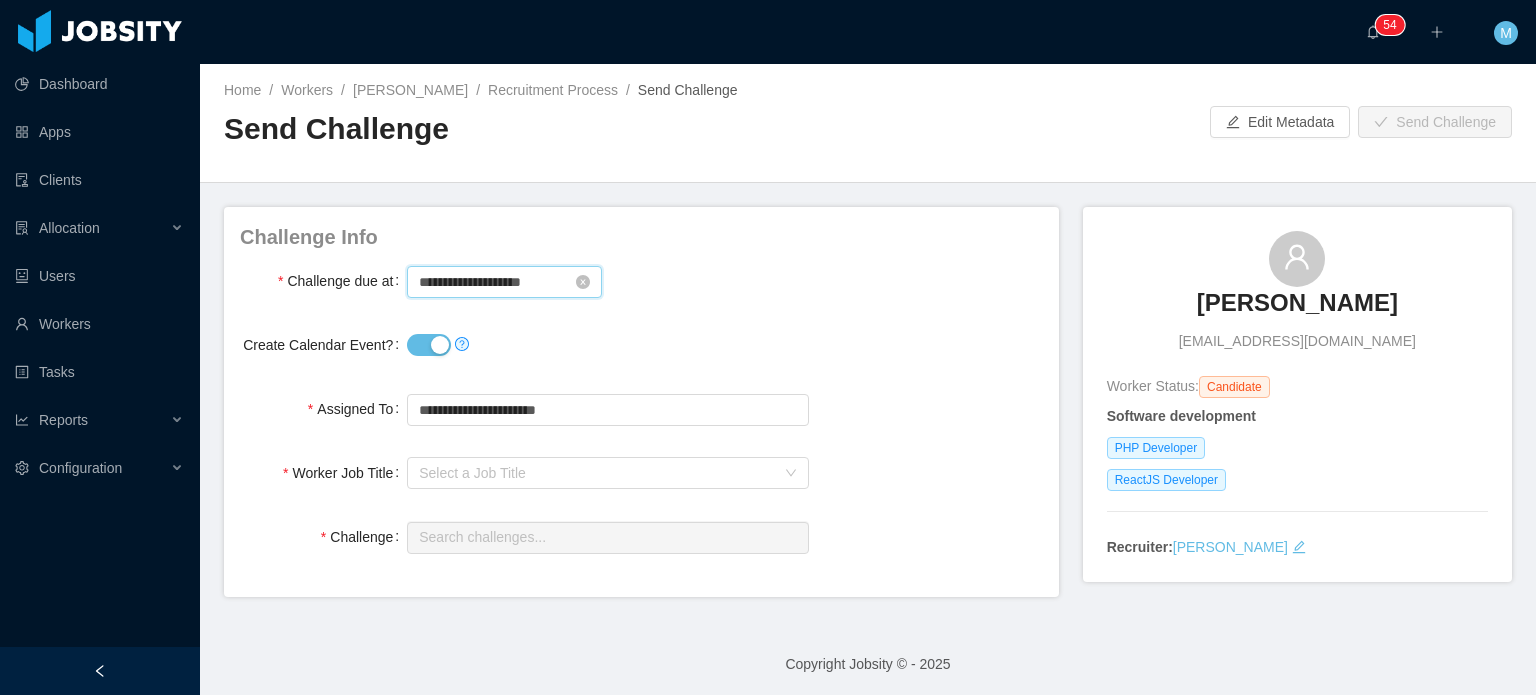 click on "**********" at bounding box center (504, 282) 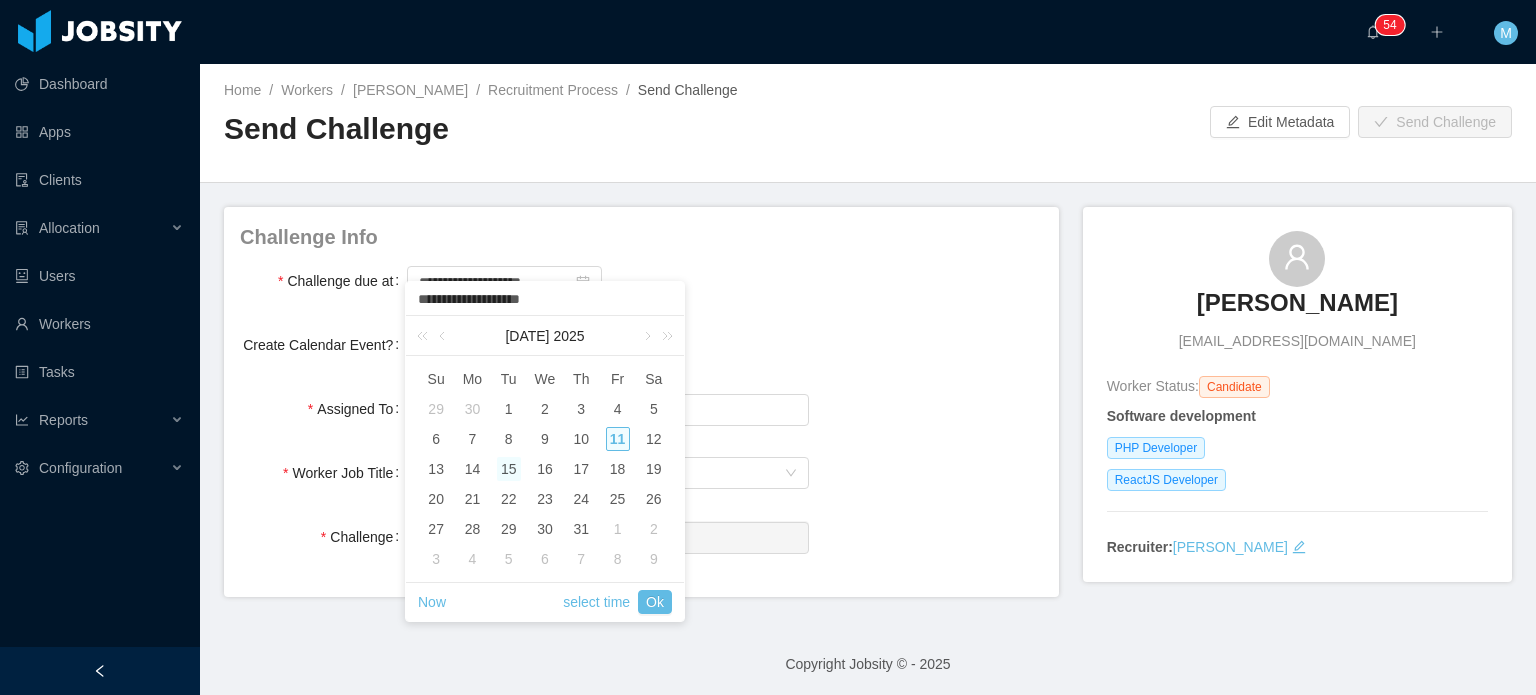 click on "15" at bounding box center (509, 469) 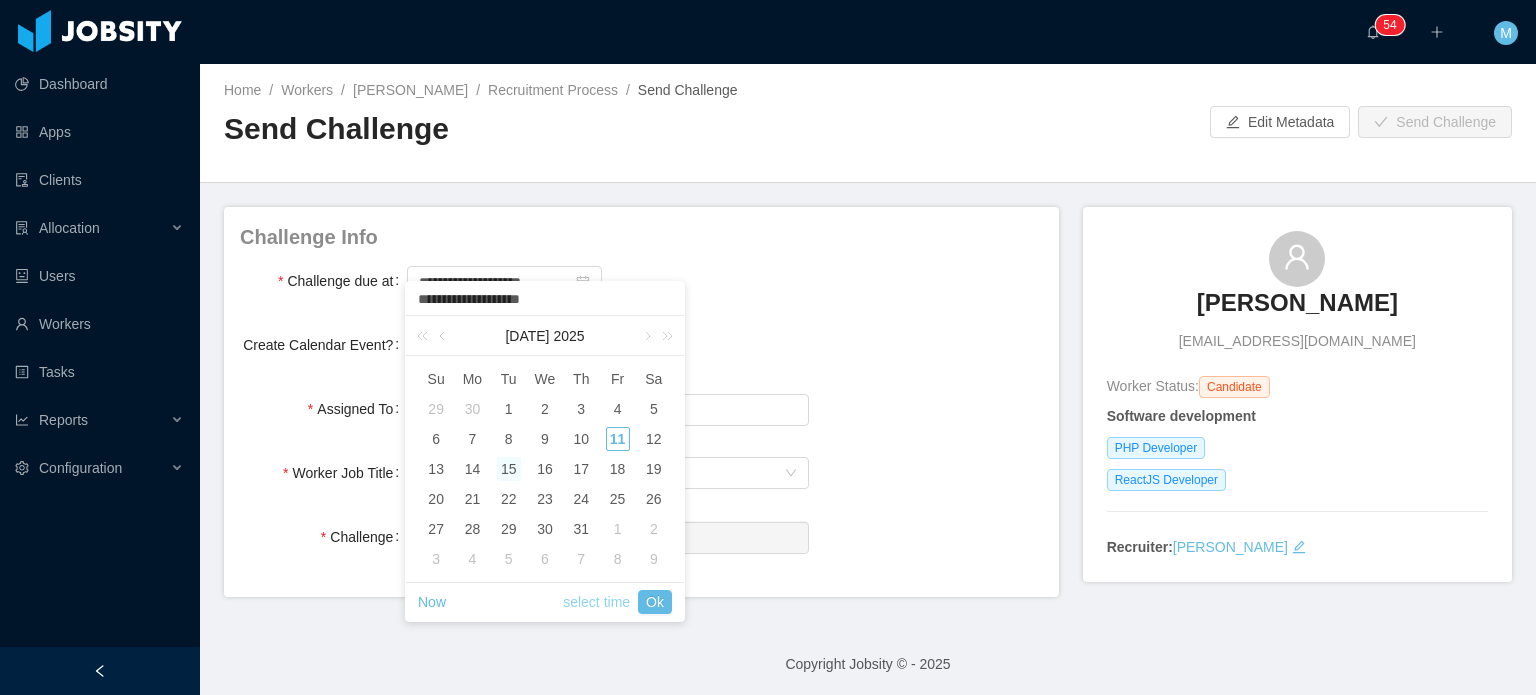 click on "select time" at bounding box center [596, 602] 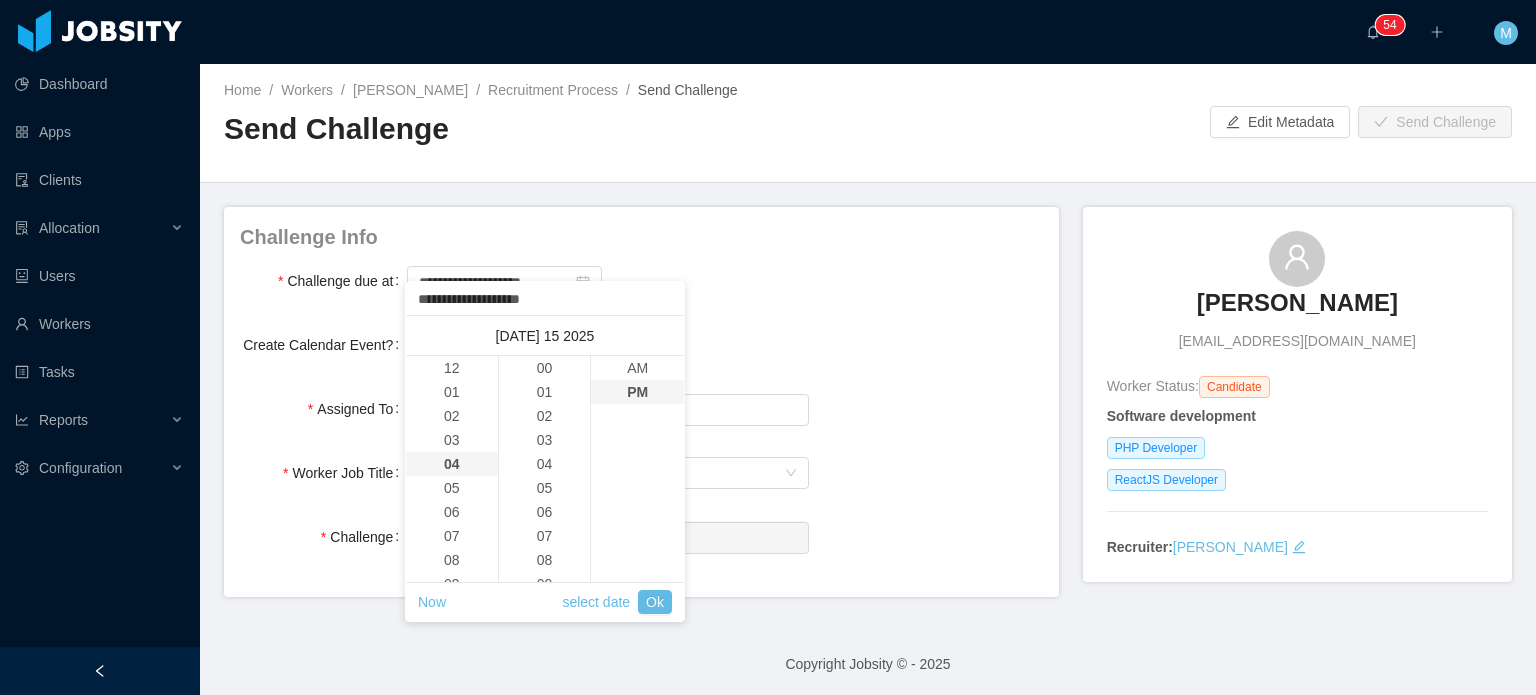 scroll, scrollTop: 96, scrollLeft: 0, axis: vertical 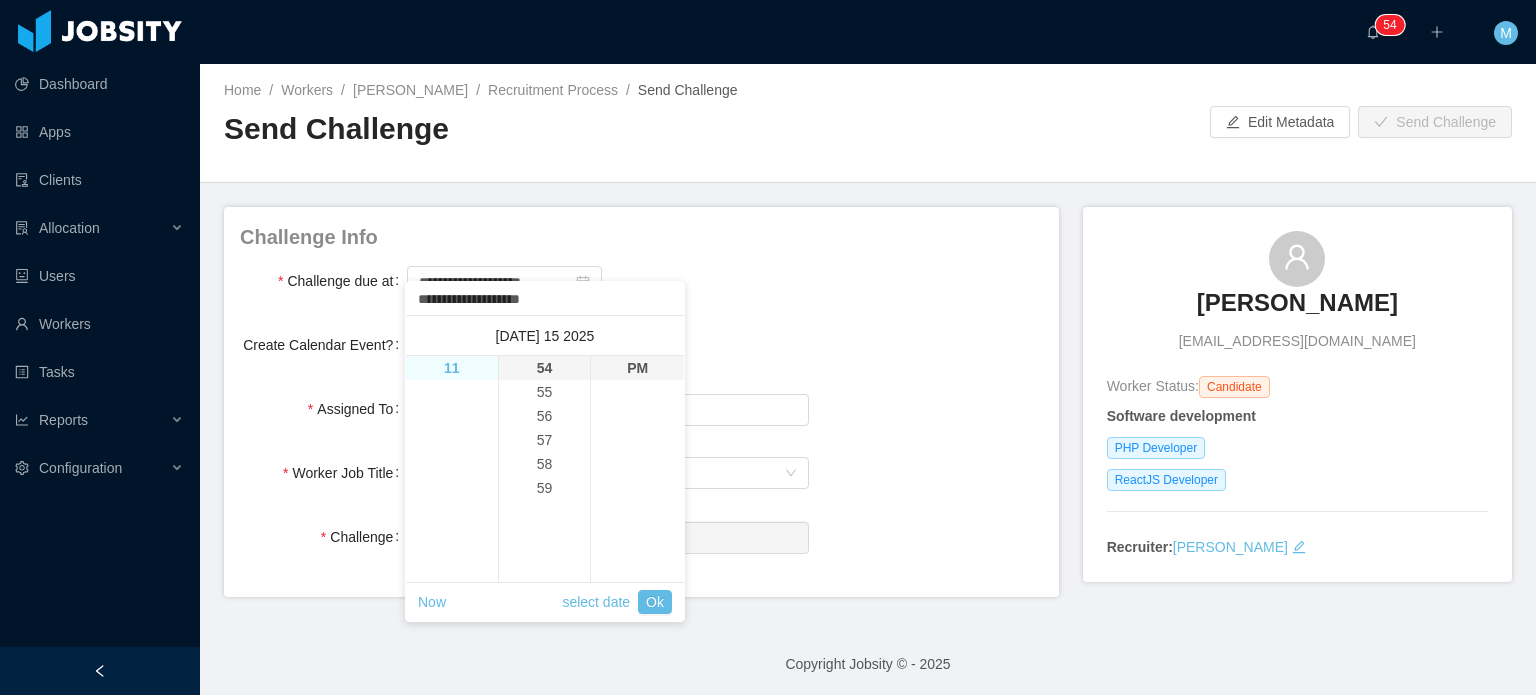 click on "11" at bounding box center [452, 368] 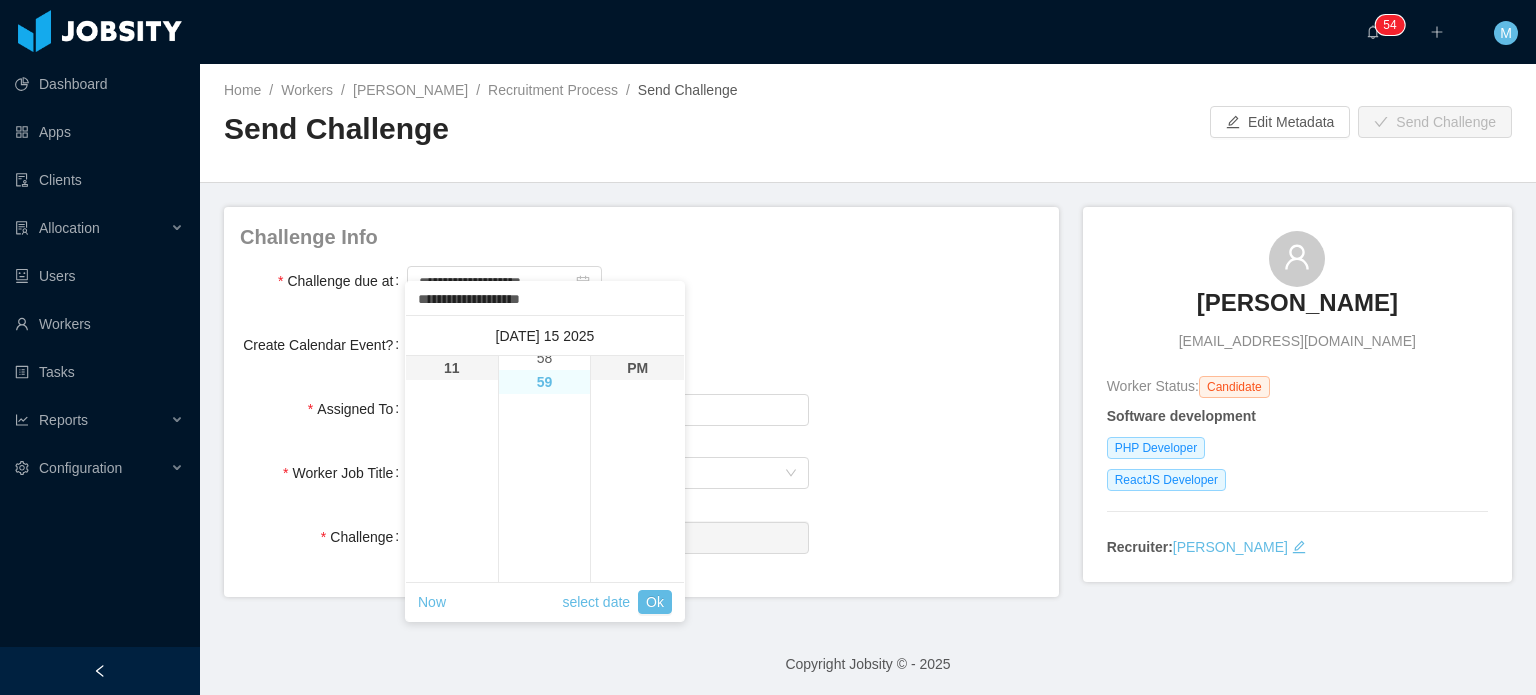 click on "59" at bounding box center (545, 382) 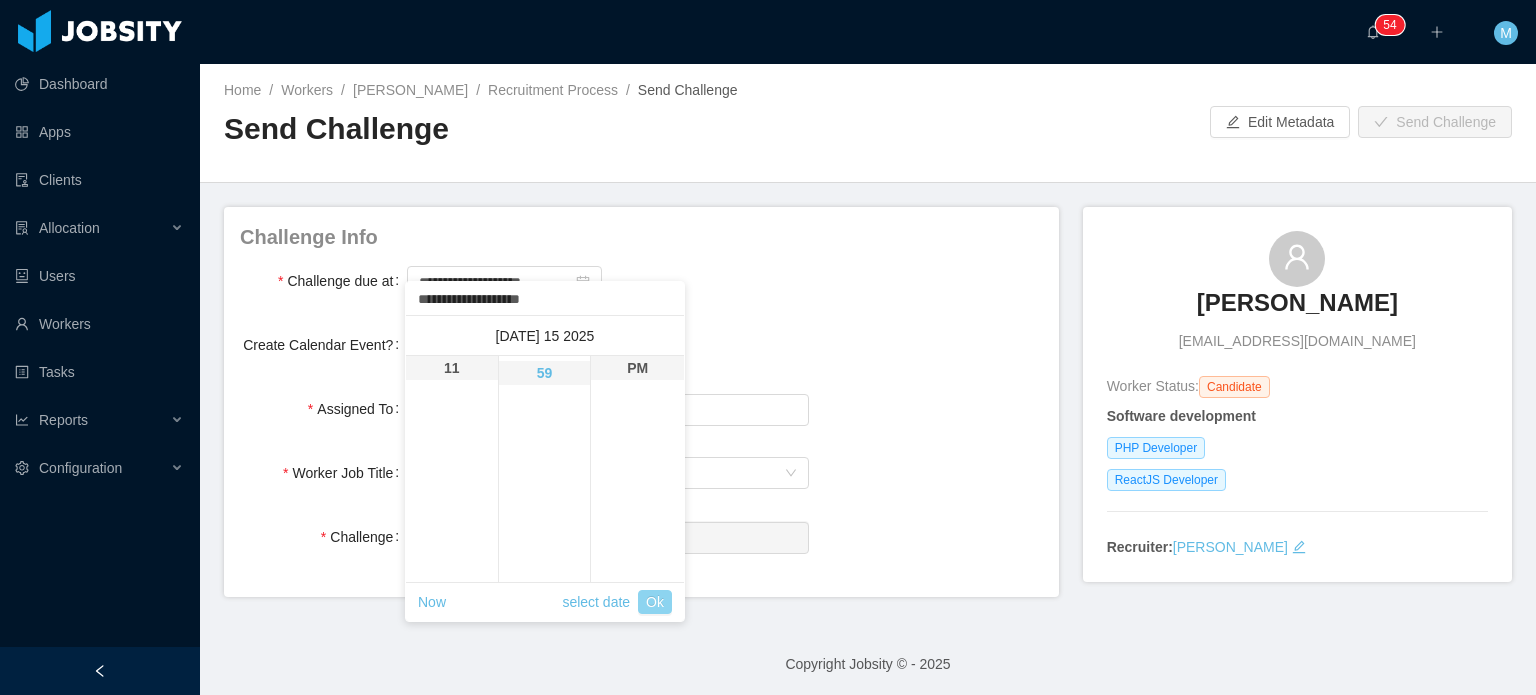 scroll, scrollTop: 1416, scrollLeft: 0, axis: vertical 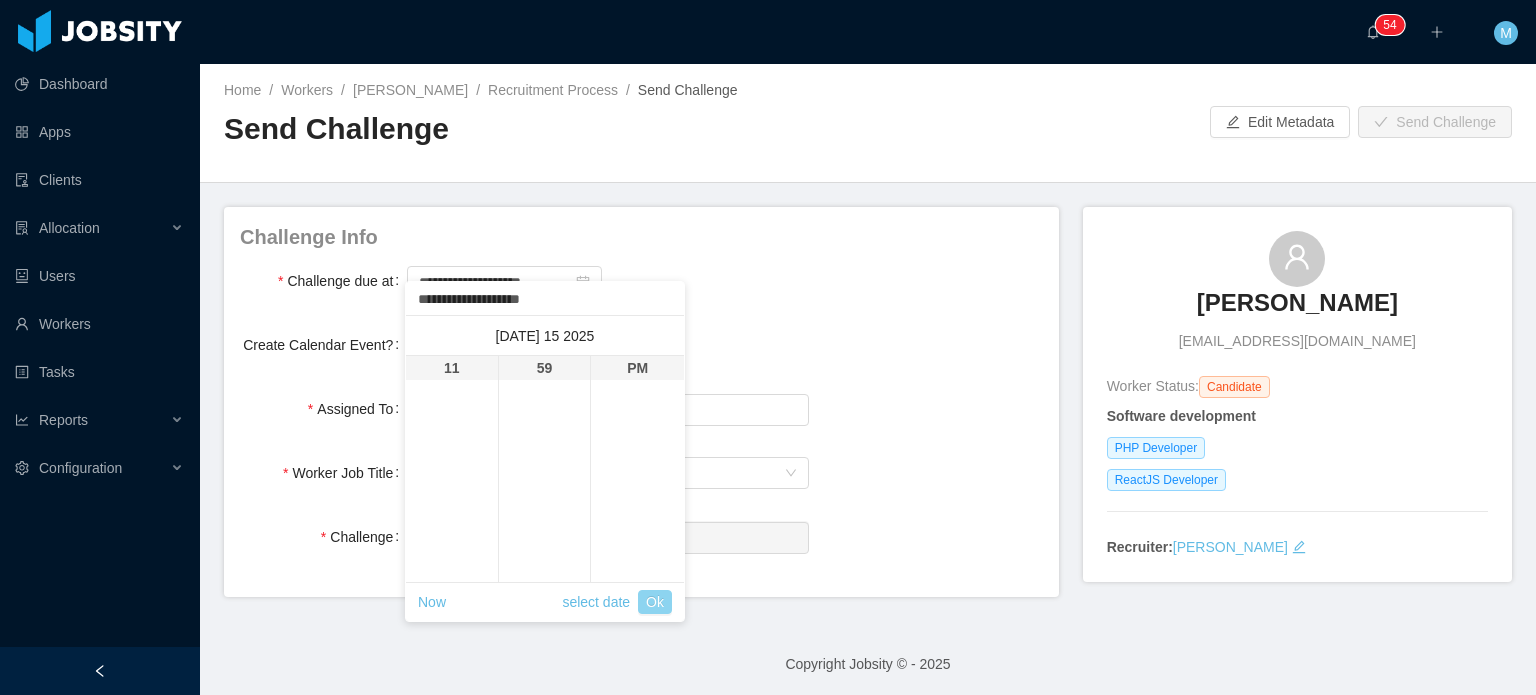 drag, startPoint x: 668, startPoint y: 610, endPoint x: 668, endPoint y: 599, distance: 11 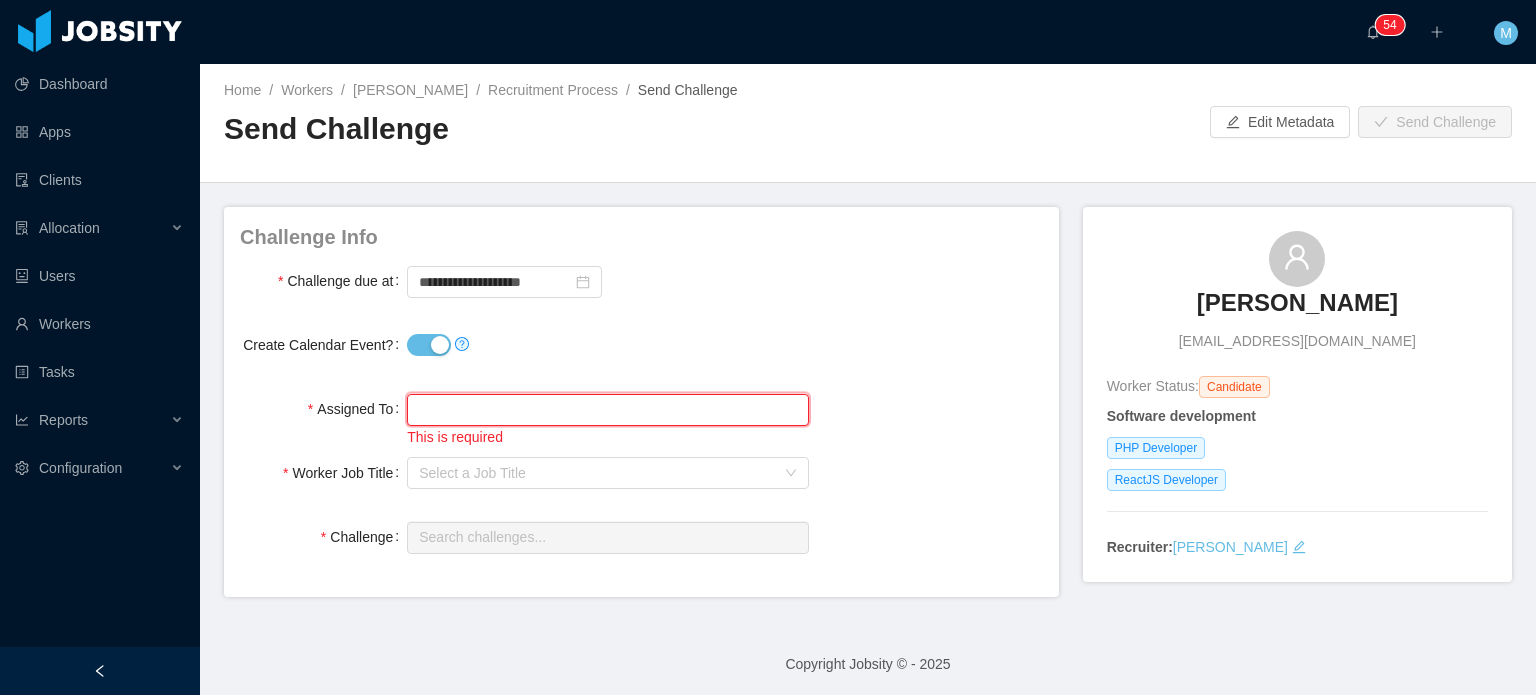drag, startPoint x: 596, startPoint y: 429, endPoint x: 445, endPoint y: 423, distance: 151.11916 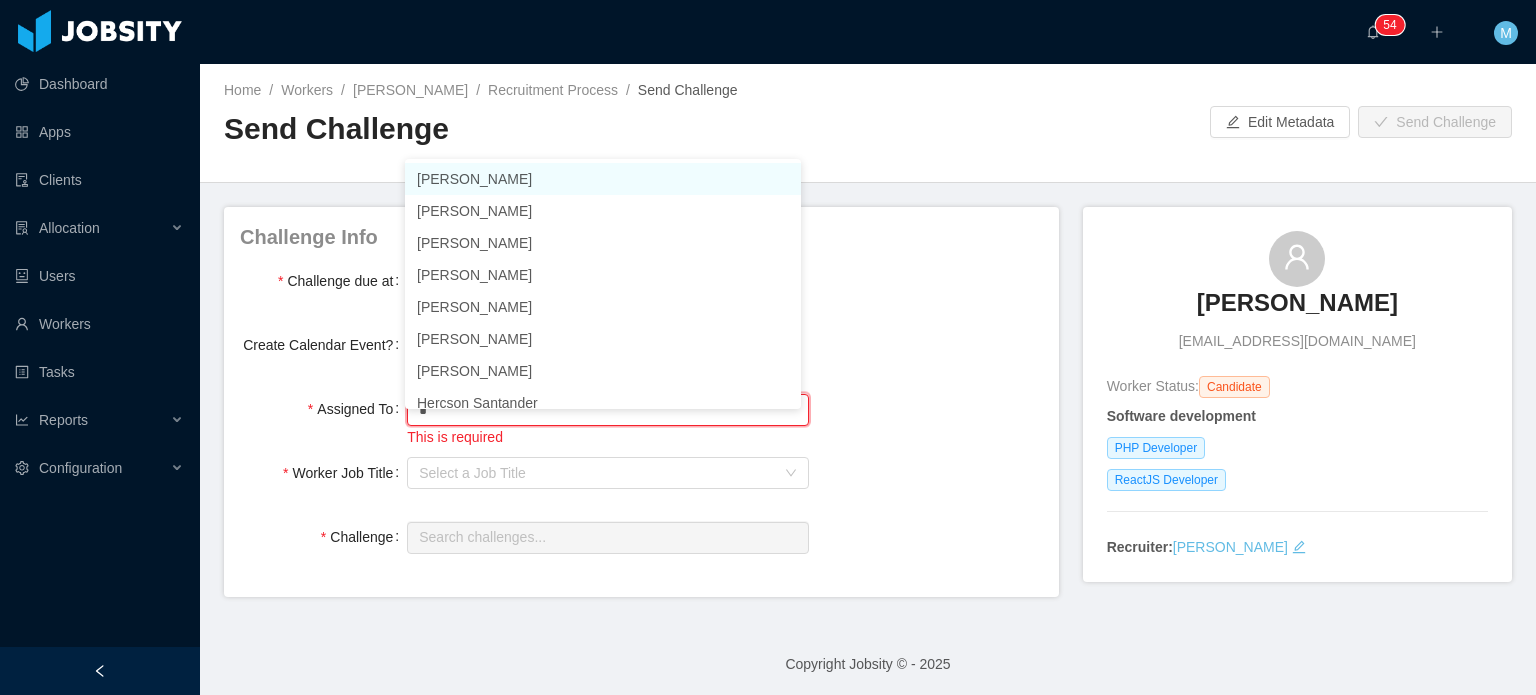 type on "**" 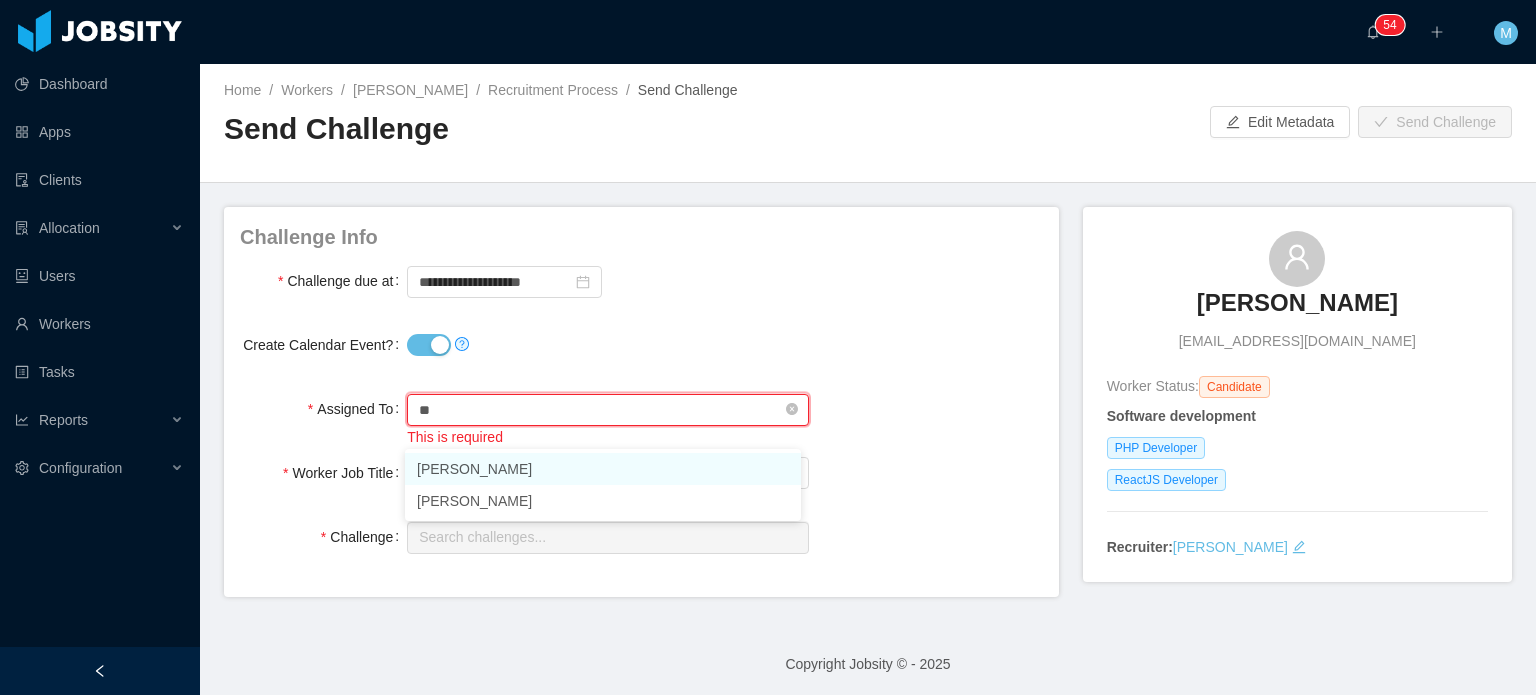 click on "**" at bounding box center [607, 410] 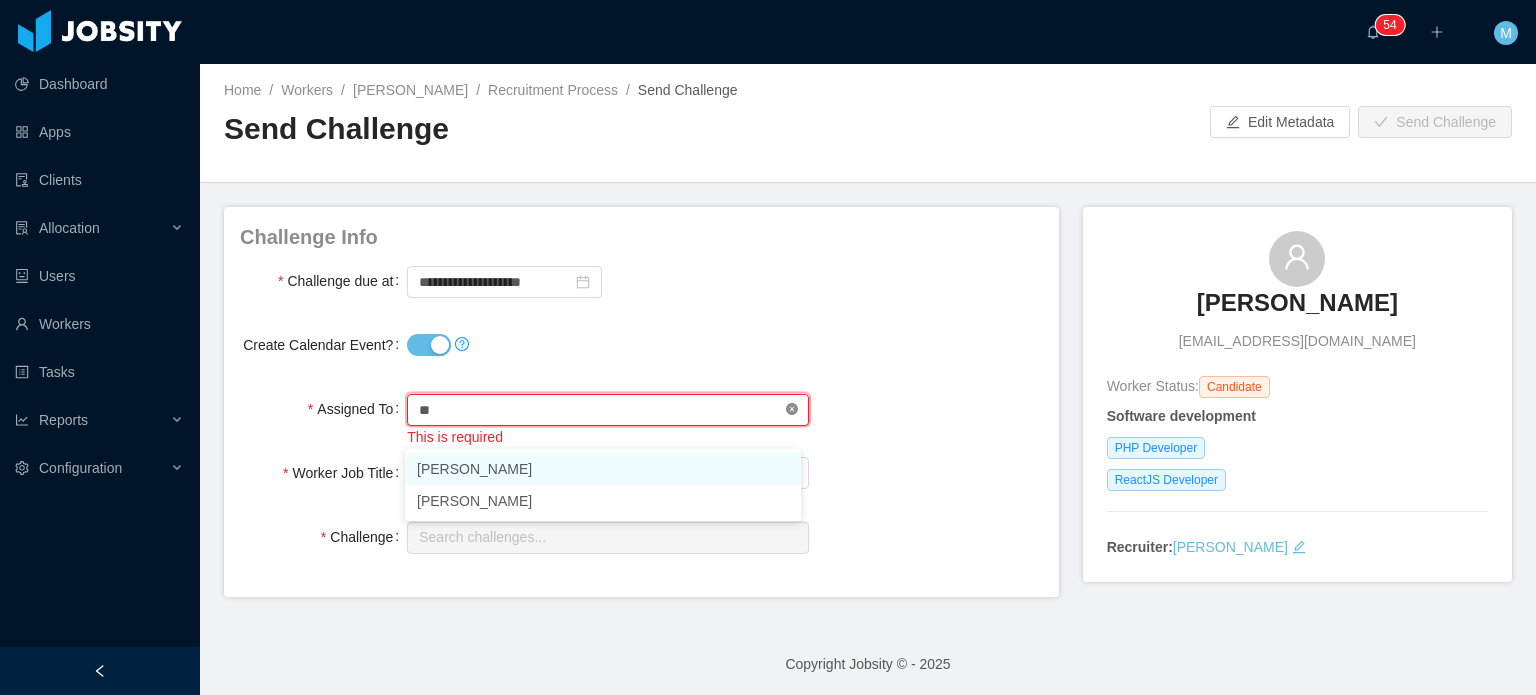 click 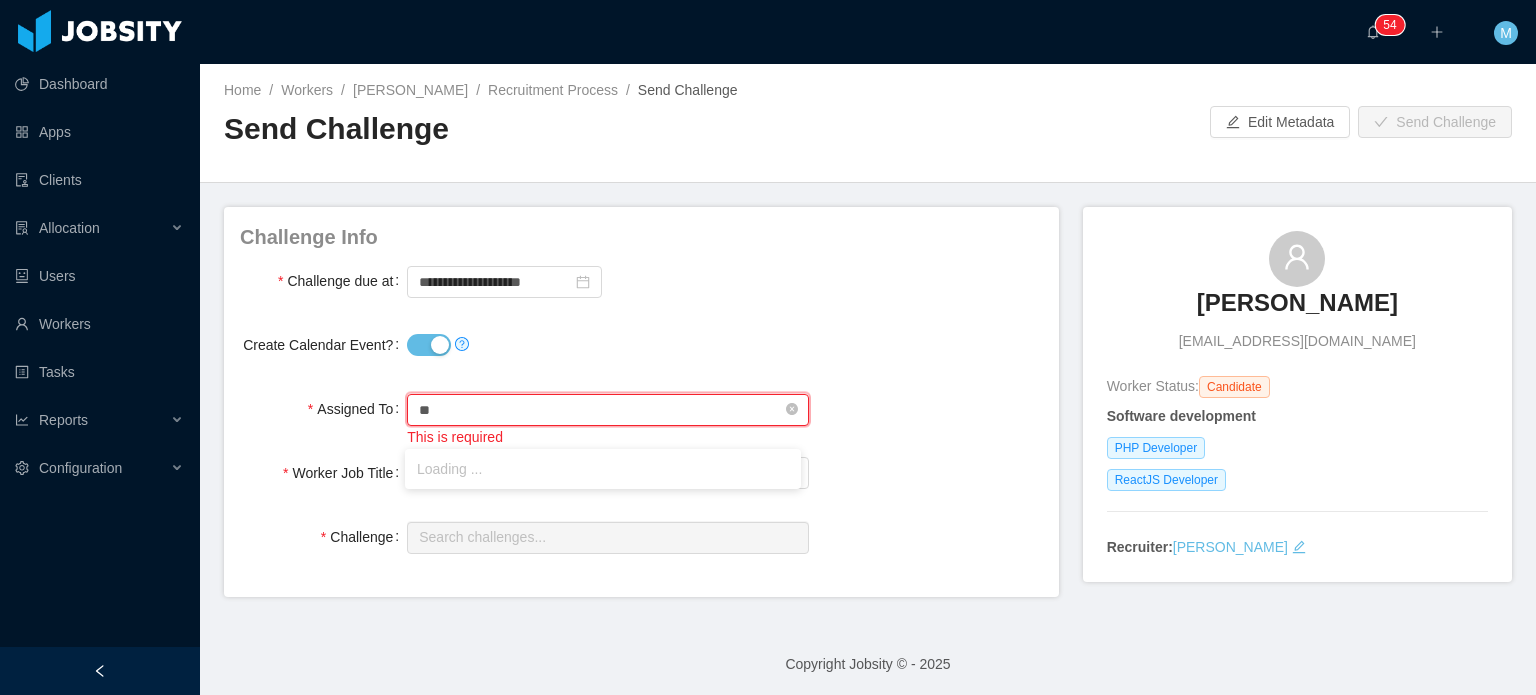 type on "*" 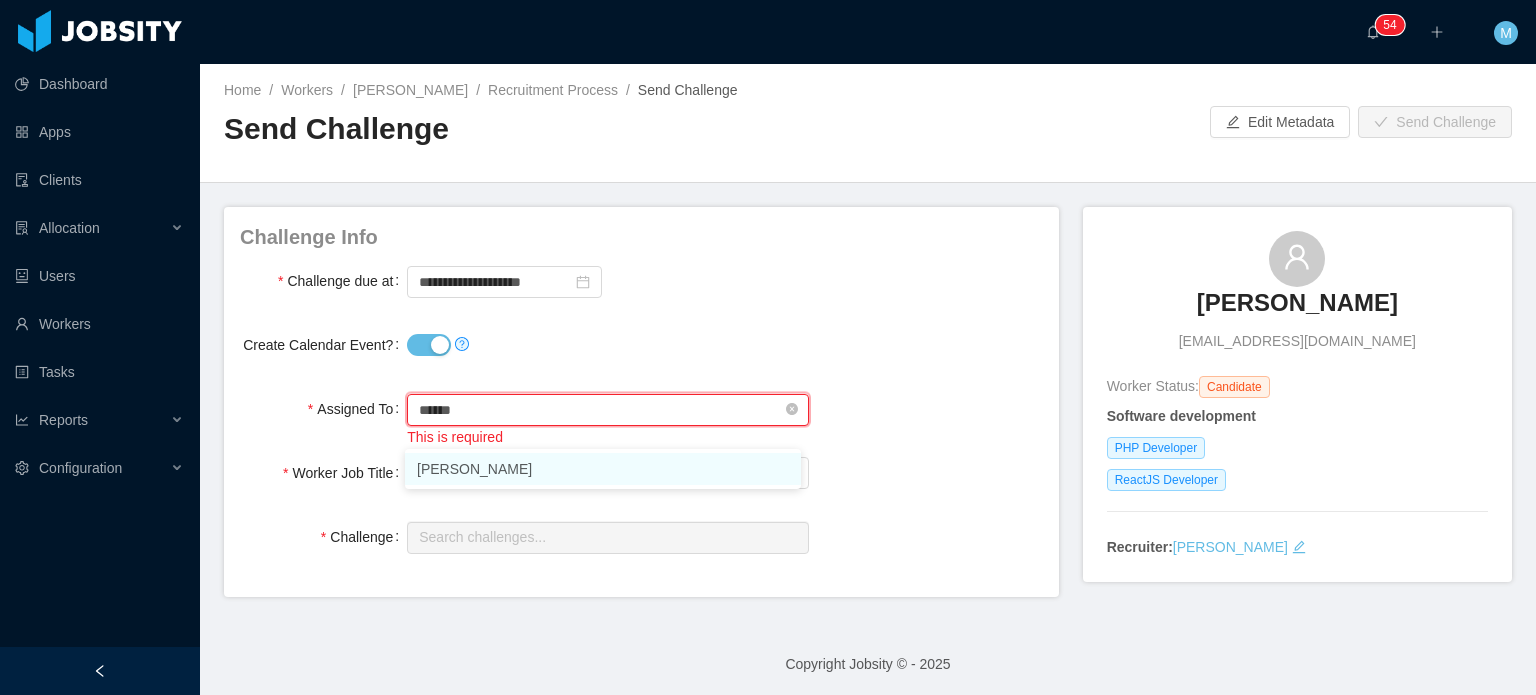 click on "[PERSON_NAME]" at bounding box center [603, 469] 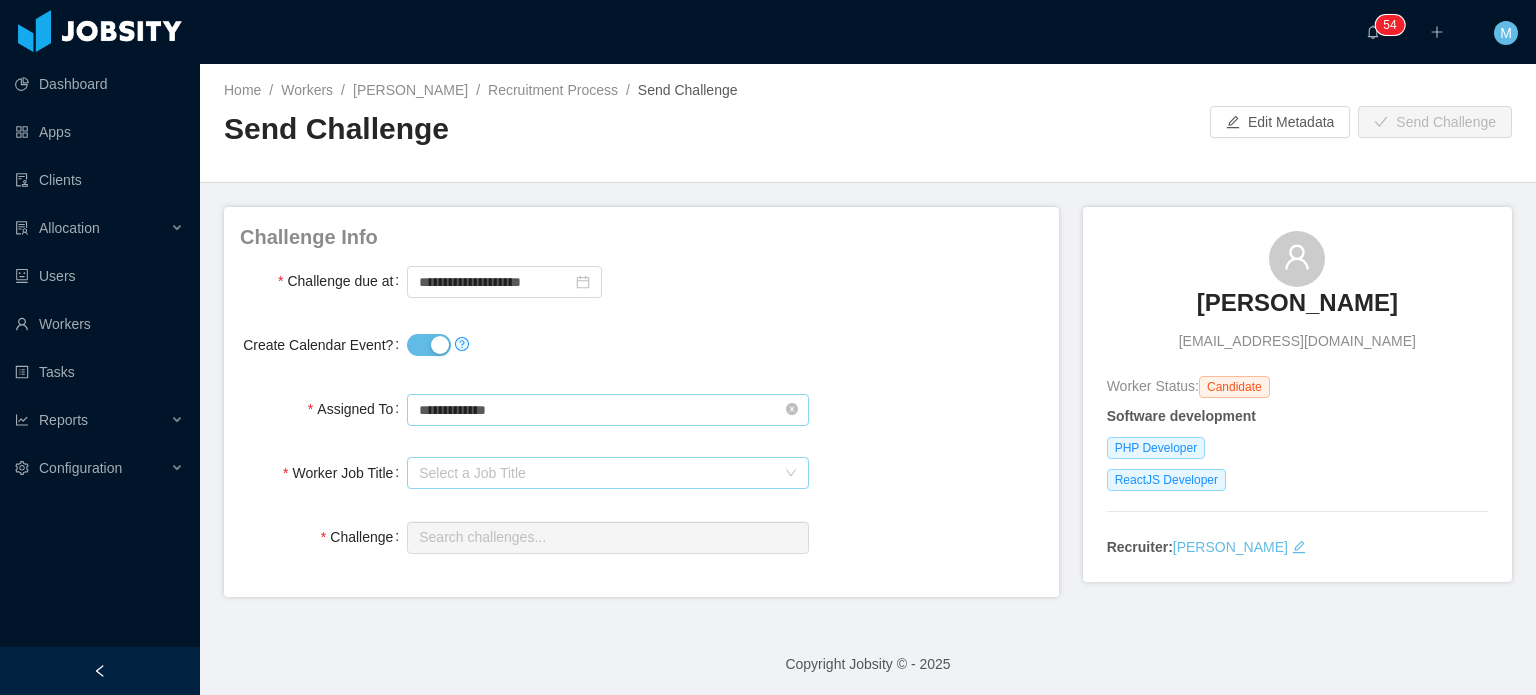 click on "Select a Job Title" at bounding box center (596, 473) 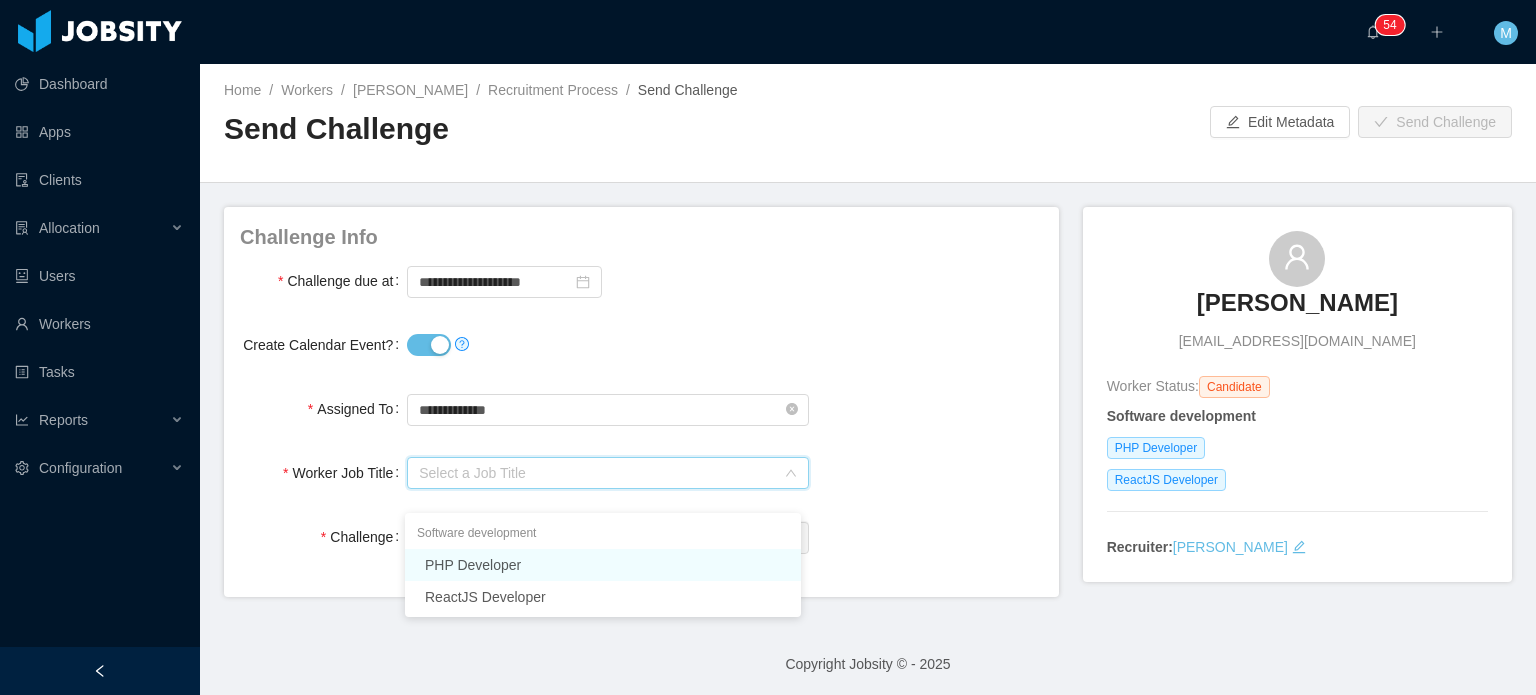 click on "PHP Developer" at bounding box center (603, 565) 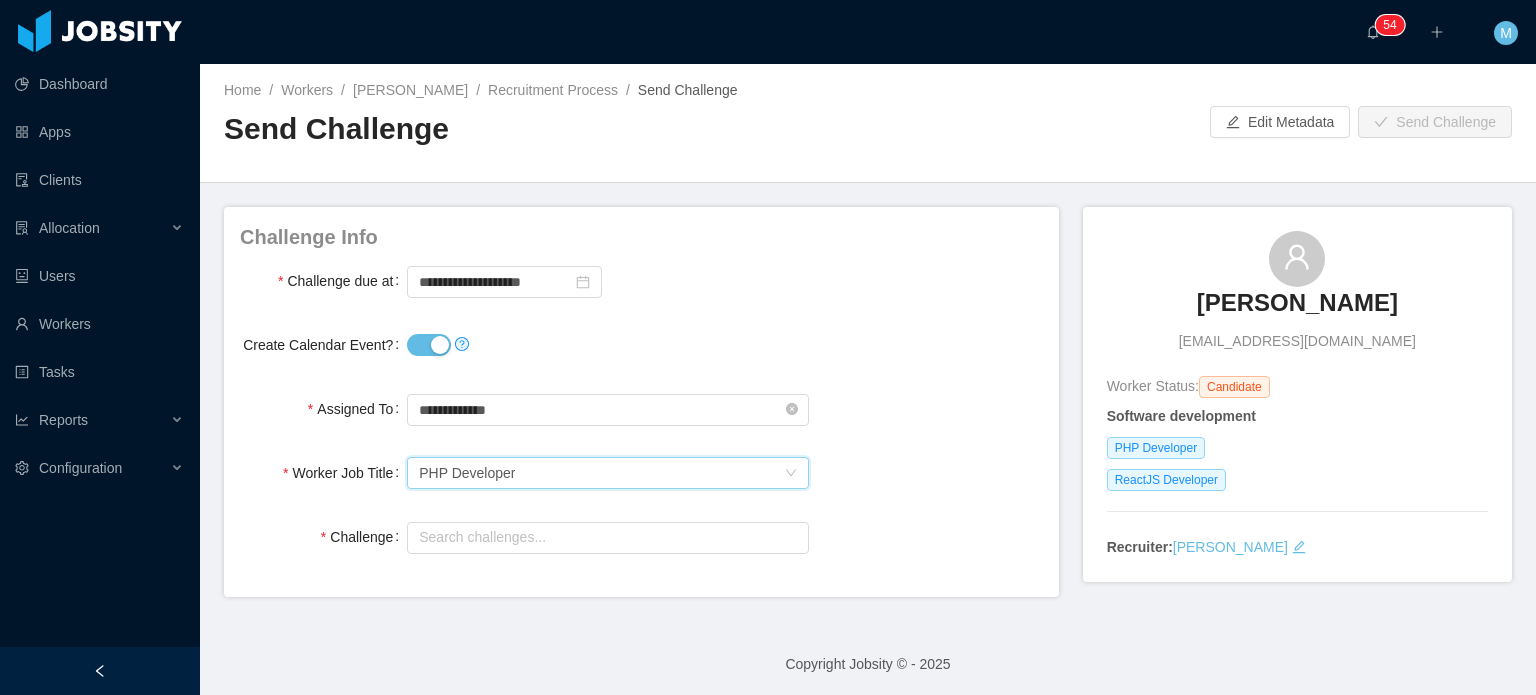 click on "**********" at bounding box center [641, 390] 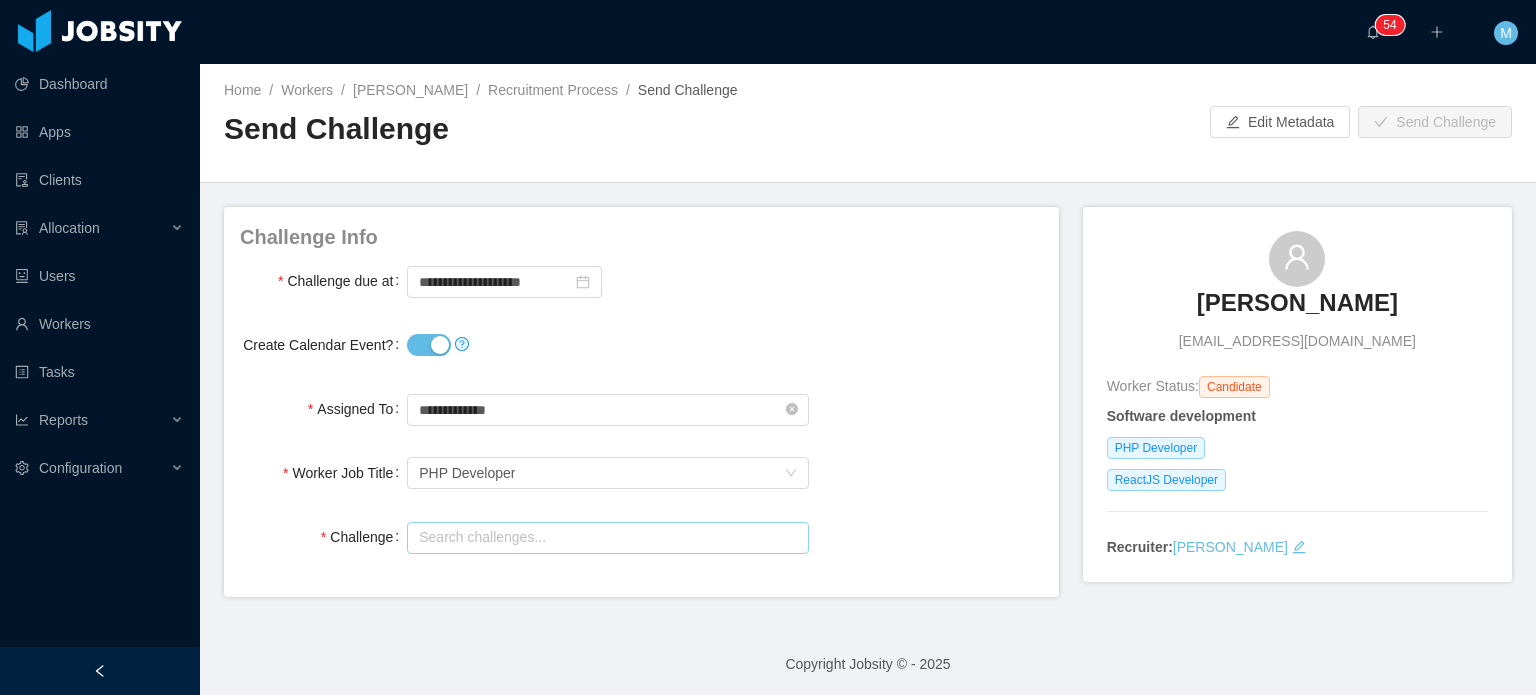 click at bounding box center [607, 538] 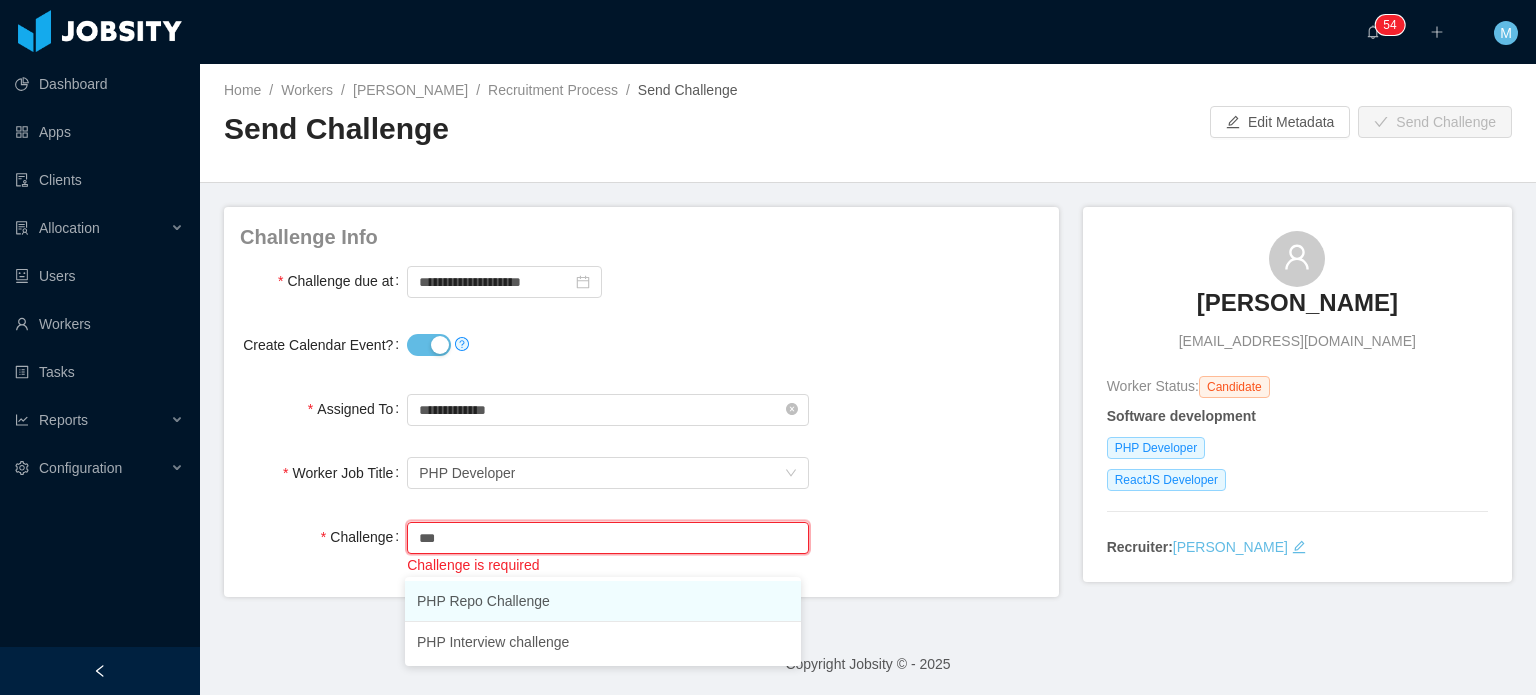 click on "PHP Repo Challenge" at bounding box center (603, 601) 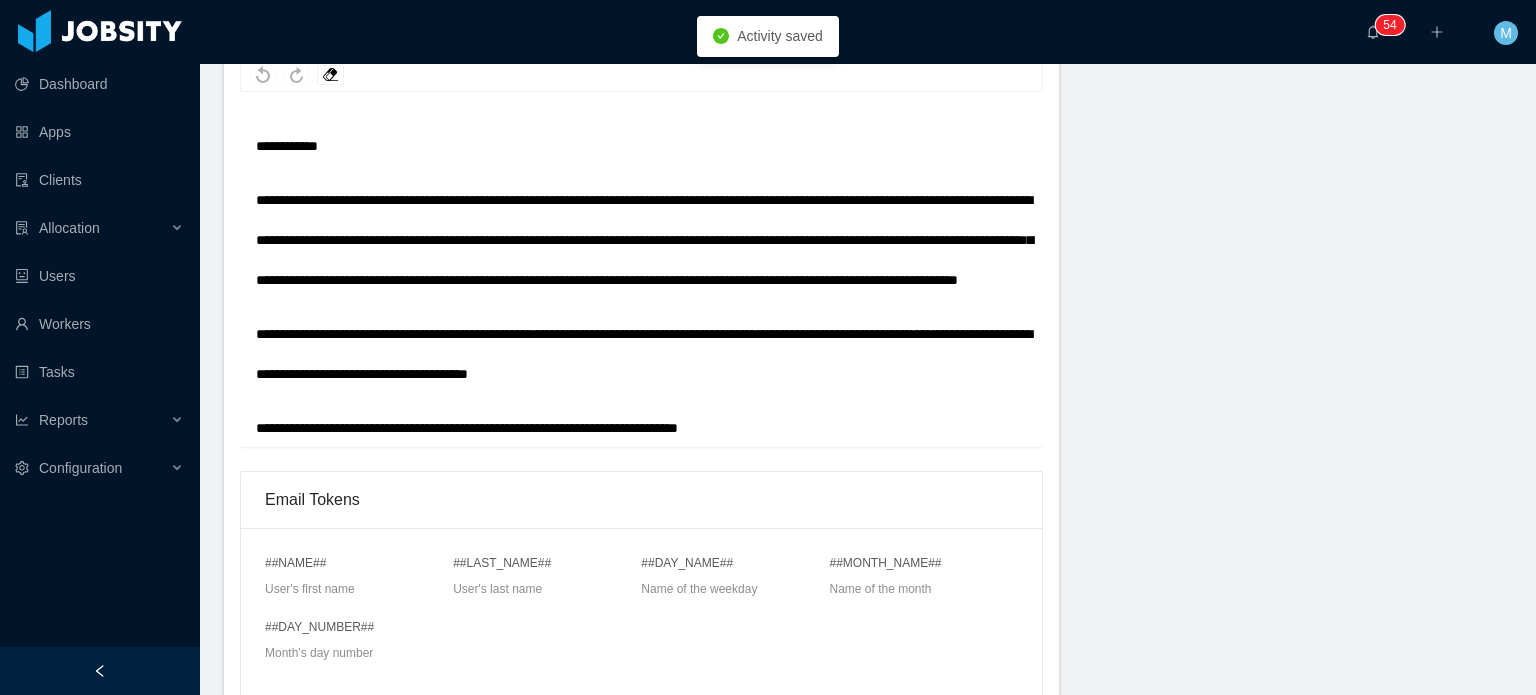 scroll, scrollTop: 828, scrollLeft: 0, axis: vertical 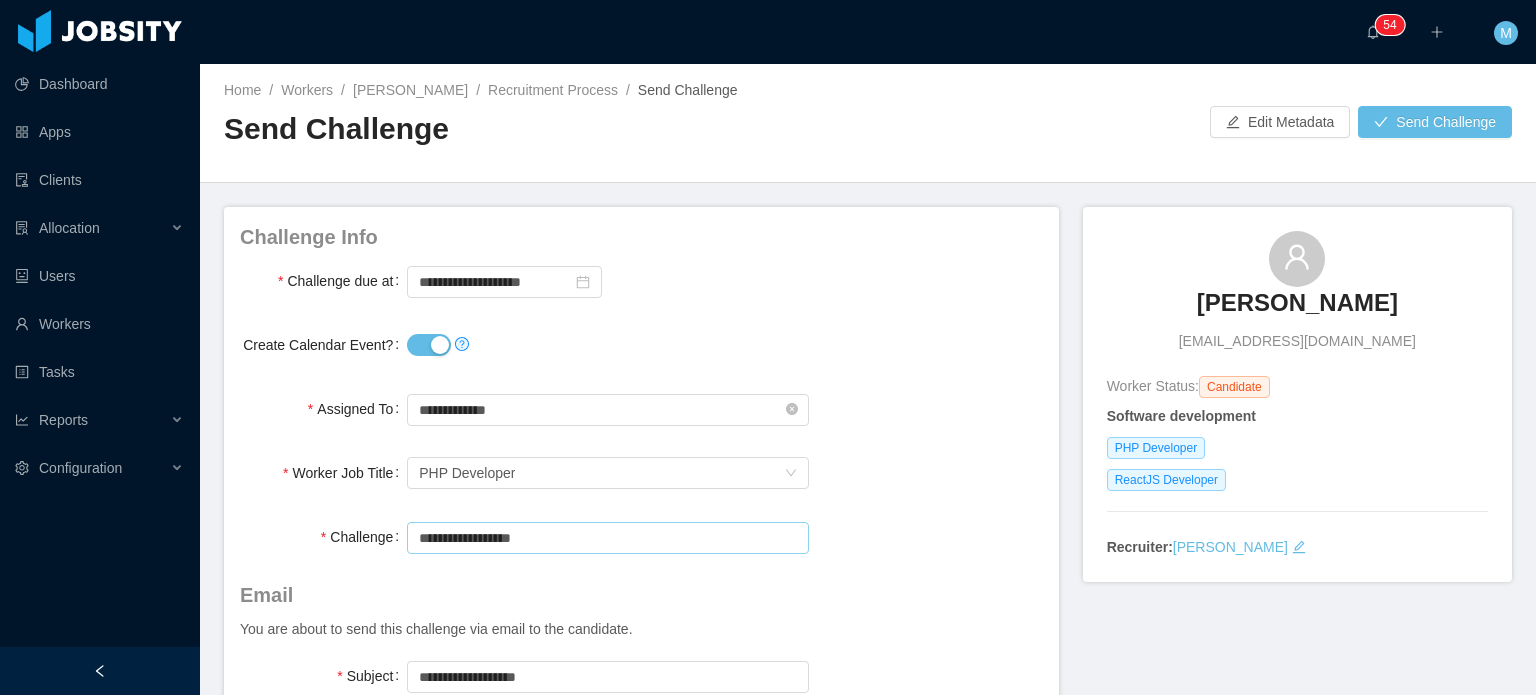 type on "**********" 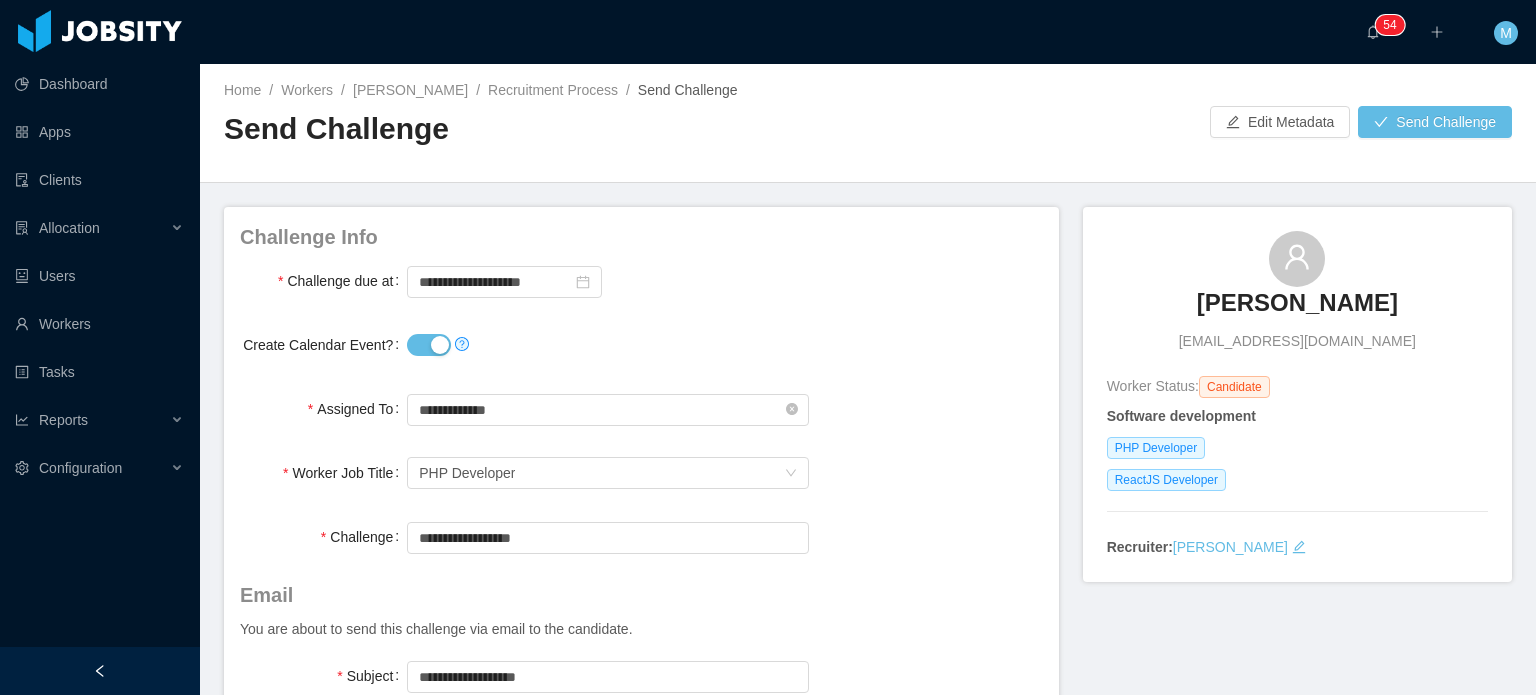 click on "Home / Workers / Thiago Natanael Pinto Soares Marracini / Recruitment Process / Send Challenge / Send Challenge Edit Metadata Send Challenge" at bounding box center (868, 123) 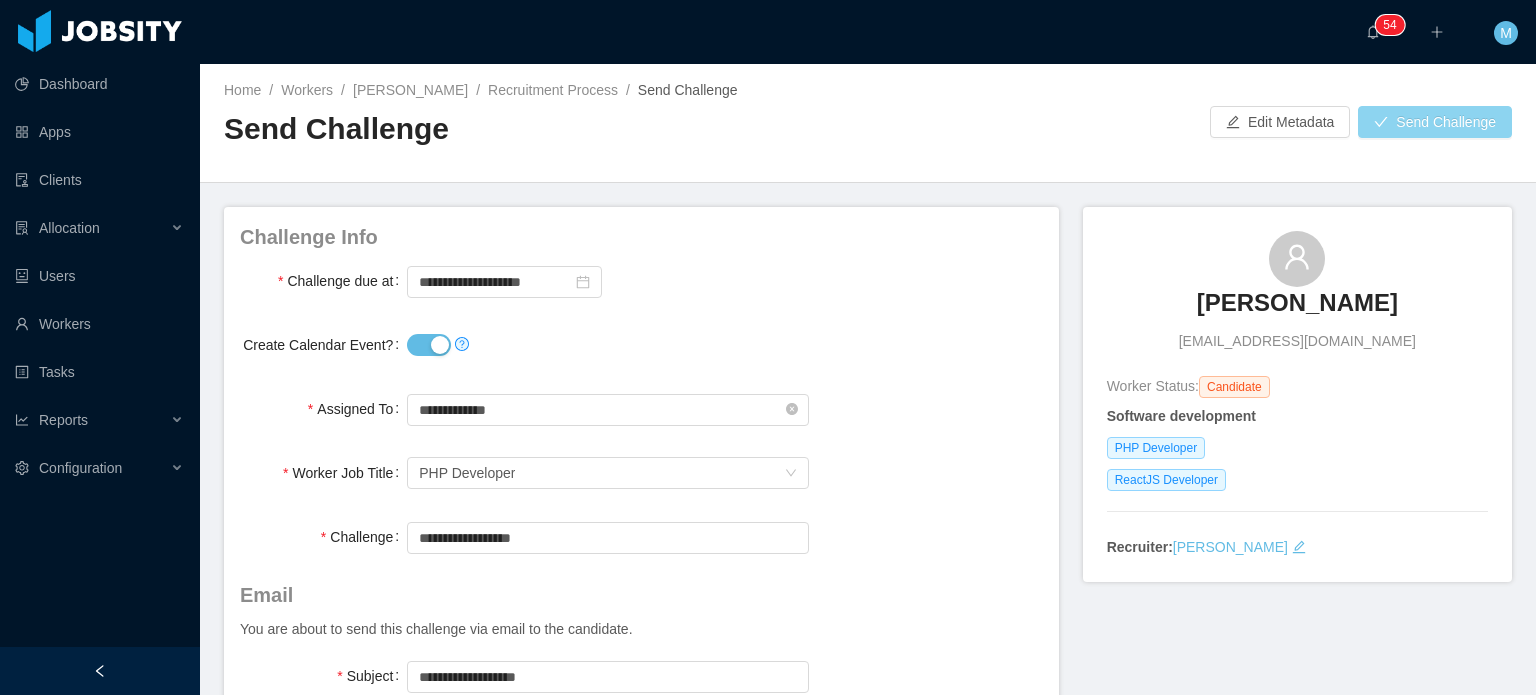 click on "Send Challenge" at bounding box center [1435, 122] 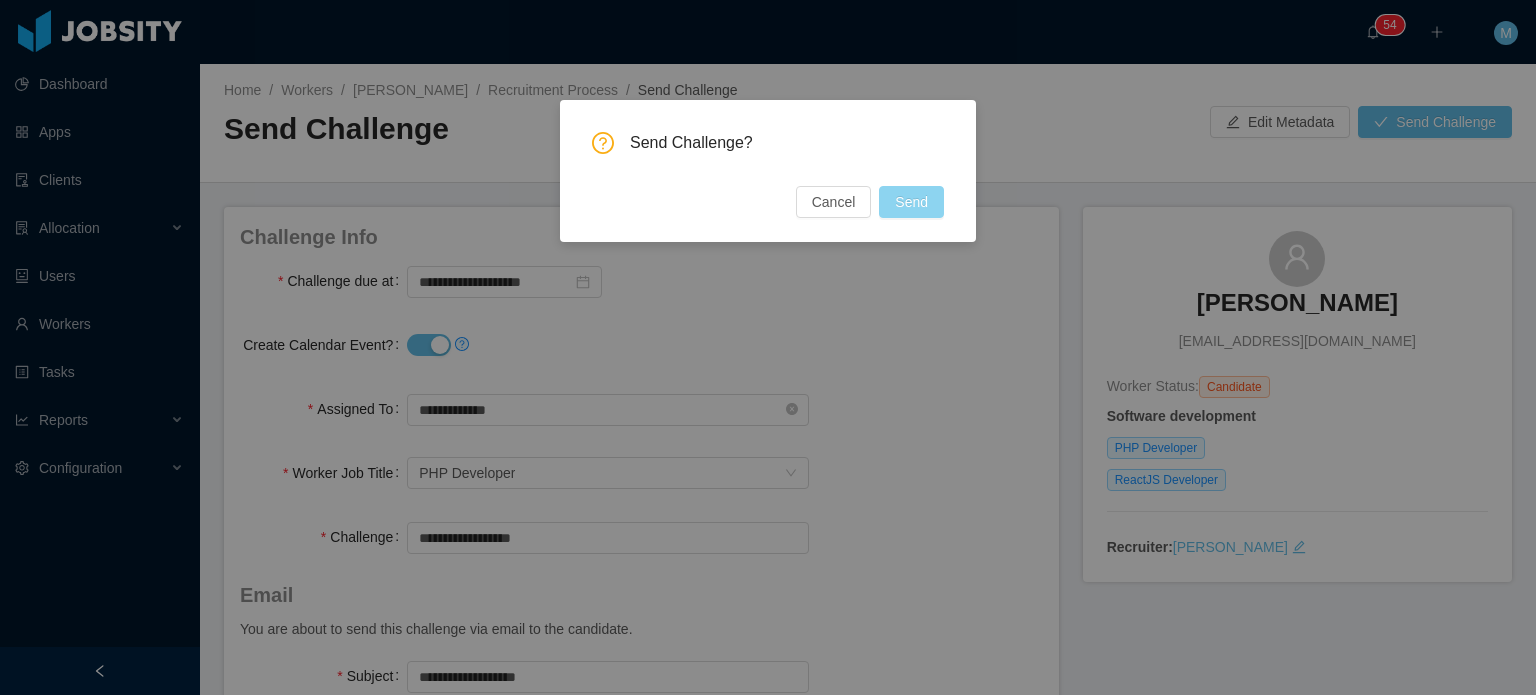 click on "Send" at bounding box center (911, 202) 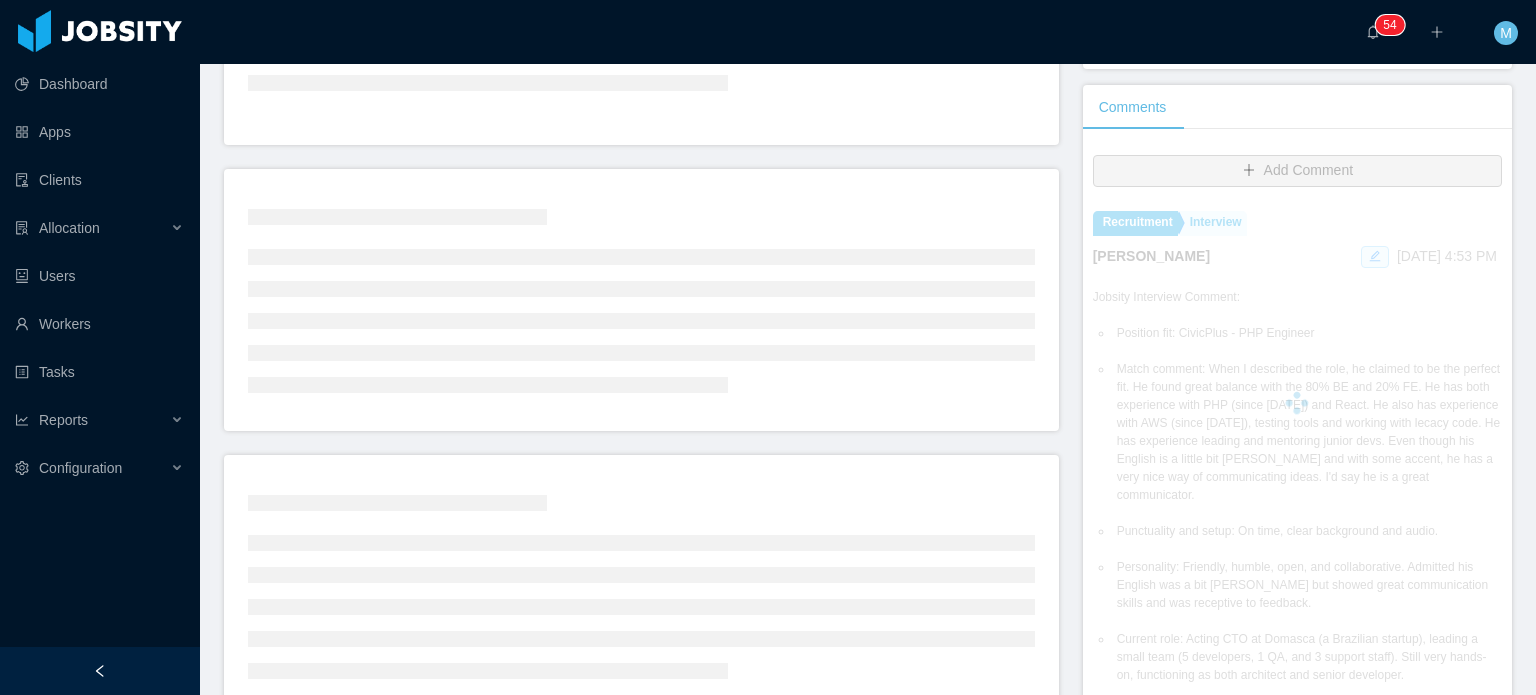 scroll, scrollTop: 0, scrollLeft: 0, axis: both 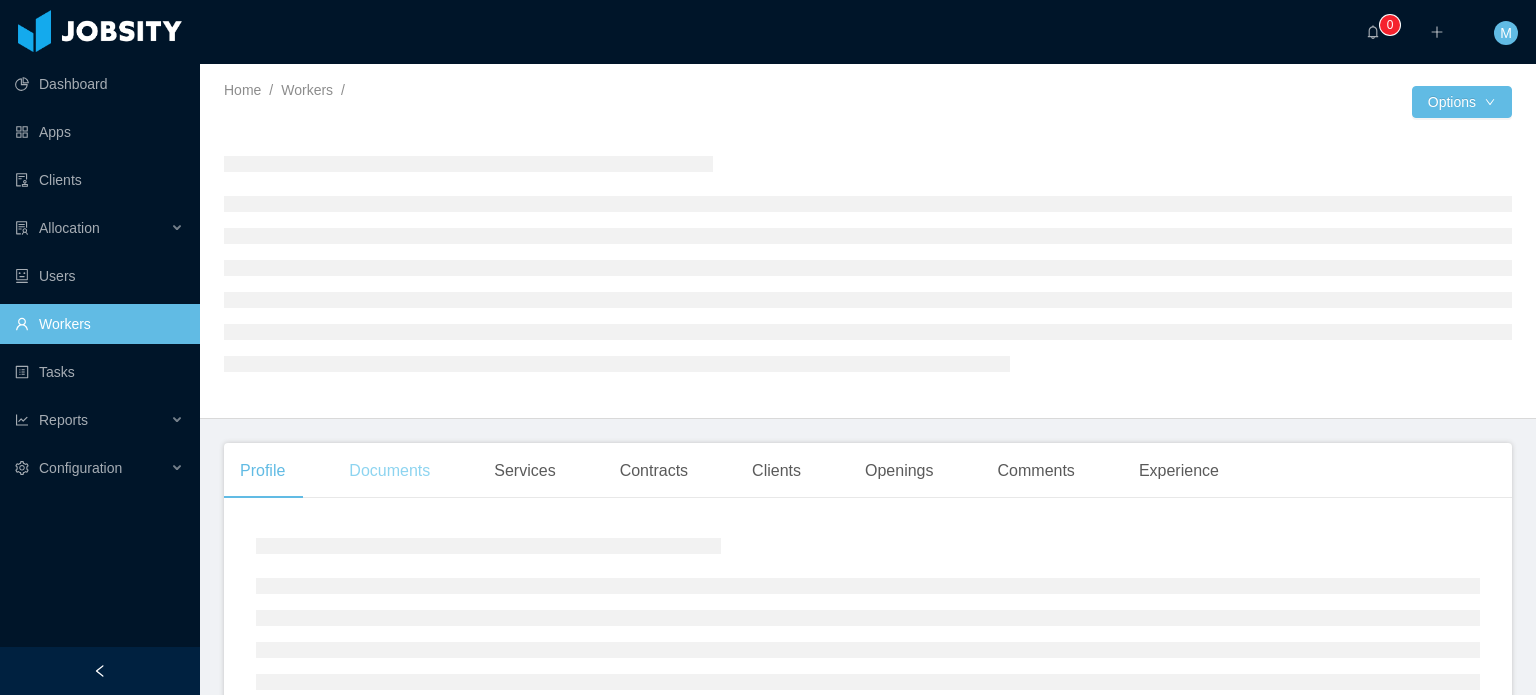 click on "Documents" at bounding box center (389, 471) 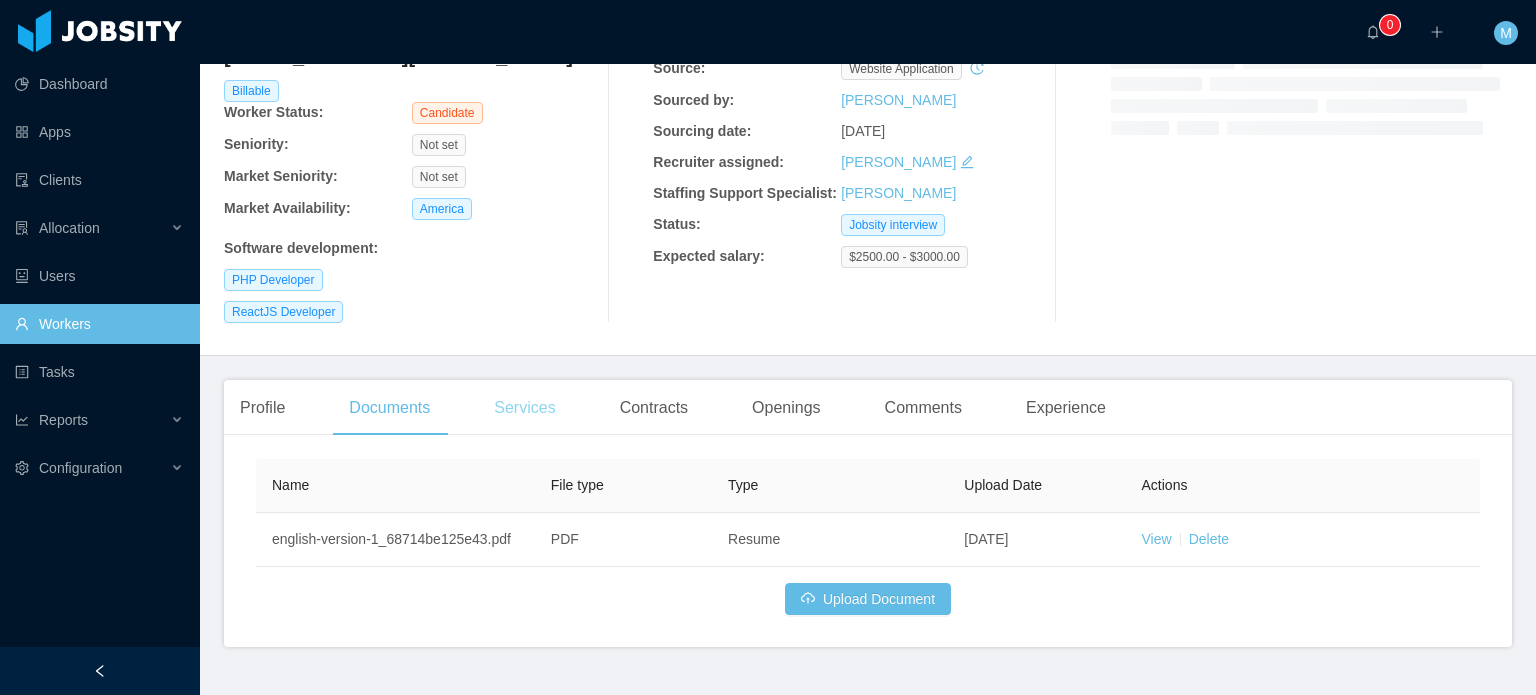 scroll, scrollTop: 231, scrollLeft: 0, axis: vertical 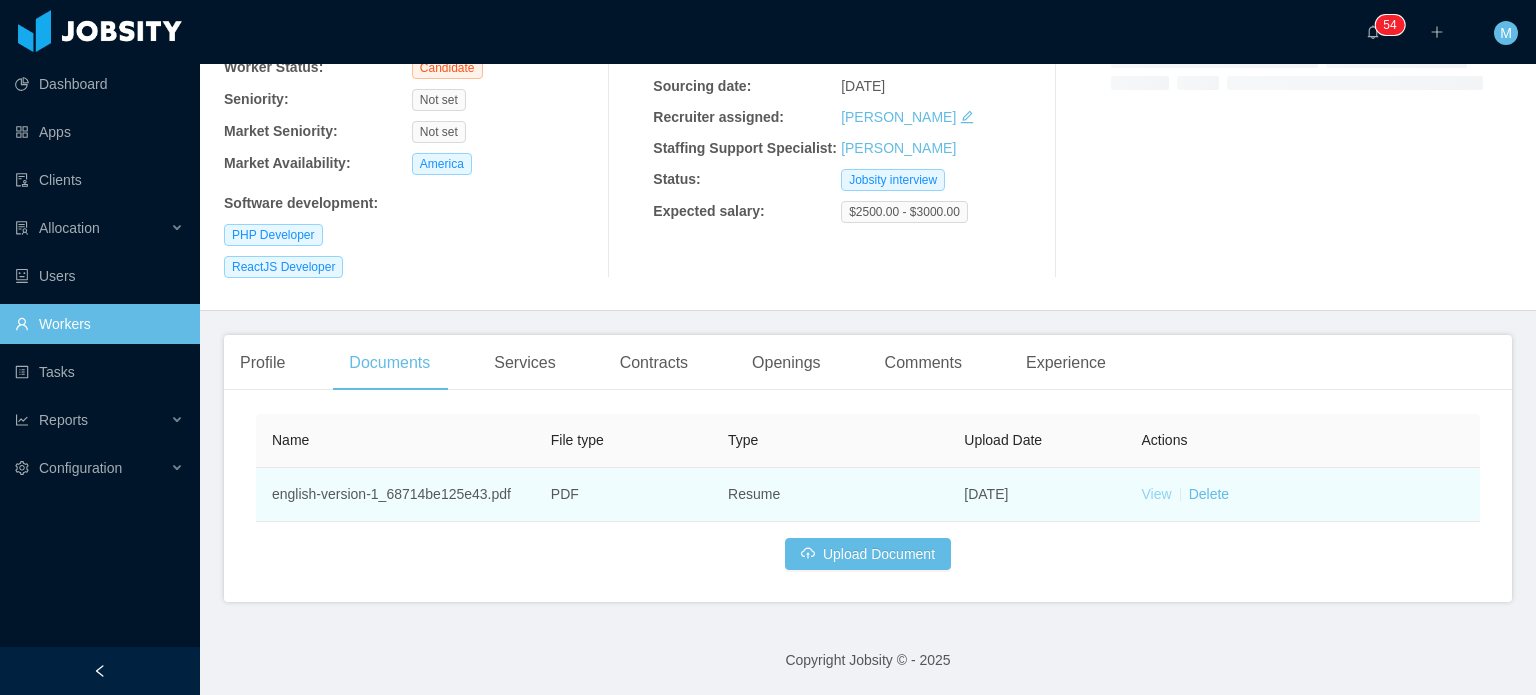 click on "View" at bounding box center (1157, 494) 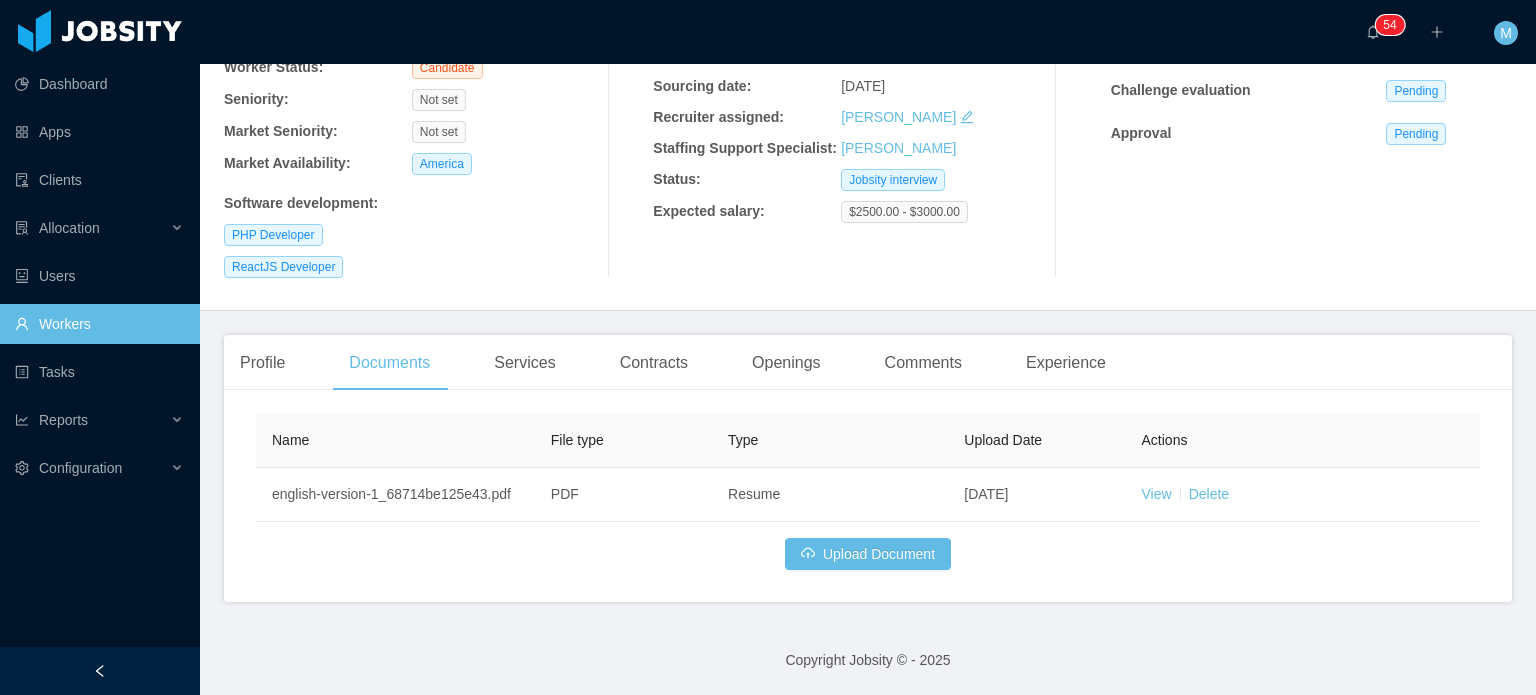 scroll, scrollTop: 231, scrollLeft: 0, axis: vertical 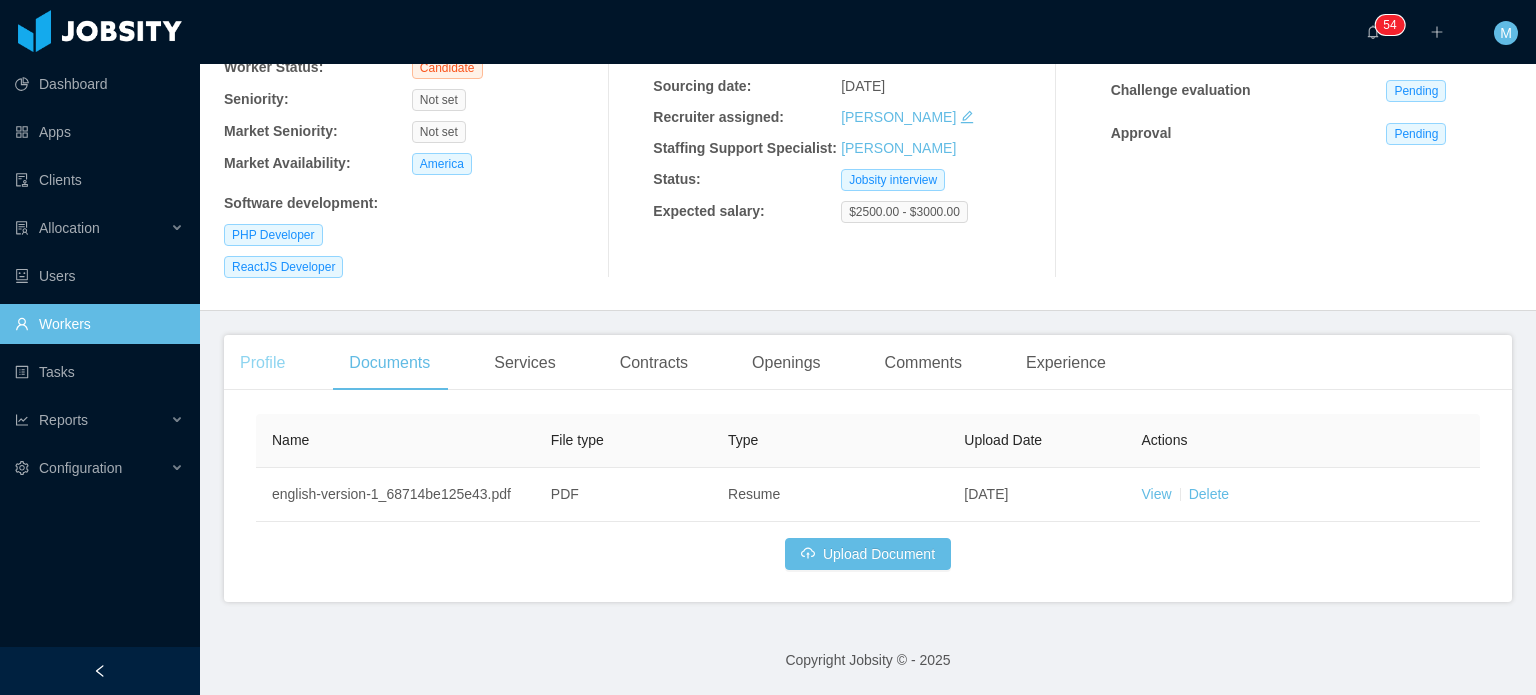 click on "Profile" at bounding box center (262, 363) 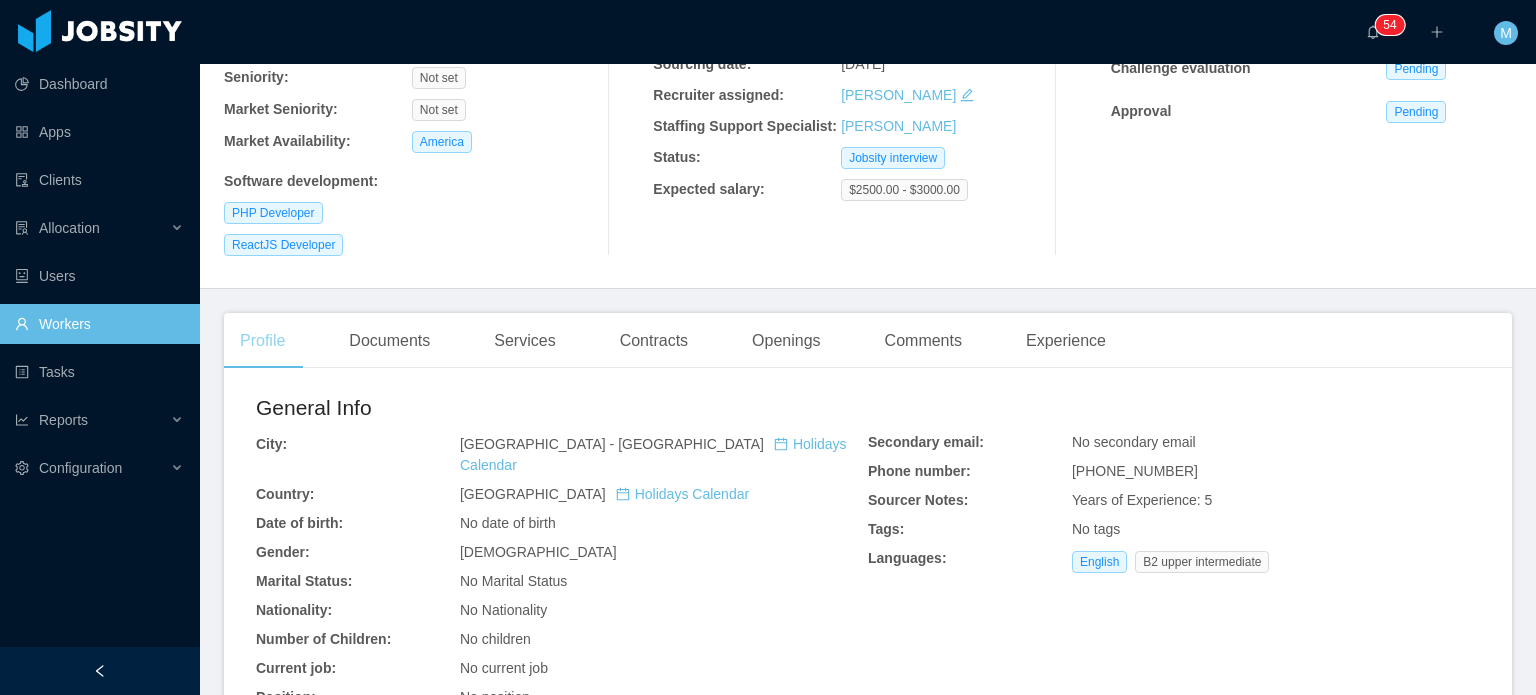 click on "Profile" at bounding box center (262, 341) 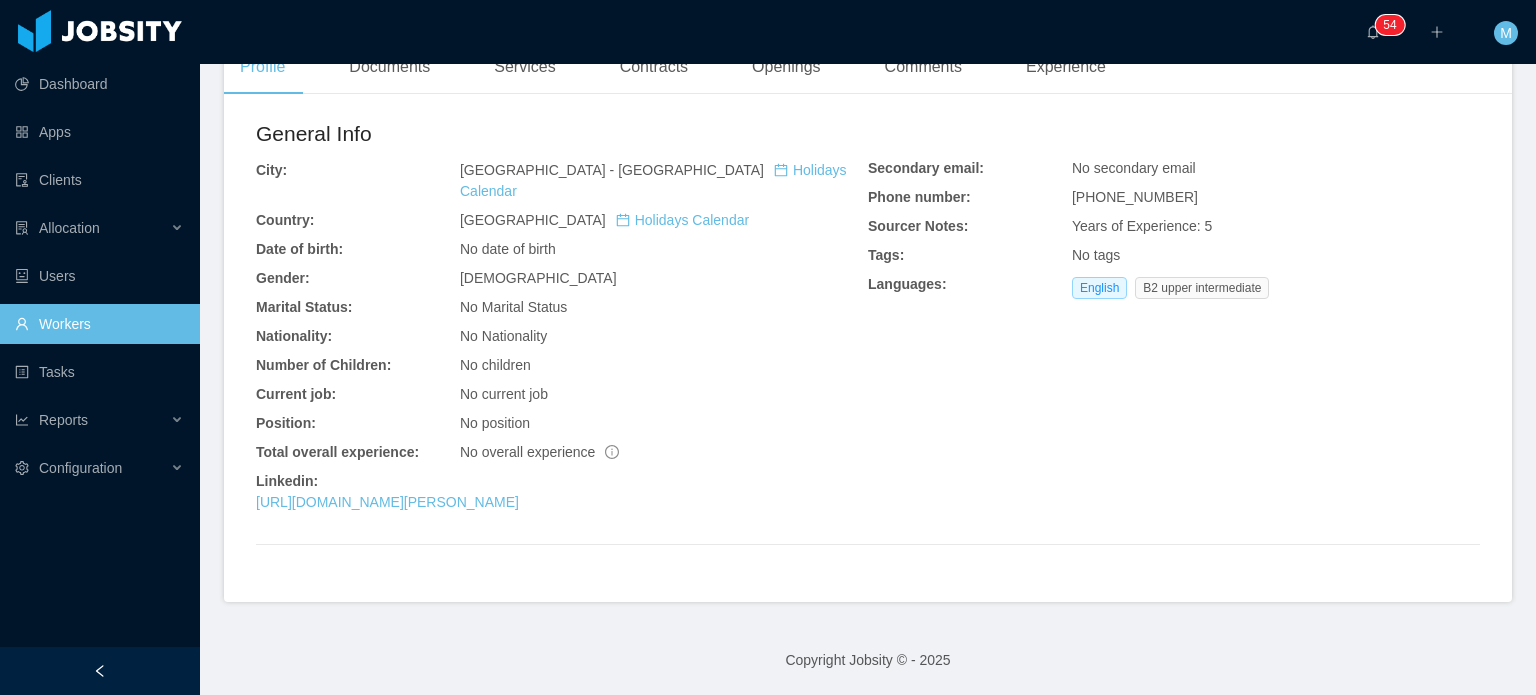 scroll, scrollTop: 506, scrollLeft: 0, axis: vertical 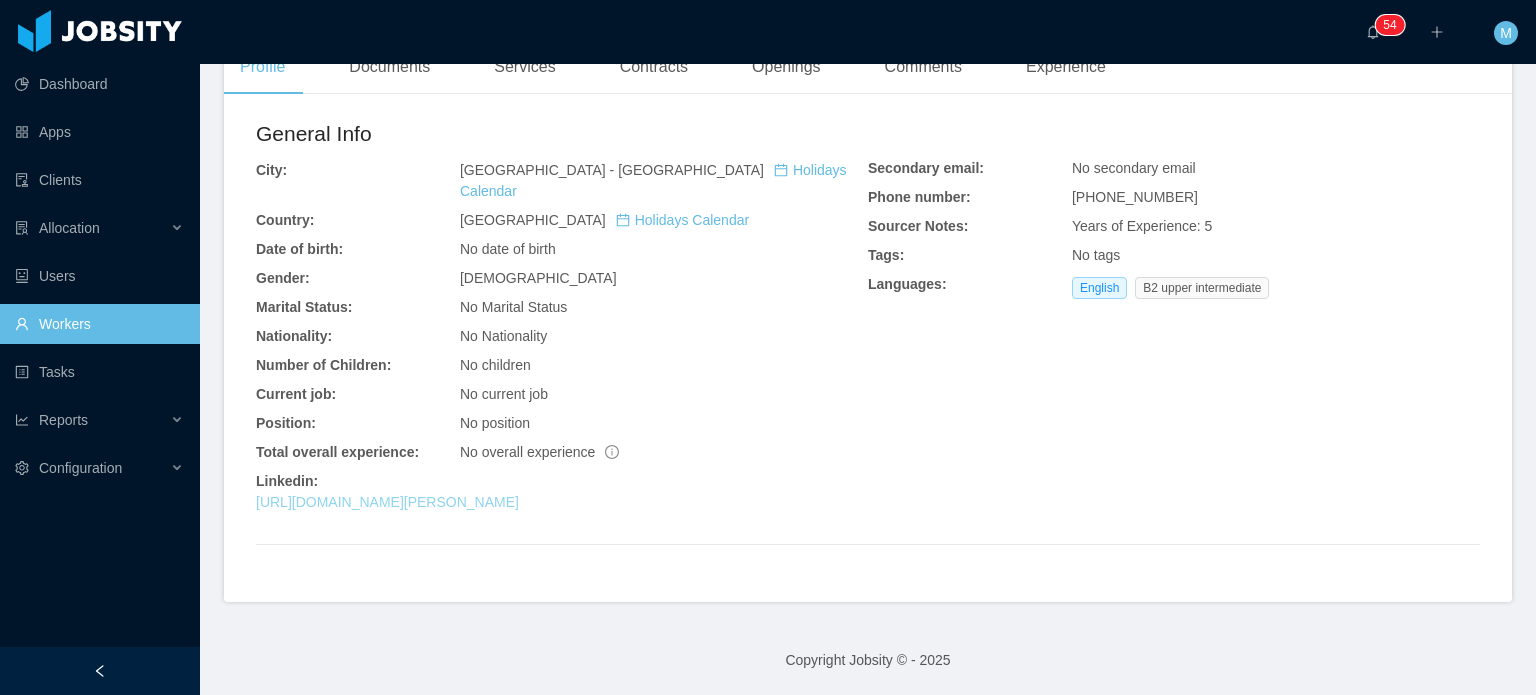 click on "[URL][DOMAIN_NAME][PERSON_NAME]" at bounding box center (387, 502) 